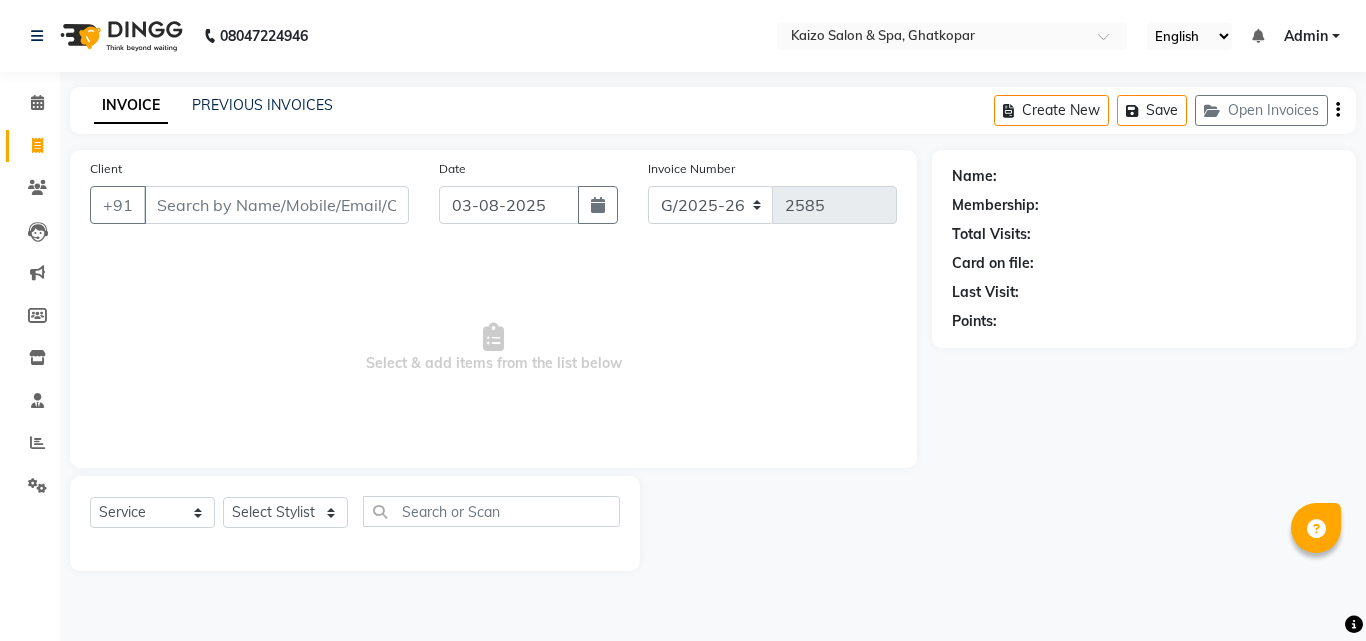 select on "service" 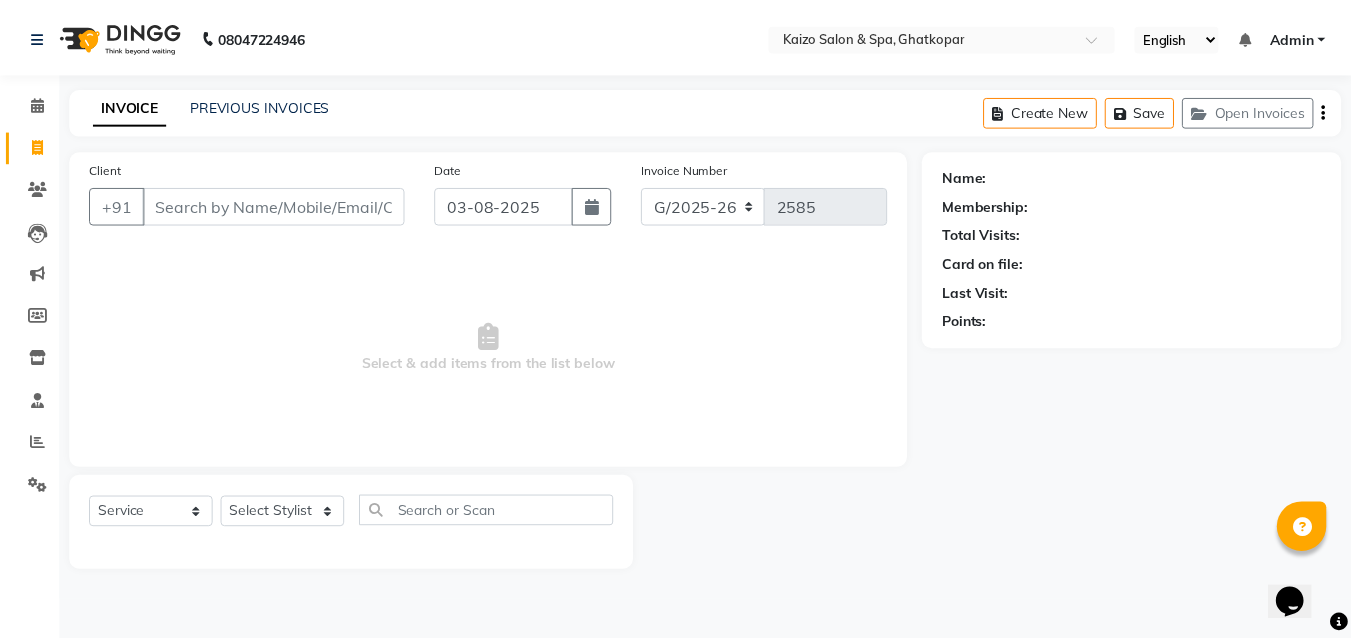 scroll, scrollTop: 0, scrollLeft: 0, axis: both 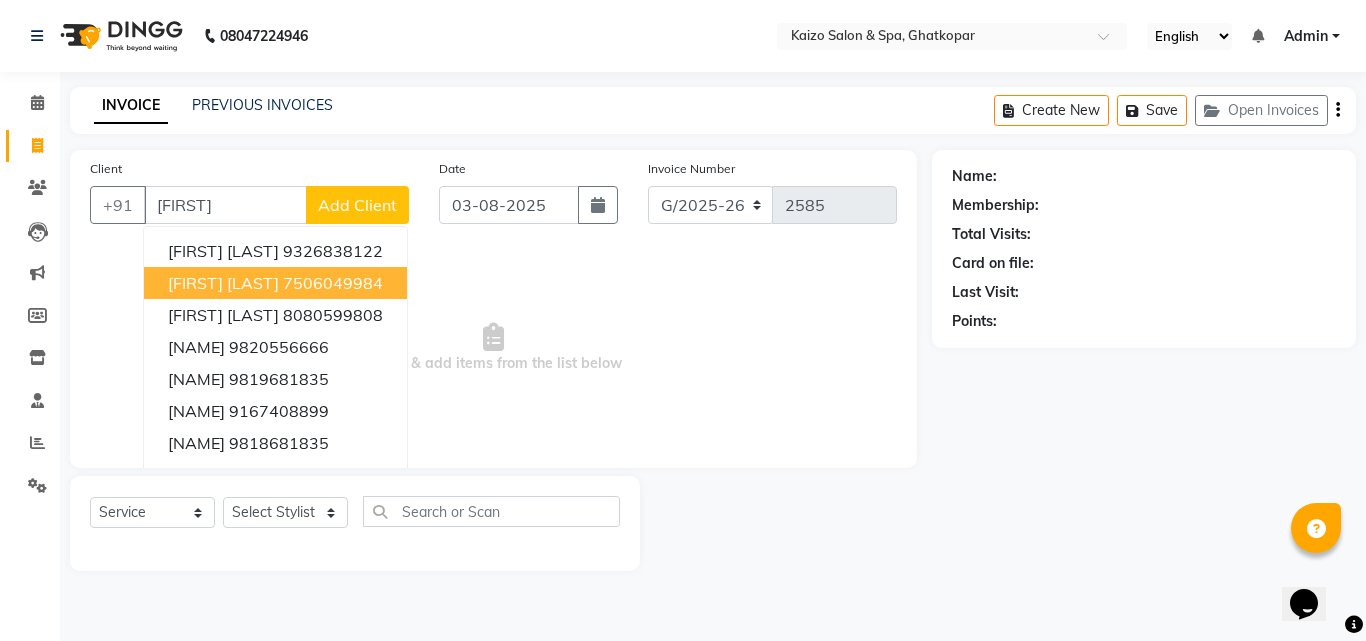 click on "7506049984" at bounding box center (333, 283) 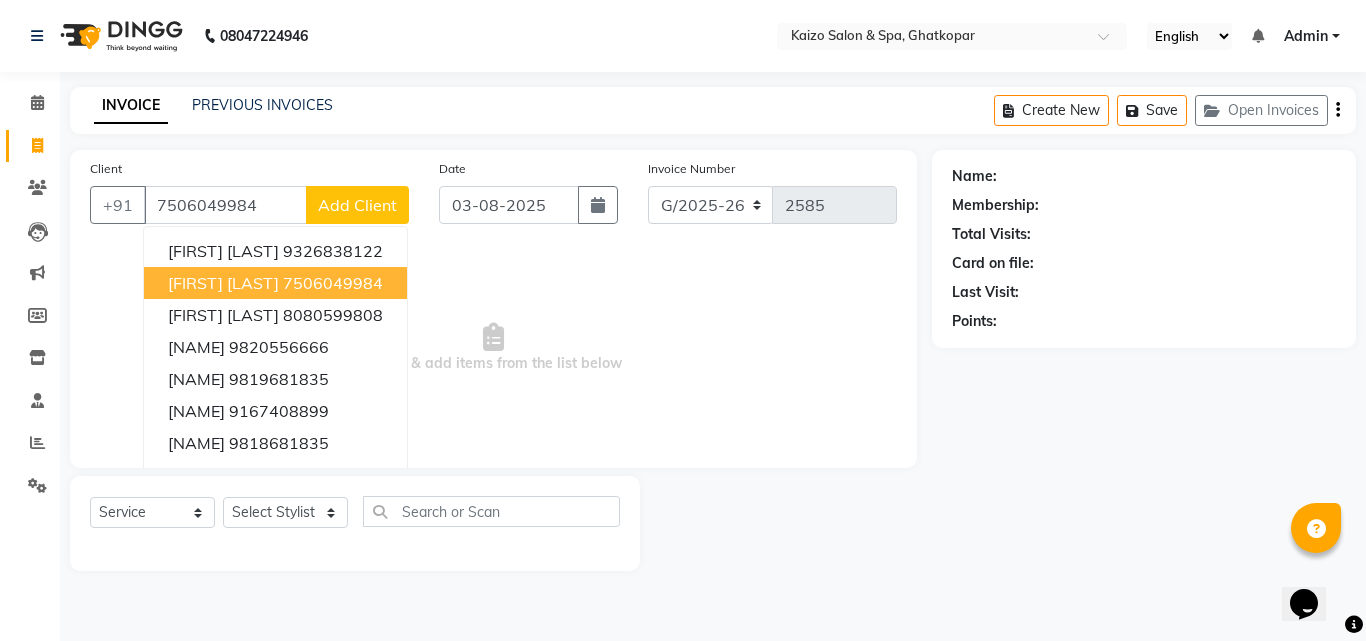 type on "7506049984" 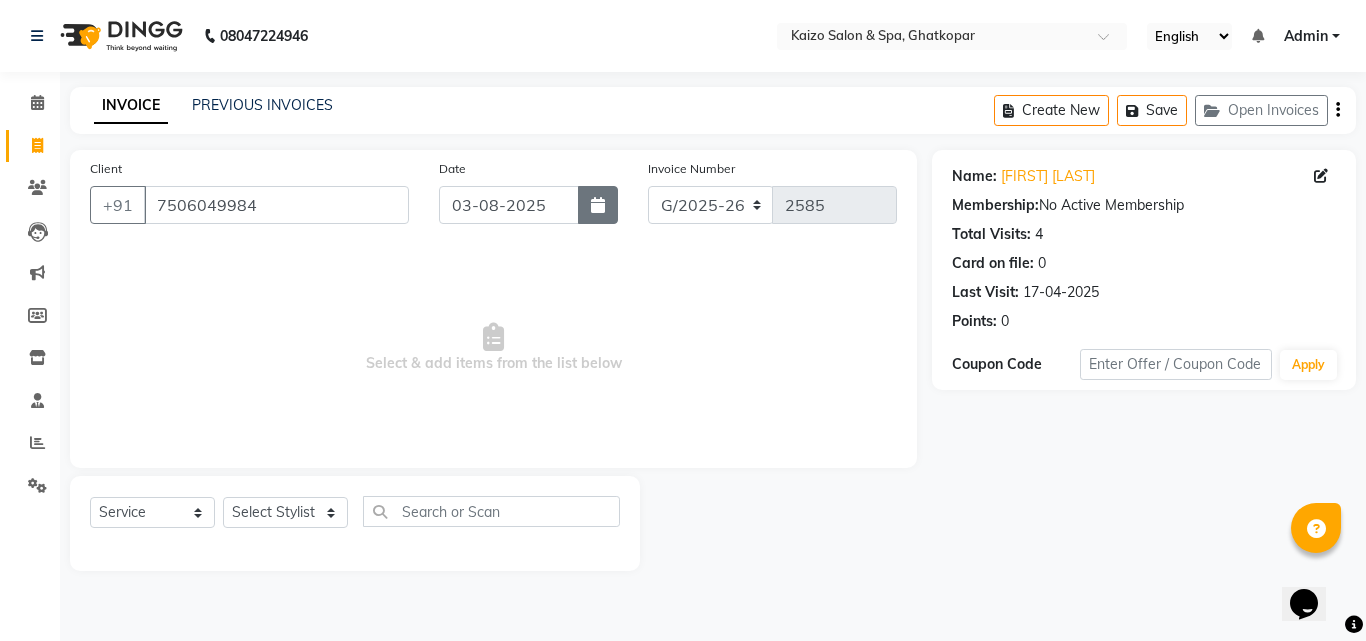 click 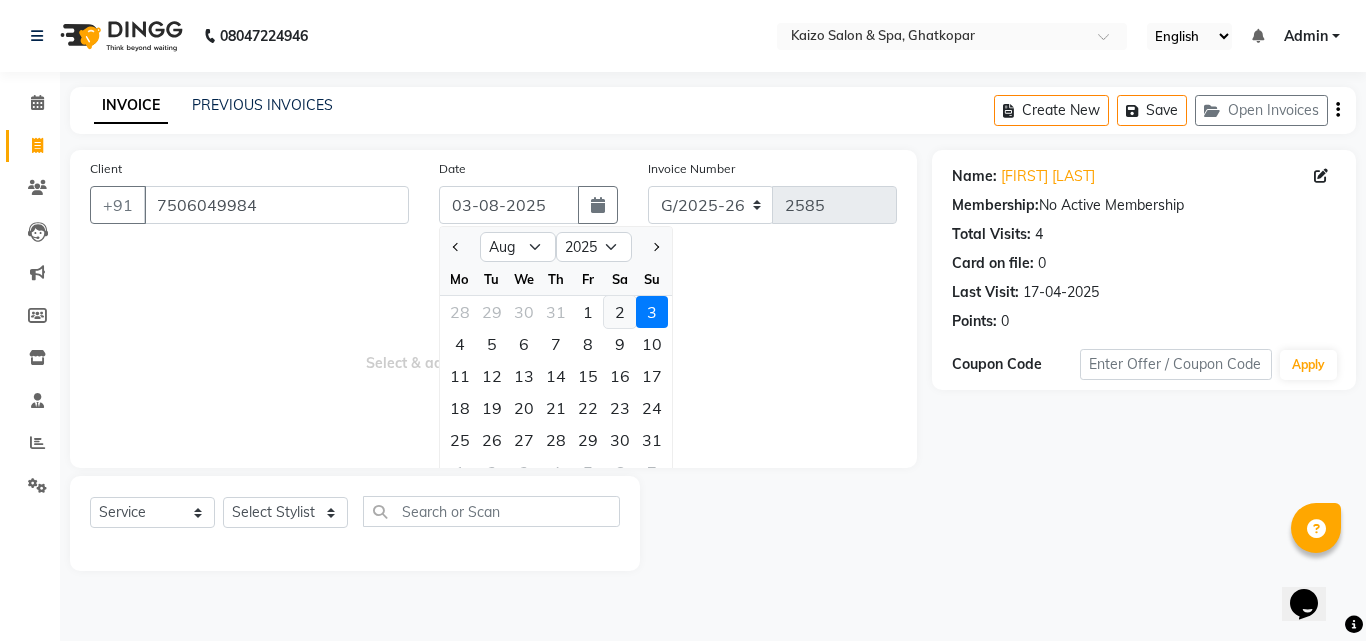 click on "2" 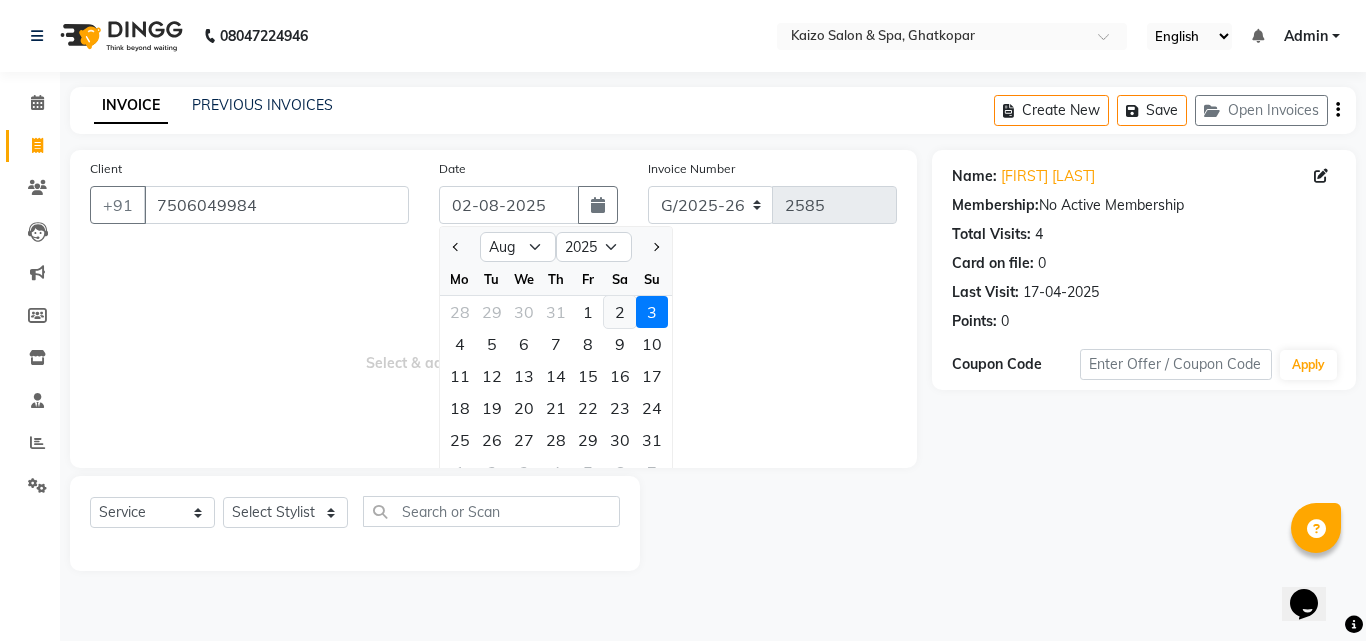 type on "2589" 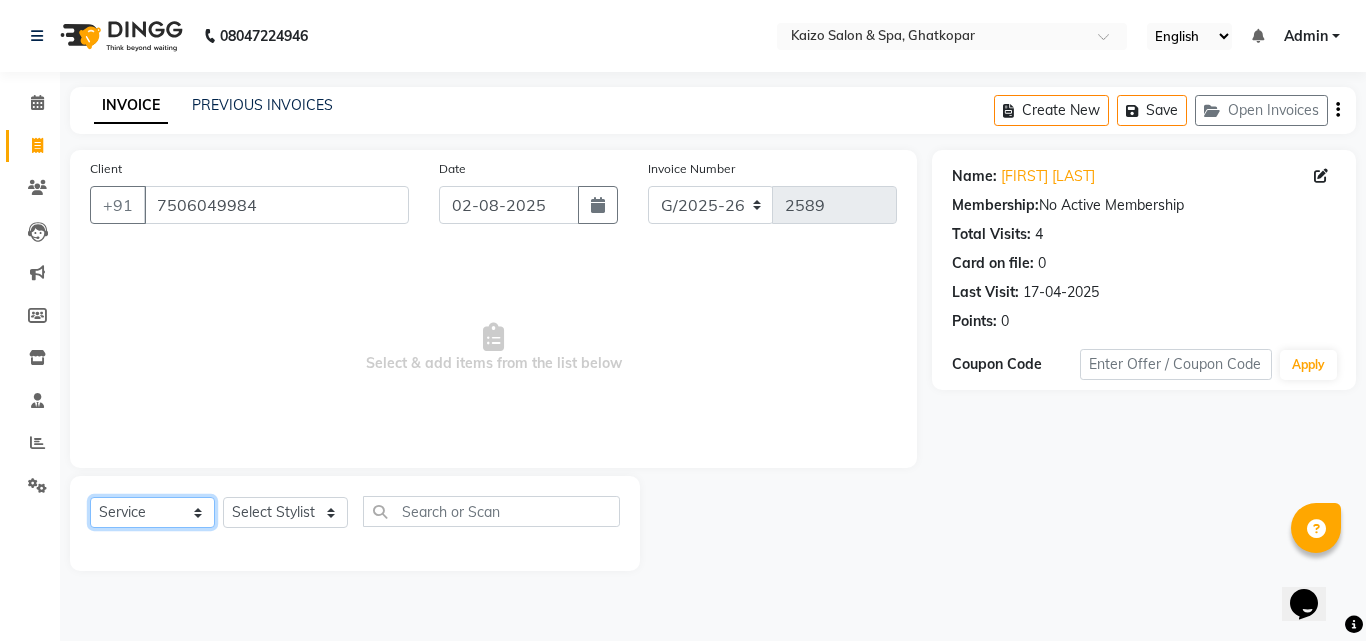 click on "Select  Service  Product  Membership  Package Voucher Prepaid Gift Card" 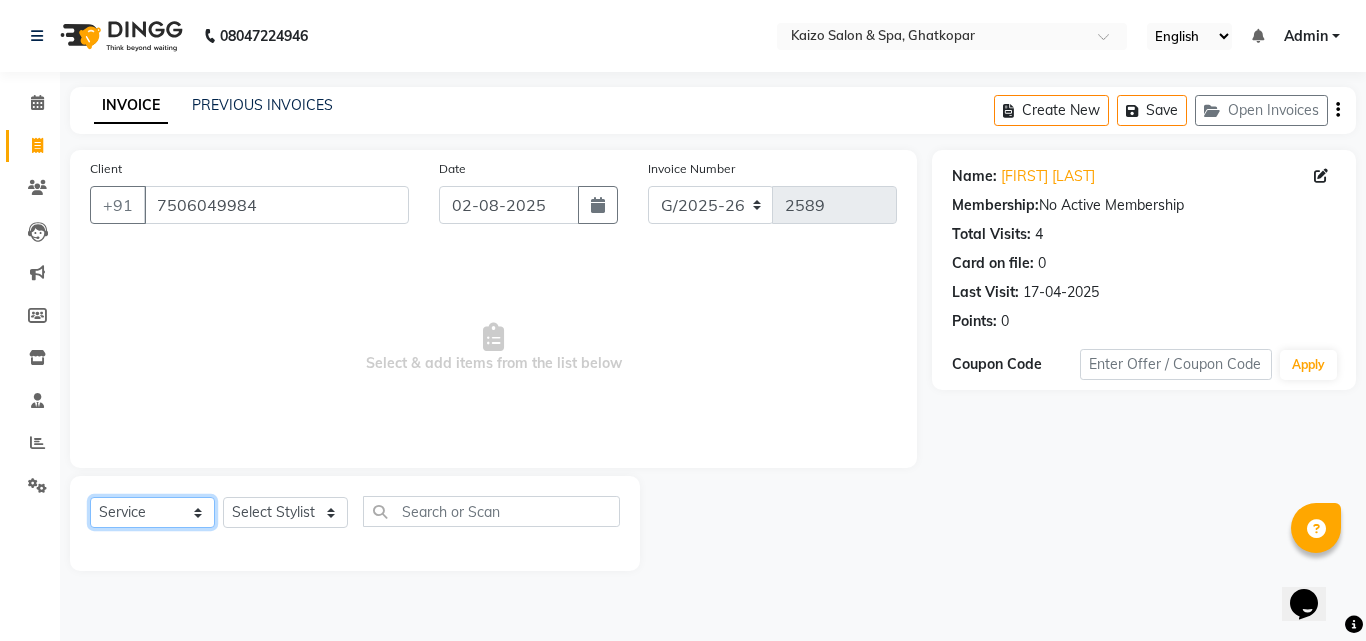 select on "product" 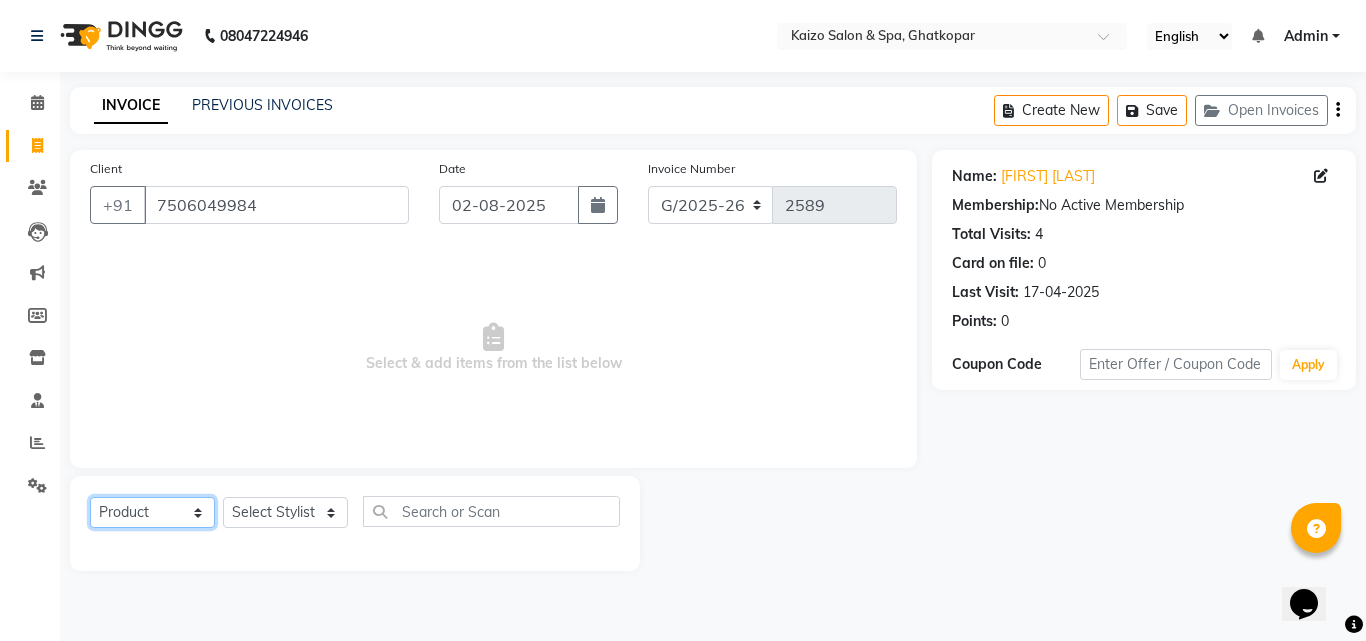 click on "Select  Service  Product  Membership  Package Voucher Prepaid Gift Card" 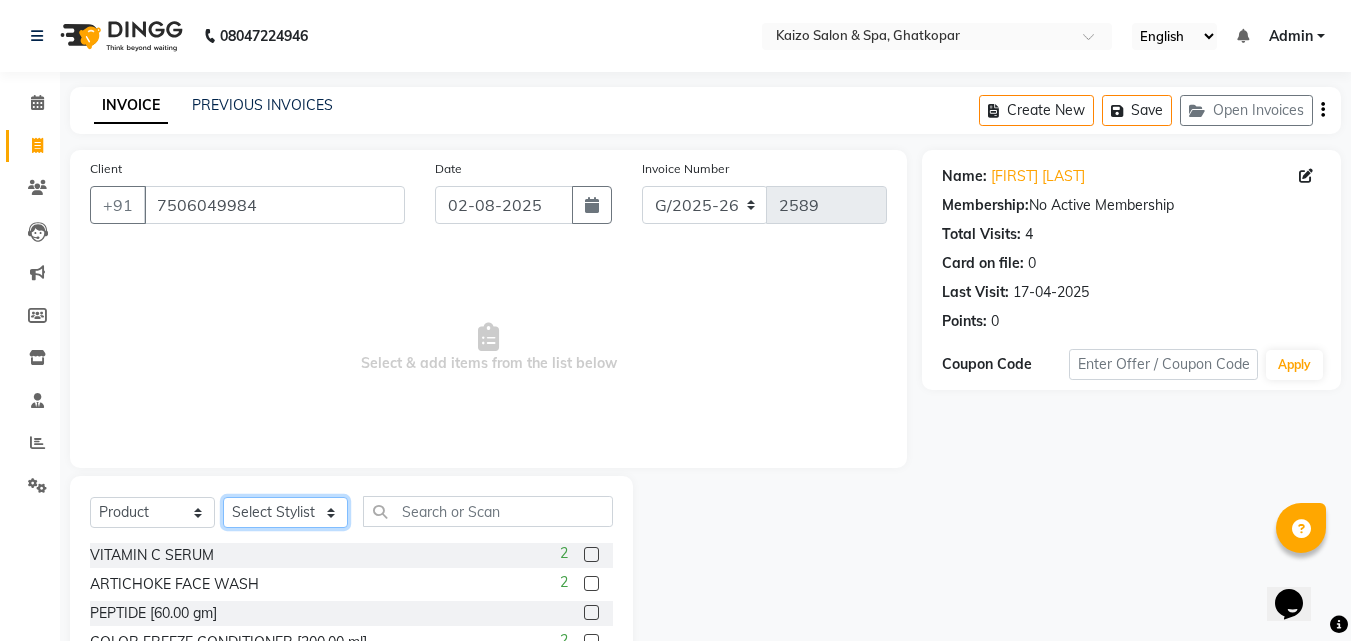 click on "Select Stylist [NAME] [NAME] [NAME] [NAME] [NAME] [NAME] Front Desk [NAME] [NAME] [NAME] [NAME] [NAME] [NAME] [NAME] [NAME] [NAME] [NAME] [NAME] [NAME] [NAME] [NAME] [NAME] [NAME] [NAME] [NAME]" 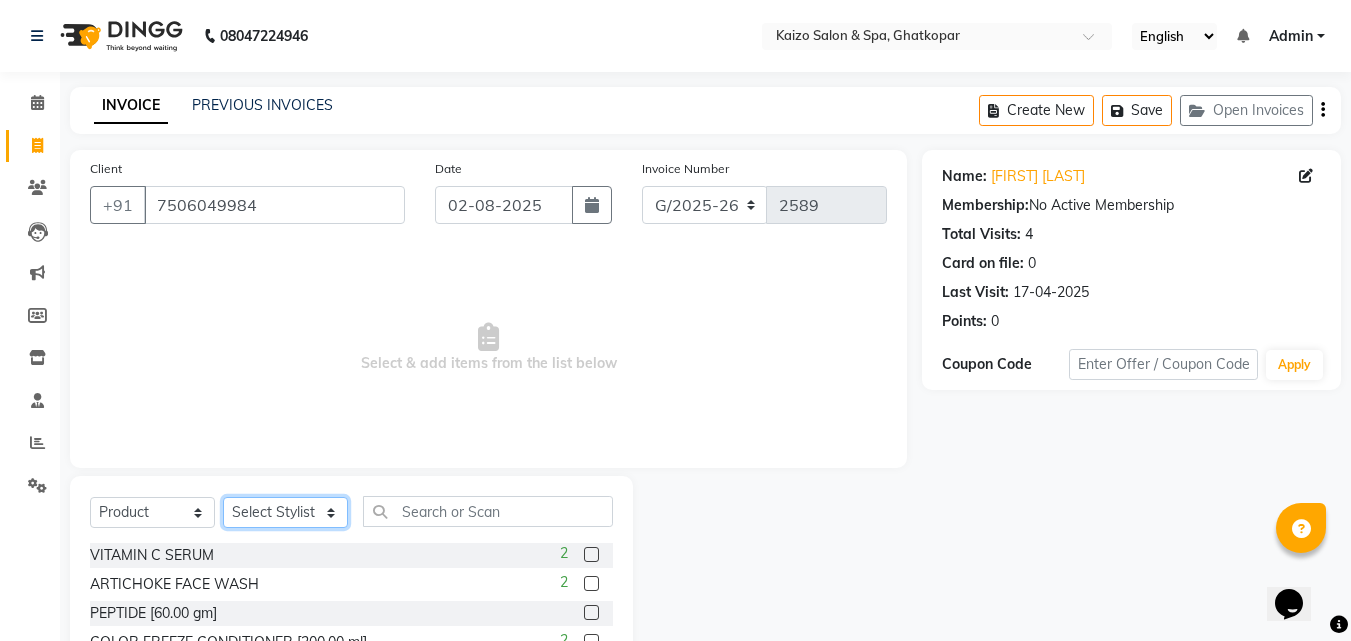 click on "Select Stylist [NAME] [NAME] [NAME] [NAME] [NAME] [NAME] Front Desk [NAME] [NAME] [NAME] [NAME] [NAME] [NAME] [NAME] [NAME] [NAME] [NAME] [NAME] [NAME] [NAME] [NAME] [NAME] [NAME] [NAME] [NAME]" 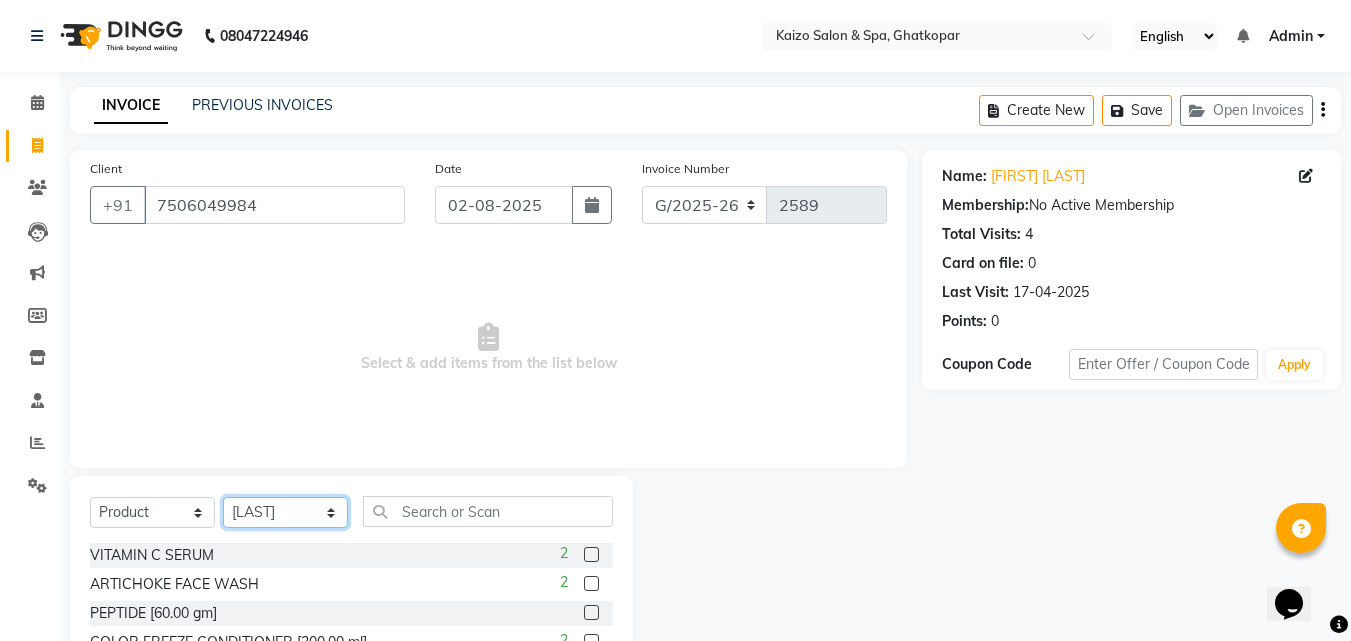 click on "Select Stylist [NAME] [NAME] [NAME] [NAME] [NAME] [NAME] Front Desk [NAME] [NAME] [NAME] [NAME] [NAME] [NAME] [NAME] [NAME] [NAME] [NAME] [NAME] [NAME] [NAME] [NAME] [NAME] [NAME] [NAME] [NAME]" 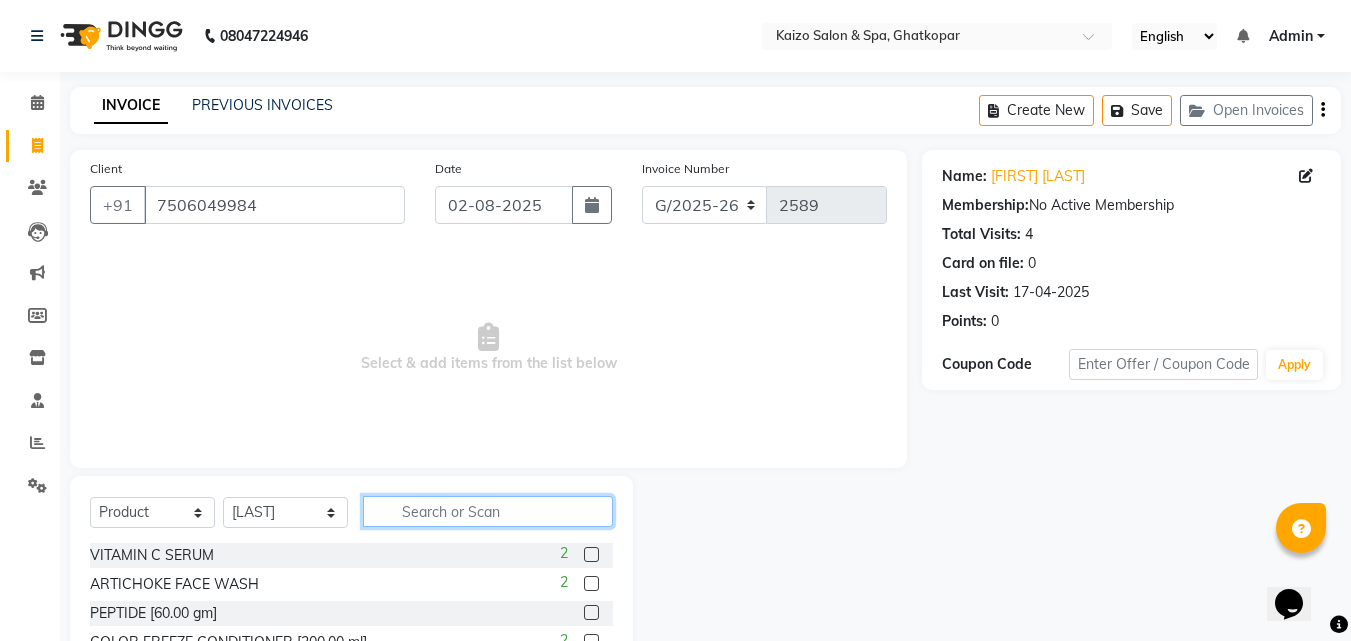click 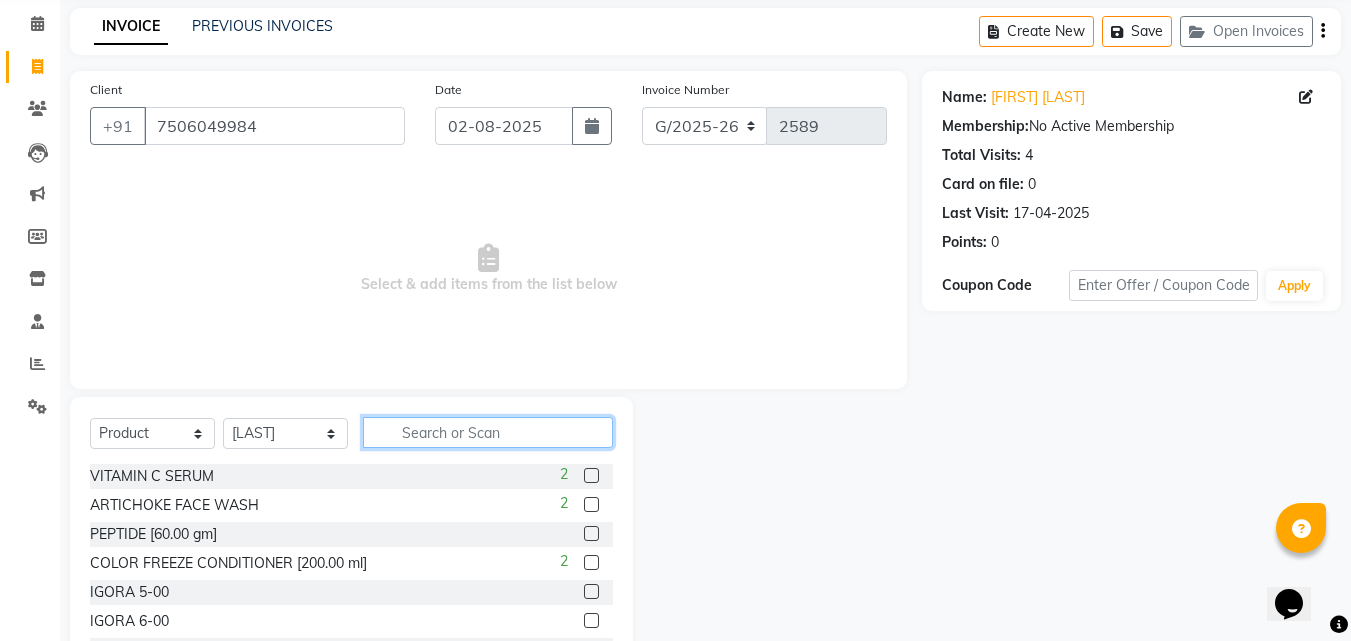 scroll, scrollTop: 160, scrollLeft: 0, axis: vertical 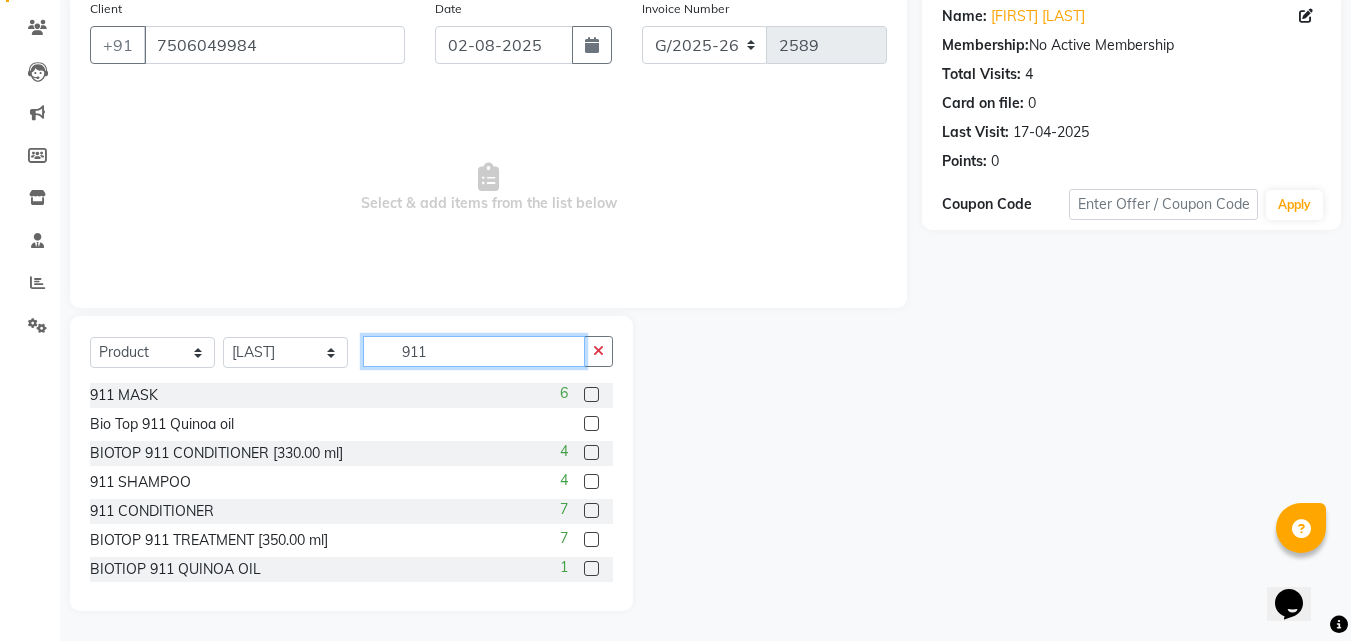 type on "911" 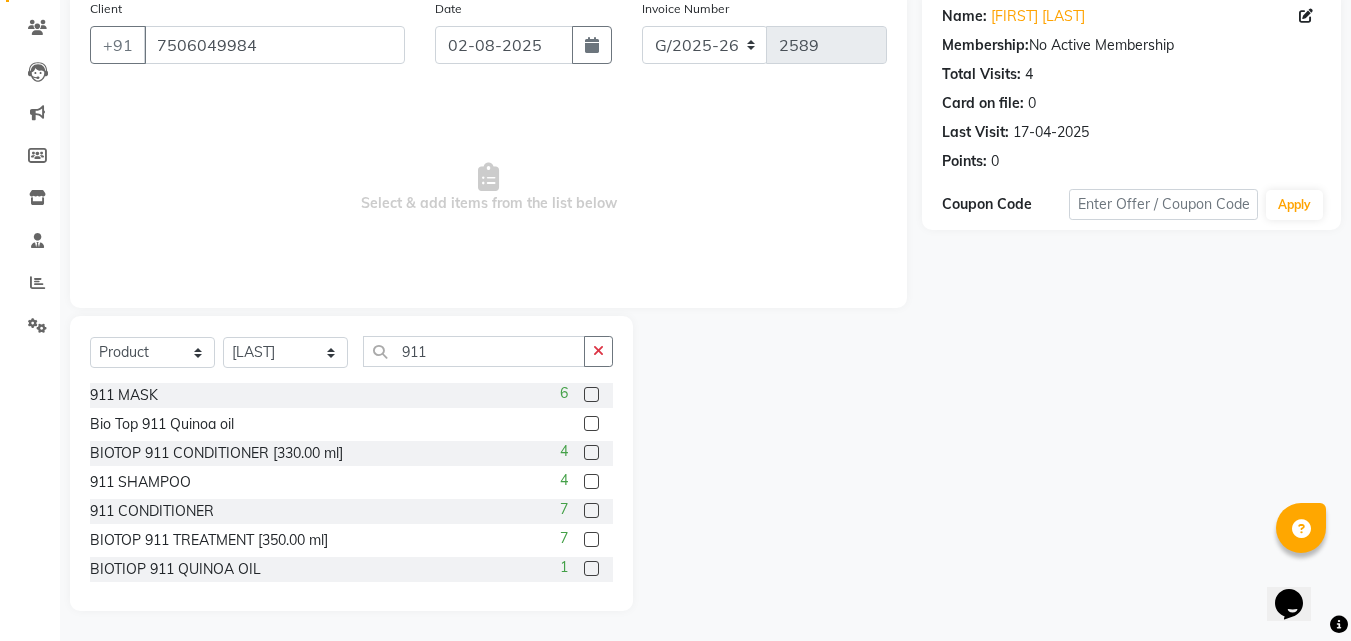 click 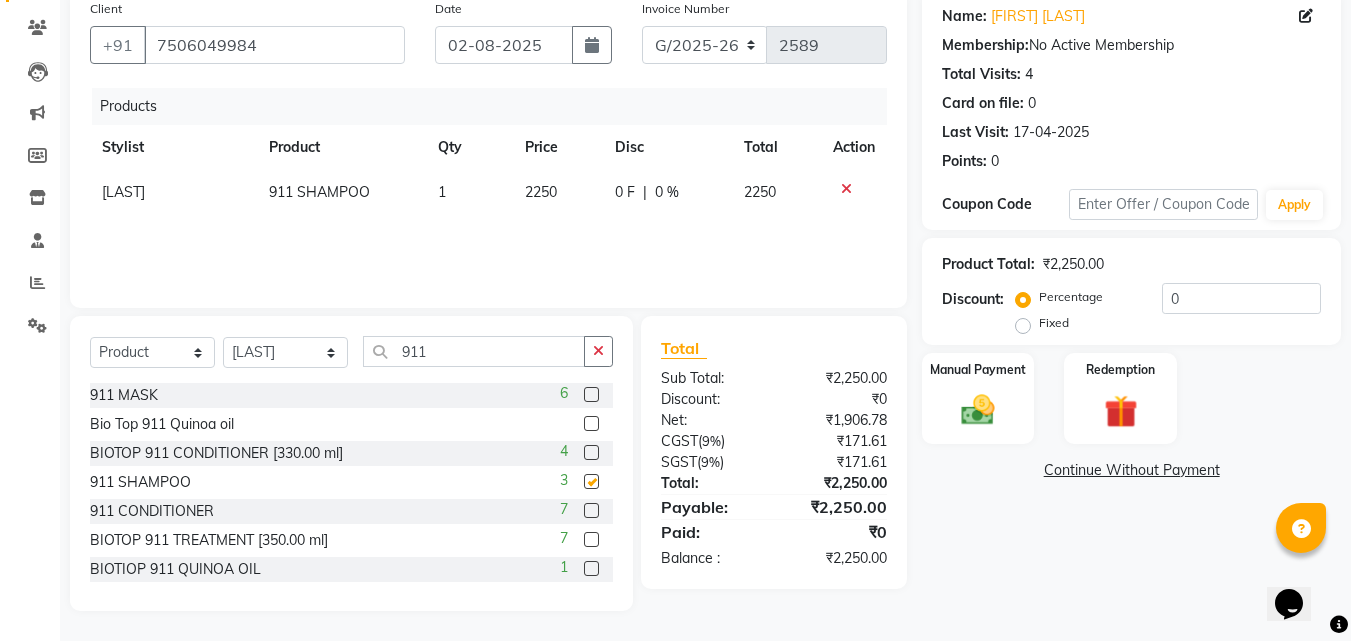 checkbox on "false" 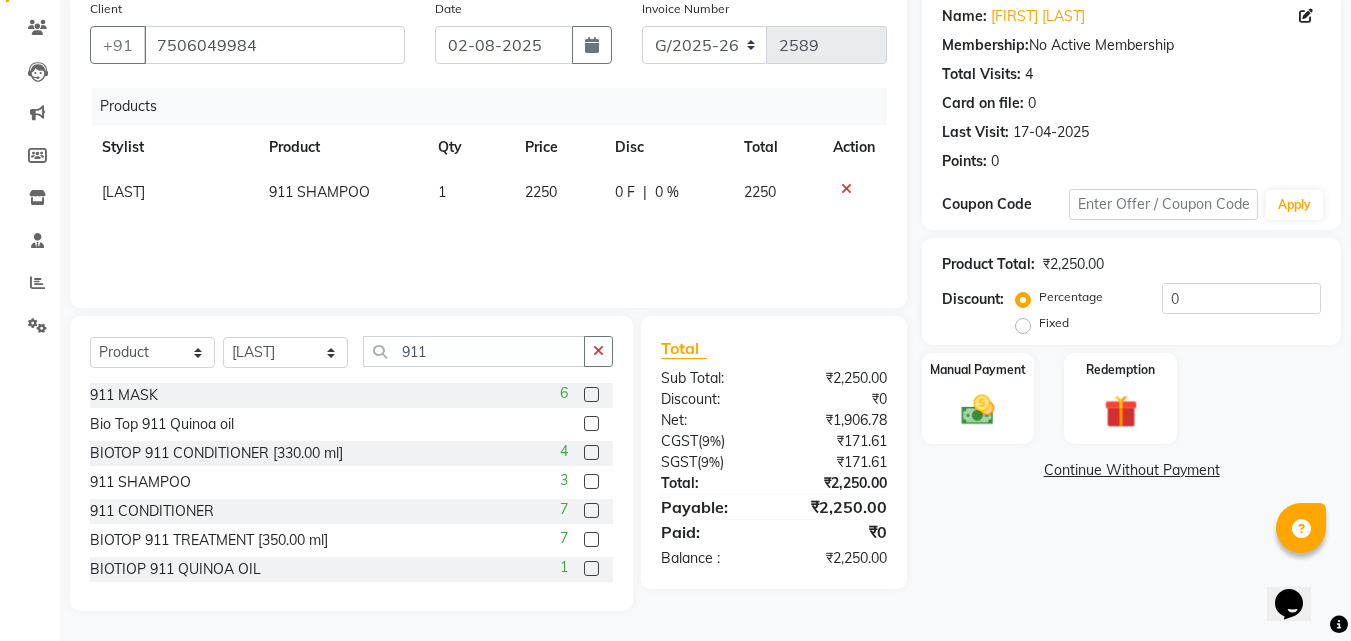 click on "2250" 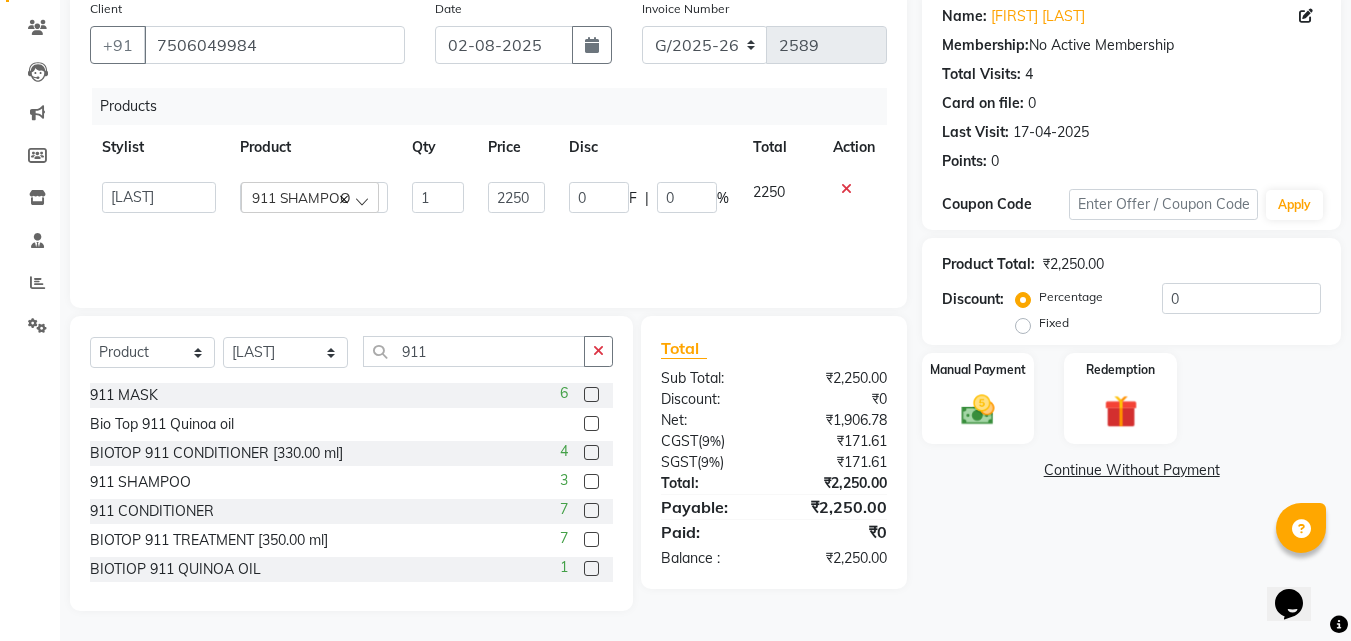 click on "0 F | 0 %" 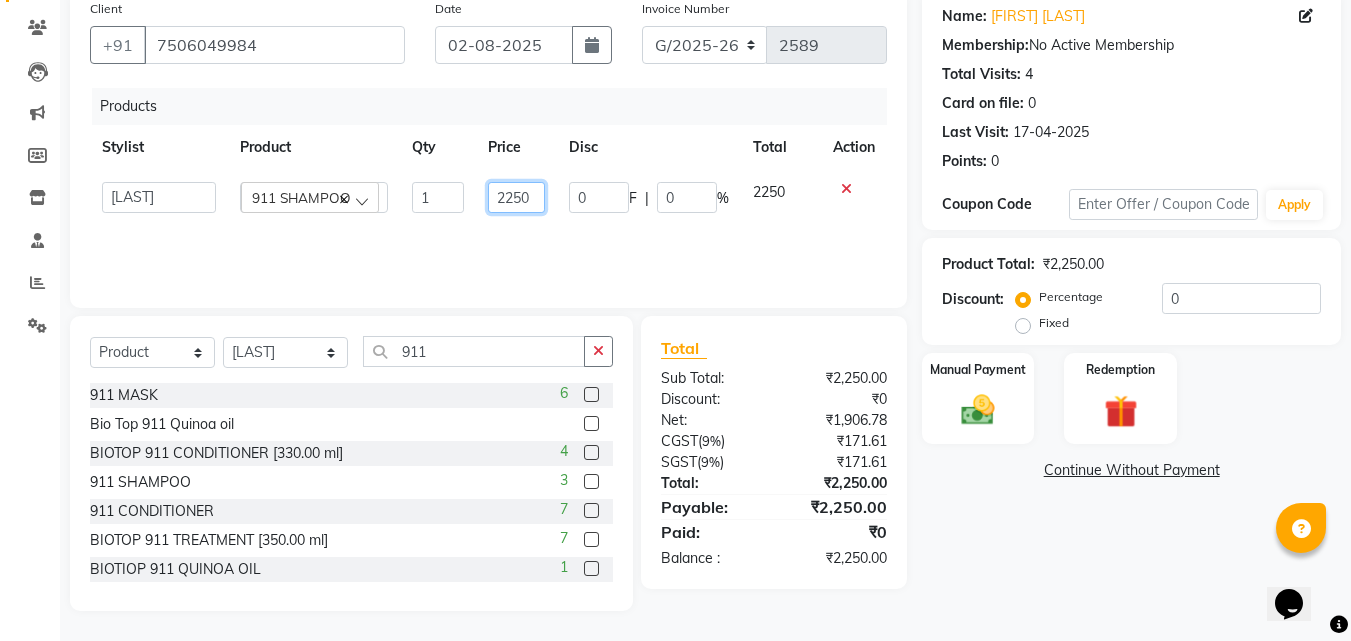 click on "2250" 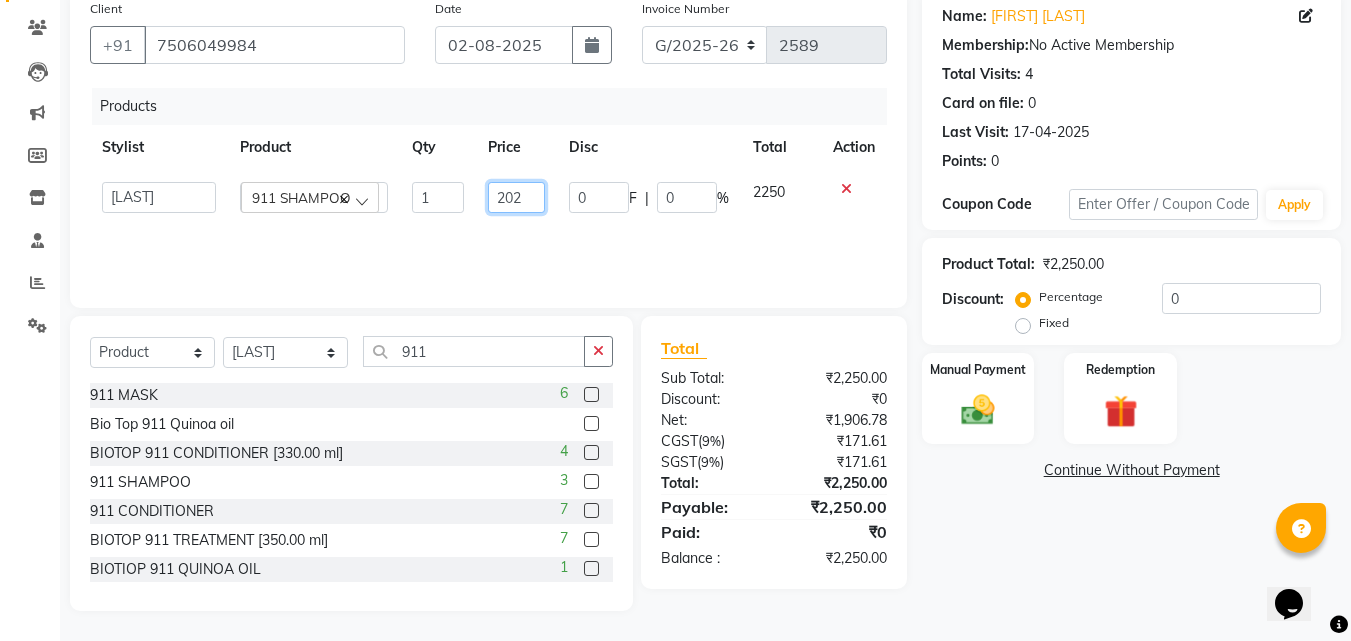 type on "2025" 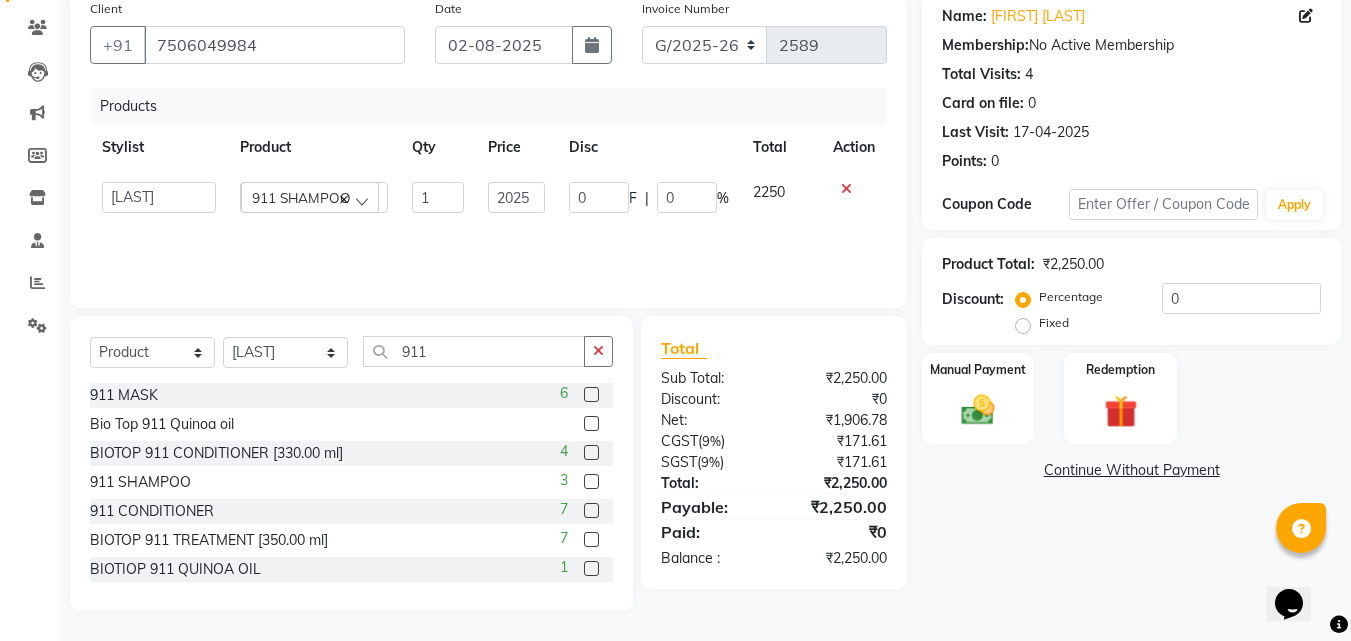 click on "Products Stylist Product Qty Price Disc Total Action  ABDUL   AKSHADA   ANJALI   ARBAZ   ARIF   FAHEEM   Front Desk   GOVIND   HEENA   IFTESHA   JACIN   NIBHA   NIKITA   NIZAM   PRANITA   SALIM   SAM   SHADAB   SHARIFA   SMITA GALA   SNEHAL   SONI   SONU   WASEEM   YASH   911 SHAMPOO  1 2025 0 F | 0 % 2250" 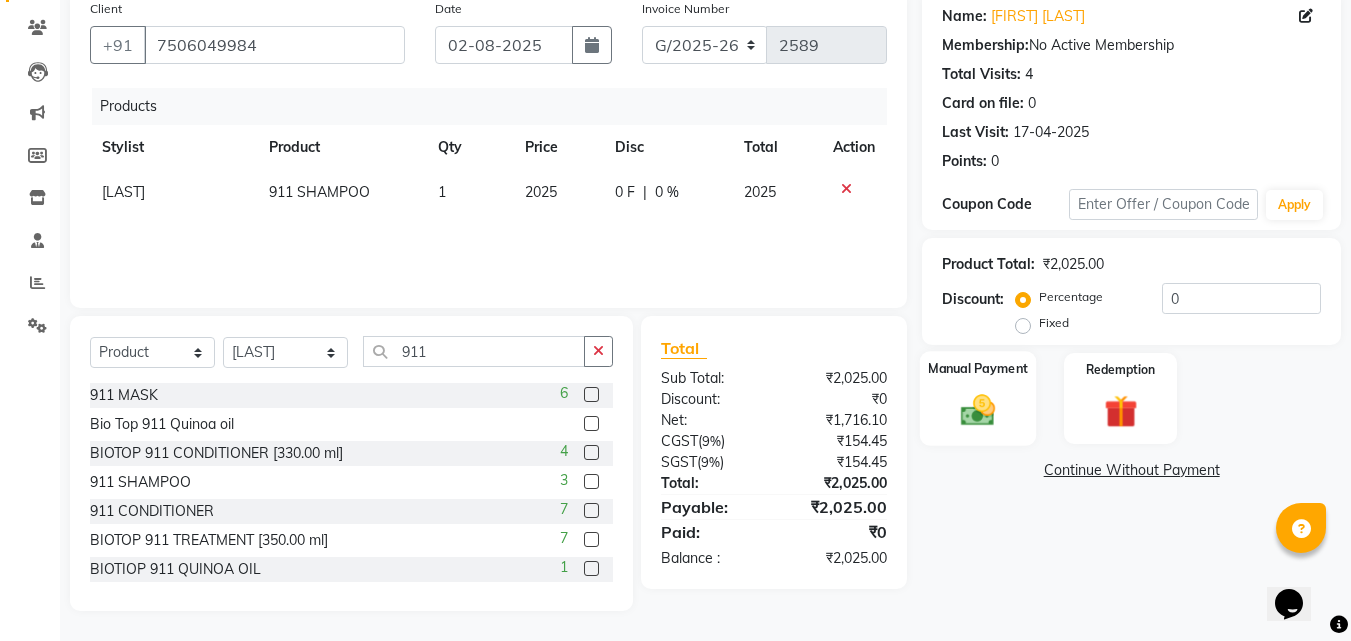 drag, startPoint x: 960, startPoint y: 420, endPoint x: 1001, endPoint y: 428, distance: 41.773197 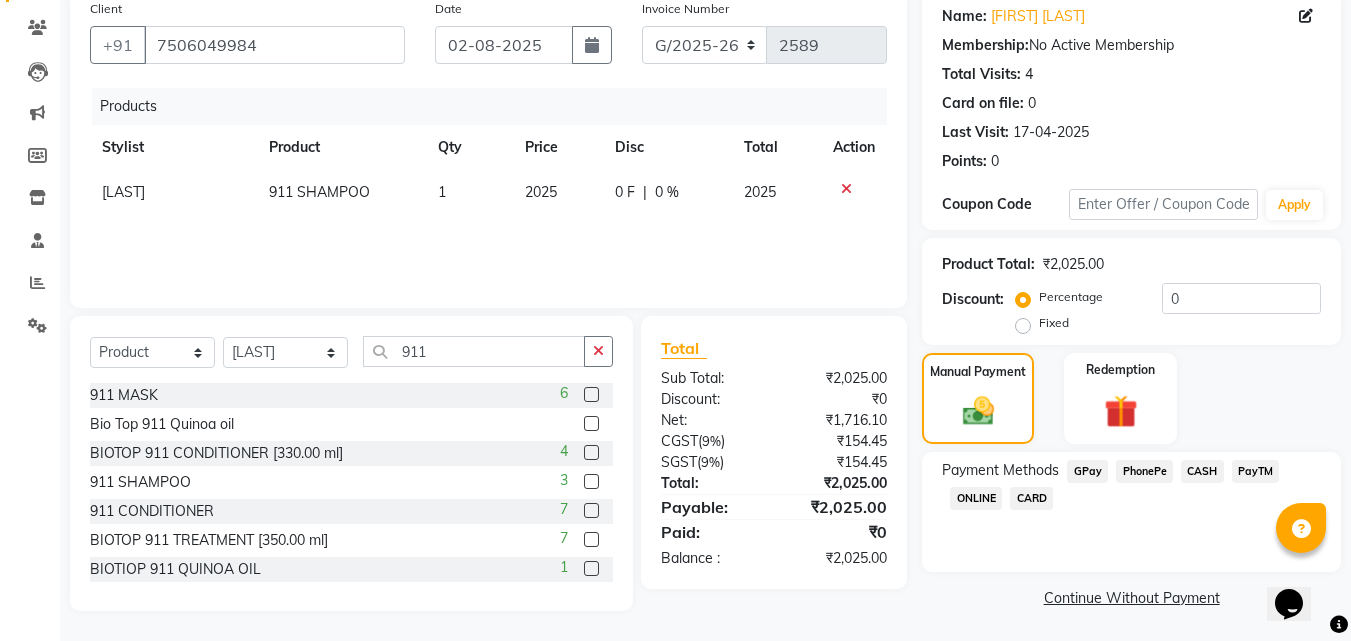 drag, startPoint x: 1133, startPoint y: 471, endPoint x: 1149, endPoint y: 508, distance: 40.311287 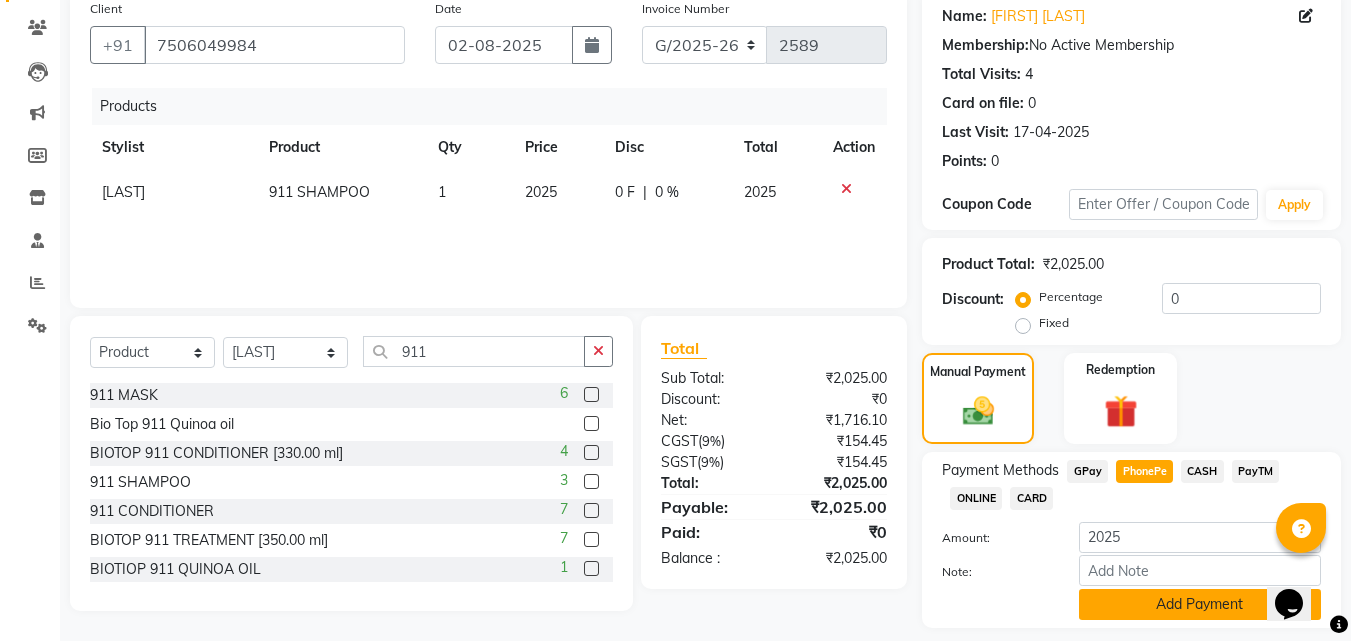 click on "Add Payment" 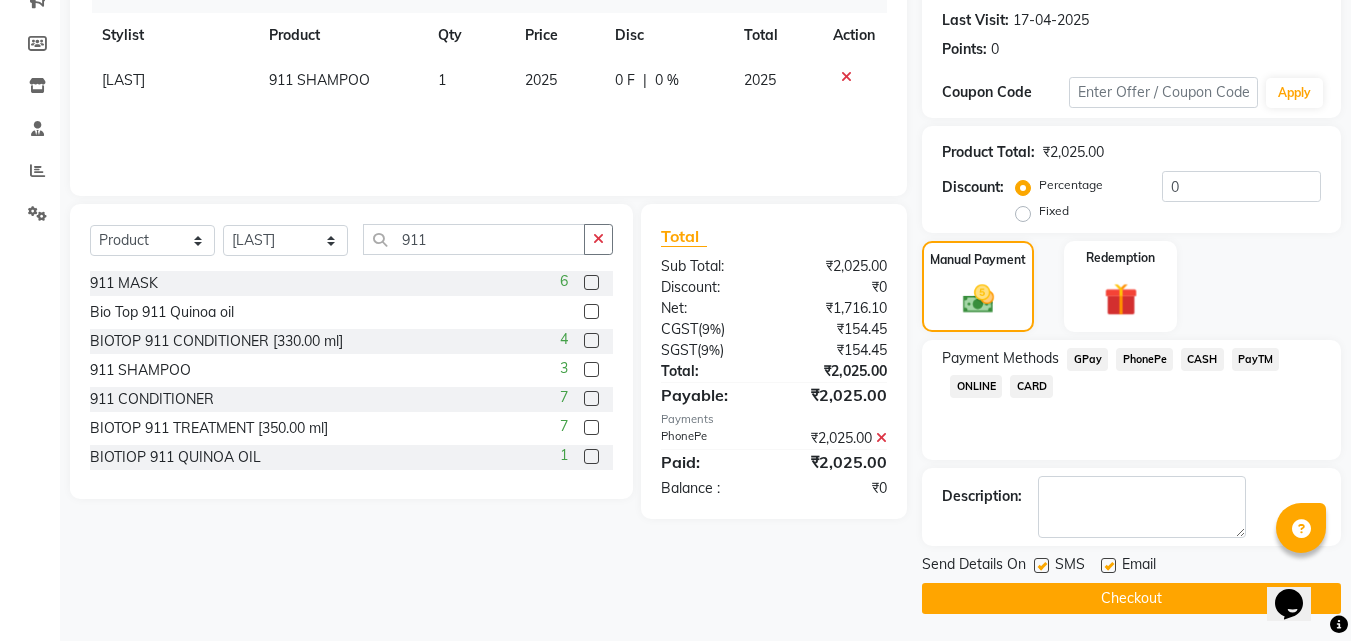 scroll, scrollTop: 275, scrollLeft: 0, axis: vertical 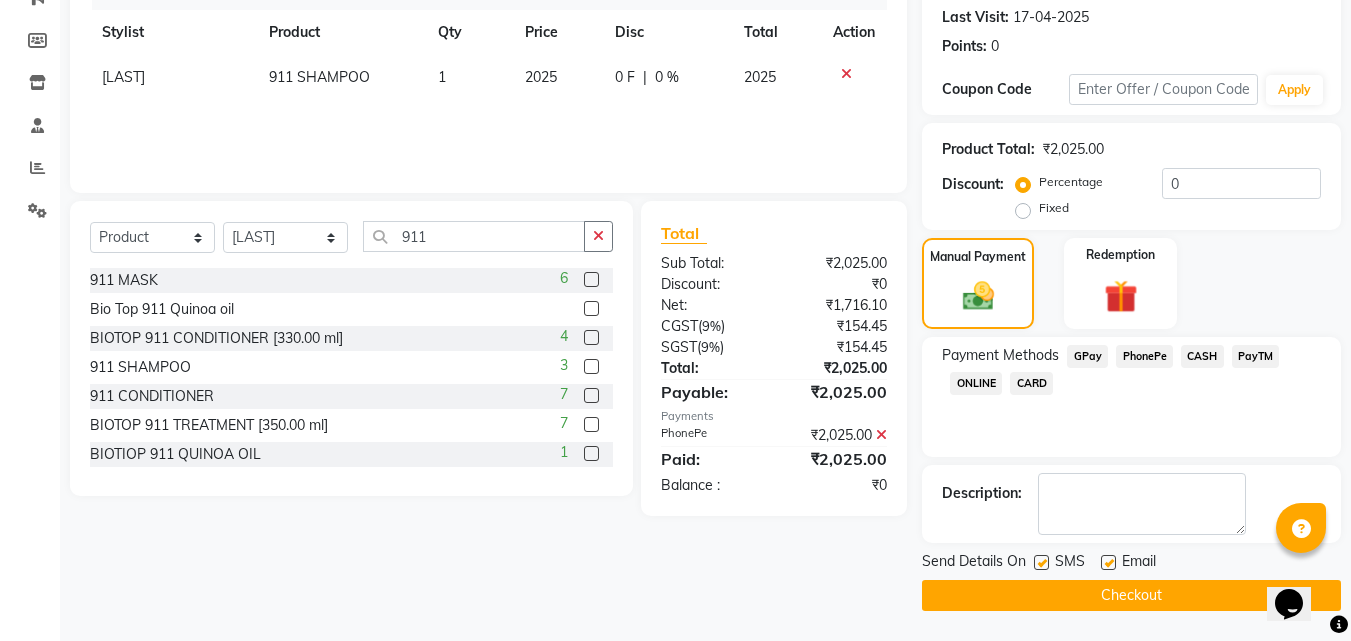 click 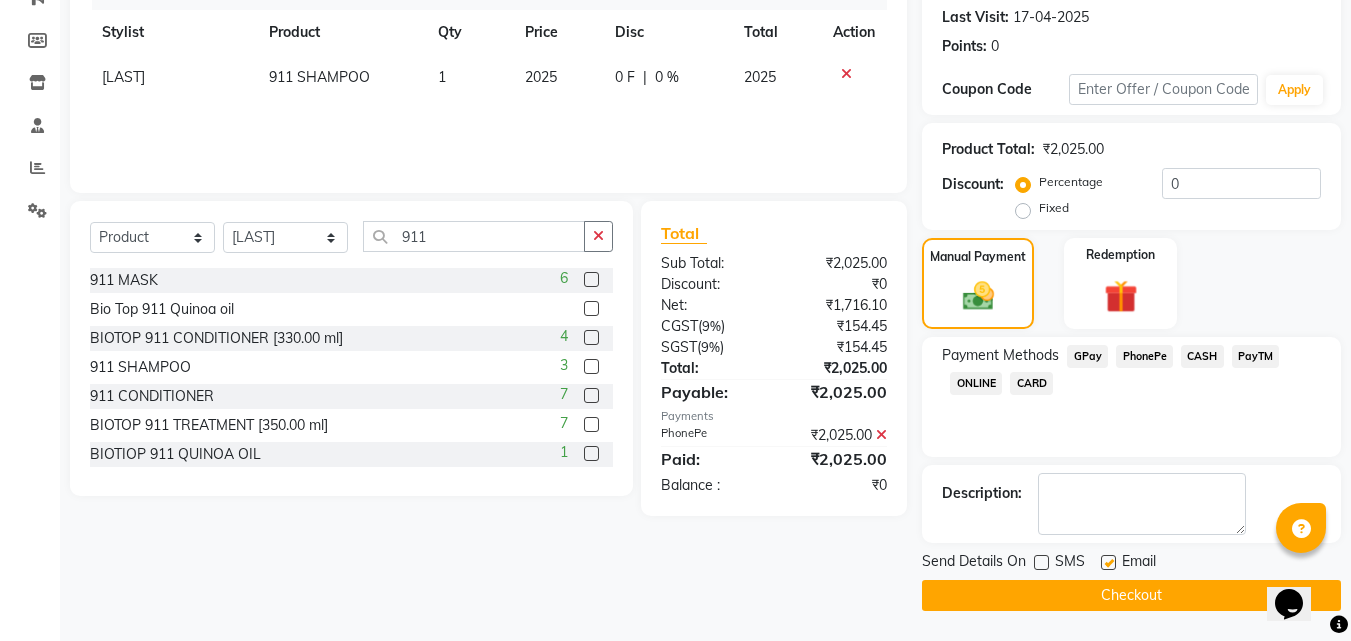 click on "Email" 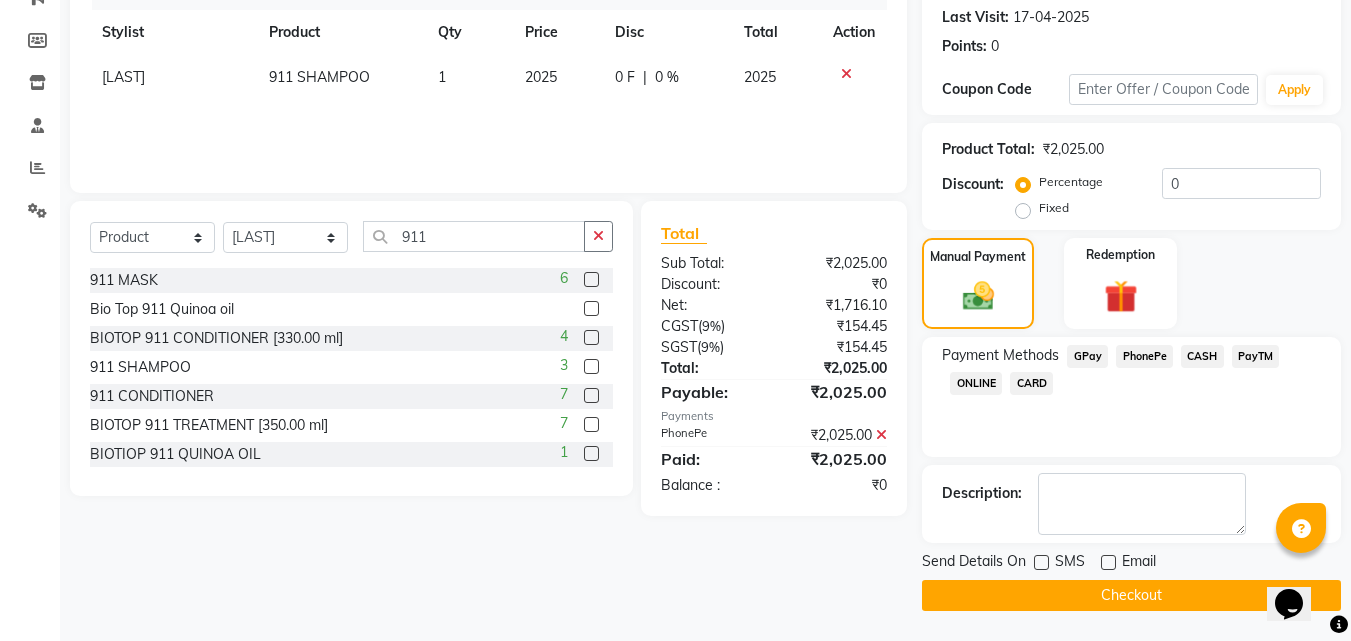 click on "Checkout" 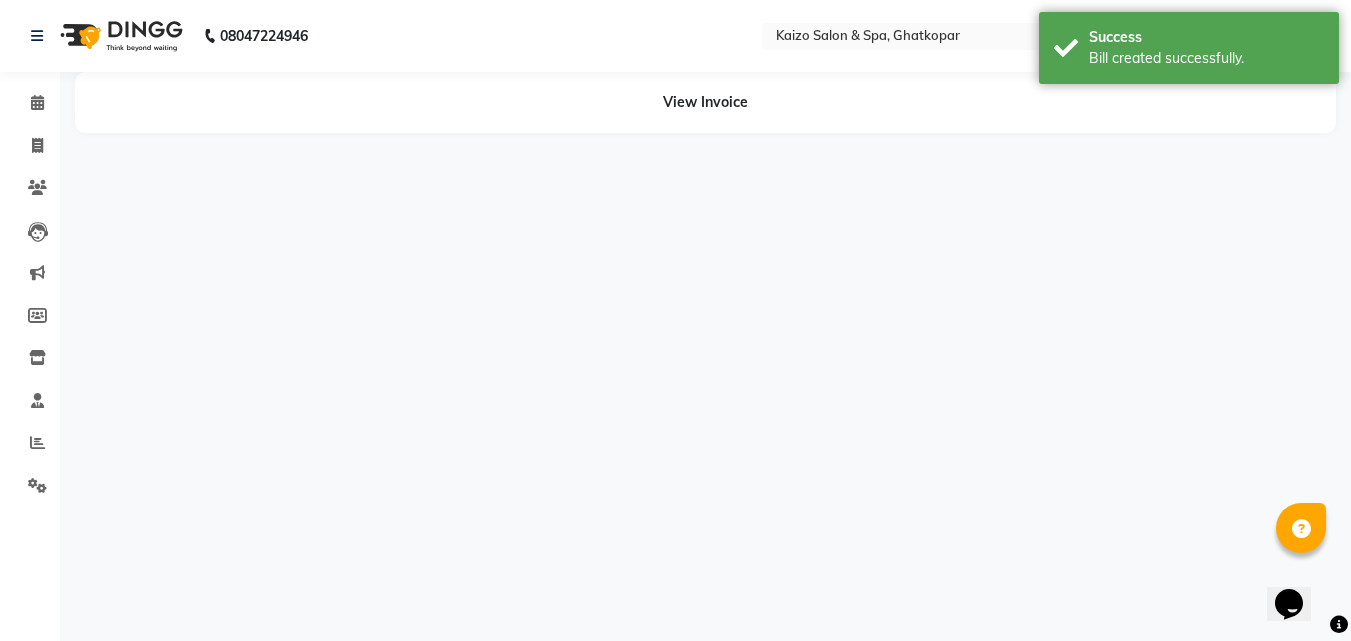 scroll, scrollTop: 0, scrollLeft: 0, axis: both 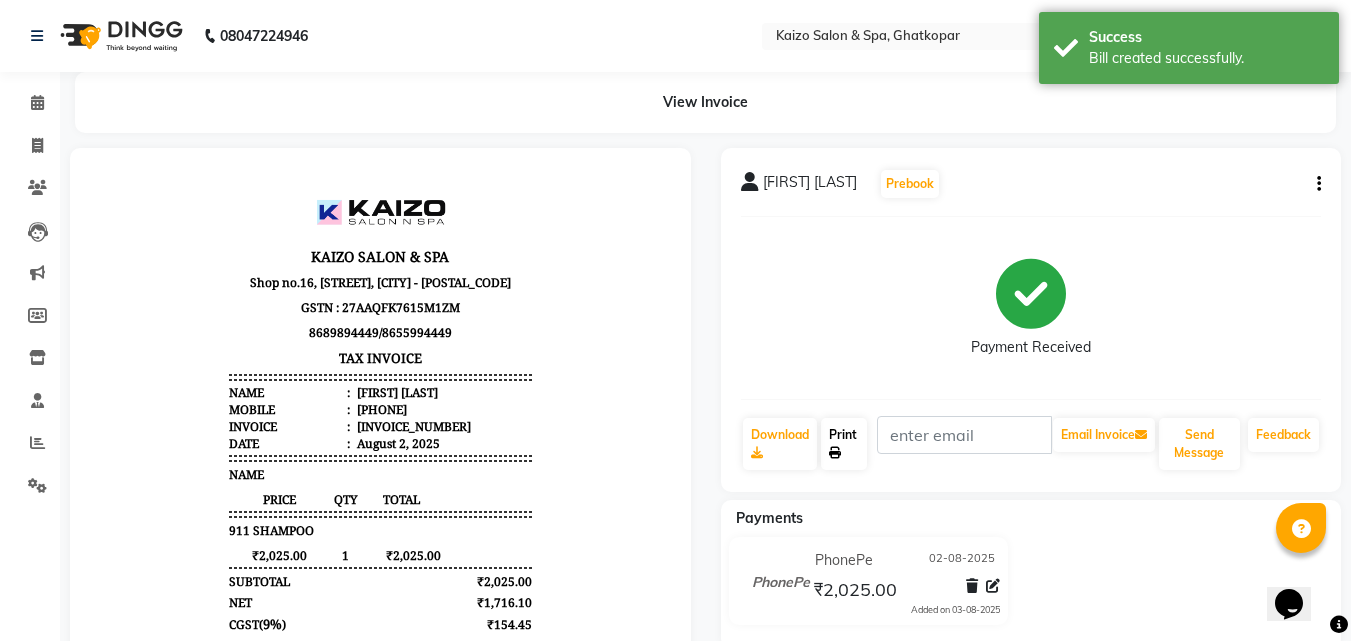click on "Print" 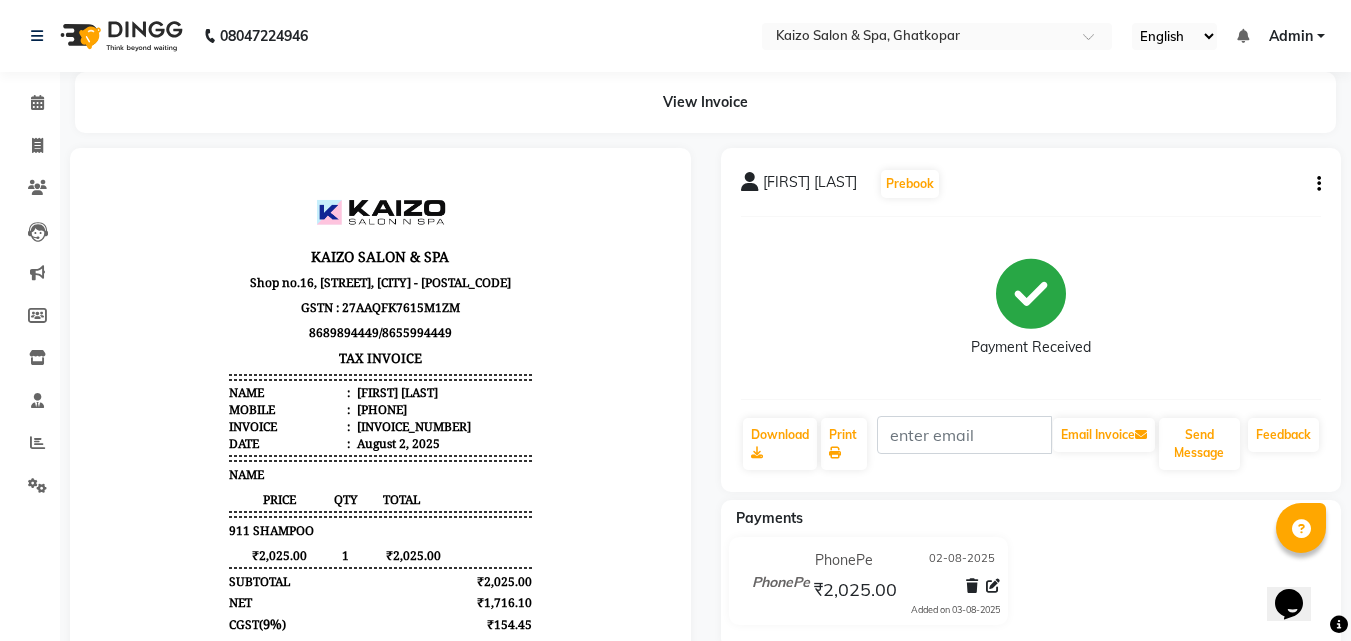 select on "service" 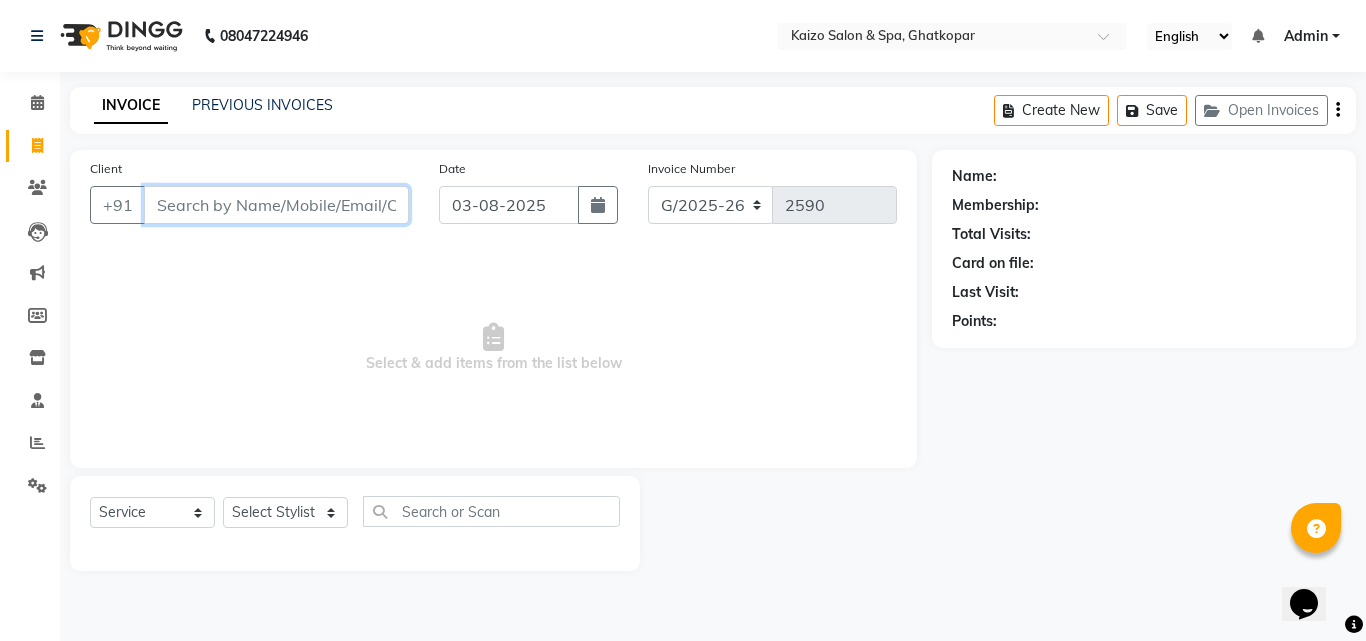 paste on "[NAME] [PHONE]" 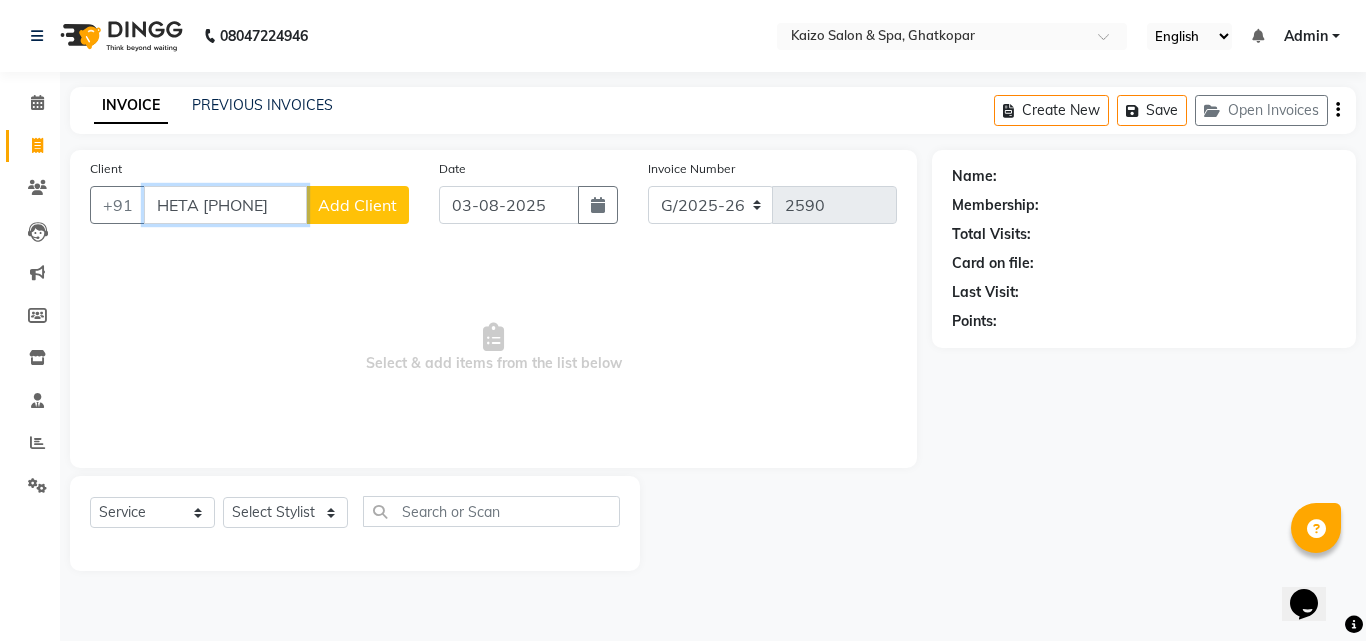 scroll, scrollTop: 0, scrollLeft: 1, axis: horizontal 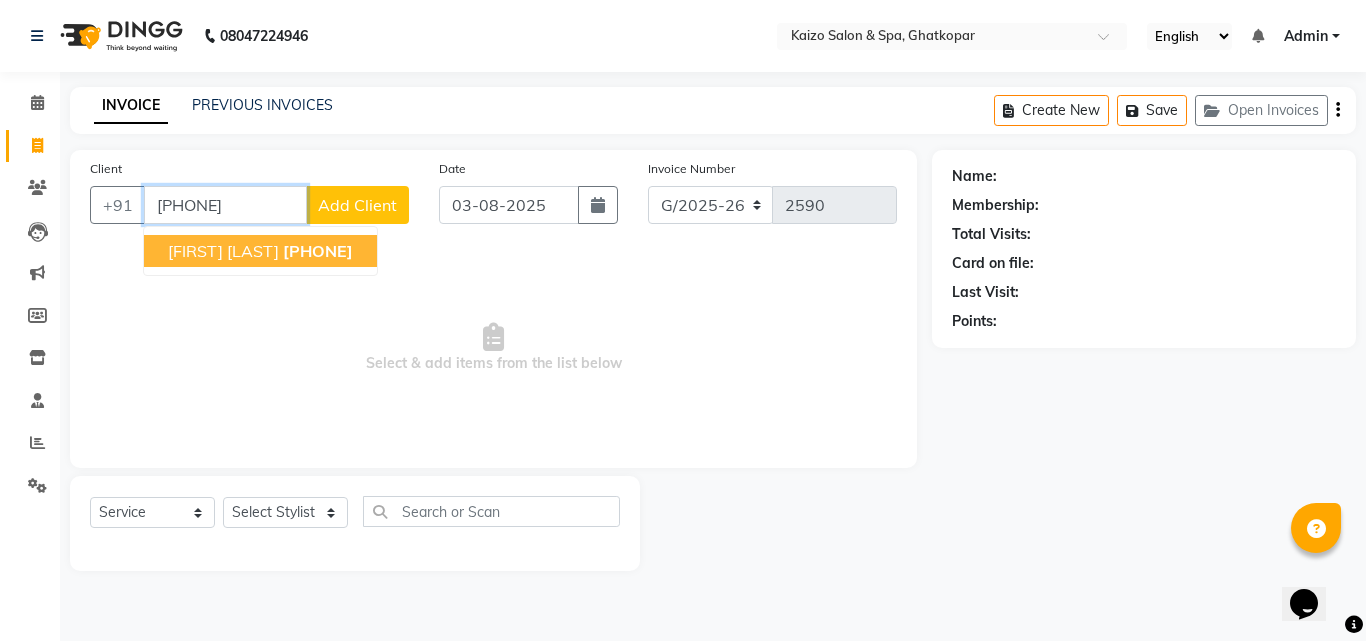 click on "[PHONE]" 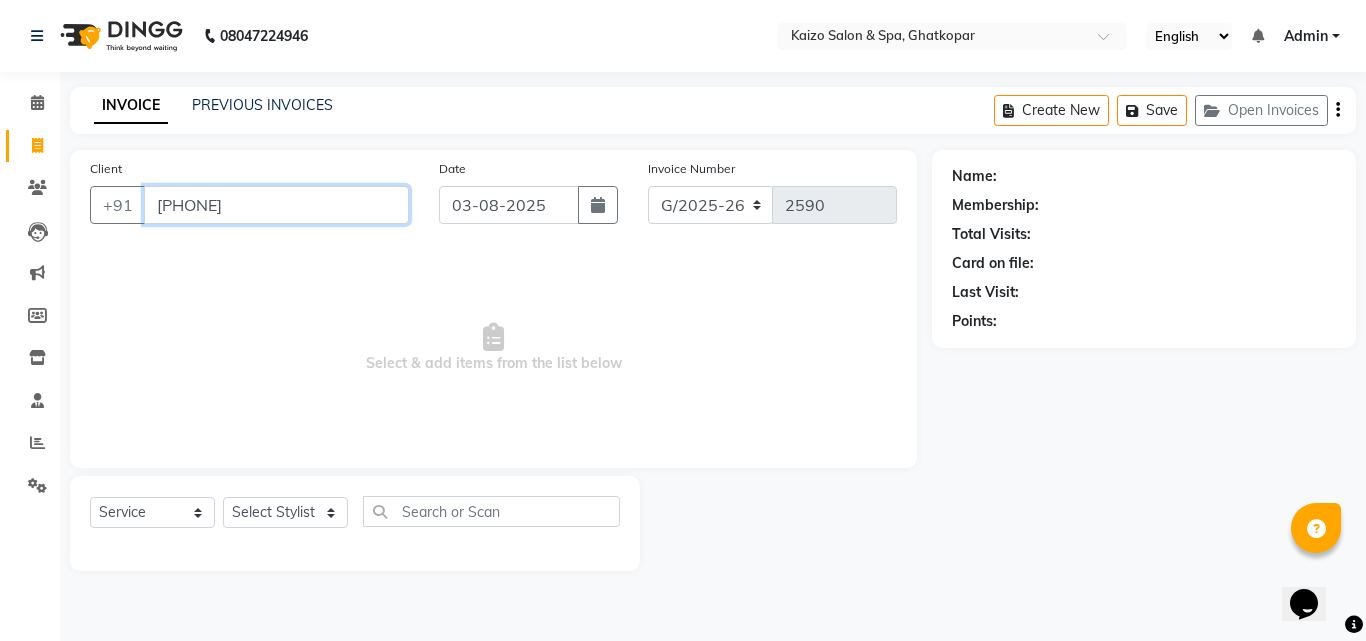 type on "[PHONE]" 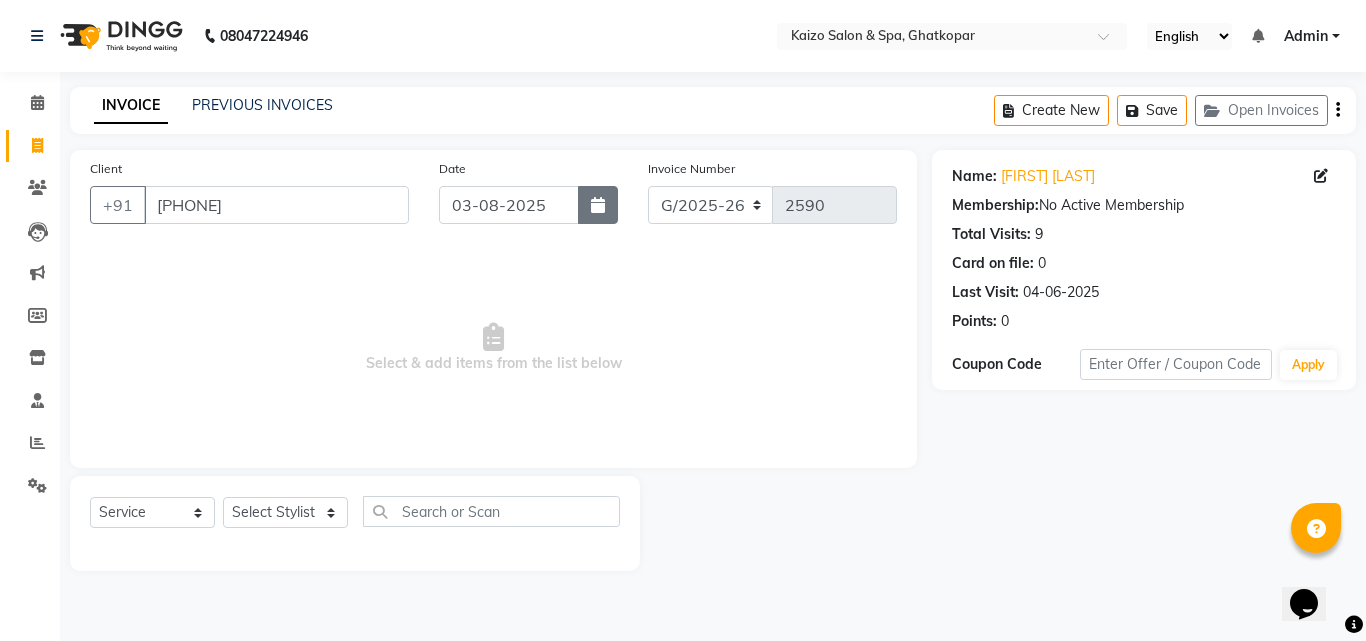 click 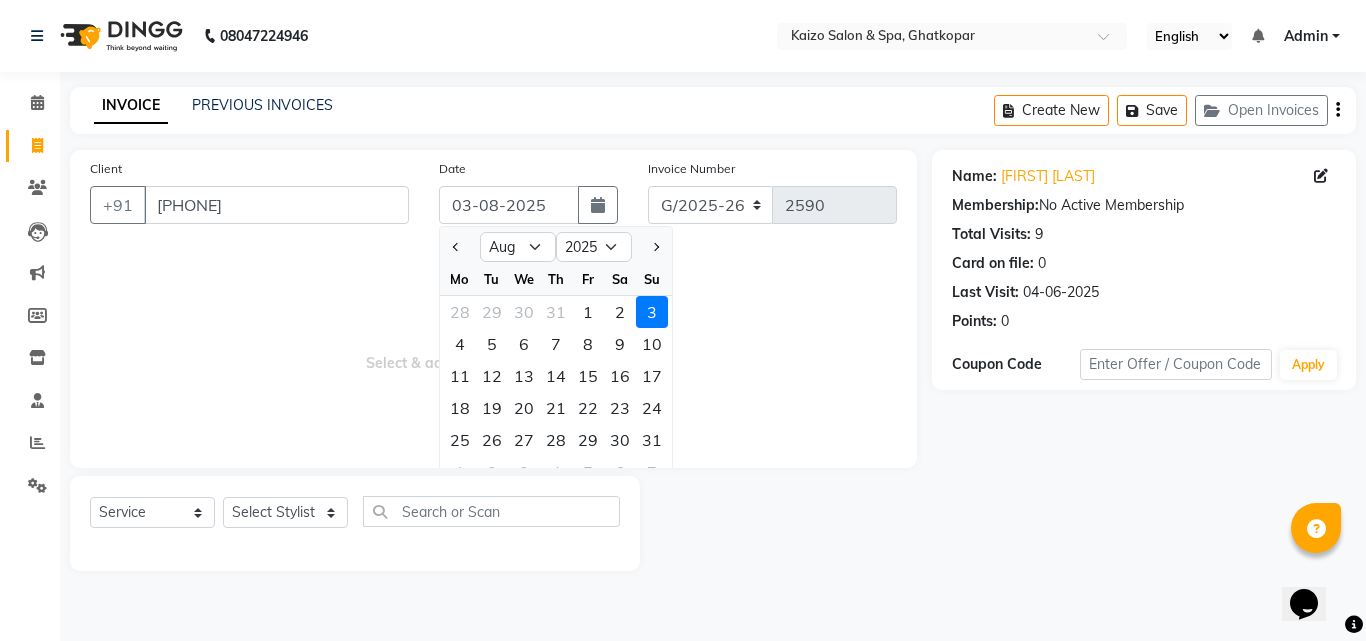 drag, startPoint x: 620, startPoint y: 319, endPoint x: 637, endPoint y: 312, distance: 18.384777 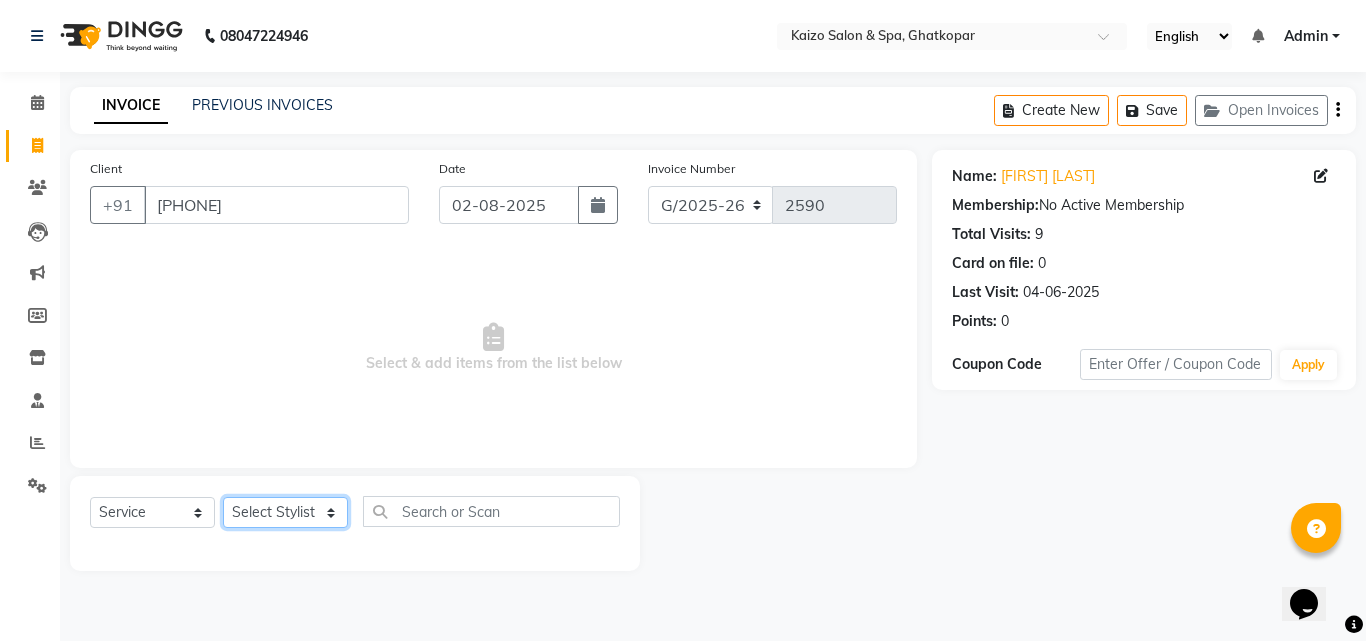 click on "Select Stylist" 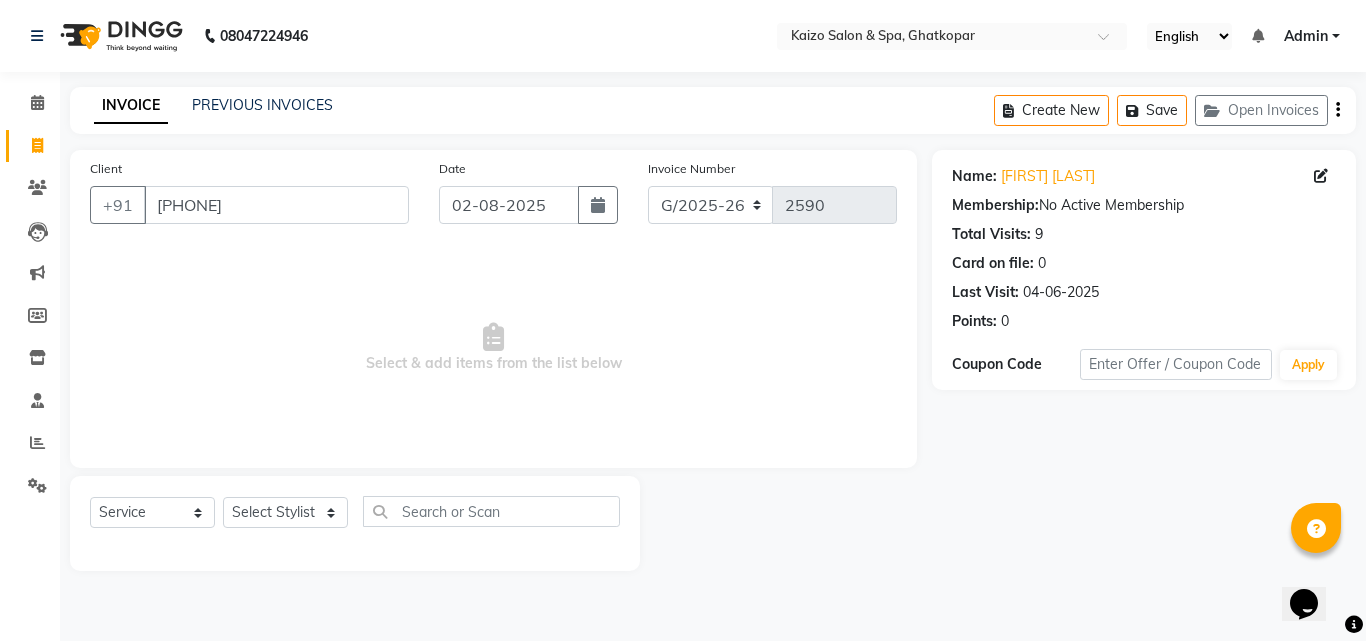 drag, startPoint x: 285, startPoint y: 459, endPoint x: 270, endPoint y: 520, distance: 62.817196 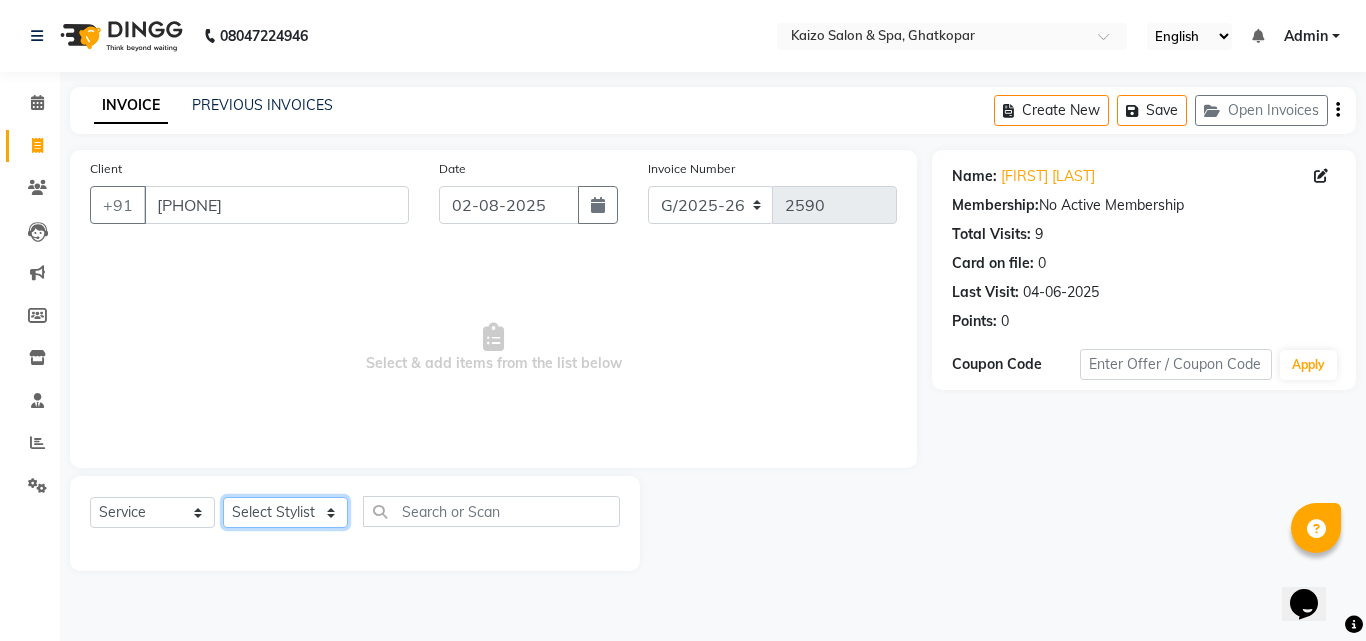 click on "Select Stylist" 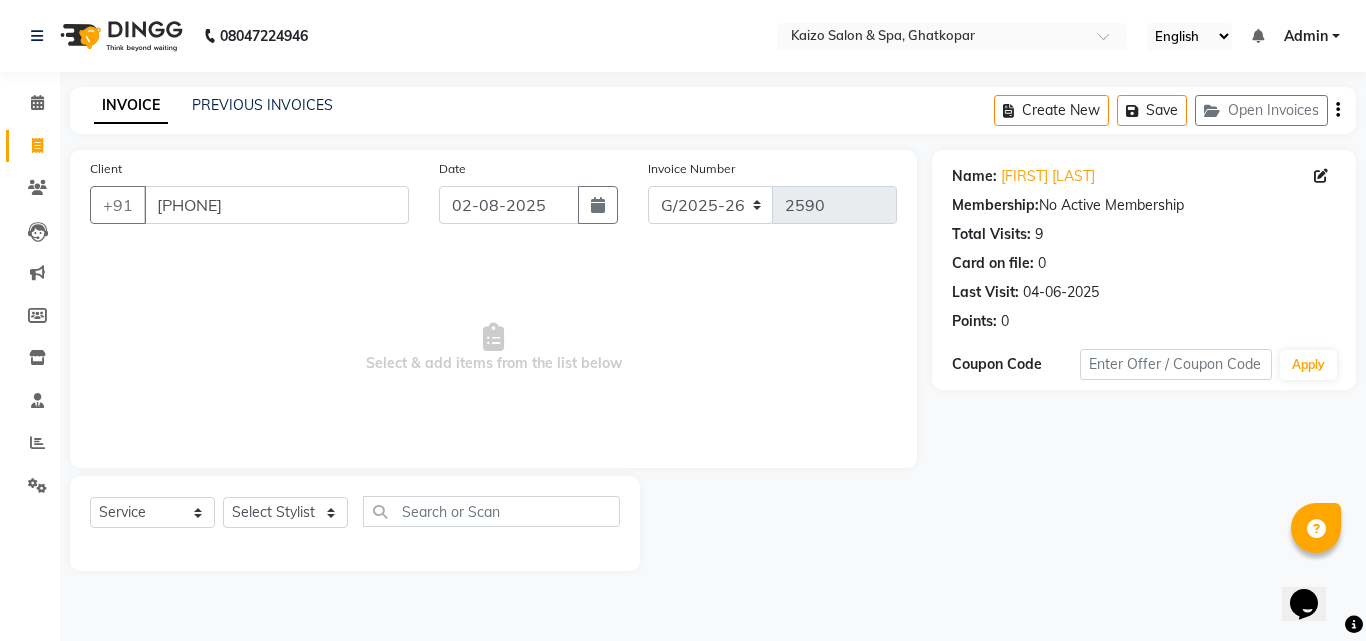 click on "Select  Service  Product  Membership  Package Voucher Prepaid Gift Card  Select Stylist" 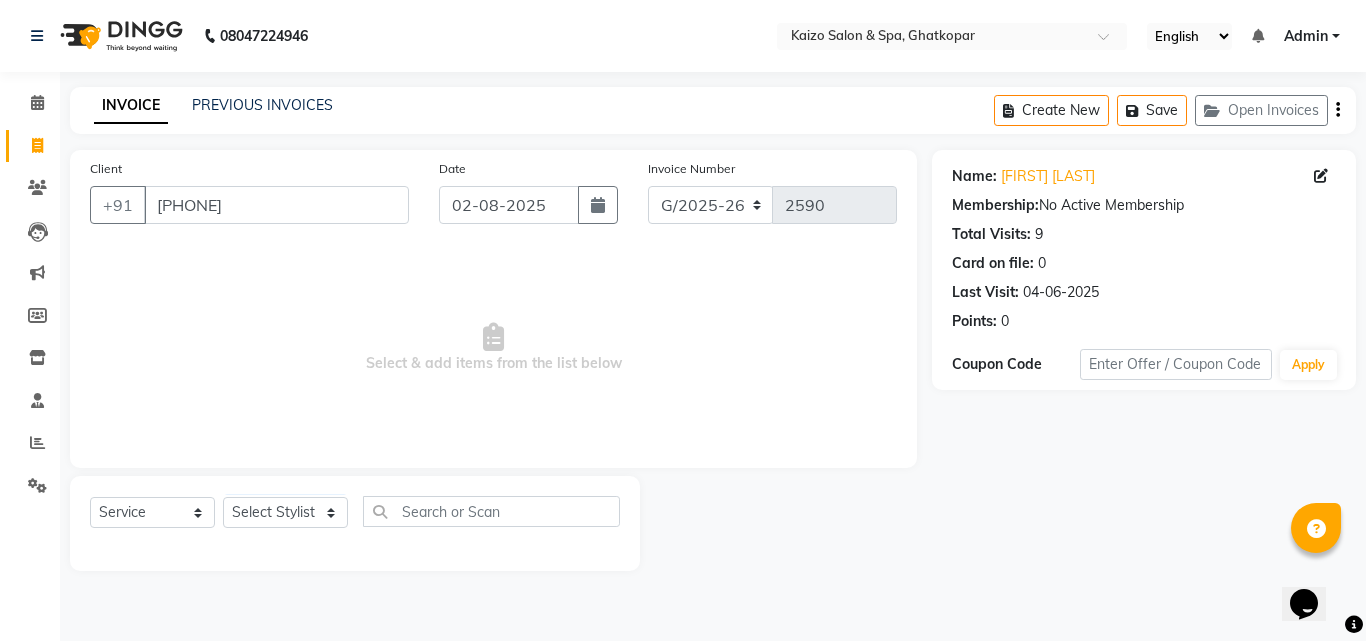 click on "Select  Service  Product  Membership  Package Voucher Prepaid Gift Card  Select Stylist" 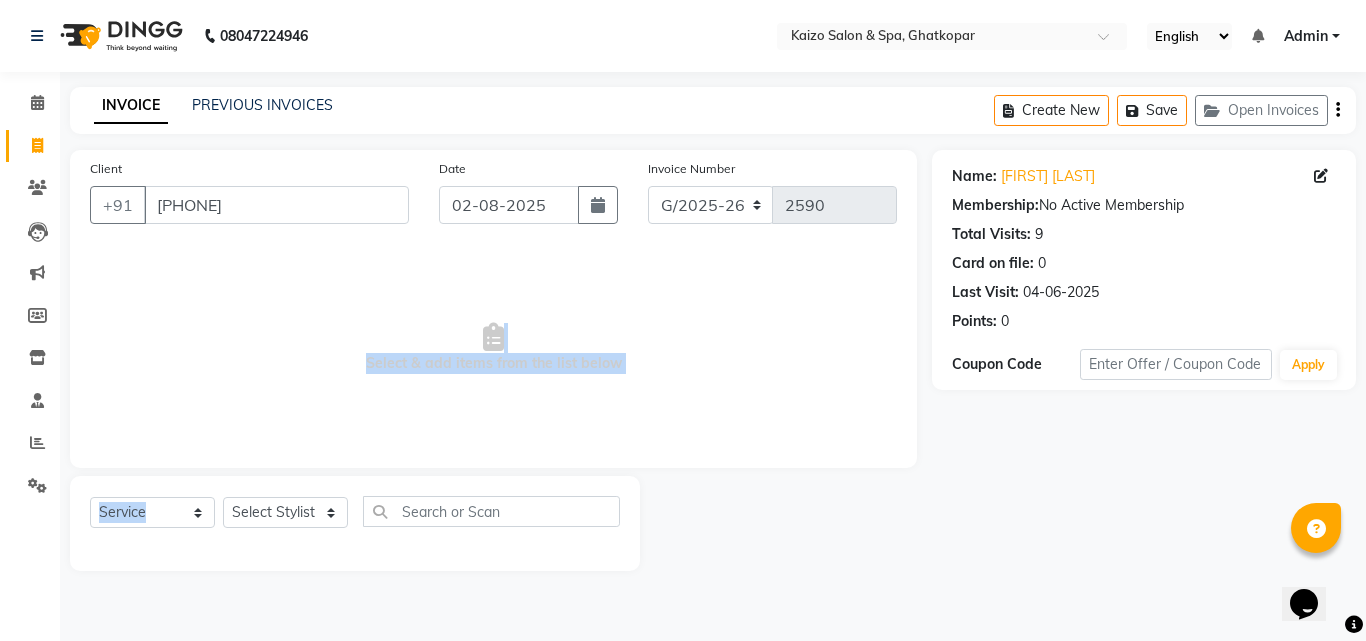drag, startPoint x: 281, startPoint y: 478, endPoint x: 307, endPoint y: 371, distance: 110.11358 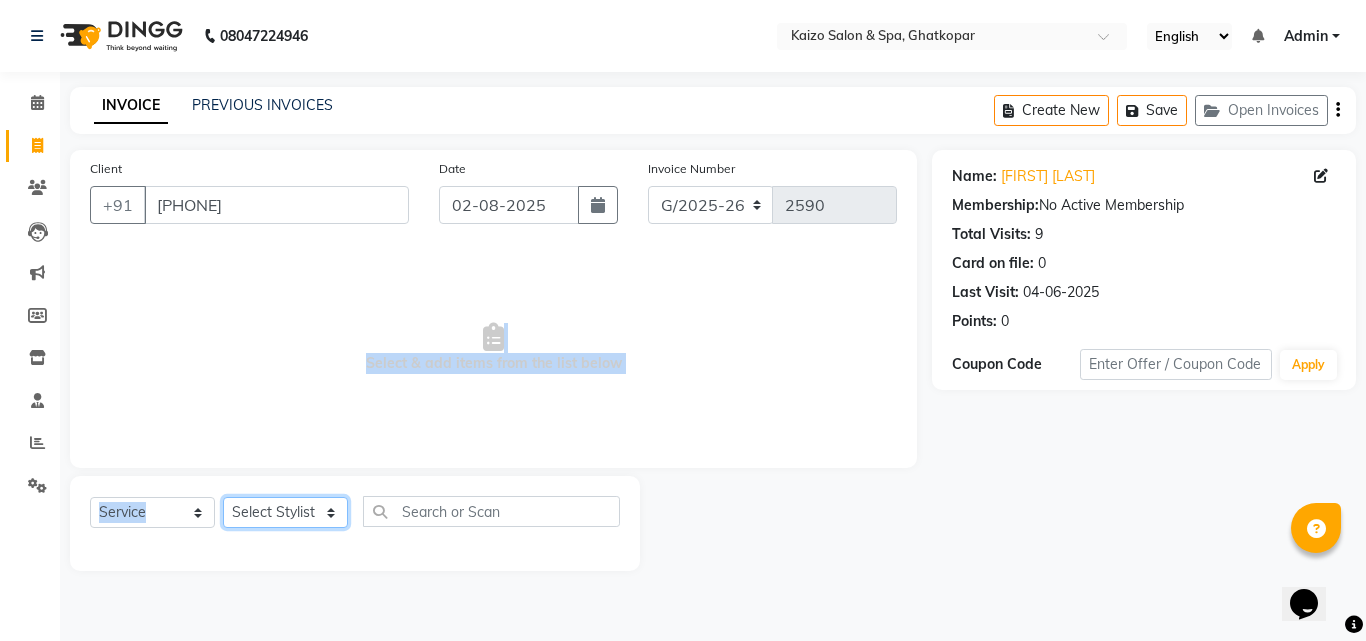 drag, startPoint x: 281, startPoint y: 518, endPoint x: 280, endPoint y: 506, distance: 12.0415945 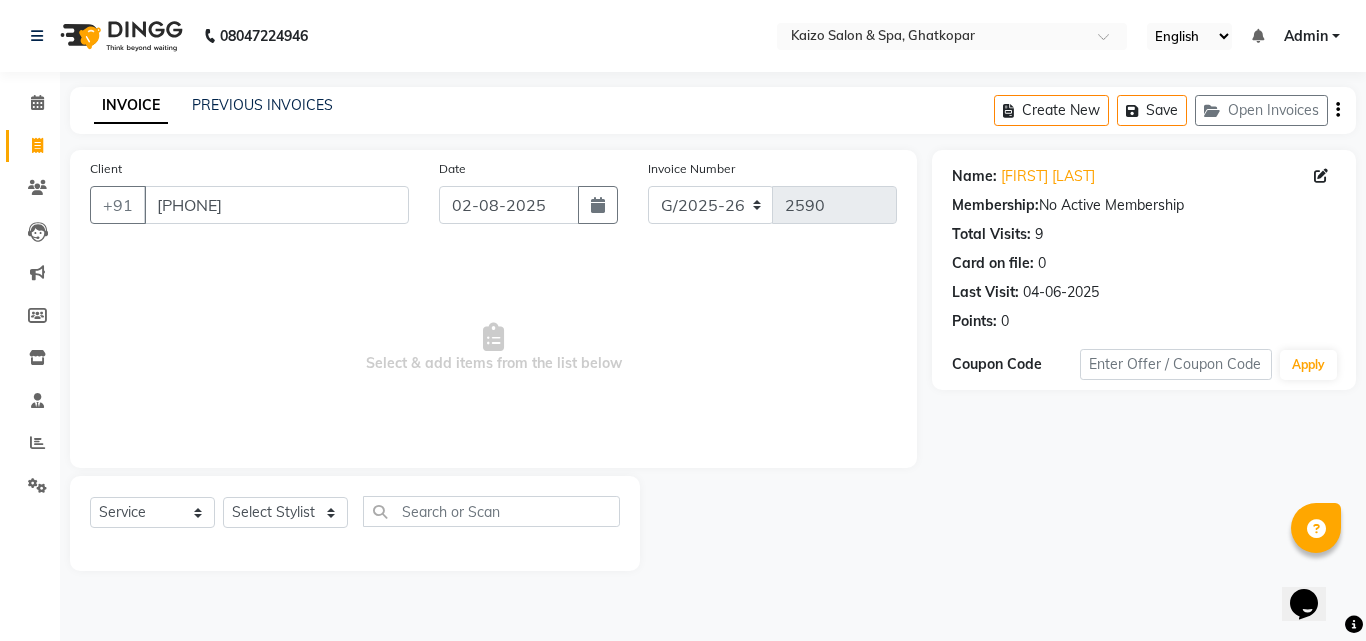click 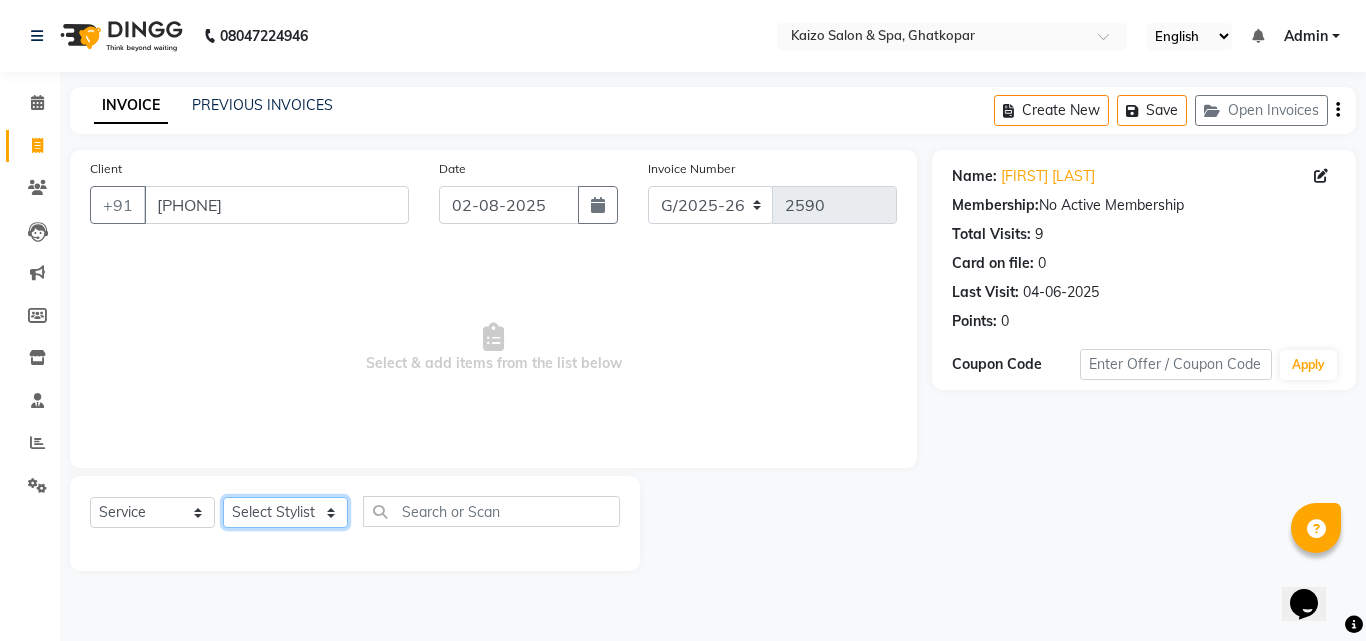 click on "Select Stylist" 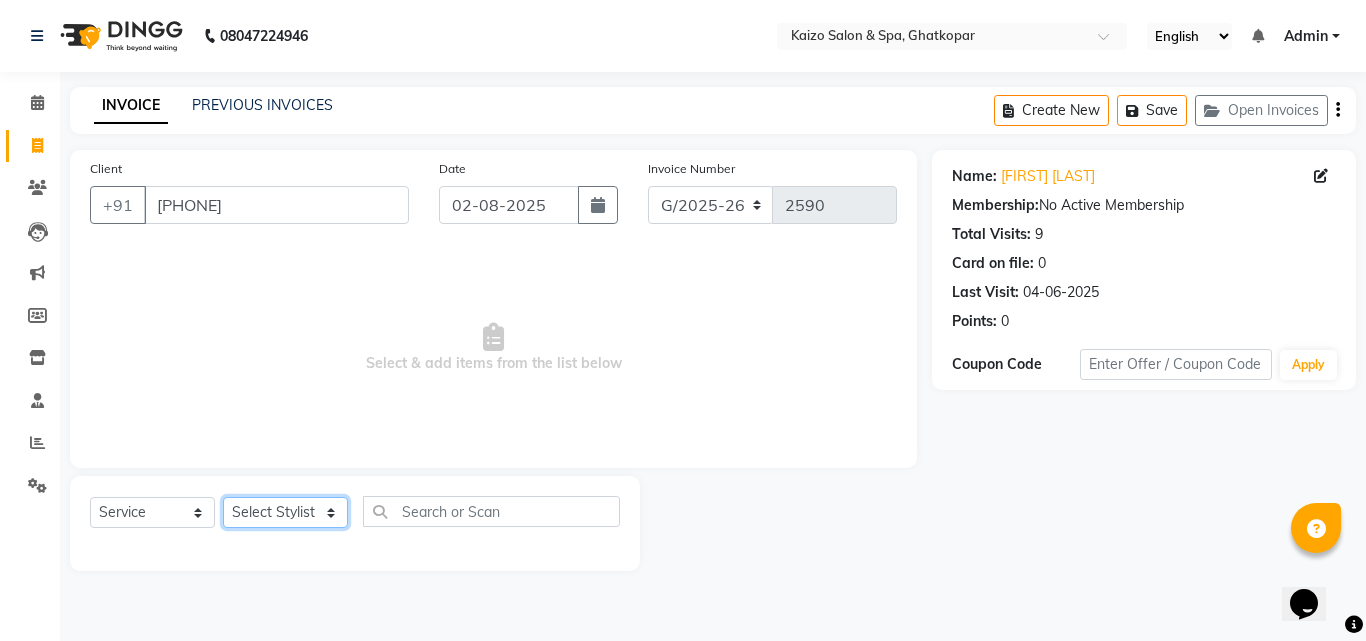 click on "Select Stylist" 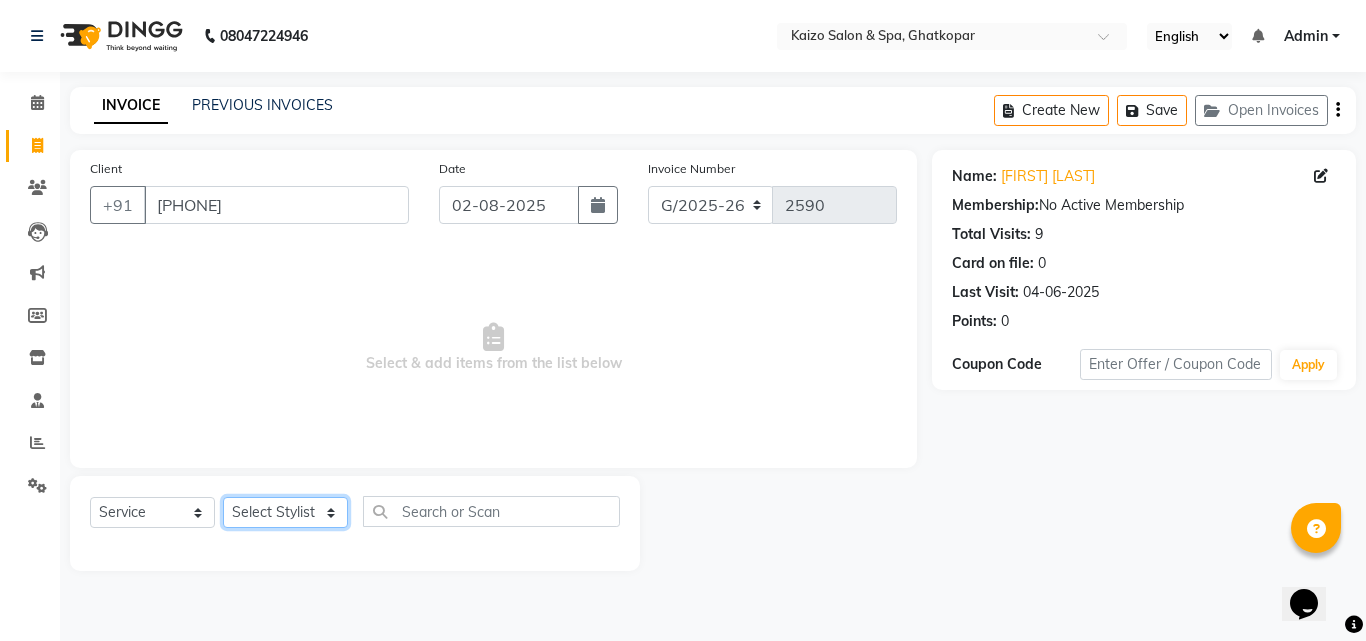 drag, startPoint x: 281, startPoint y: 511, endPoint x: 289, endPoint y: 495, distance: 17.888544 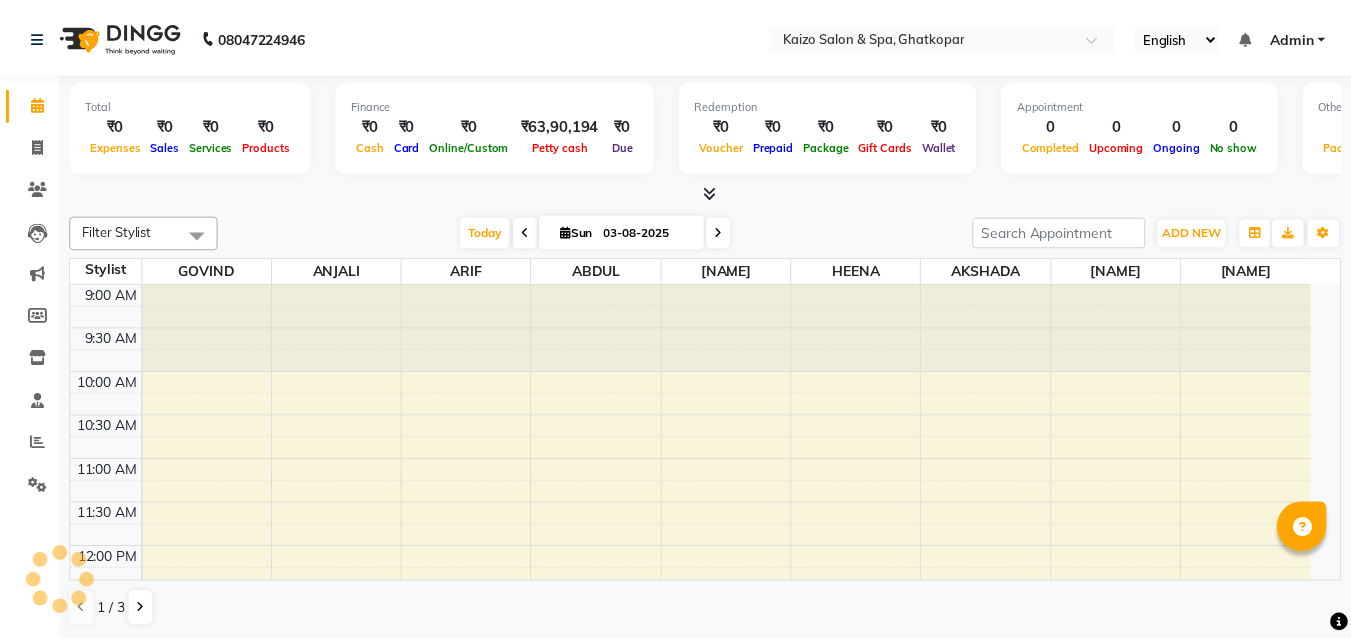 scroll, scrollTop: 0, scrollLeft: 0, axis: both 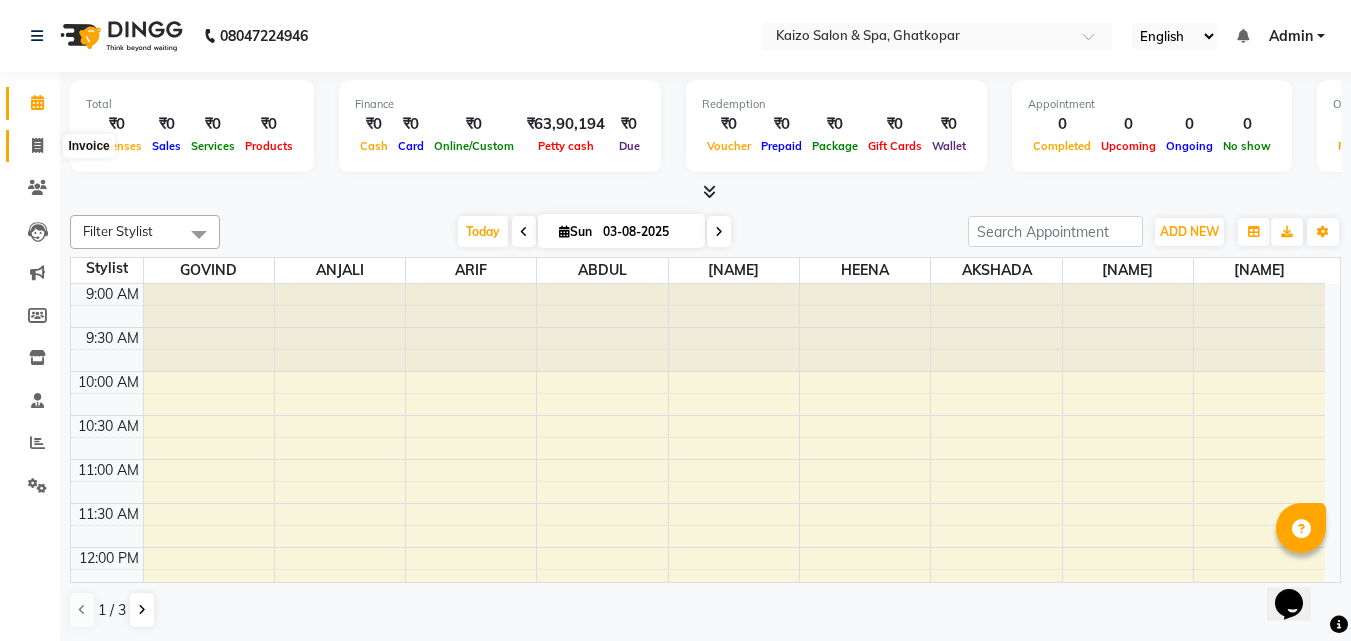 click 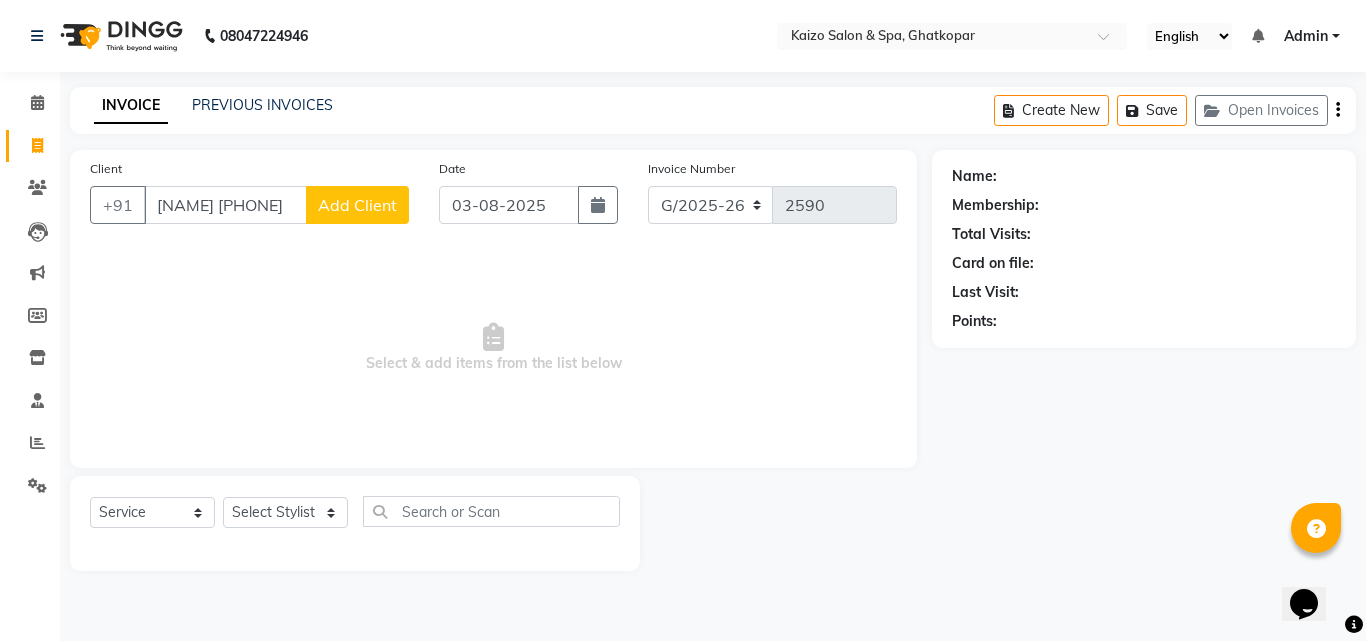 scroll, scrollTop: 0, scrollLeft: 1, axis: horizontal 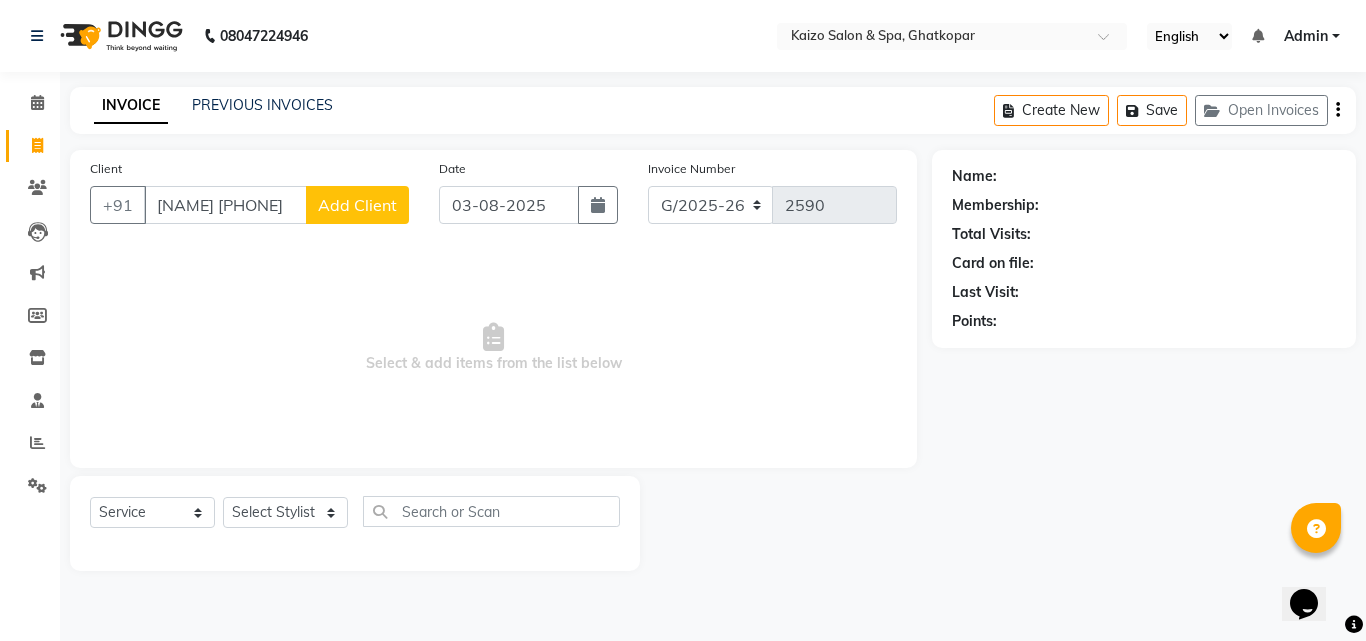 click on "[NAME] [PHONE]" at bounding box center (225, 205) 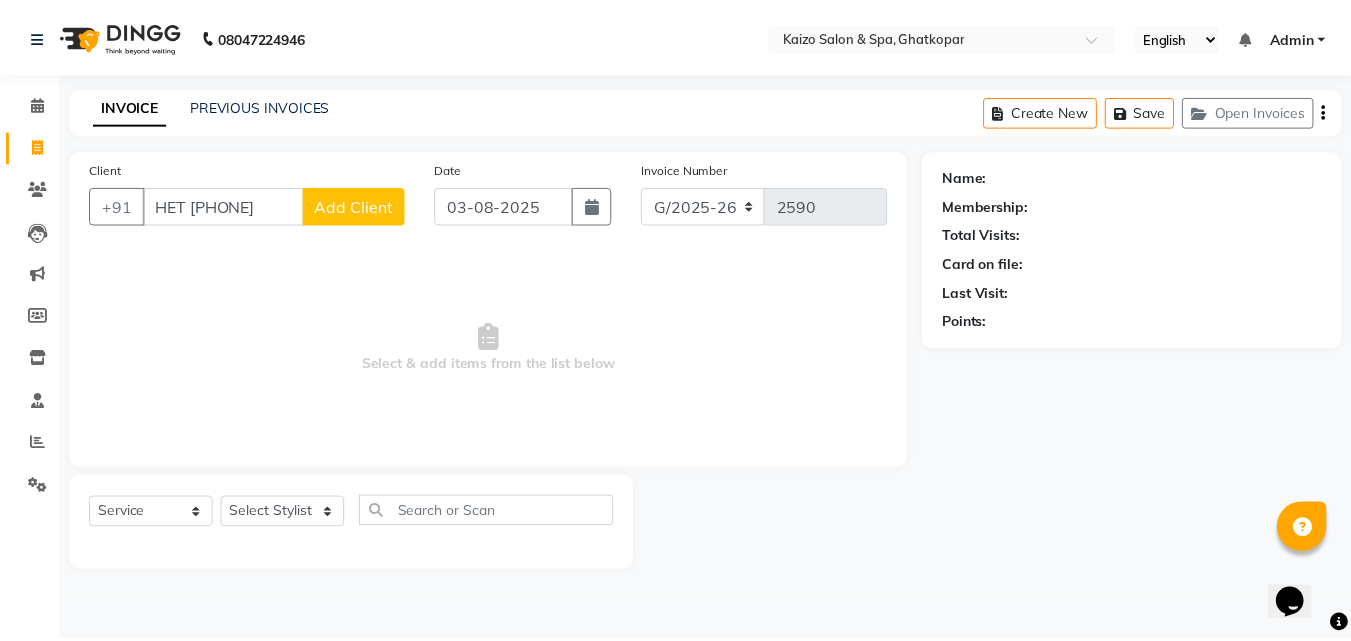 scroll, scrollTop: 0, scrollLeft: 0, axis: both 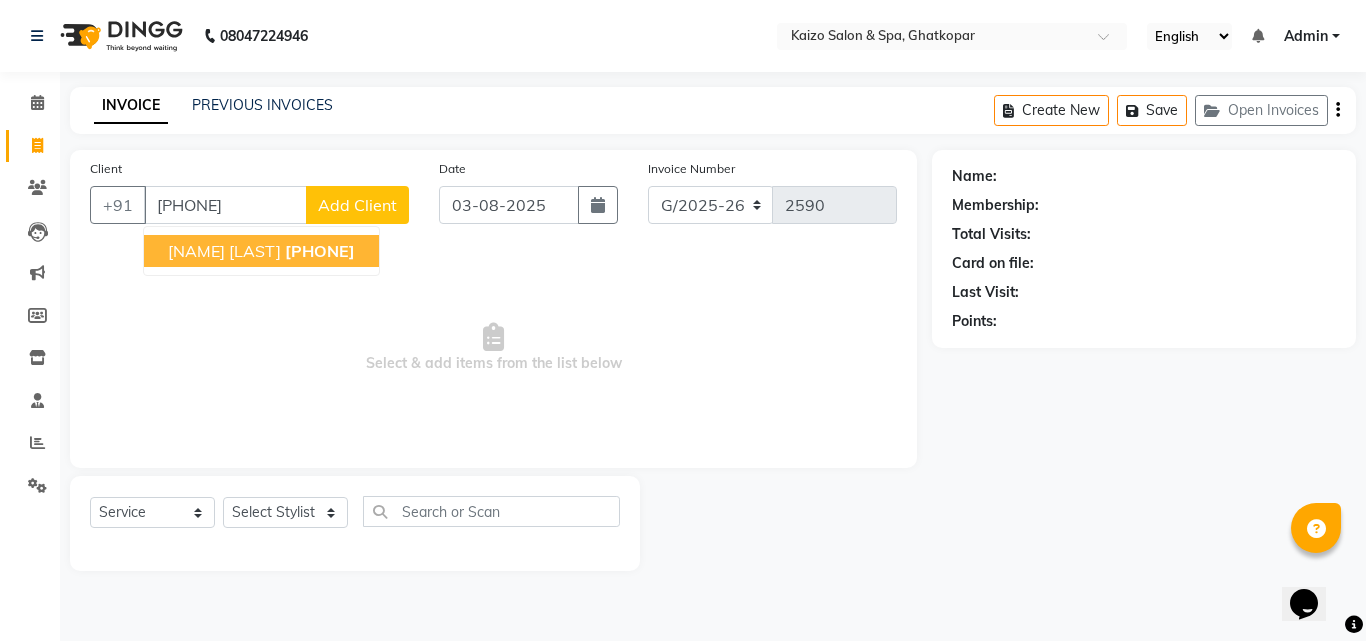 click on "[PHONE]" 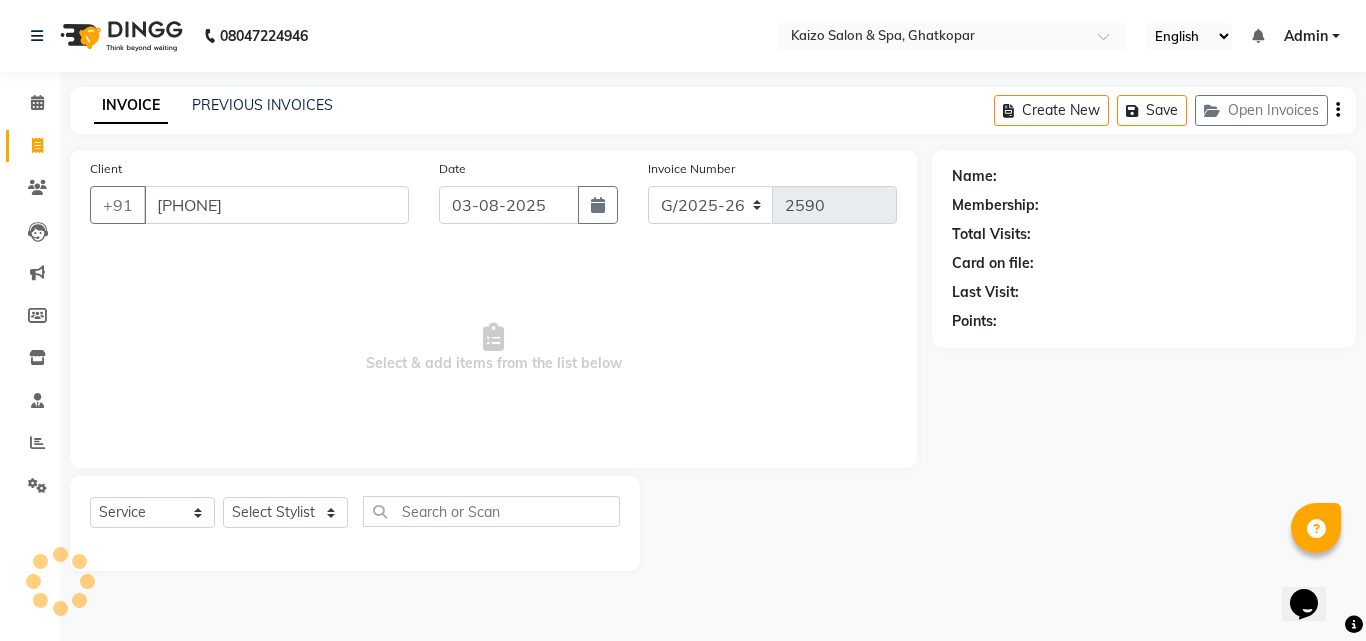 type on "[PHONE]" 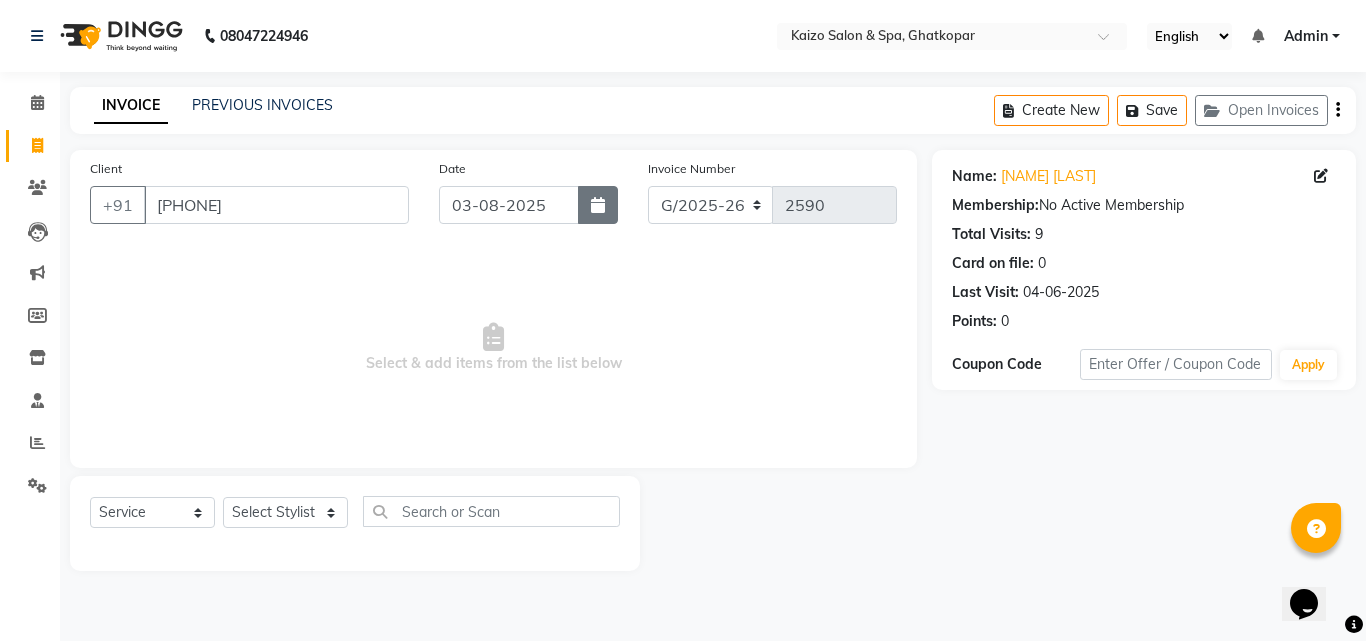 click 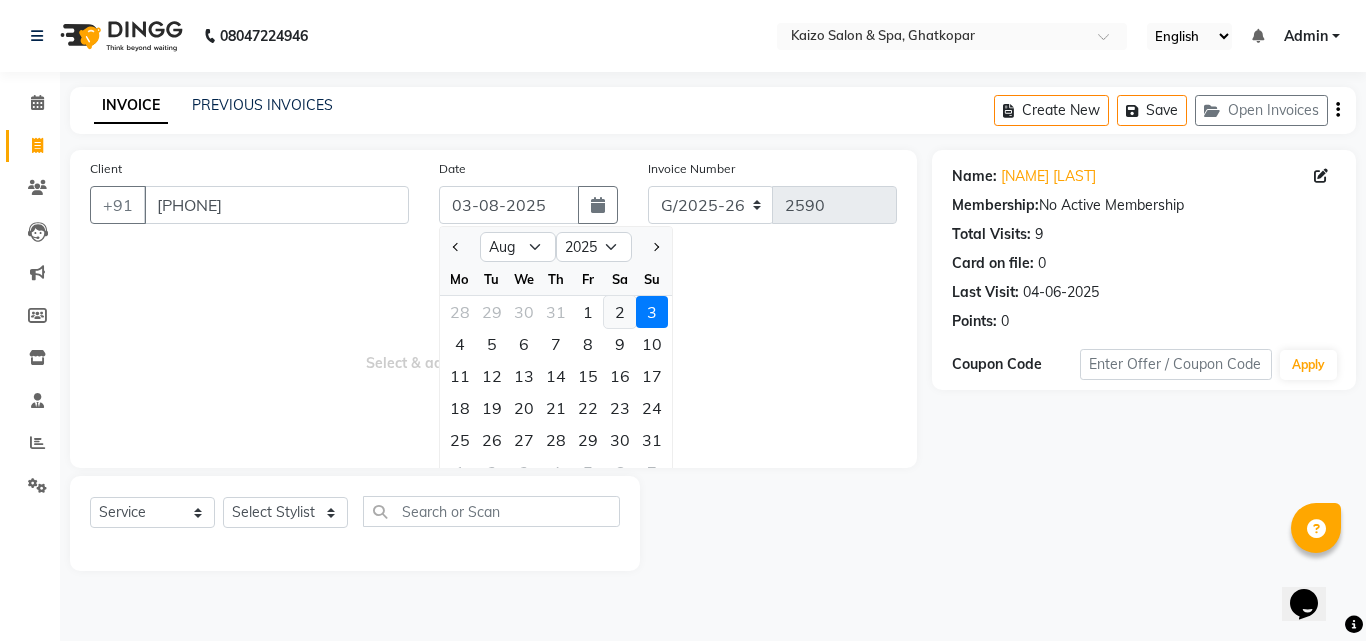 click on "2" 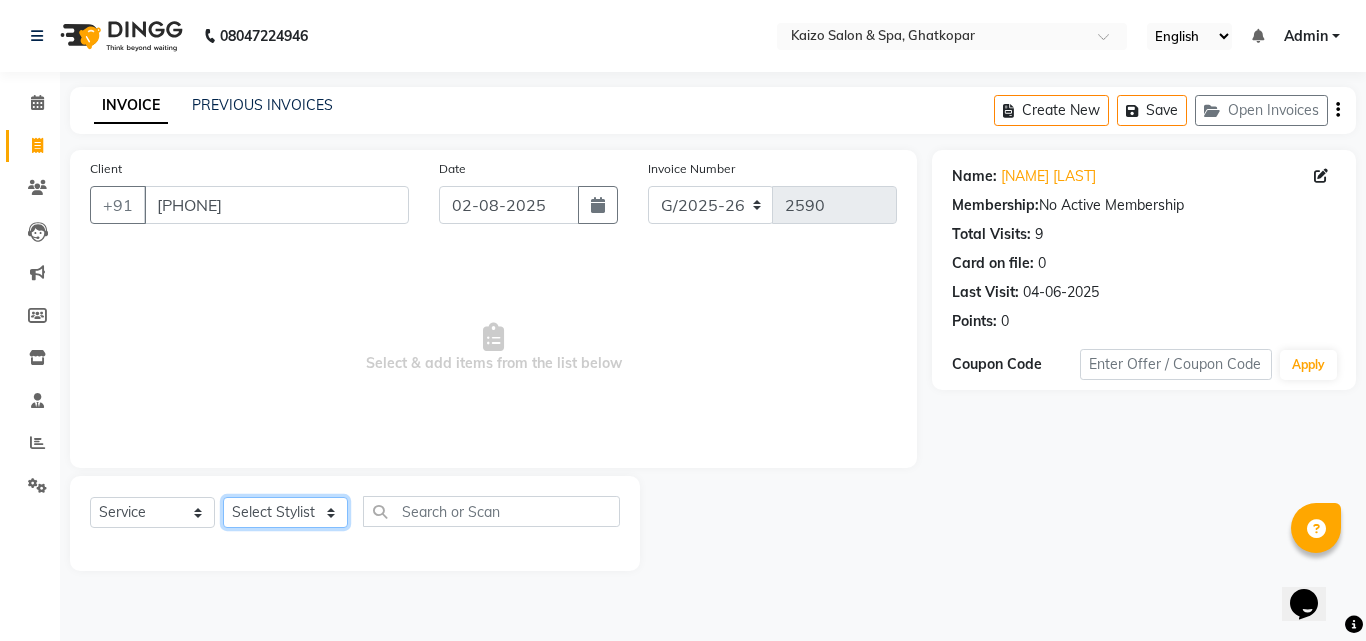 click on "Select Stylist [NAME] [NAME] [NAME] [NAME] [NAME] [NAME] Front Desk [NAME] [NAME] [NAME] [NAME] [NAME] [NAME] [NAME] [NAME] [NAME] [NAME] [NAME] [NAME] [NAME] [NAME] [NAME] [NAME] [NAME] [NAME]" 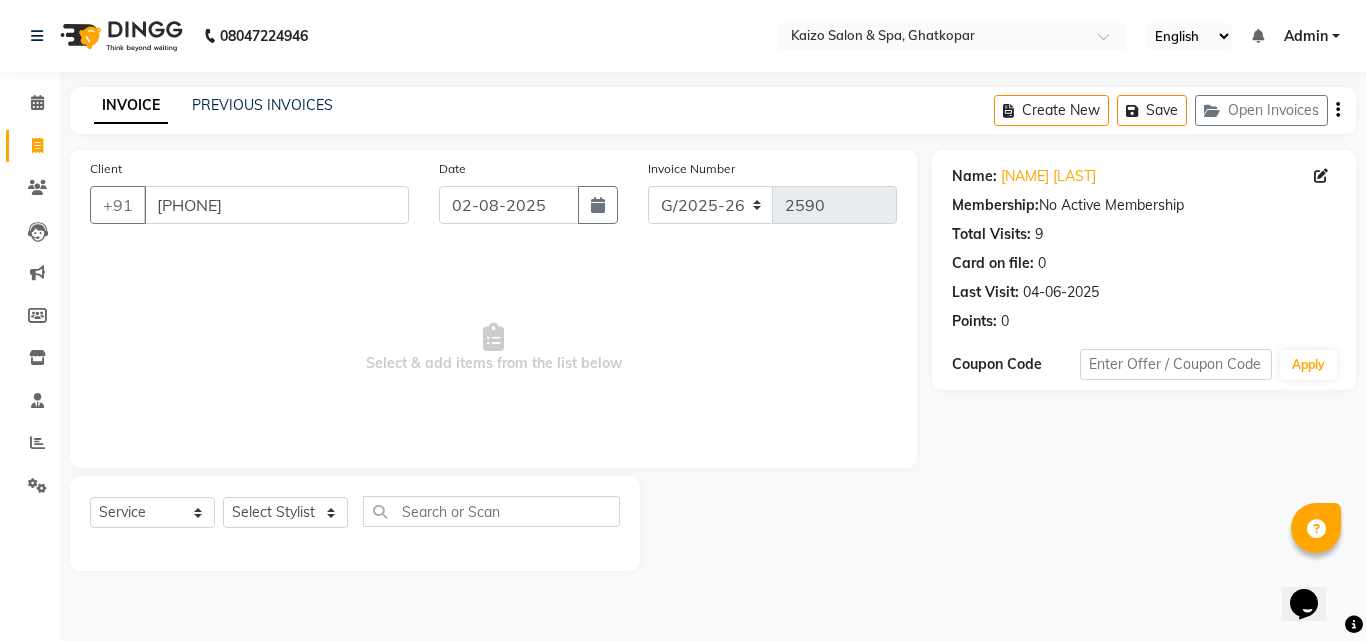 click on "Select & add items from the list below" at bounding box center (493, 348) 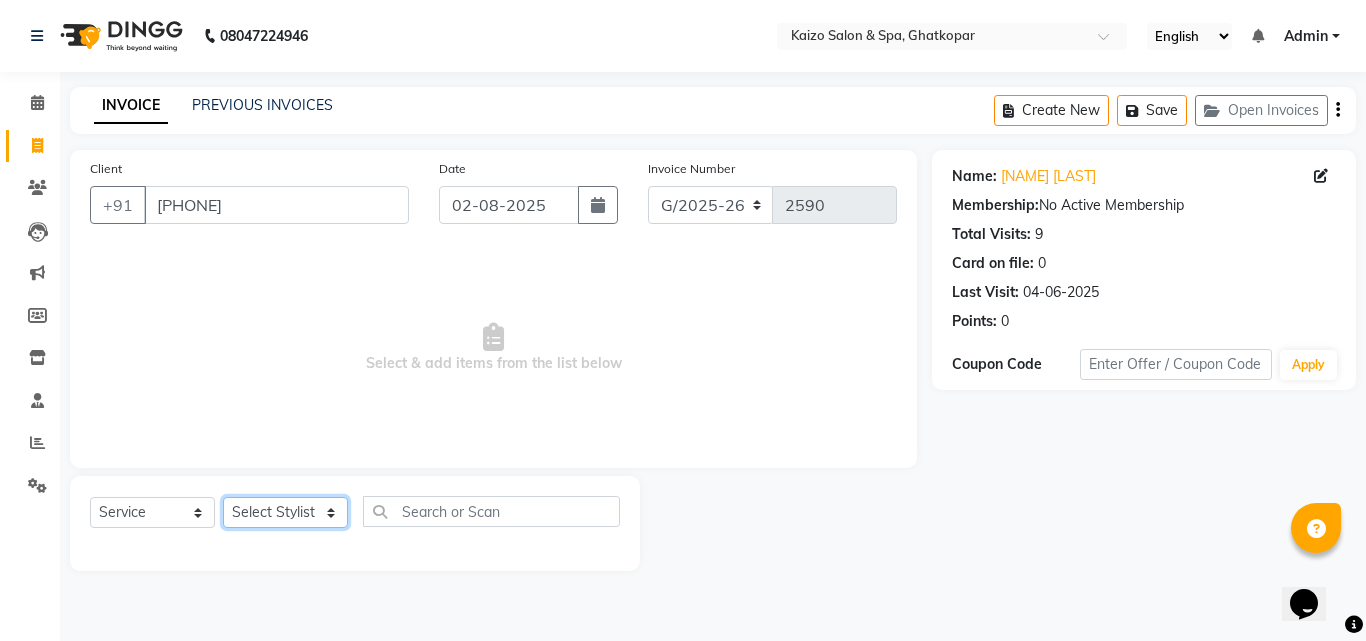 click on "Select Stylist [NAME] [NAME] [NAME] [NAME] [NAME] [NAME] Front Desk [NAME] [NAME] [NAME] [NAME] [NAME] [NAME] [NAME] [NAME] [NAME] [NAME] [NAME] [NAME] [NAME] [NAME] [NAME] [NAME] [NAME] [NAME]" 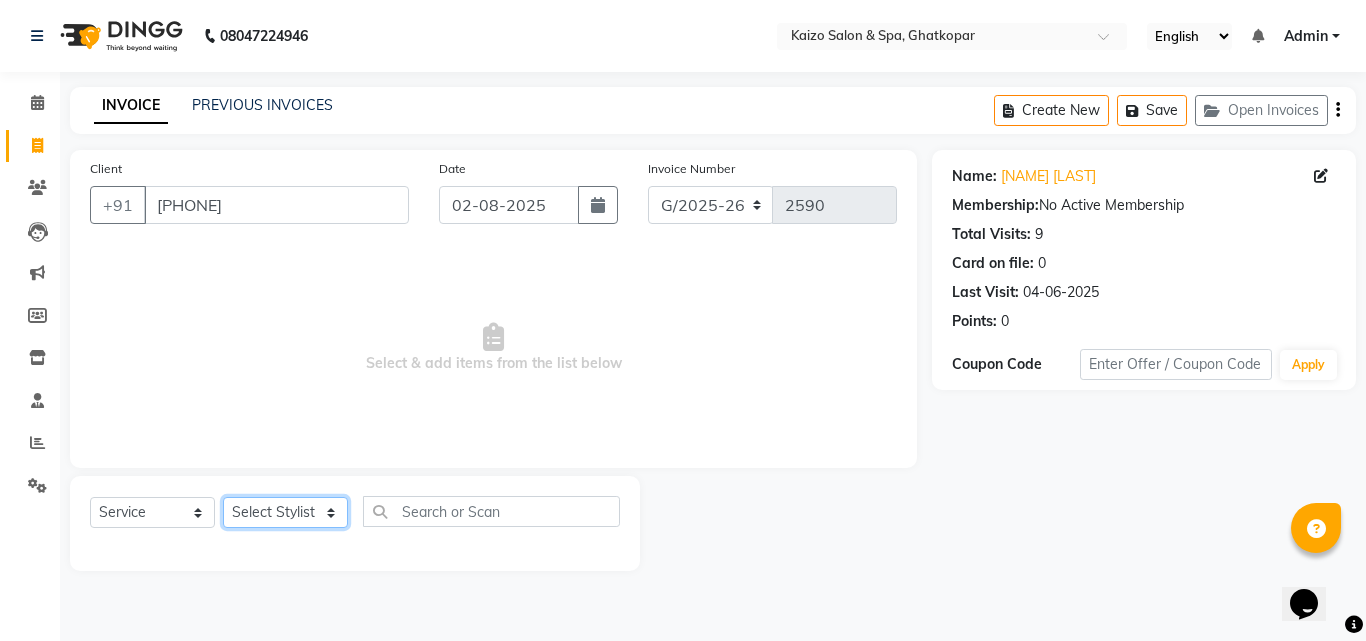 select on "[NUMBER]" 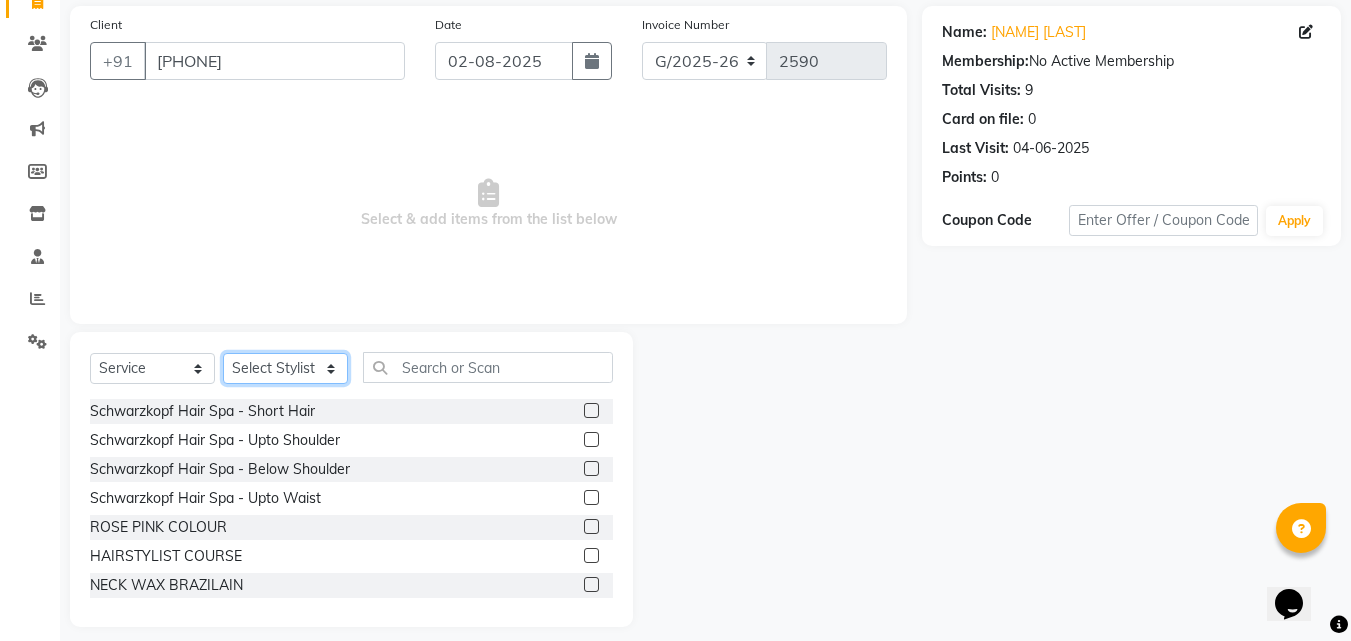 scroll, scrollTop: 160, scrollLeft: 0, axis: vertical 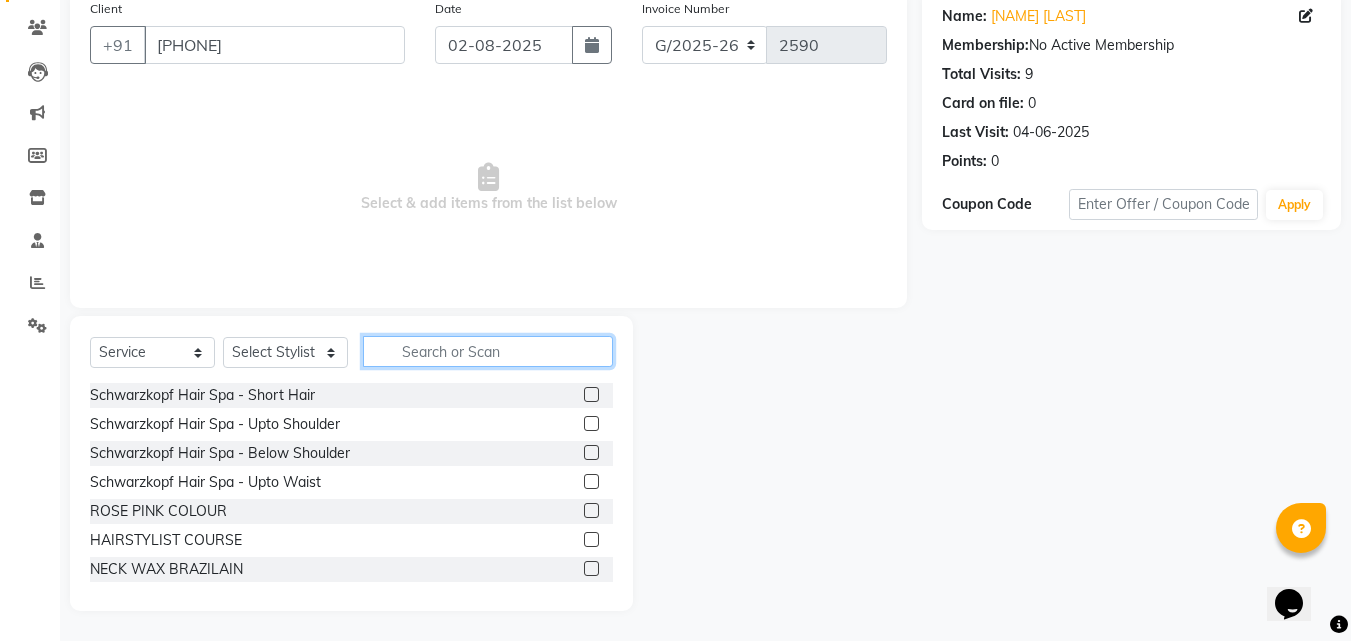 click 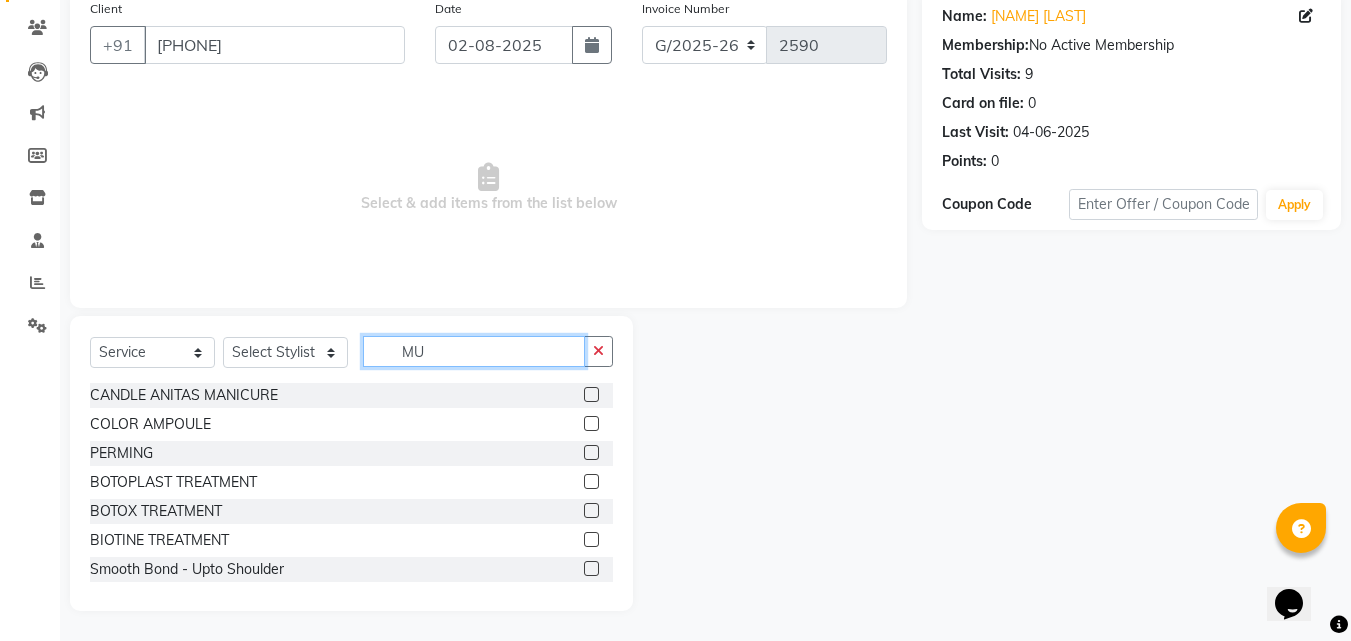scroll, scrollTop: 76, scrollLeft: 0, axis: vertical 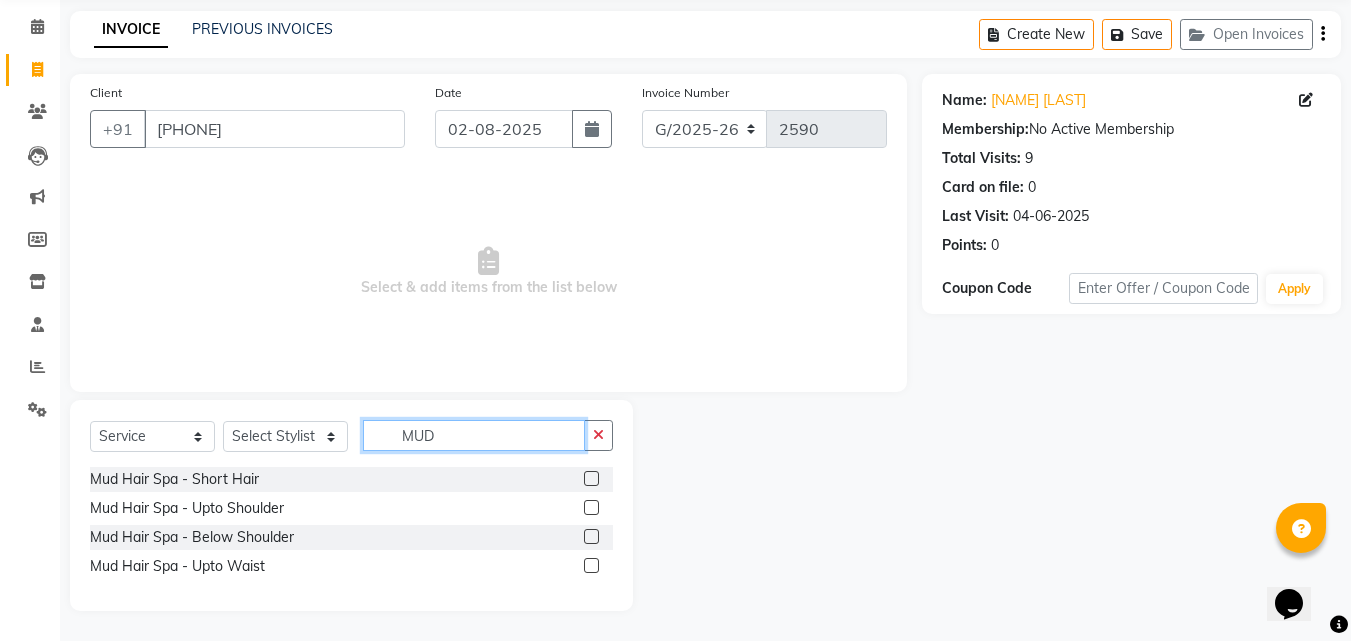 type on "MUD" 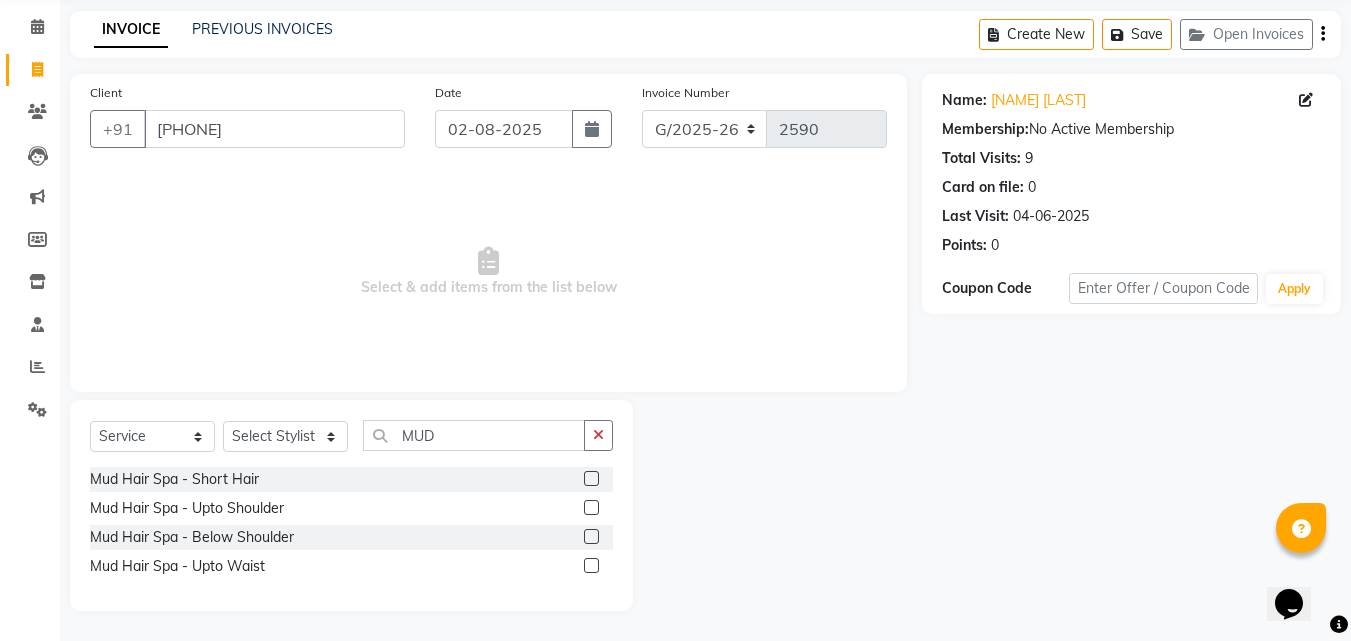 click 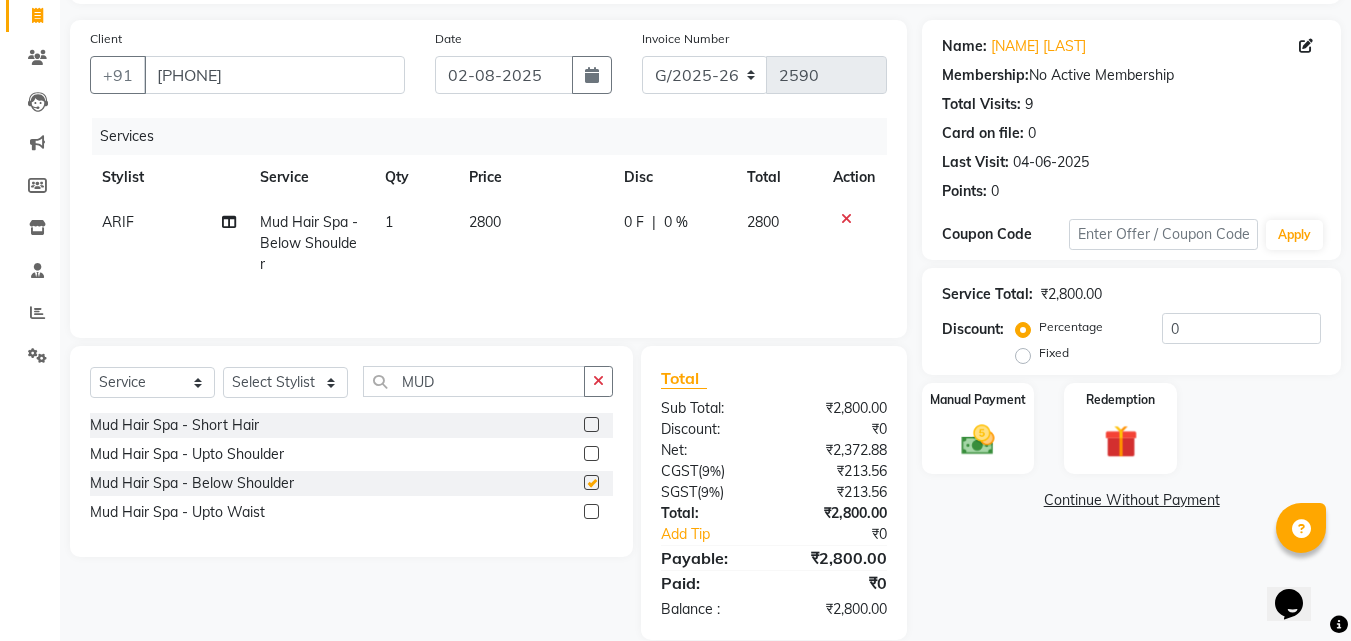checkbox on "false" 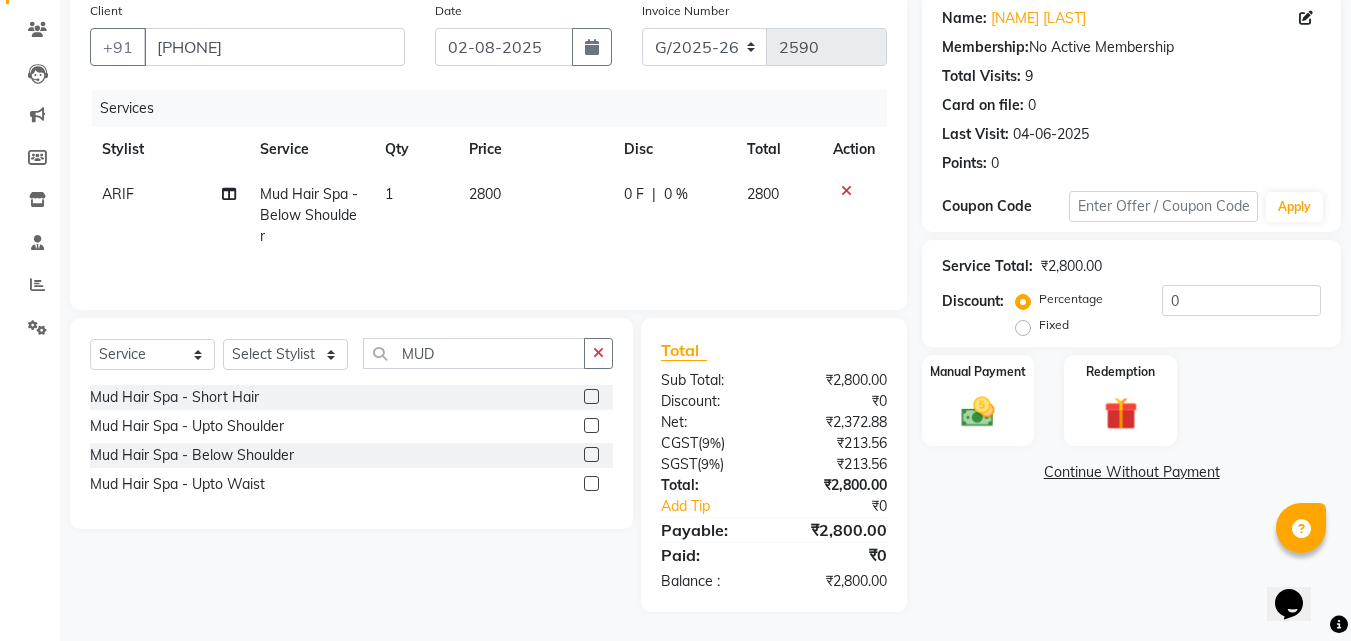 scroll, scrollTop: 159, scrollLeft: 0, axis: vertical 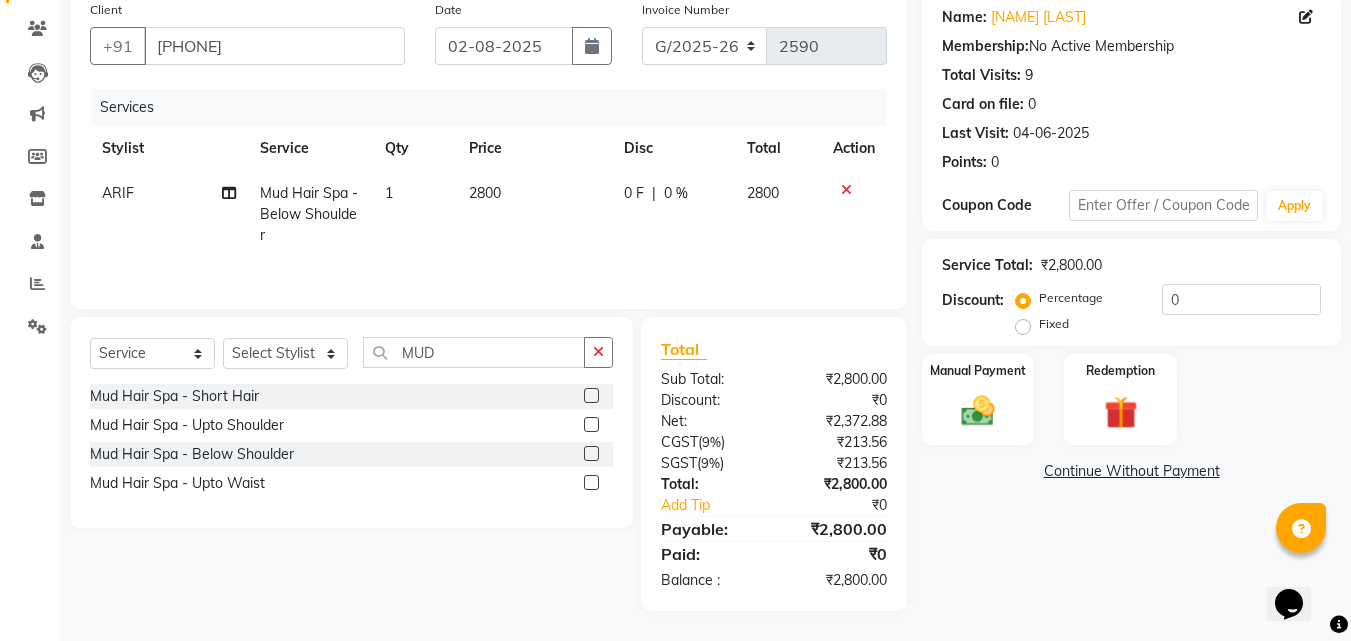 click on "2800" 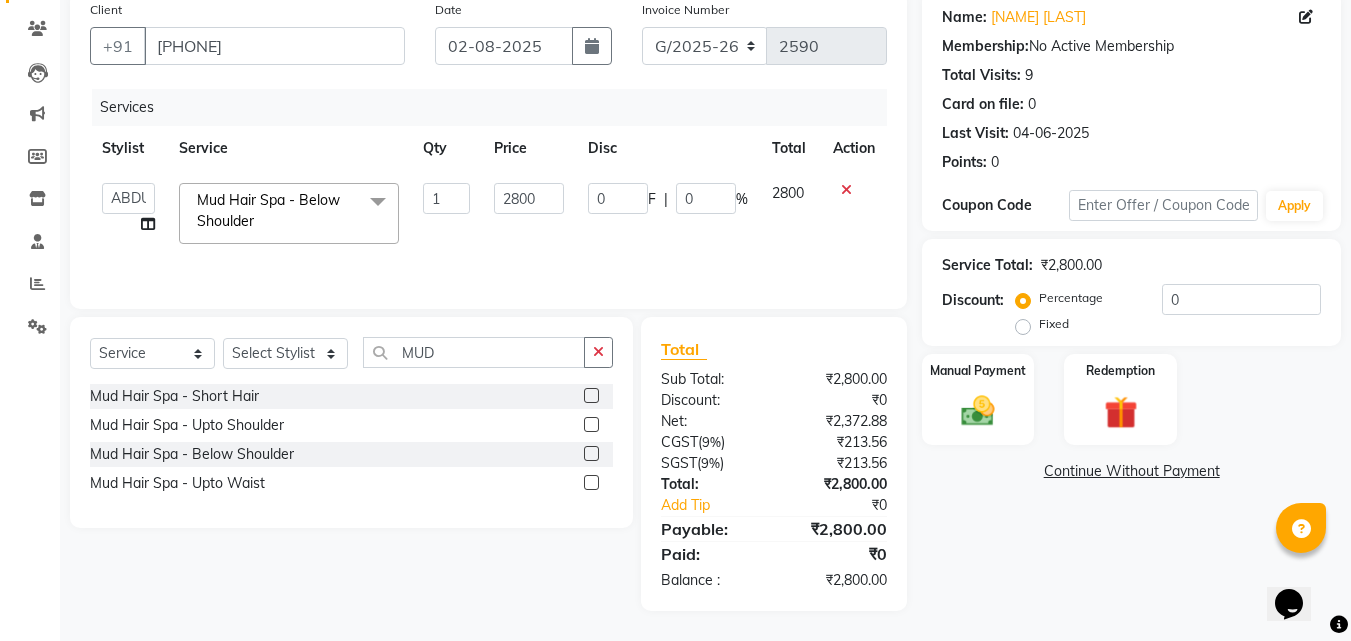 click on "2800" 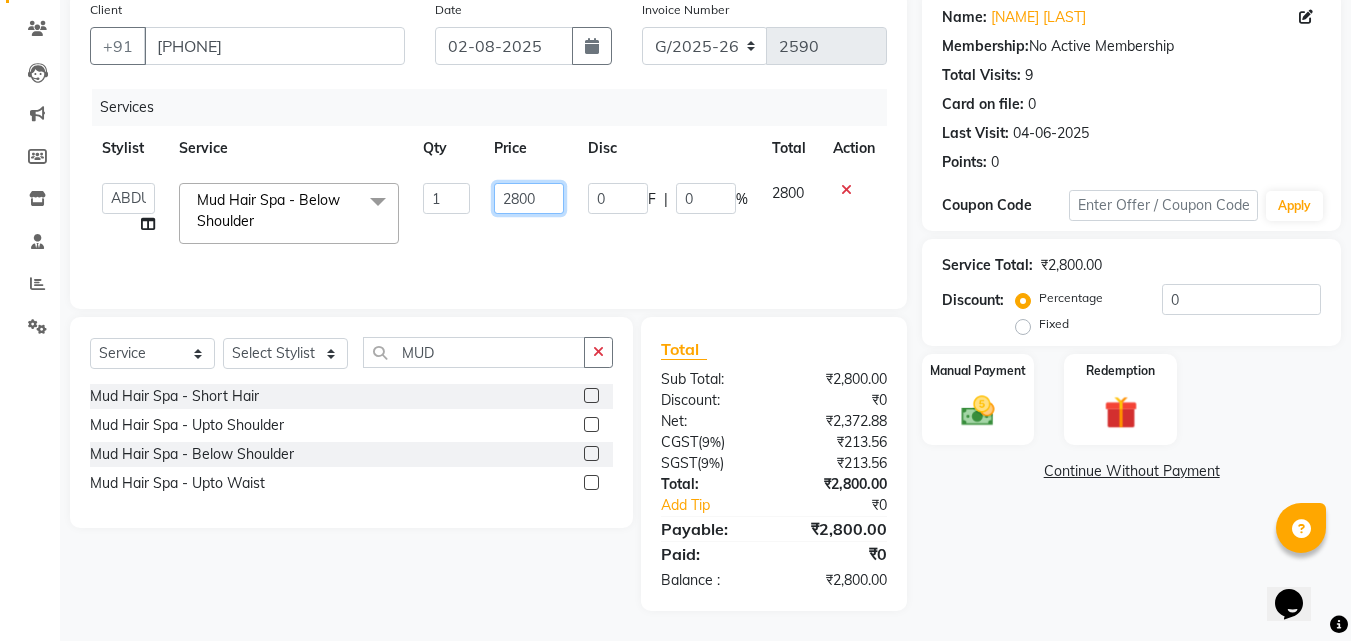 click on "2800" 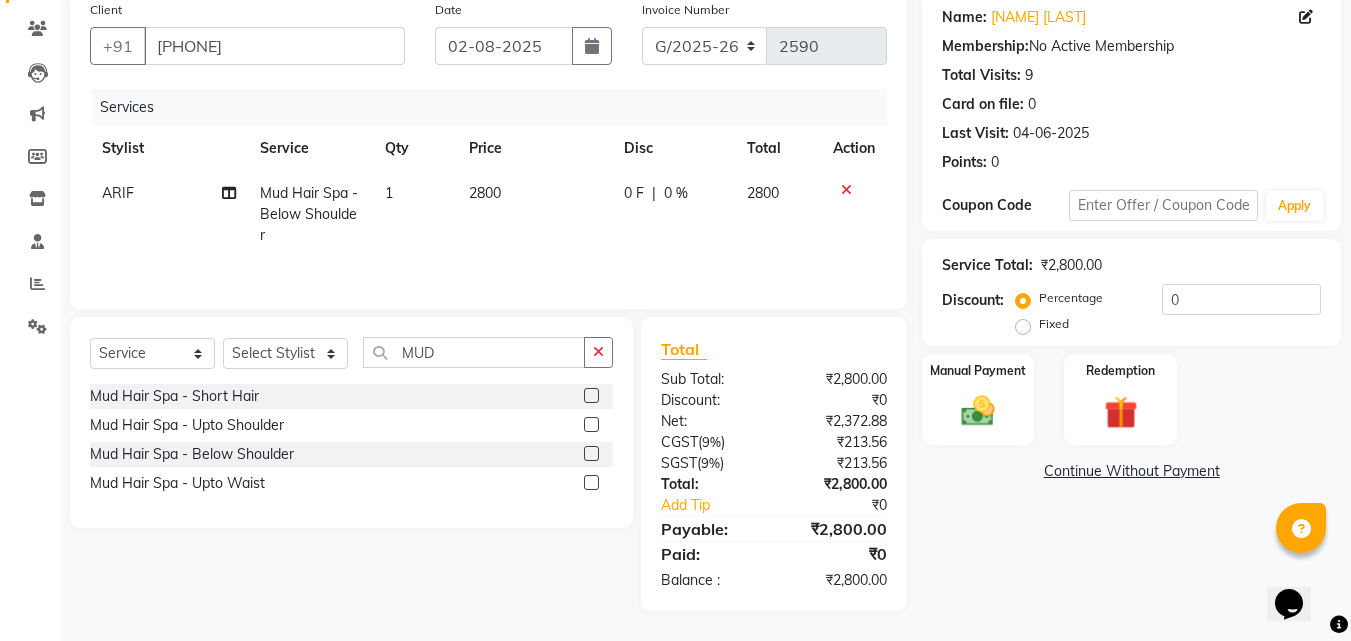 click on "Select  Service  Product  Membership  Package Voucher Prepaid Gift Card  Select Stylist [NAME] [NAME] [NAME] [NAME] [NAME] [NAME] Front Desk [NAME] [NAME] [NAME] [NAME] [NAME] [NAME] [NAME] [NAME] [NAME] [NAME] [NAME] [NAME] [NAME] [NAME] [NAME] [NAME] [NAME] [NAME] MUD Mud Hair Spa - Short Hair  Mud Hair Spa - Upto Shoulder  Mud Hair Spa - Below Shoulder  Mud Hair Spa - Upto Waist" 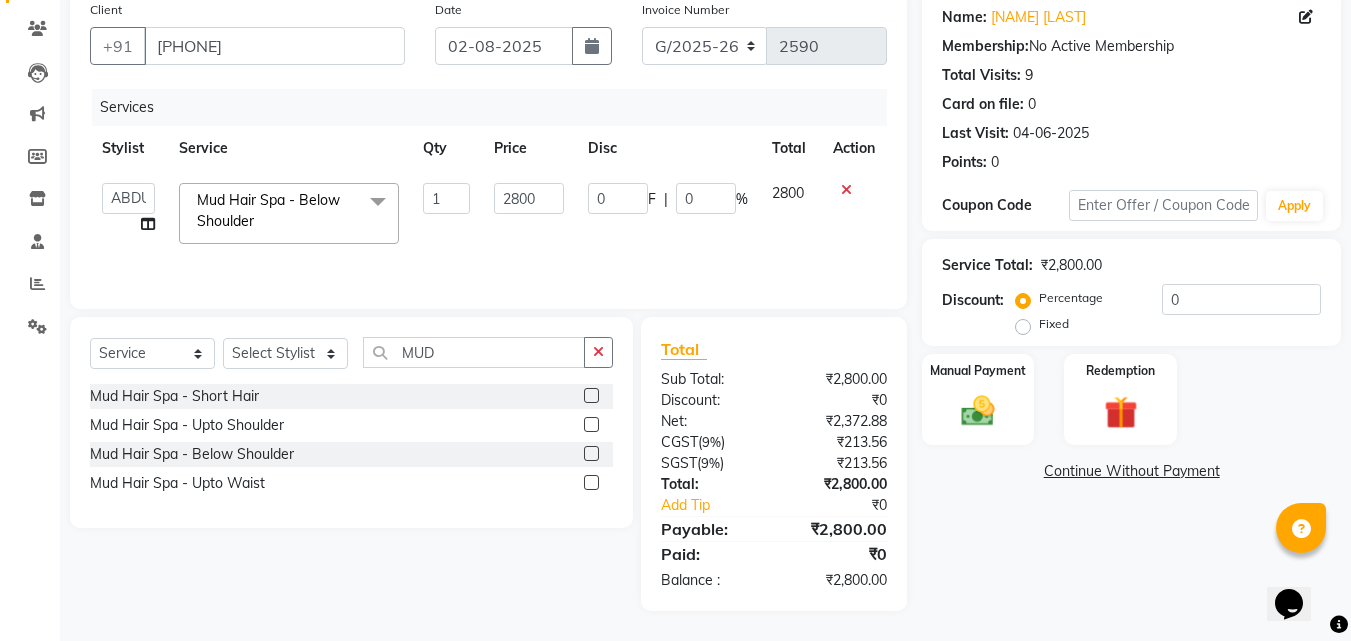 click on "2800" 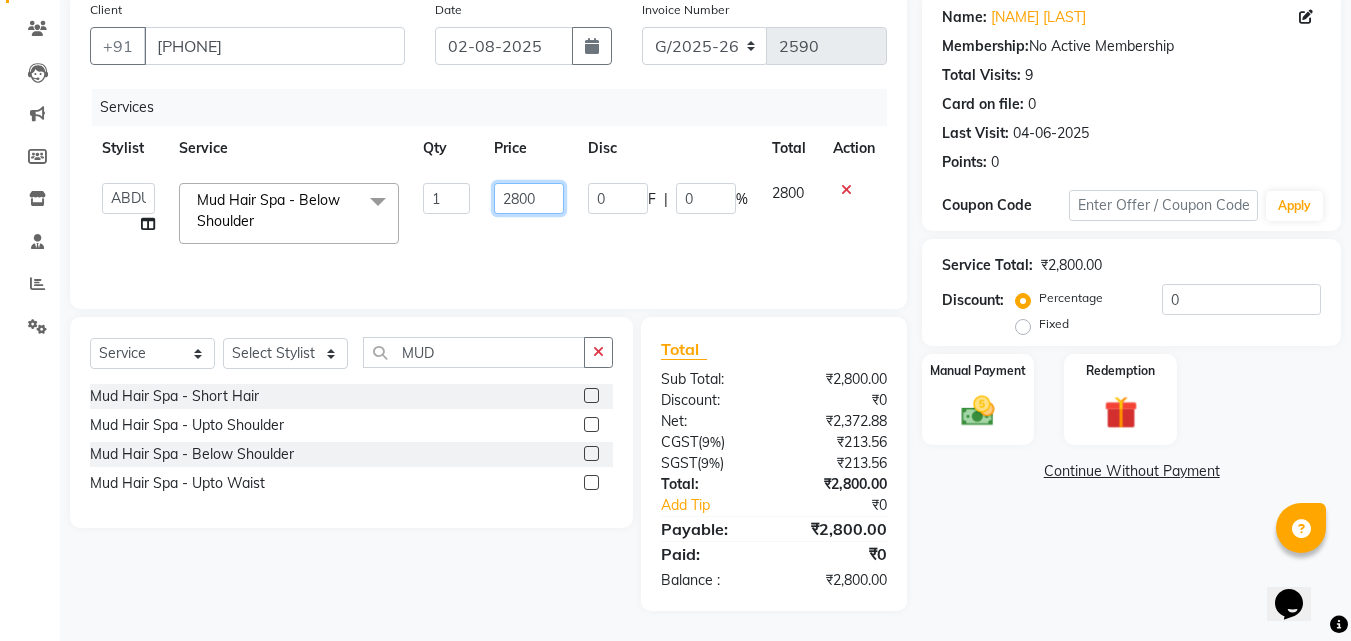 click on "2800" 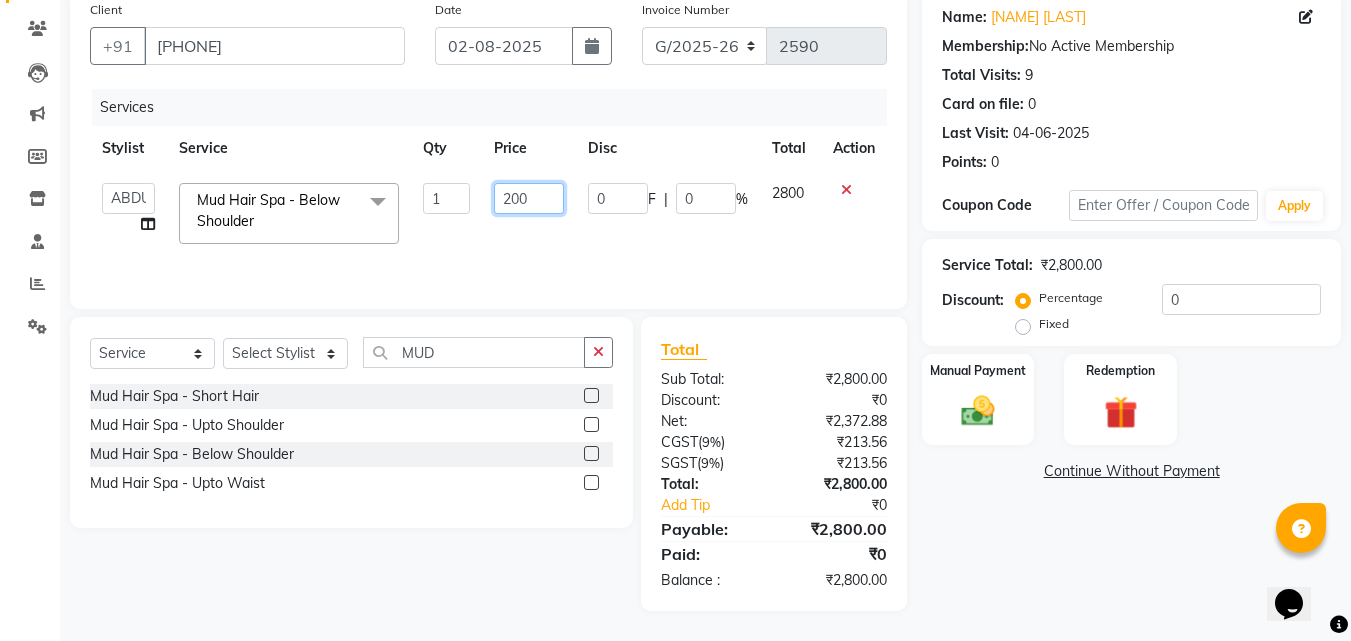 type on "2500" 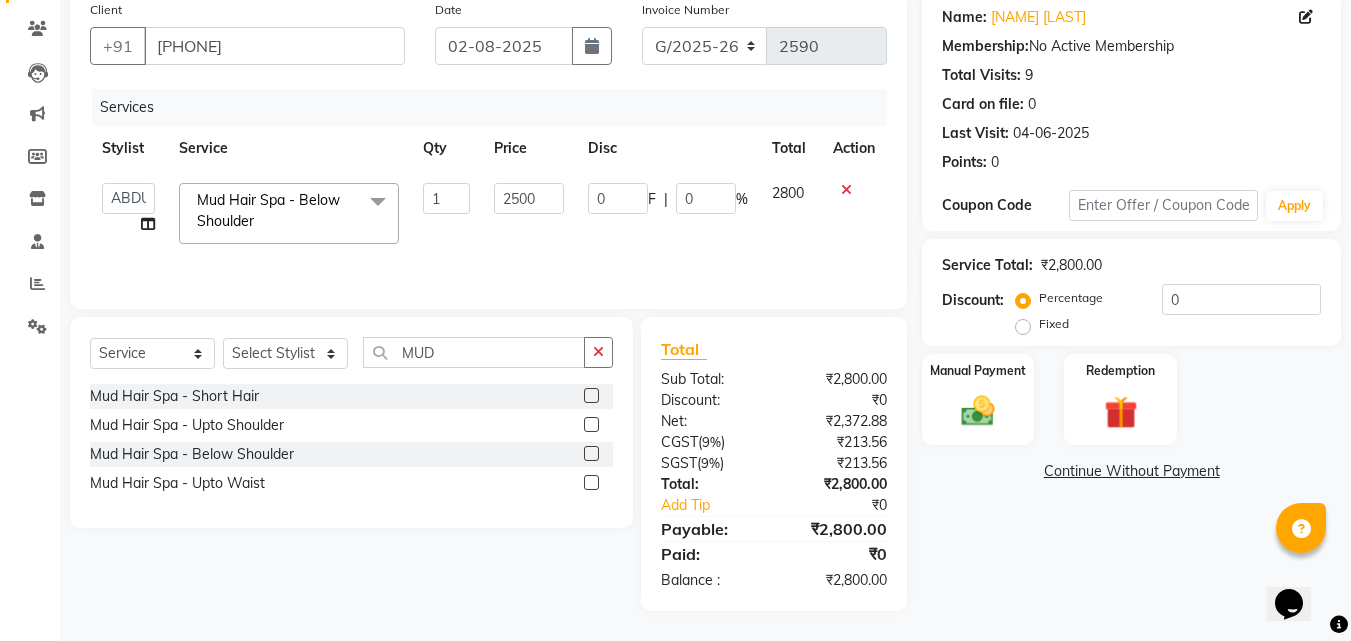 click on "2500" 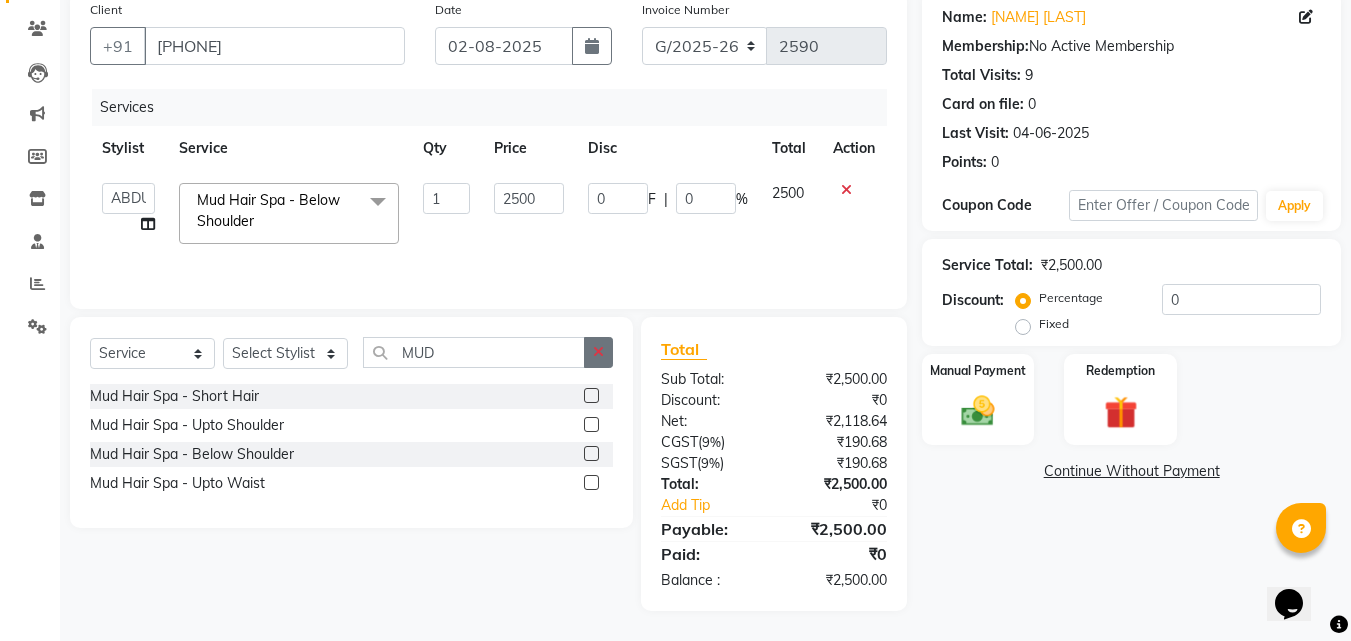 click 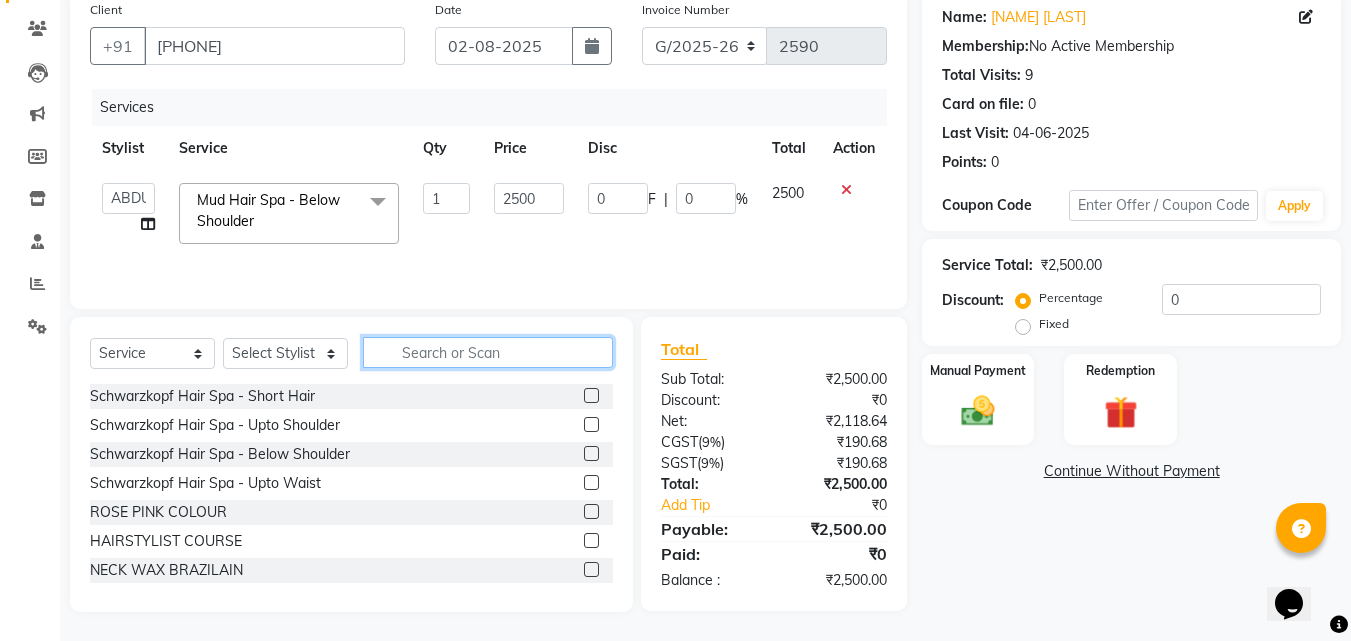 type on "I" 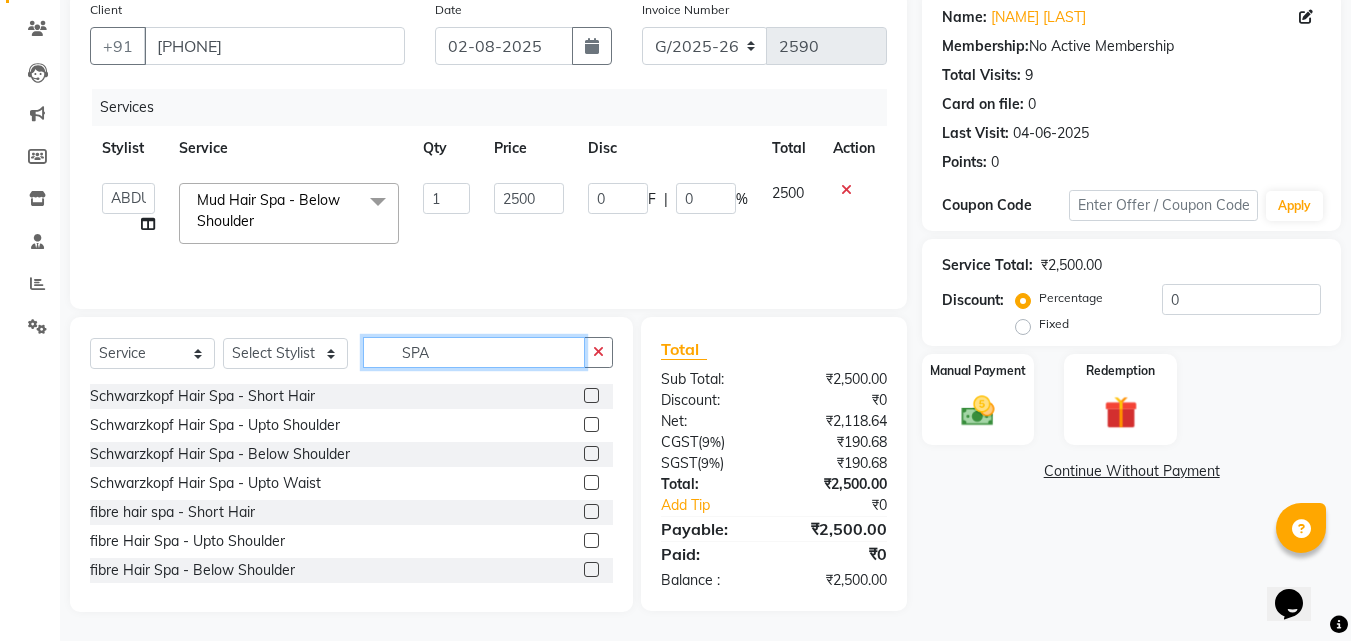 type on "SPA" 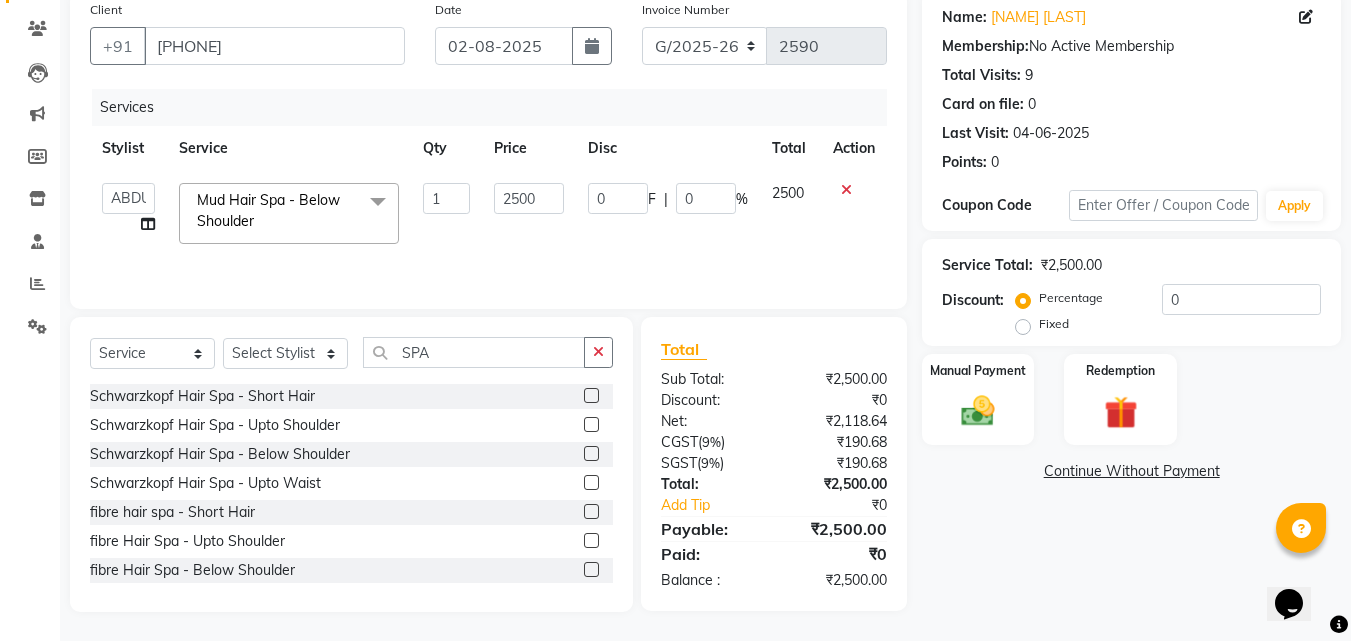 click 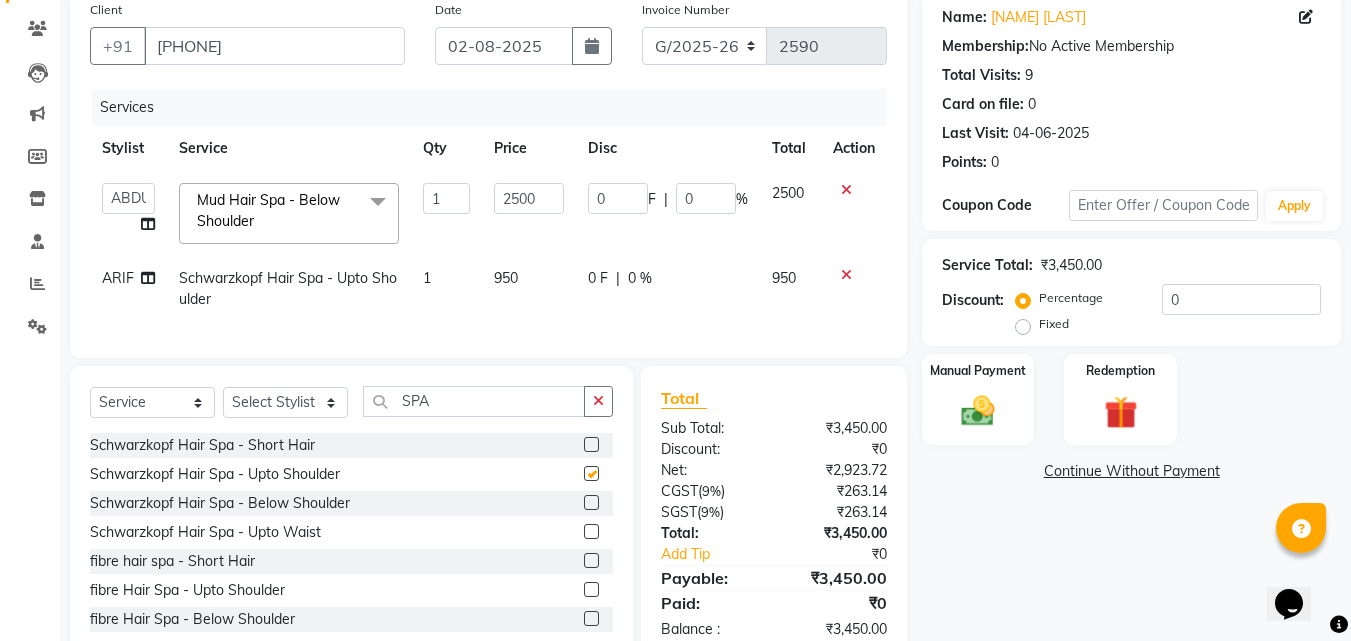 checkbox on "false" 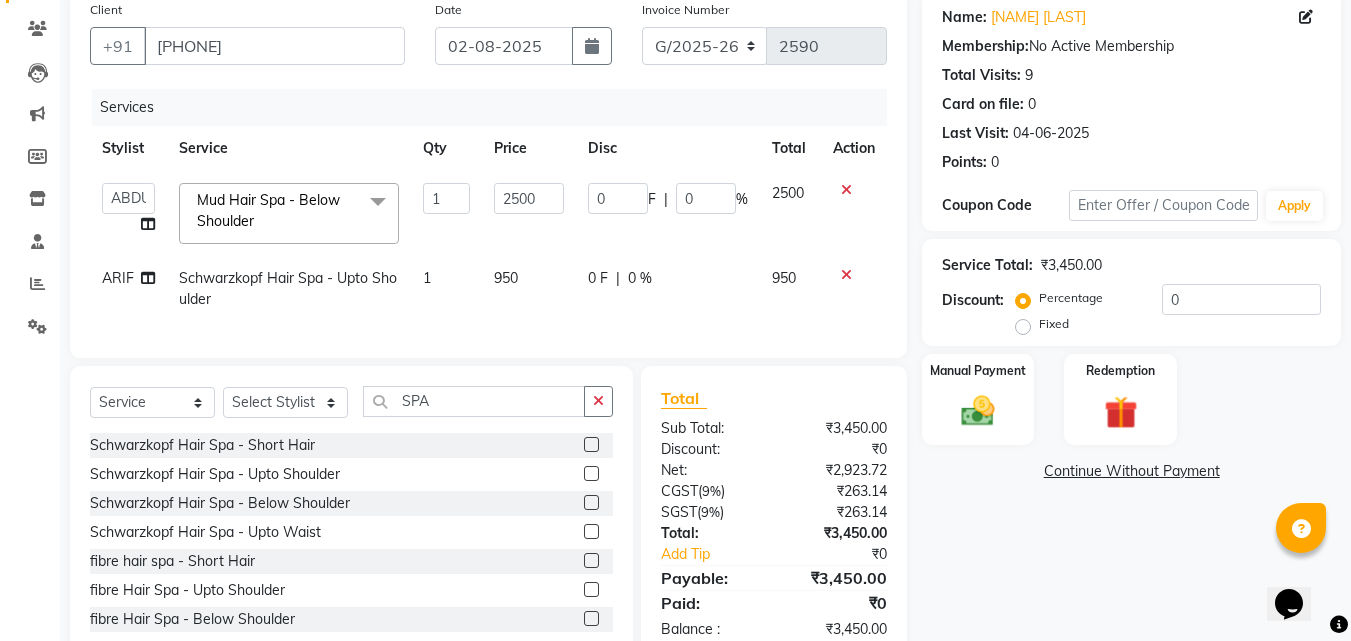 drag, startPoint x: 581, startPoint y: 515, endPoint x: 561, endPoint y: 422, distance: 95.12623 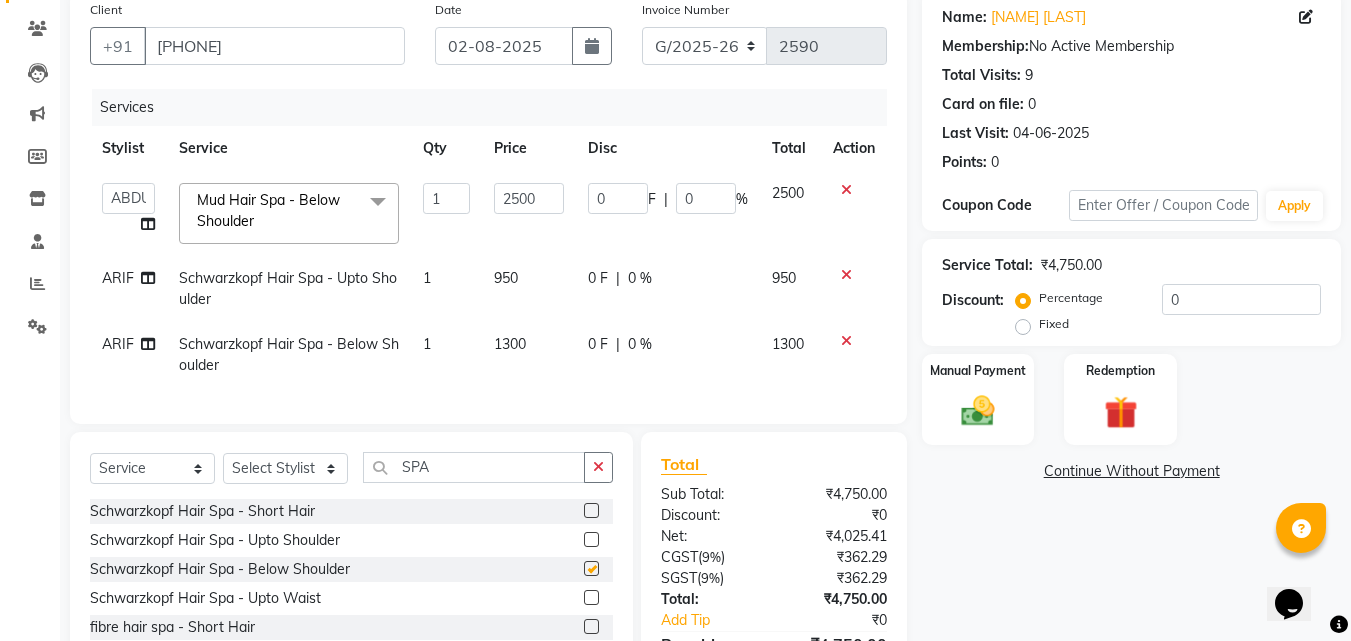 checkbox on "false" 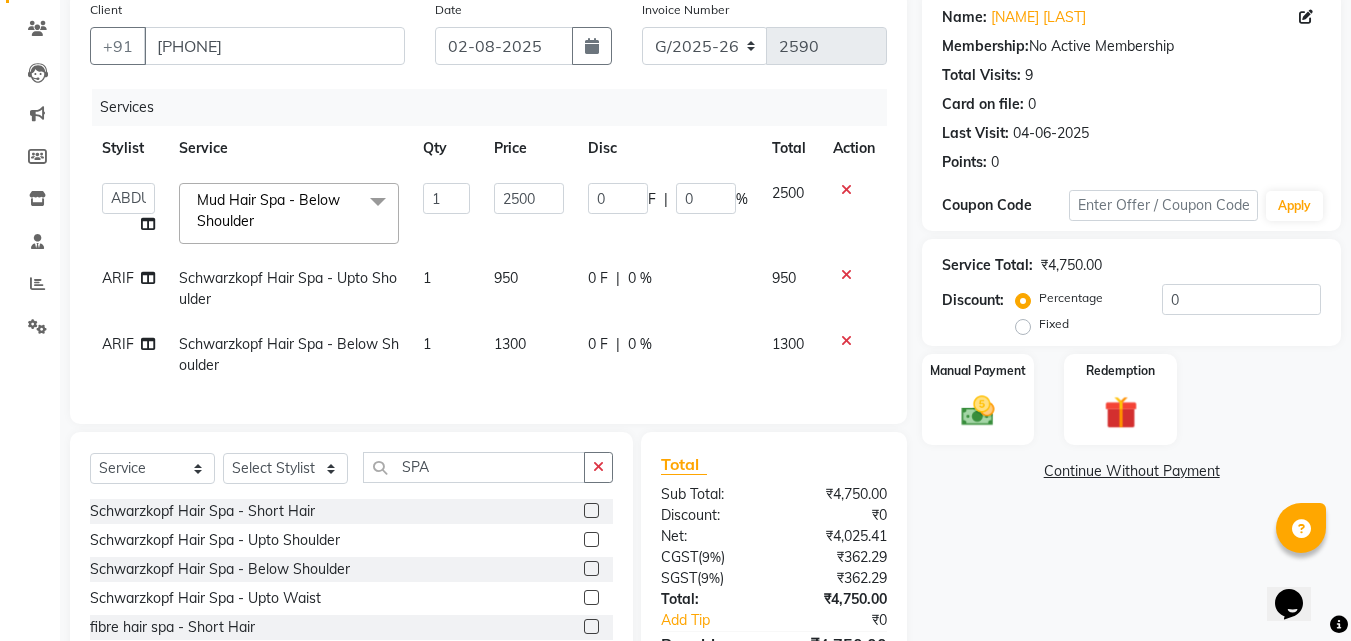 click 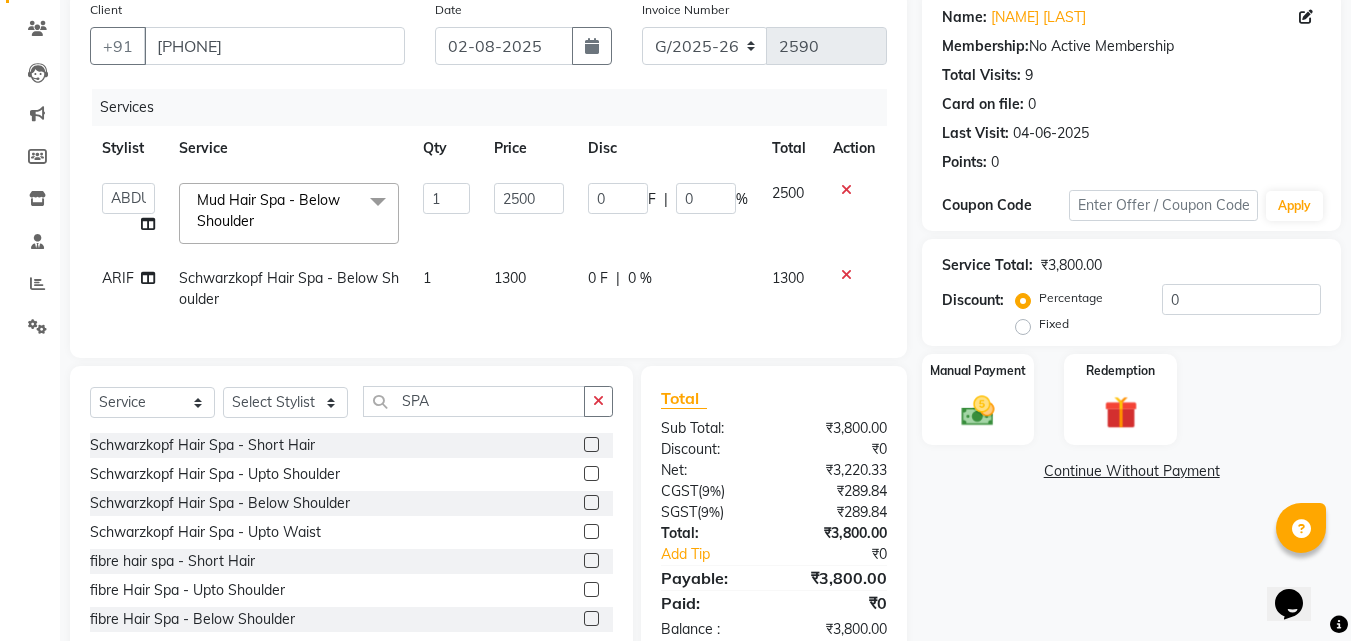 click on "1300" 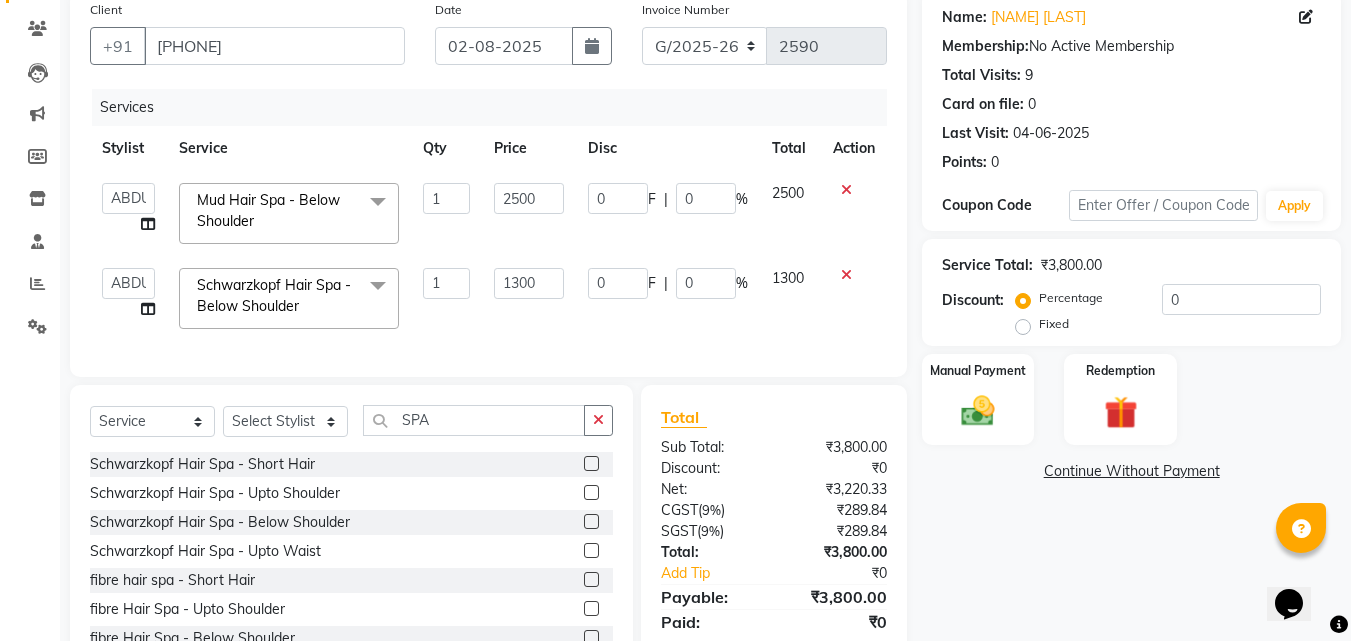 click on "1300" 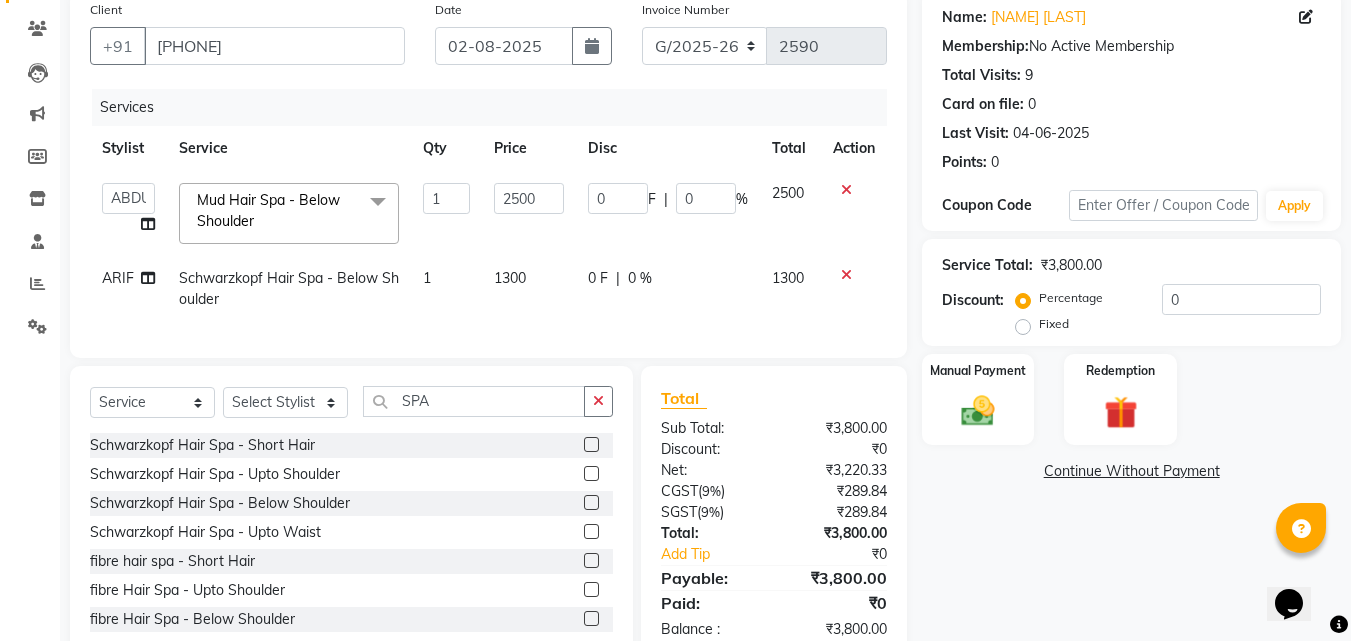 click on "1300" 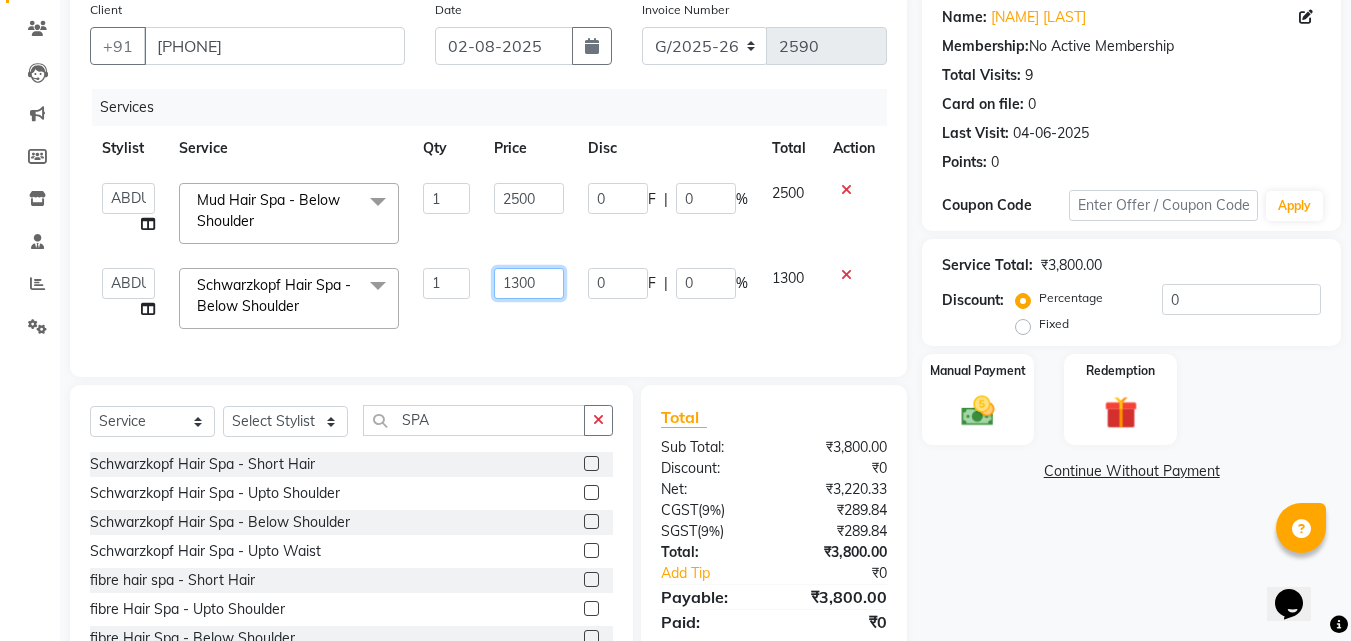 drag, startPoint x: 504, startPoint y: 274, endPoint x: 552, endPoint y: 285, distance: 49.24429 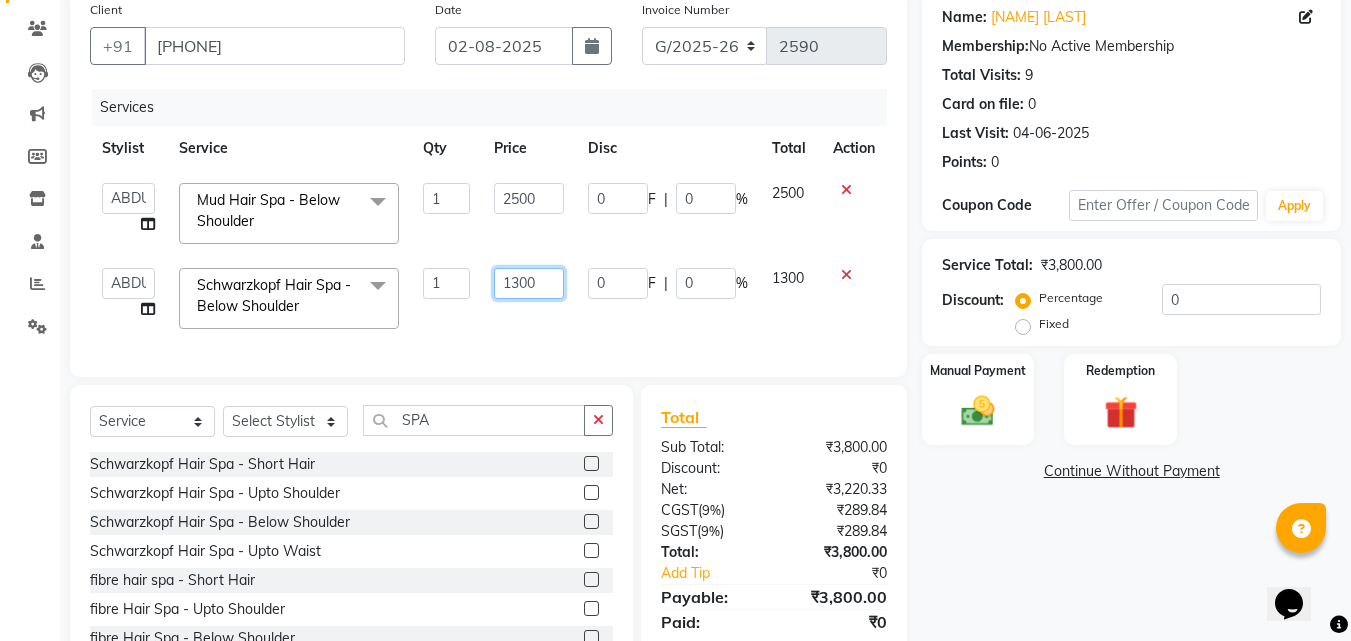click on "1300" 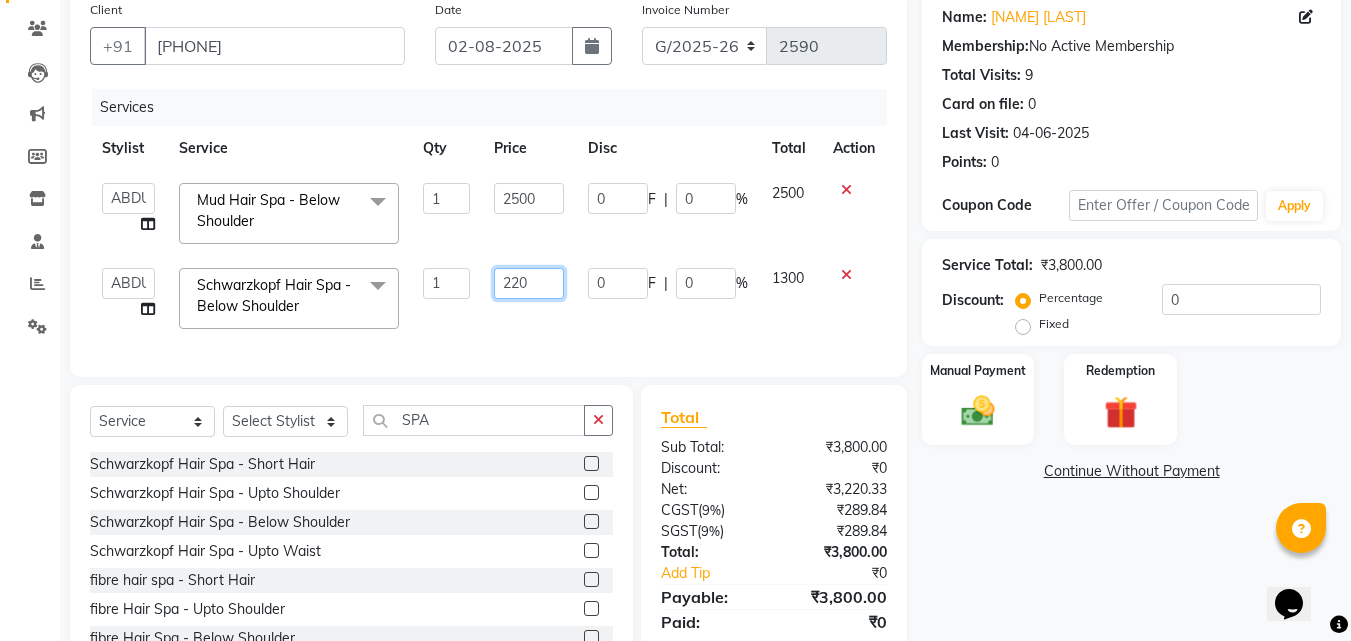 type on "2200" 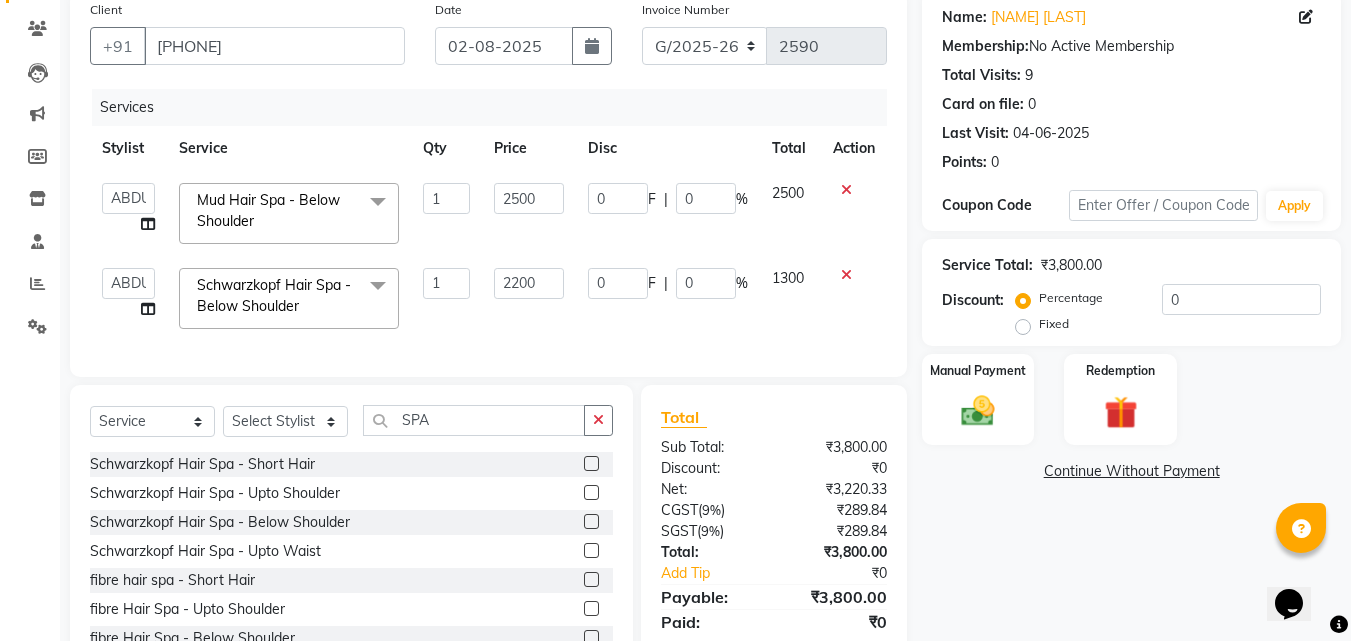 click on "Services Stylist Service Qty Price Disc Total Action  [NAME]   [NAME]   [NAME]   [NAME]   [NAME]   [NAME]   Front Desk   [NAME]   [NAME]   [NAME]   [NAME]   [NAME]   [NAME]   [NAME]   [NAME]   [NAME]   [NAME]   [NAME]   [NAME]   [NAME]   [NAME]   [NAME]   [NAME]   [NAME]   [NAME]  Mud Hair Spa - Below Shoulder  x Schwarzkopf Hair Spa - Short Hair Schwarzkopf Hair Spa - Upto Shoulder Schwarzkopf Hair Spa - Below Shoulder Schwarzkopf Hair Spa - Upto Waist ROSE PINK COLOUR HAIRSTYLIST COURSE  NECK WAX BRAZILAIN TOUCHUP TOUCHUP AF CANDLE ANITAS PEDICURE CANDLE ANITAS MANICURE COLOR AMPOULE DEEP CONDITIONING FIBRE PLEX PERMING BOTOPLAST TREATMENT BOTOX TREATMENT BIOTINE TREATMENT Smooth Bond - Upto Shoulder Smooth Bond - Below Shoulder Smooth Bond - Touch Up Smooth Bond - Upto Waist Protein Treatment fibre hair spa - Short Hair fibre Hair Spa - Upto Shoulder fibre Hair Spa - Below Shoulder fibre Hair Spa - Upto Waist Quinoa Hair Spa - Short Hair Quinoa Hair Spa - Upto Shoulder Quinoa Hair Spa - Below Shoulder" 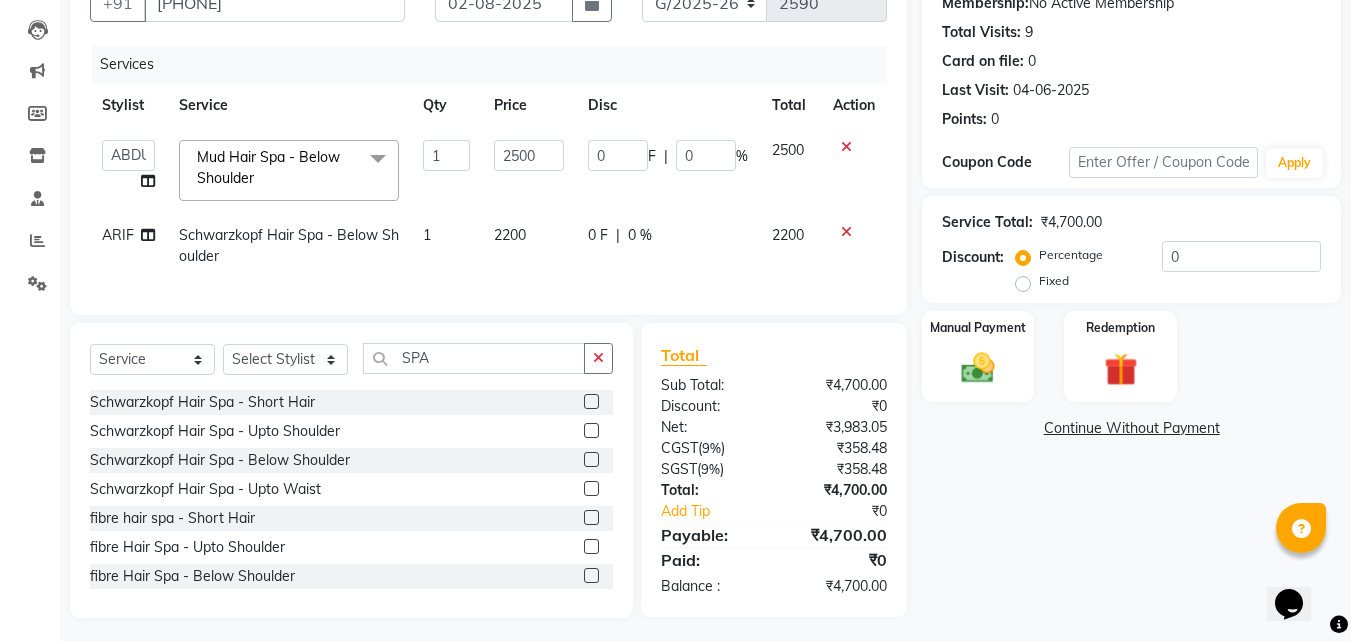scroll, scrollTop: 224, scrollLeft: 0, axis: vertical 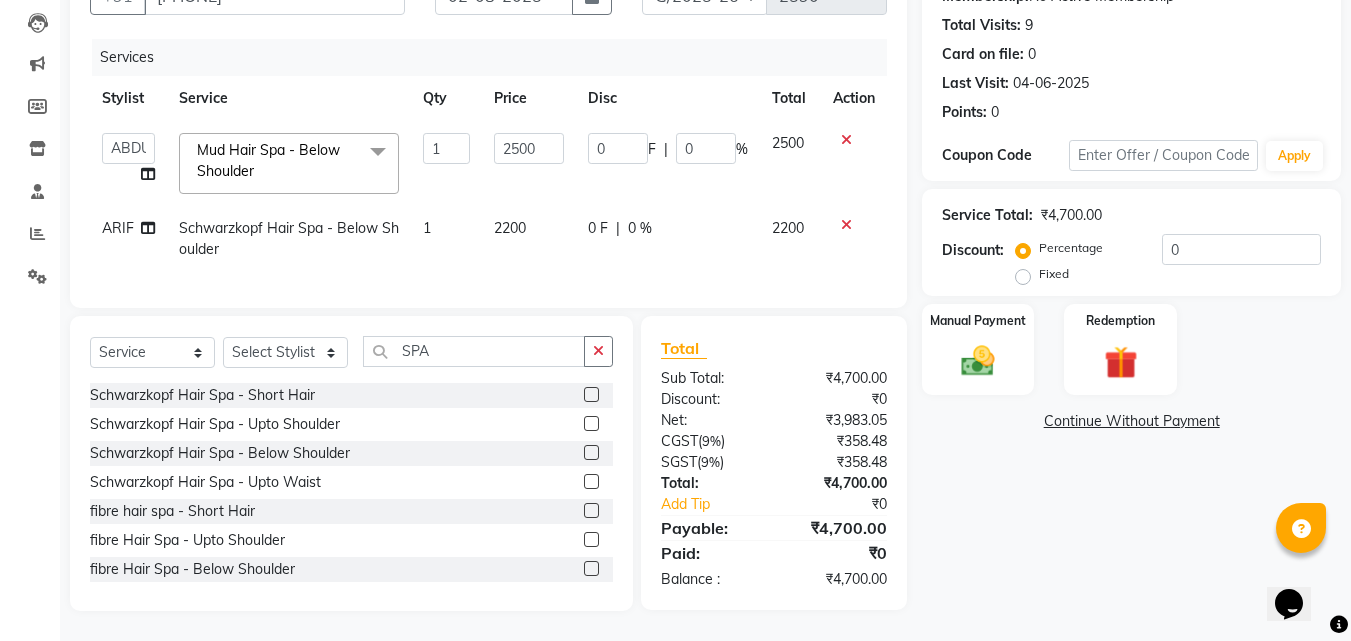 drag, startPoint x: 597, startPoint y: 356, endPoint x: 563, endPoint y: 355, distance: 34.0147 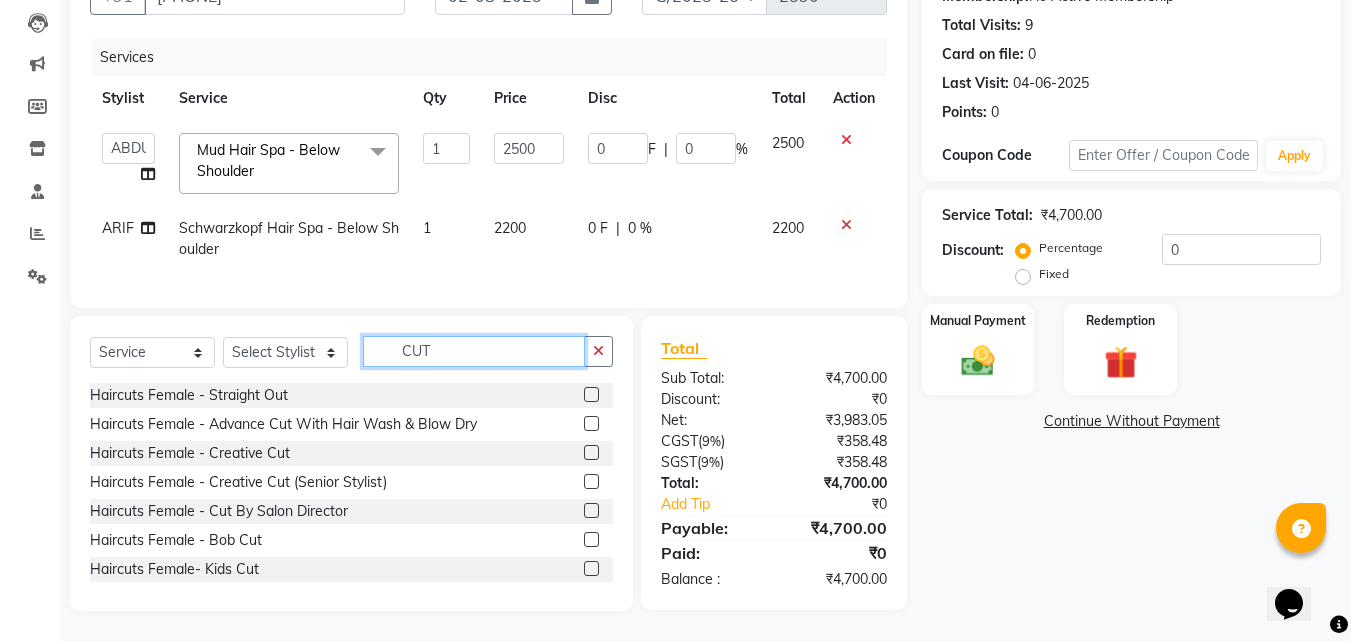 type on "CUT" 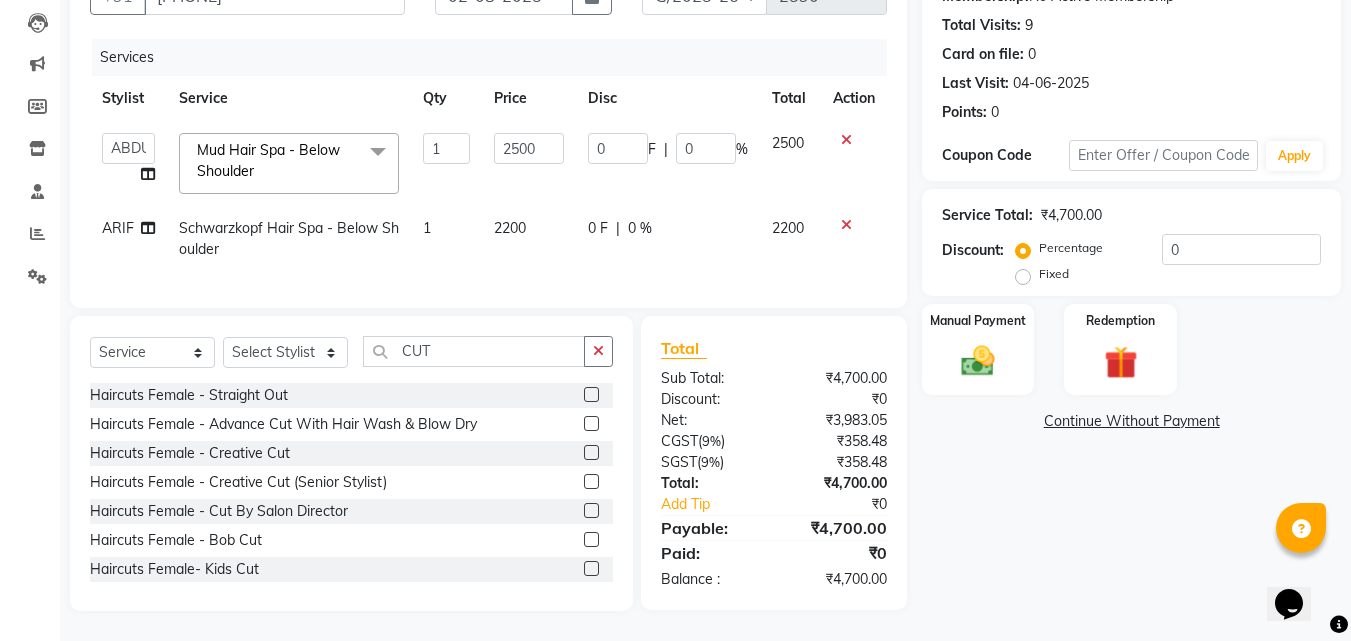 drag, startPoint x: 578, startPoint y: 478, endPoint x: 586, endPoint y: 435, distance: 43.737854 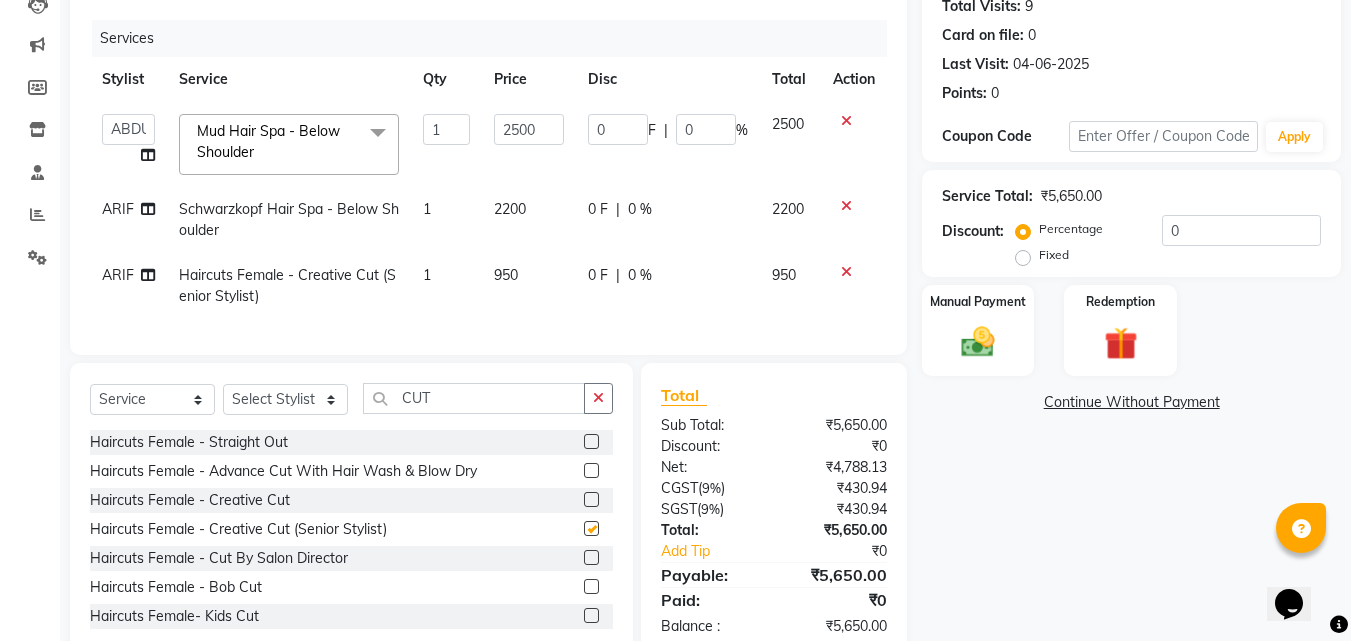 scroll, scrollTop: 290, scrollLeft: 0, axis: vertical 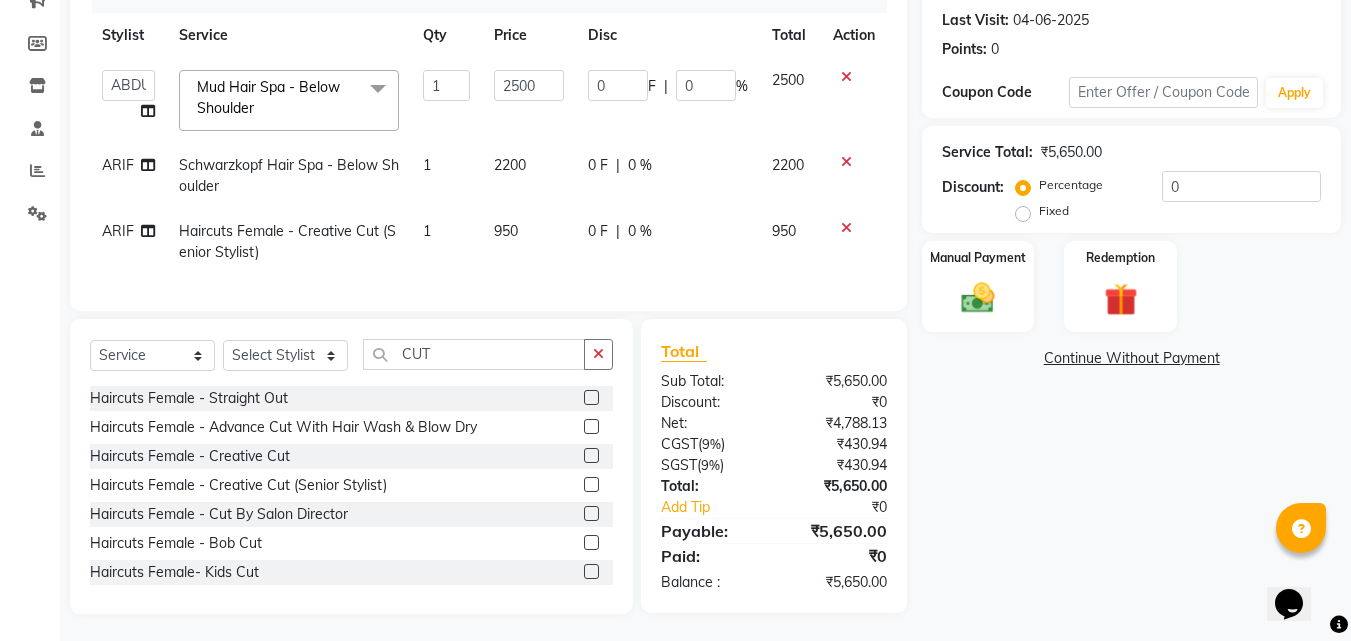 checkbox on "false" 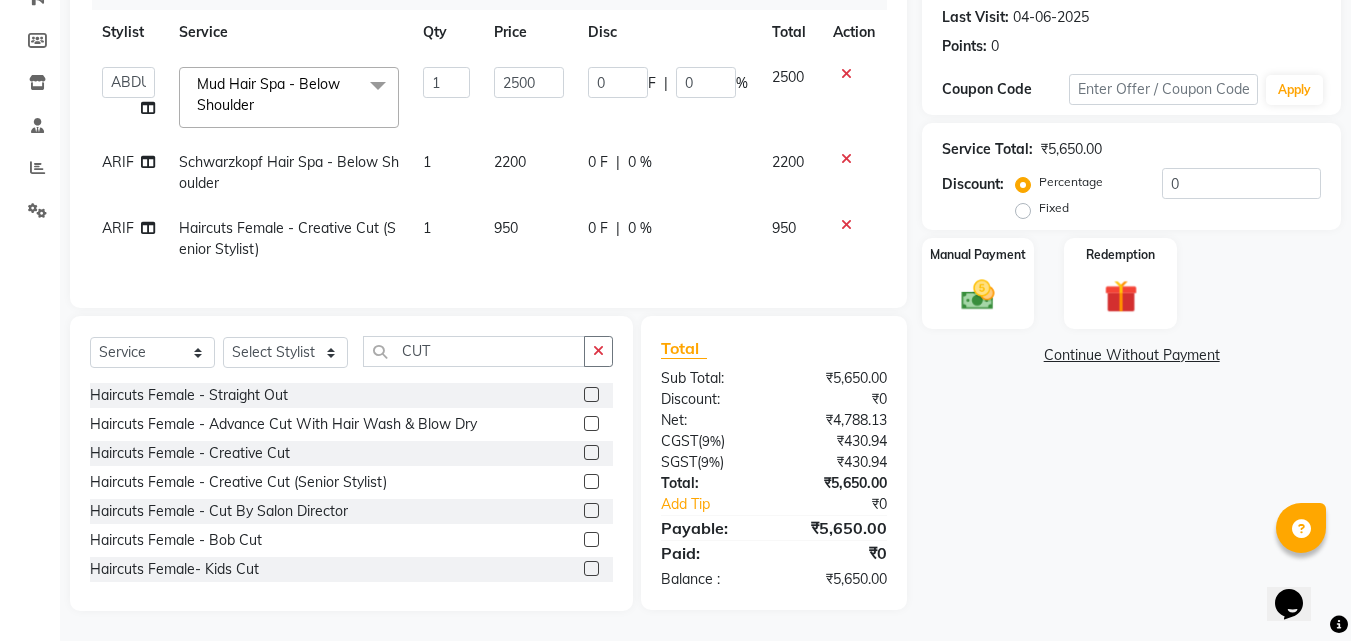 click on "950" 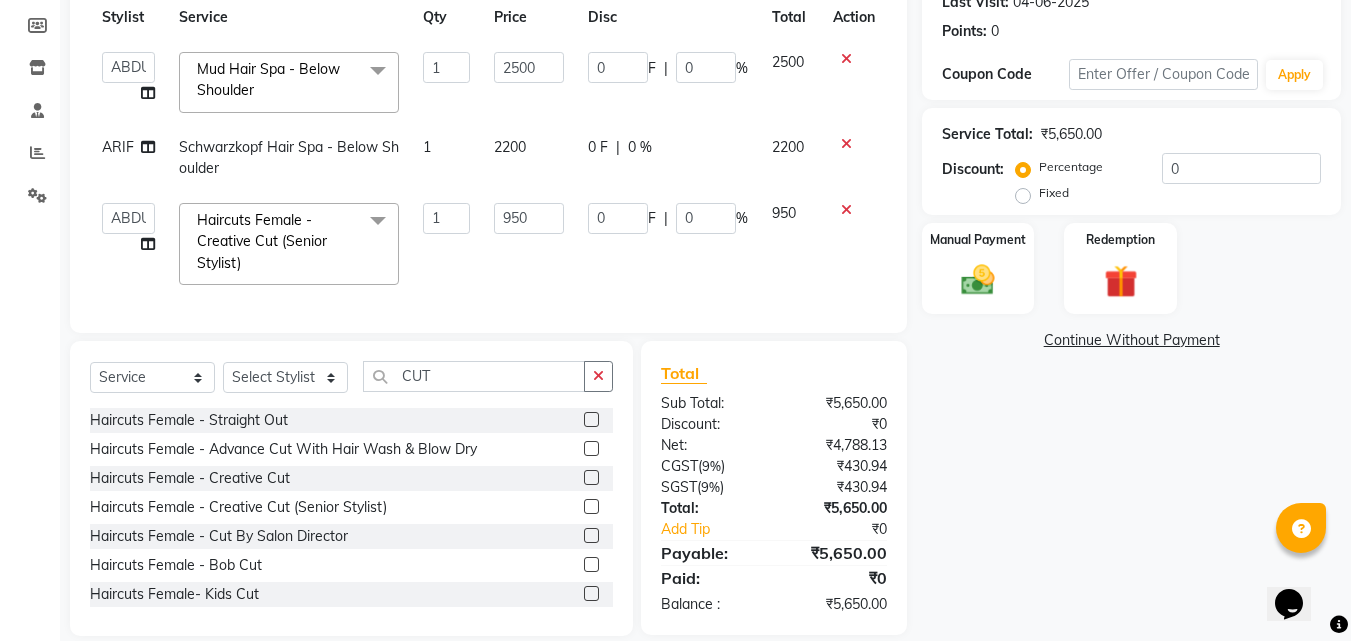 click on "950" 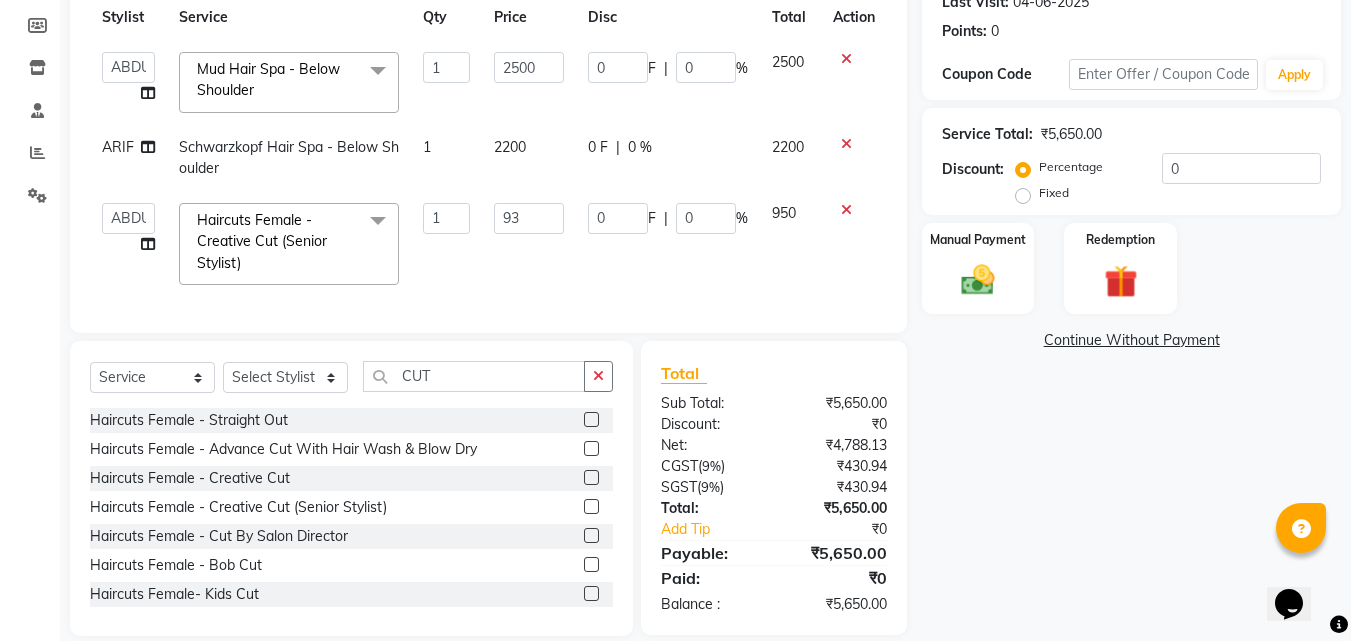 type on "930" 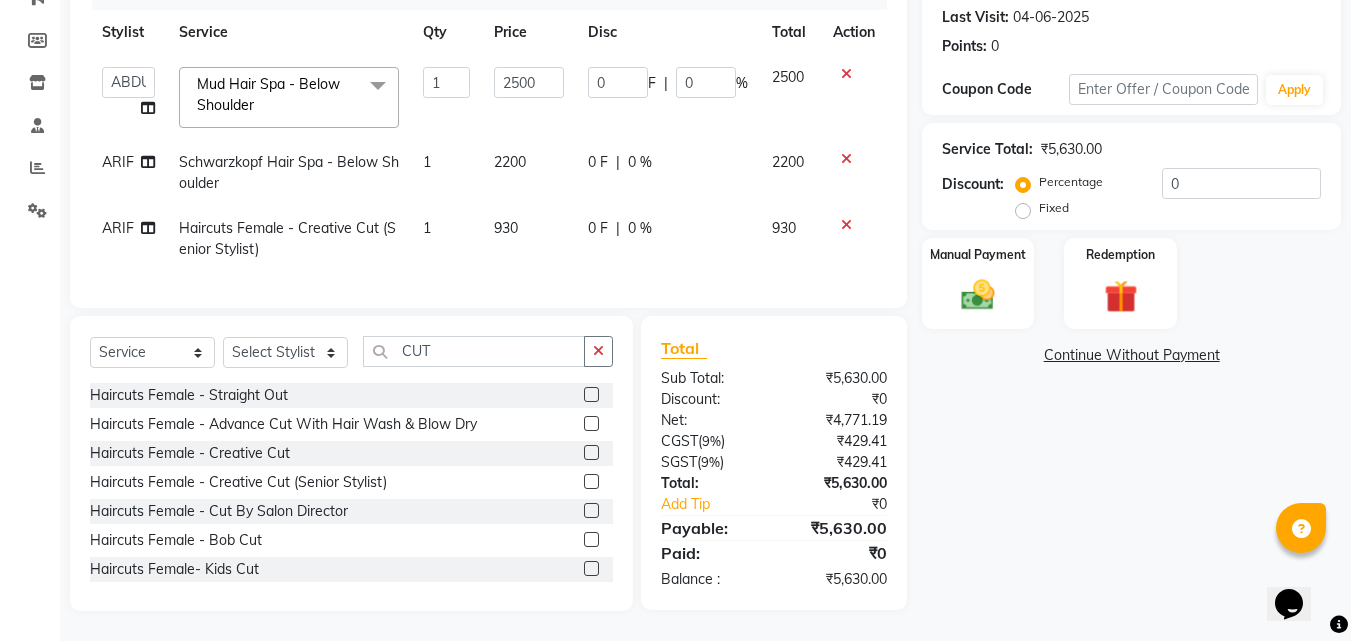 click on "Services Stylist Service Qty Price Disc Total Action  [NAME]   [NAME]   [NAME]   [NAME]   [NAME]   [NAME]   Front Desk   [NAME]   [NAME]   [NAME]   [NAME]   [NAME]   [NAME]   [NAME]   [NAME]   [NAME]   [NAME]   [NAME]   [NAME]   [NAME]   [NAME]   [NAME]   [NAME]   [NAME]   [NAME]  Mud Hair Spa - Below Shoulder  x Schwarzkopf Hair Spa - Short Hair Schwarzkopf Hair Spa - Upto Shoulder Schwarzkopf Hair Spa - Below Shoulder Schwarzkopf Hair Spa - Upto Waist ROSE PINK COLOUR HAIRSTYLIST COURSE  NECK WAX BRAZILAIN TOUCHUP TOUCHUP AF CANDLE ANITAS PEDICURE CANDLE ANITAS MANICURE COLOR AMPOULE DEEP CONDITIONING FIBRE PLEX PERMING BOTOPLAST TREATMENT BOTOX TREATMENT BIOTINE TREATMENT Smooth Bond - Upto Shoulder Smooth Bond - Below Shoulder Smooth Bond - Touch Up Smooth Bond - Upto Waist Protein Treatment fibre hair spa - Short Hair fibre Hair Spa - Upto Shoulder fibre Hair Spa - Below Shoulder fibre Hair Spa - Upto Waist Quinoa Hair Spa - Short Hair Quinoa Hair Spa - Upto Shoulder Quinoa Hair Spa - Below Shoulder" 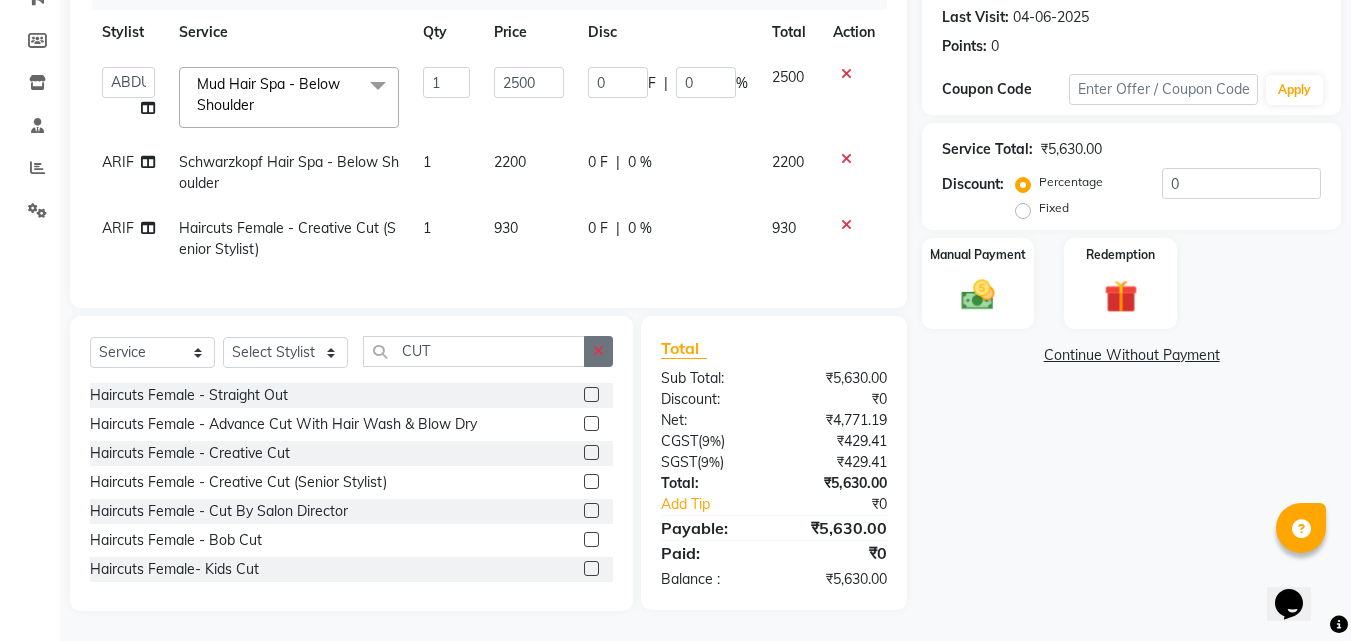 click 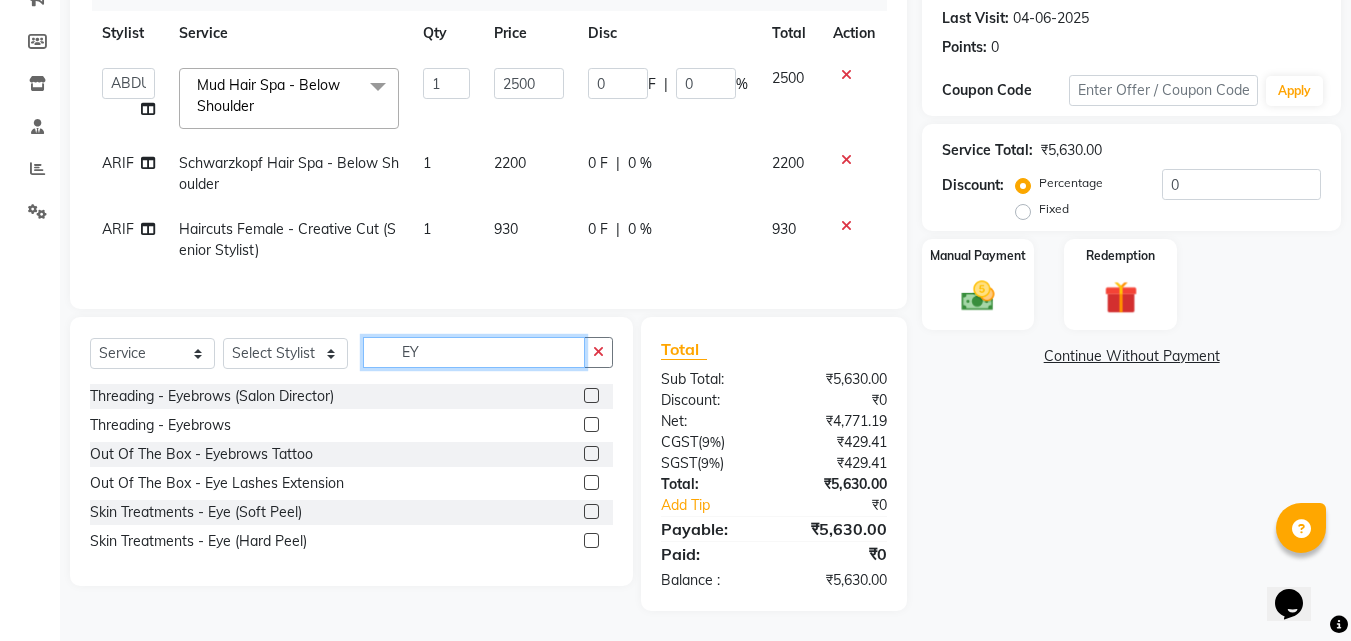 scroll, scrollTop: 289, scrollLeft: 0, axis: vertical 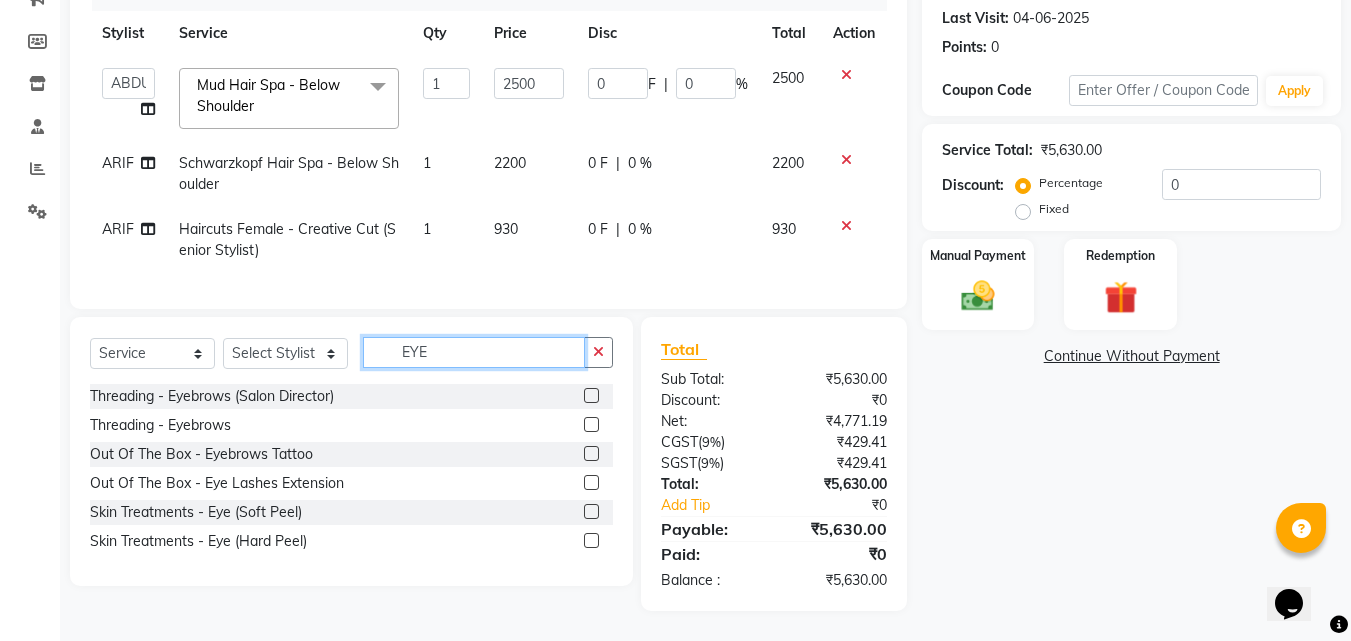 type on "EYE" 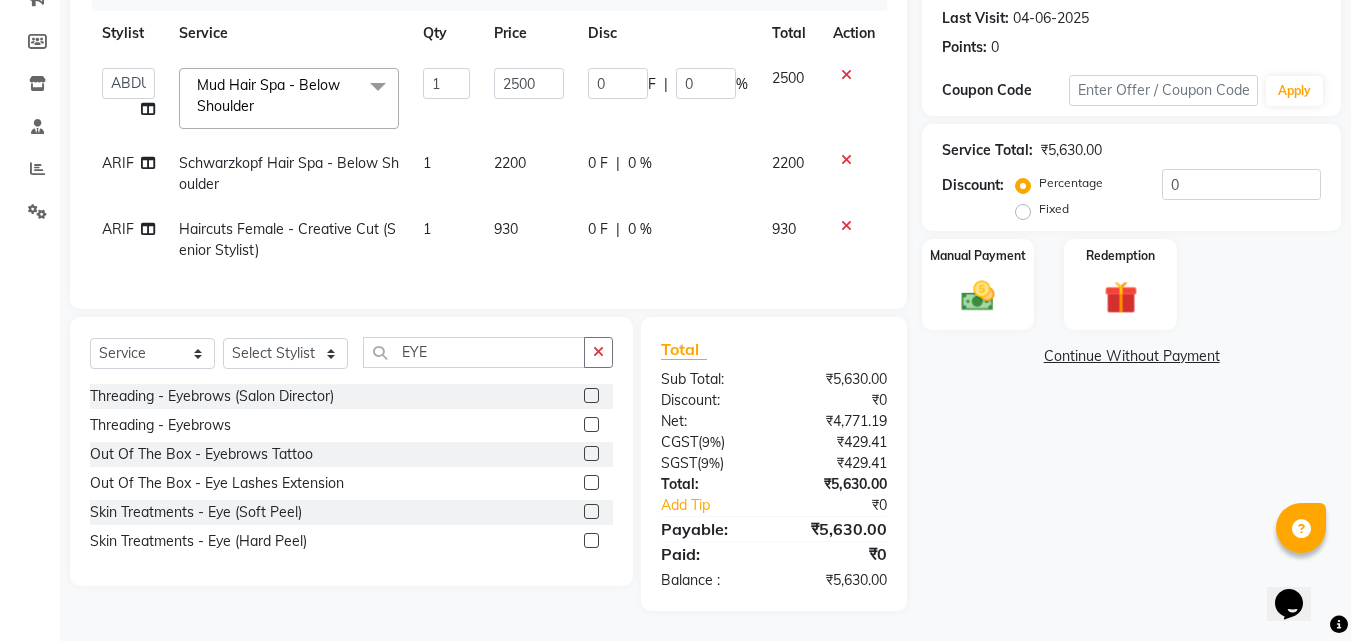 click 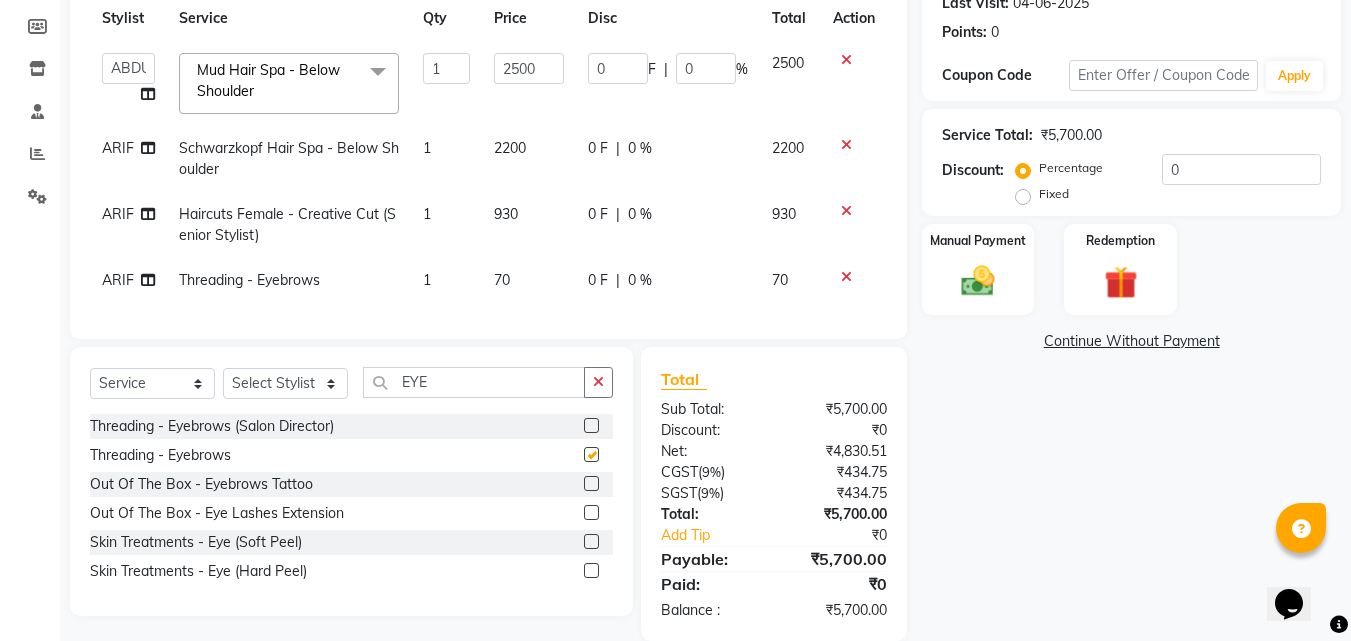 checkbox on "false" 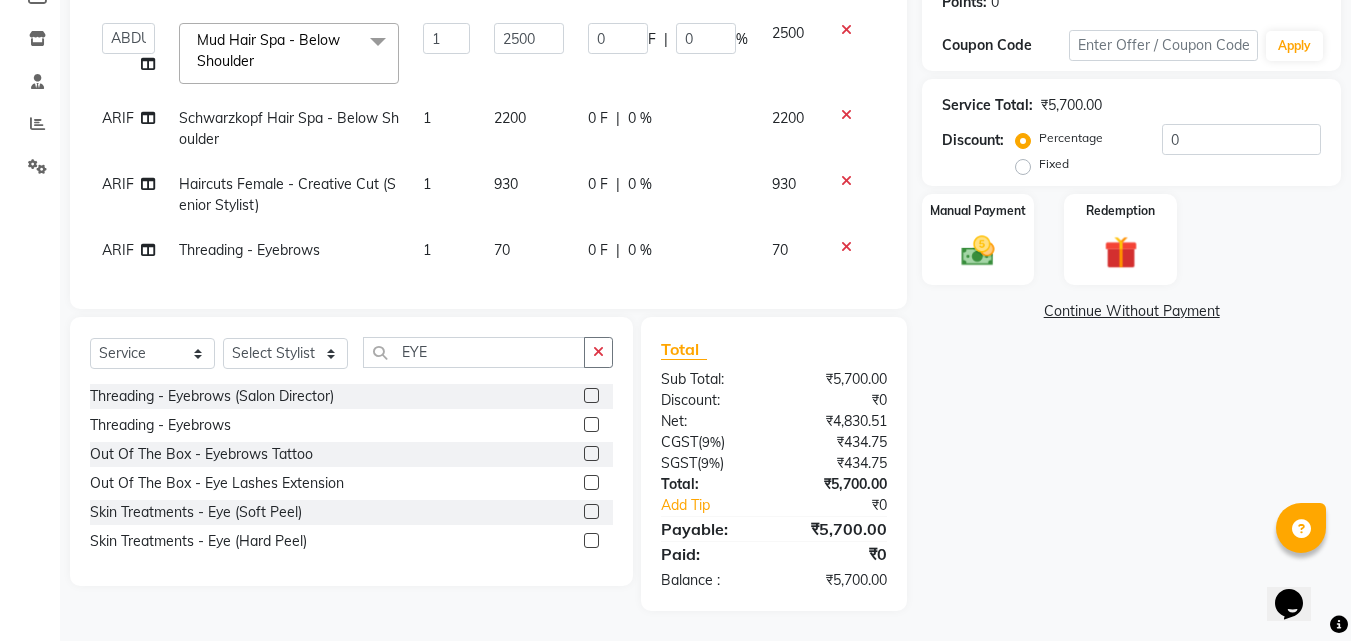 scroll, scrollTop: 334, scrollLeft: 0, axis: vertical 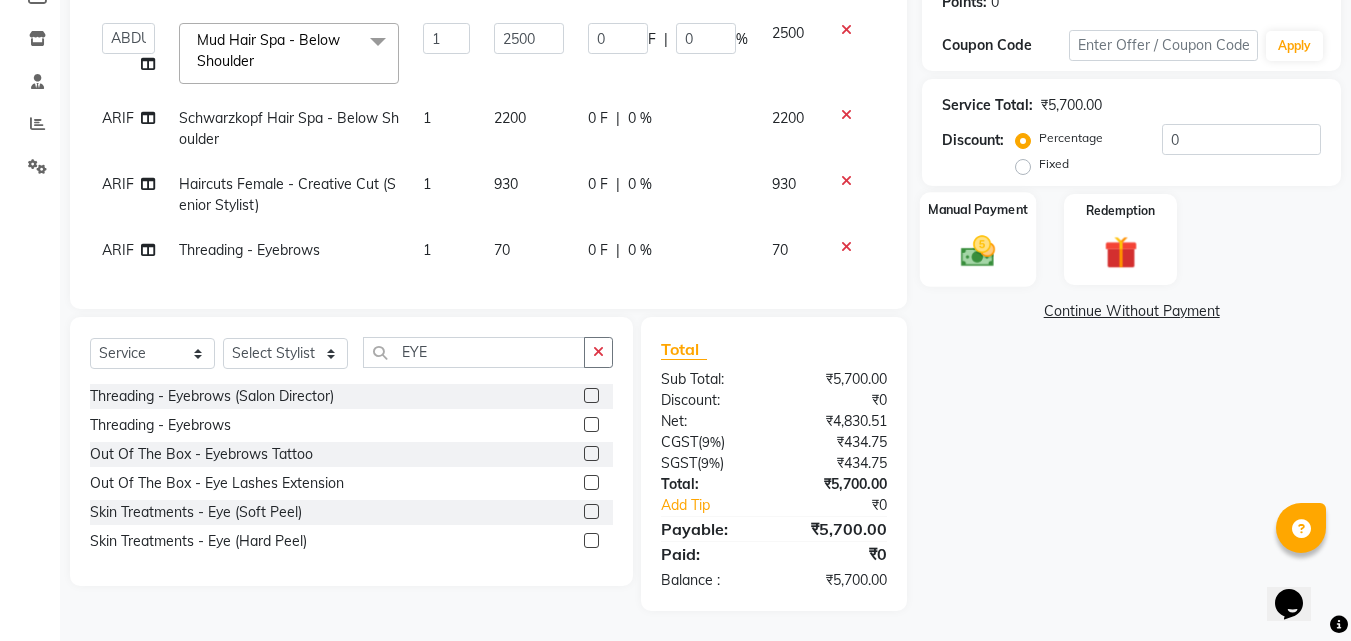 click 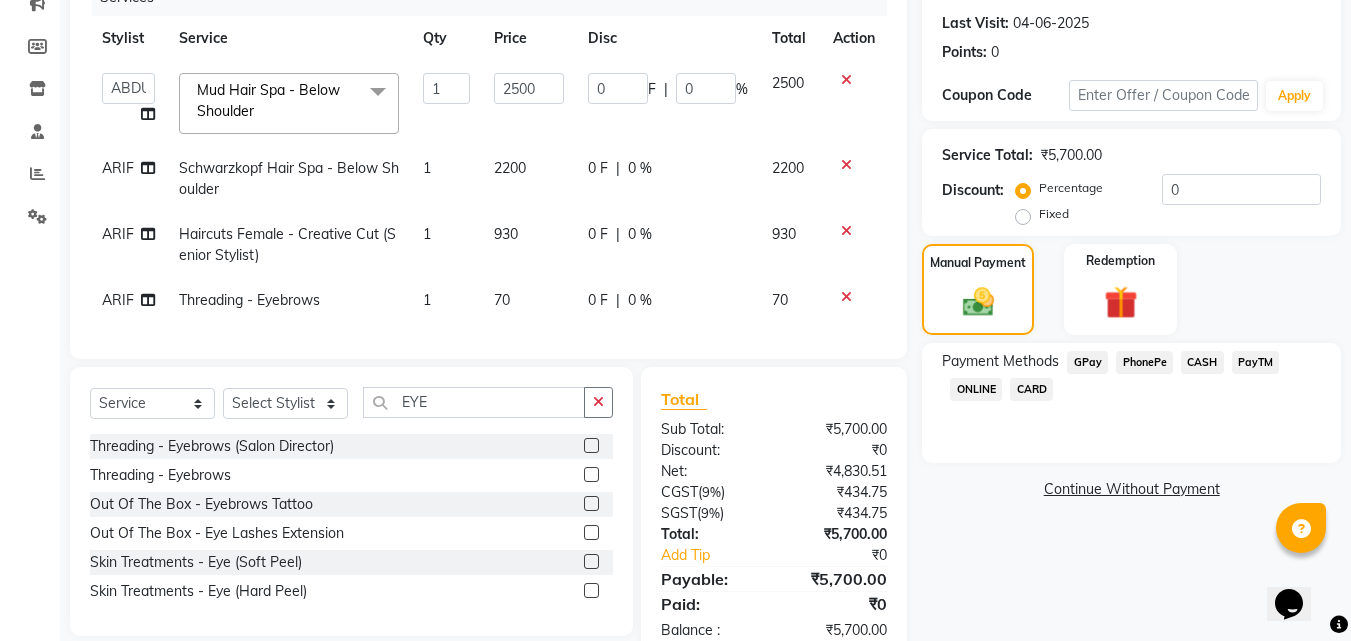 scroll, scrollTop: 334, scrollLeft: 0, axis: vertical 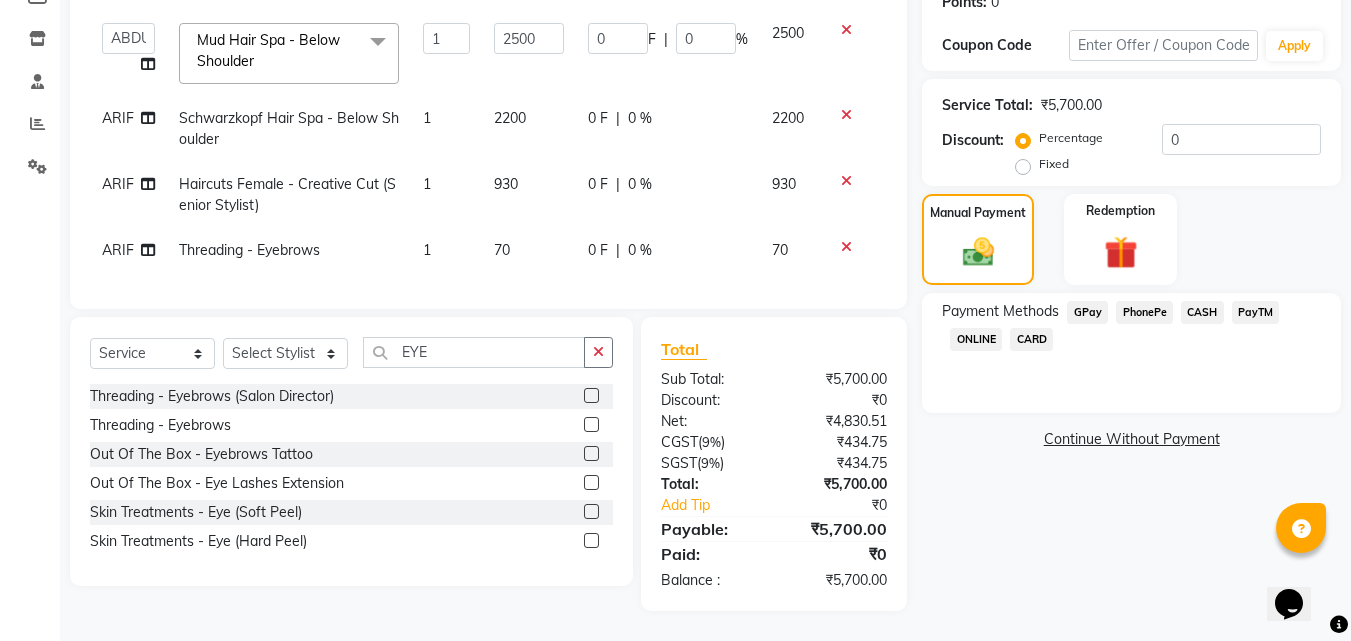 click on "PhonePe" 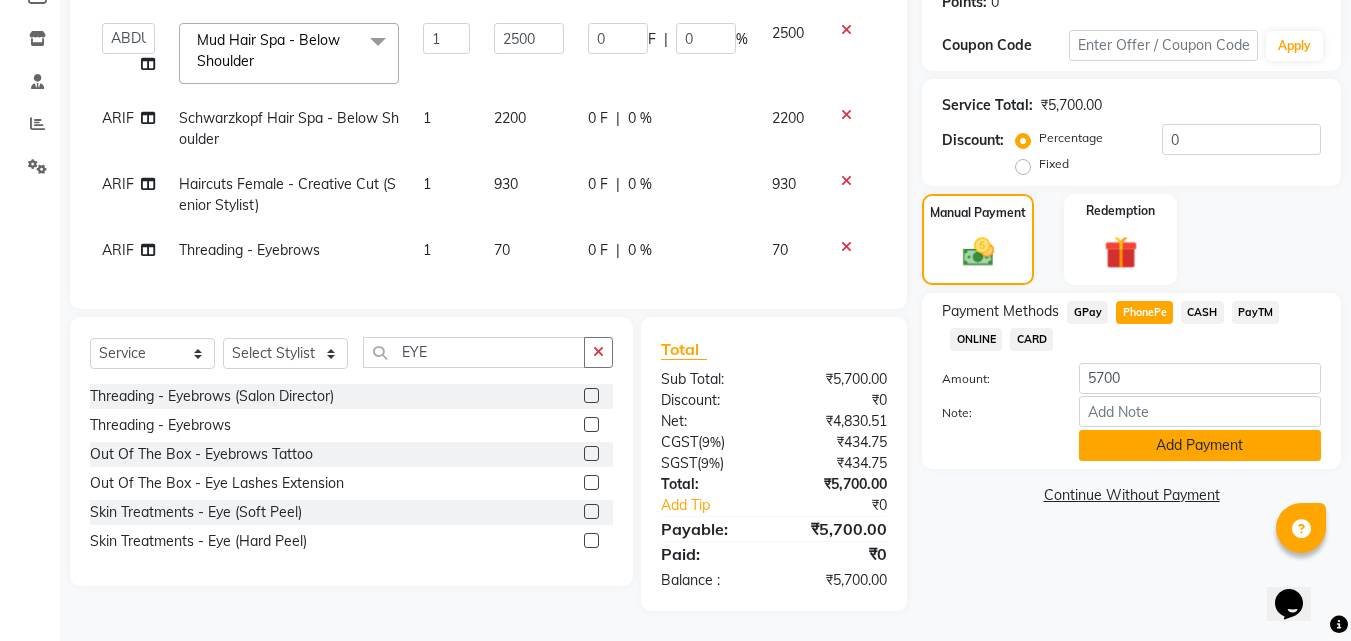 click on "Add Payment" 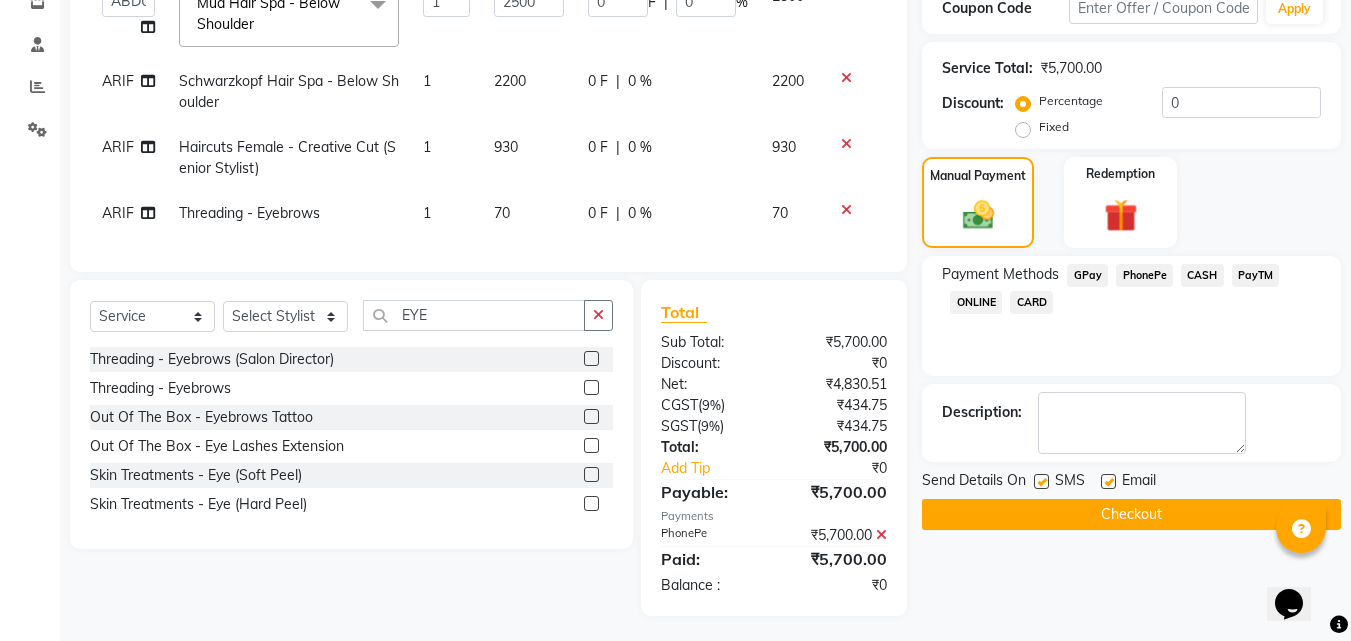 scroll, scrollTop: 376, scrollLeft: 0, axis: vertical 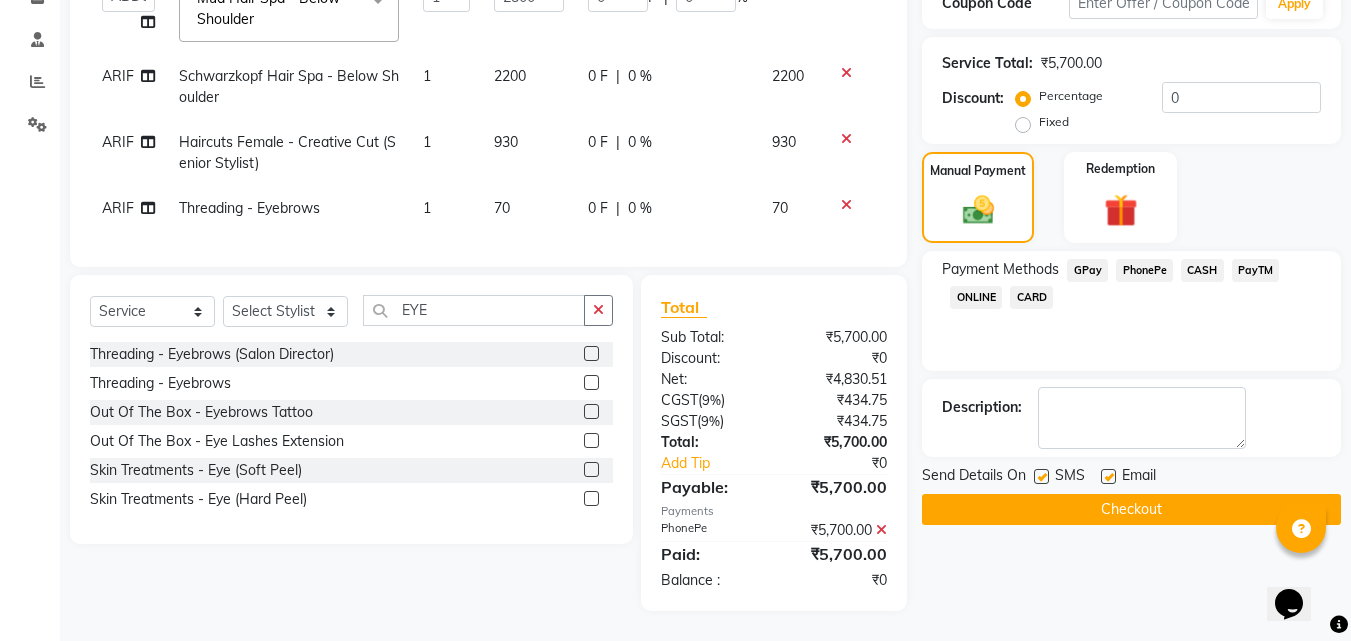 click 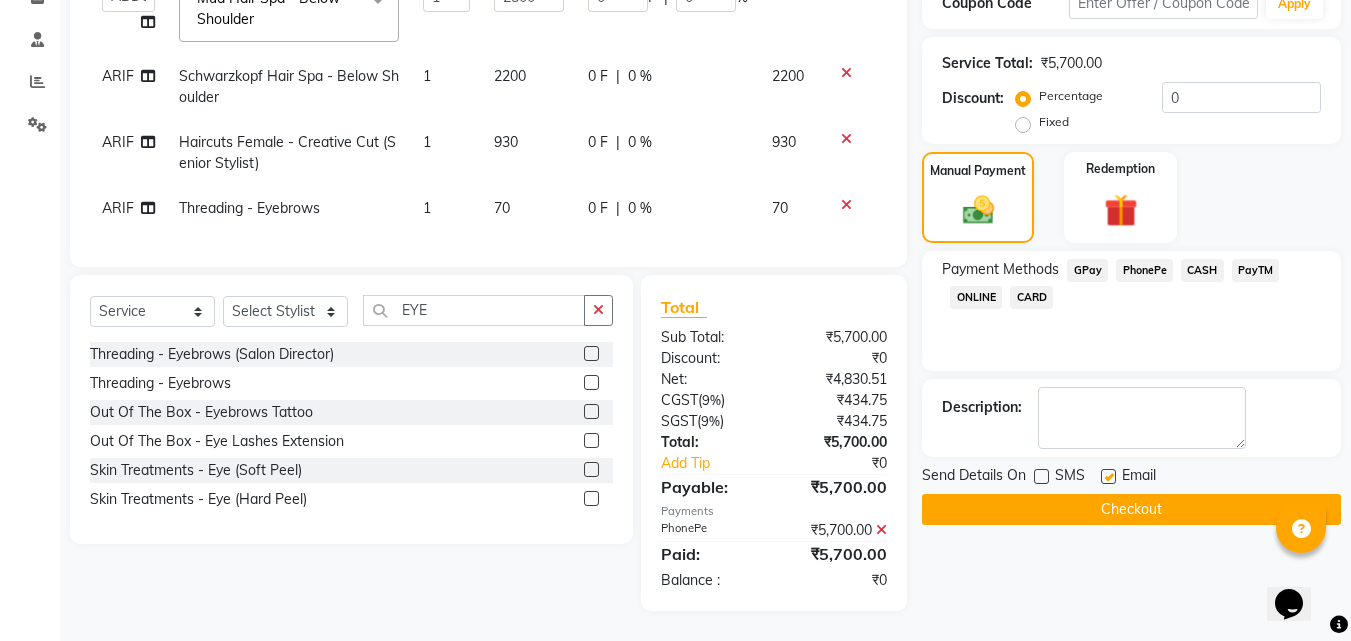 click 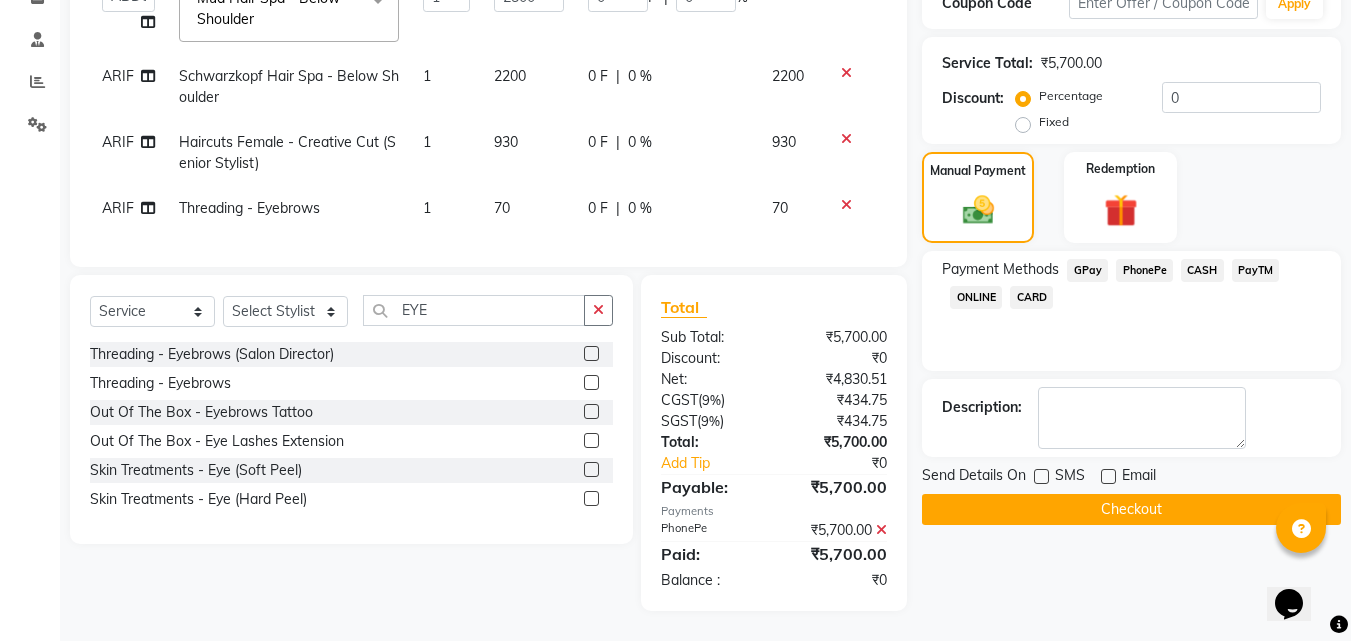 click on "Checkout" 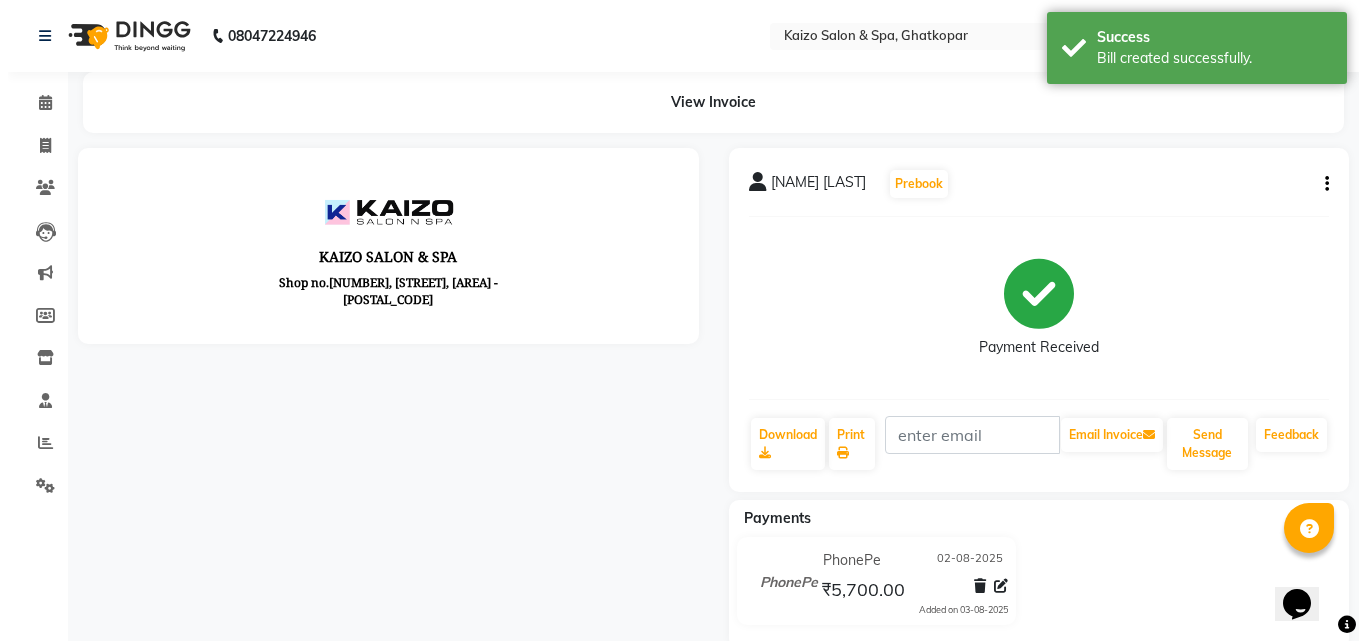 scroll, scrollTop: 0, scrollLeft: 0, axis: both 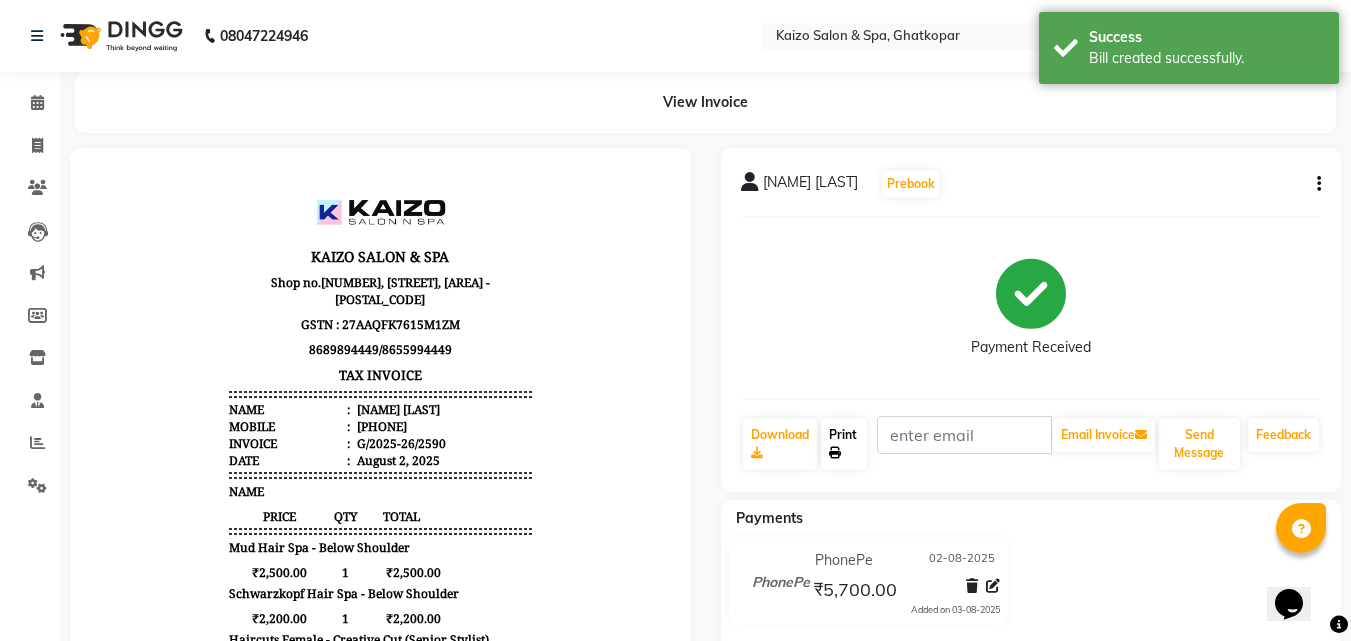 click on "Print" 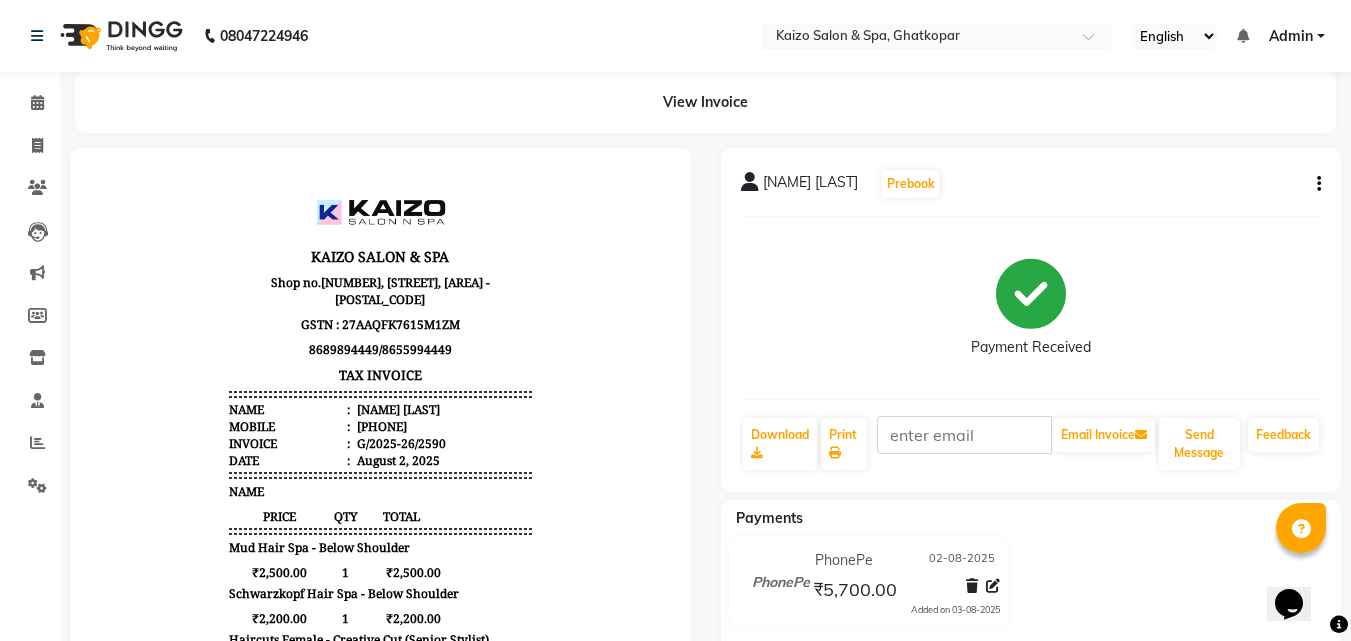 select on "service" 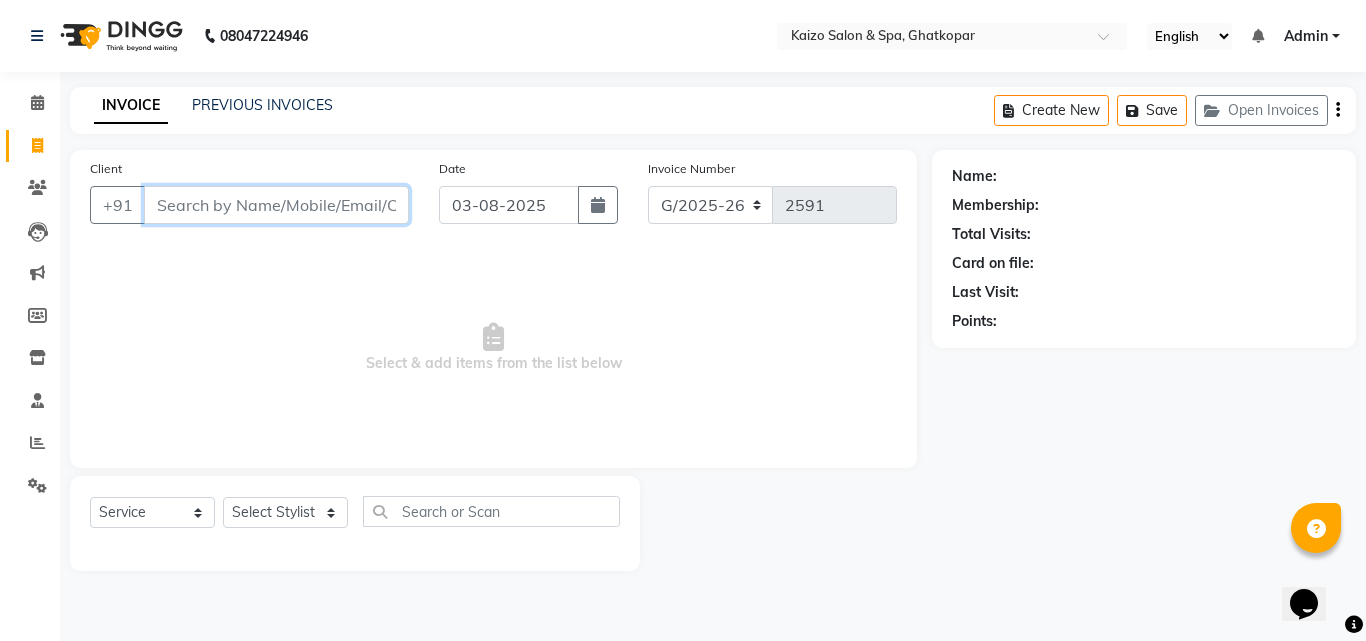 paste on "[NAME] [PHONE]" 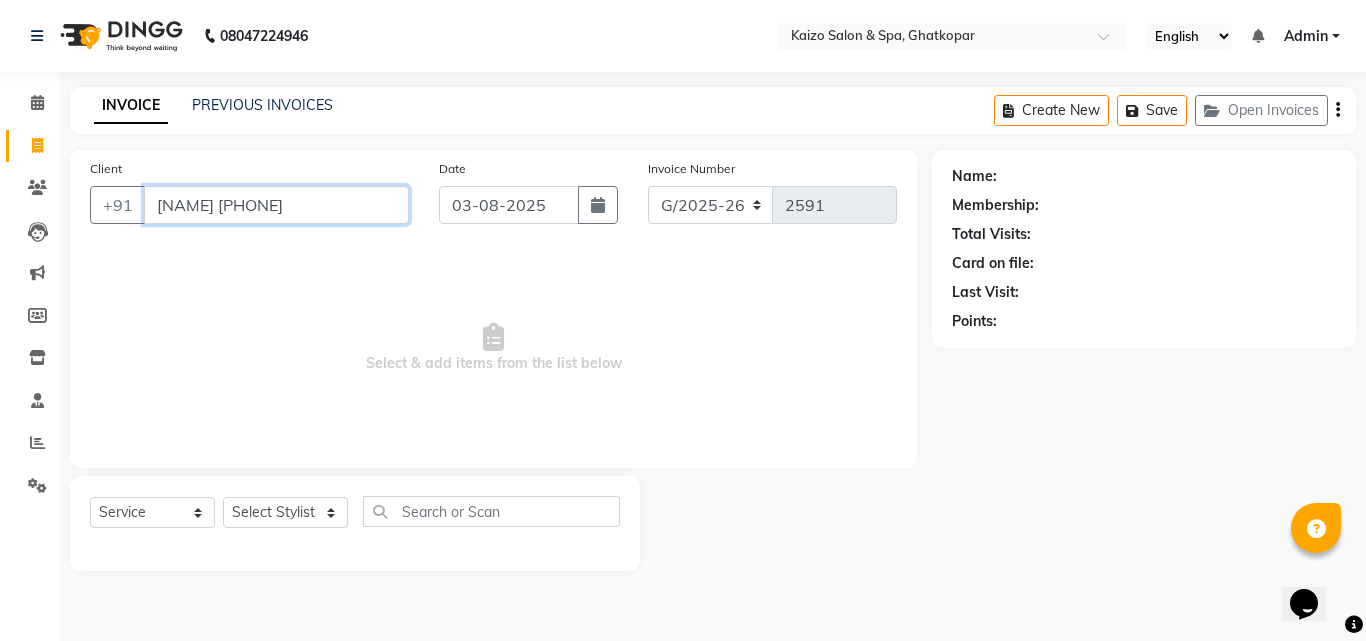 scroll, scrollTop: 0, scrollLeft: 12, axis: horizontal 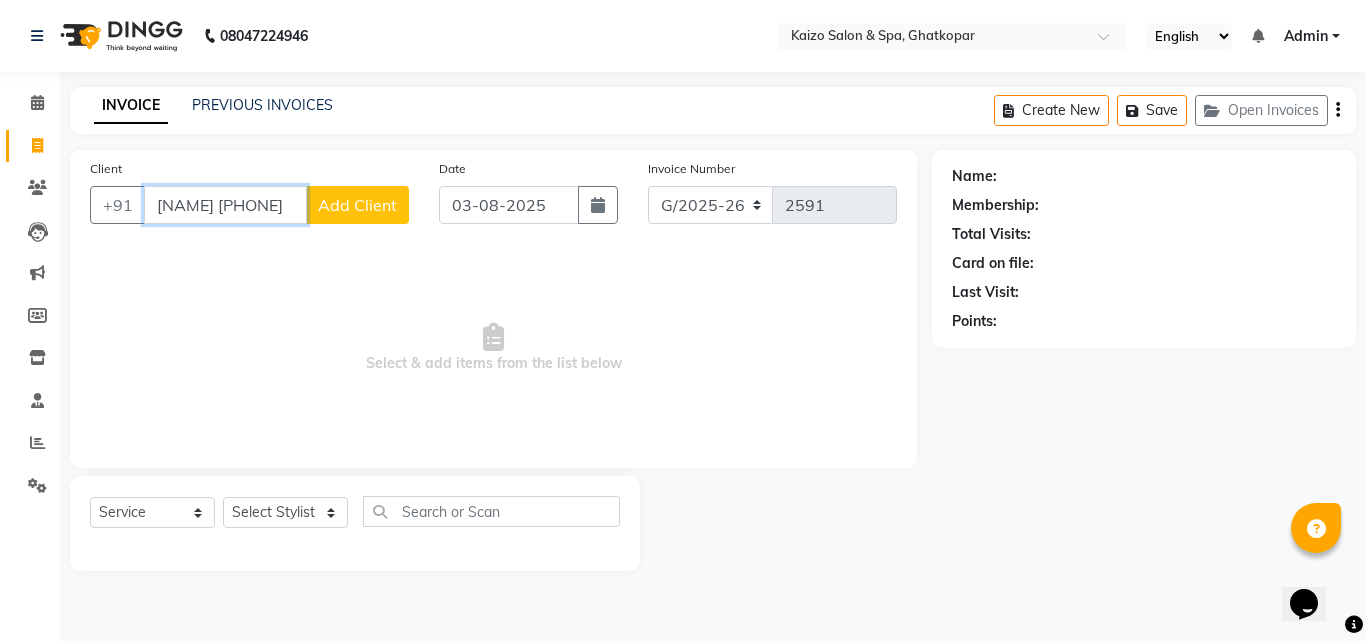 click on "[NAME] [PHONE]" at bounding box center (225, 205) 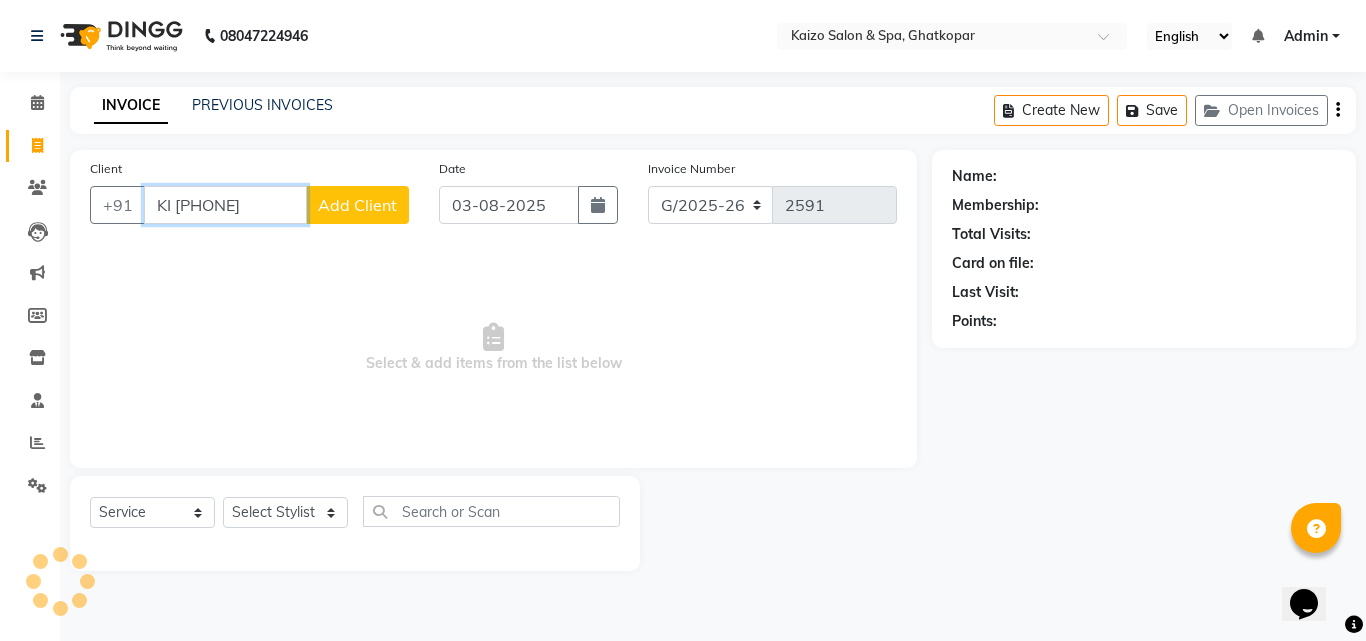 scroll, scrollTop: 0, scrollLeft: 0, axis: both 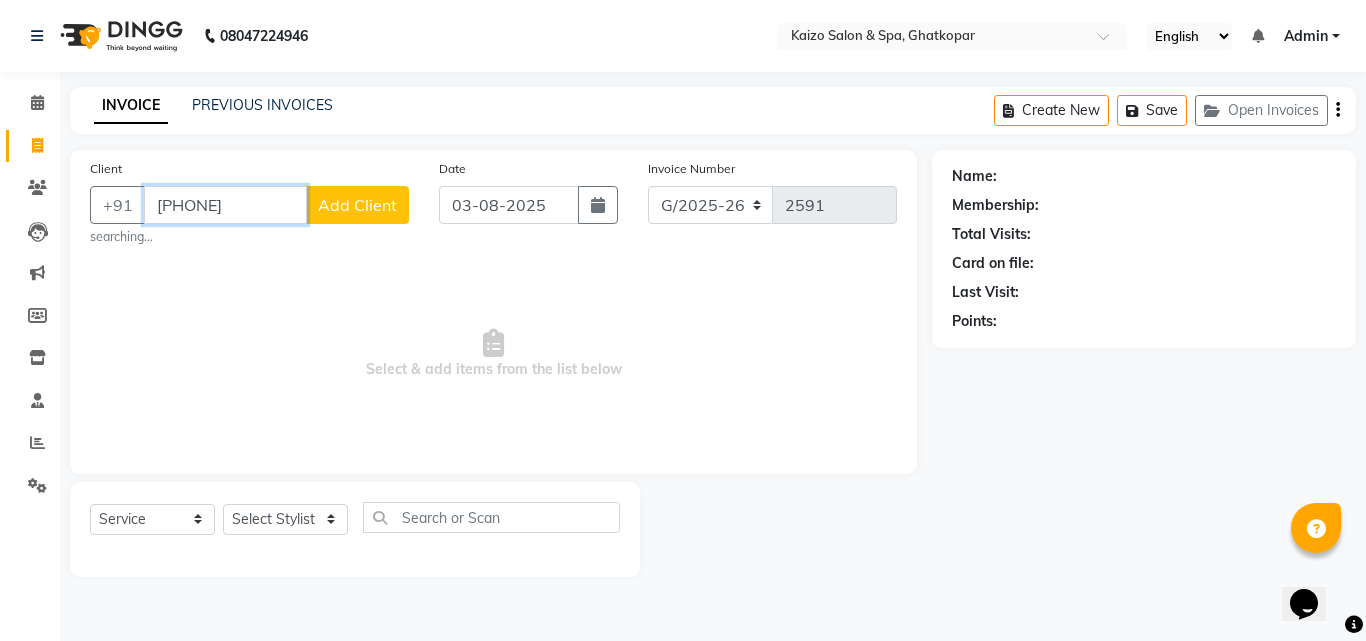 type on "[PHONE]" 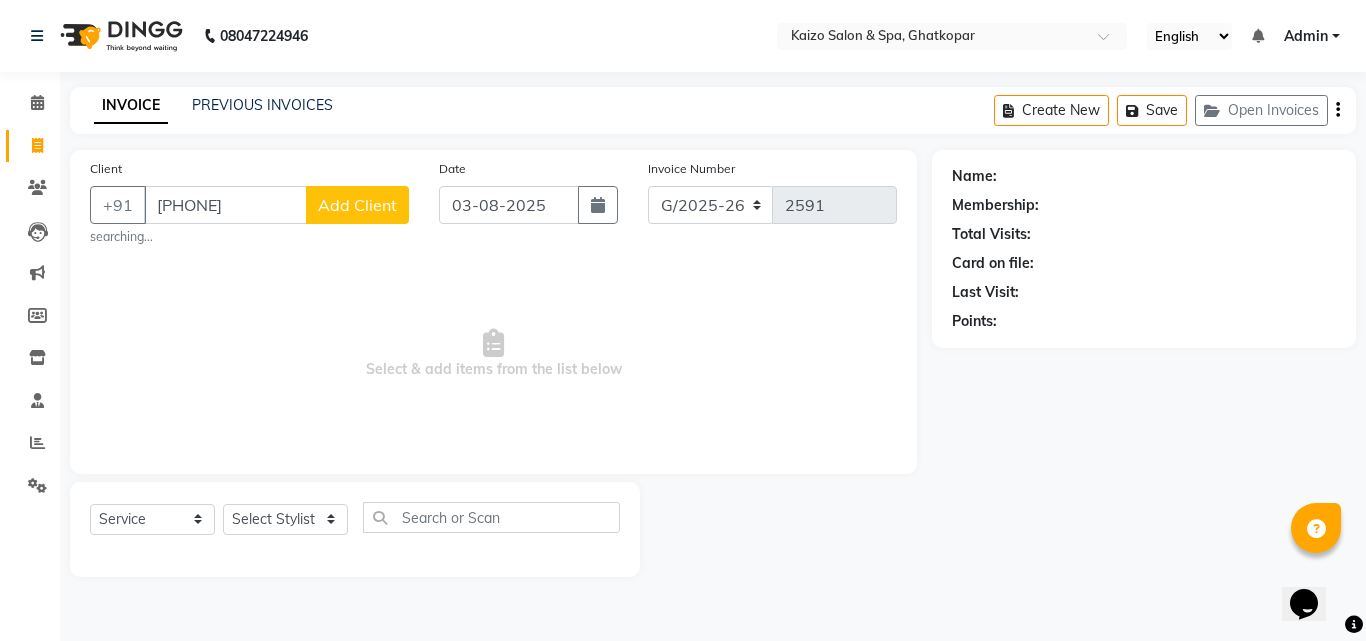 click on "Add Client" 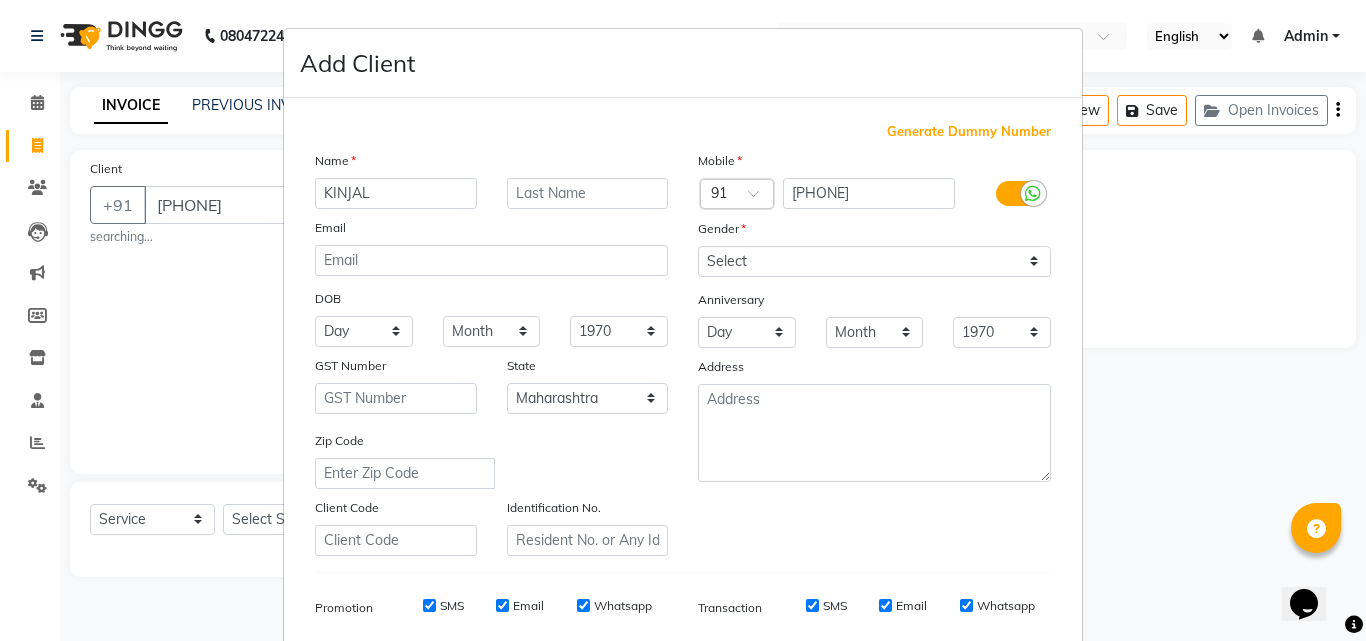 type on "KINJAL" 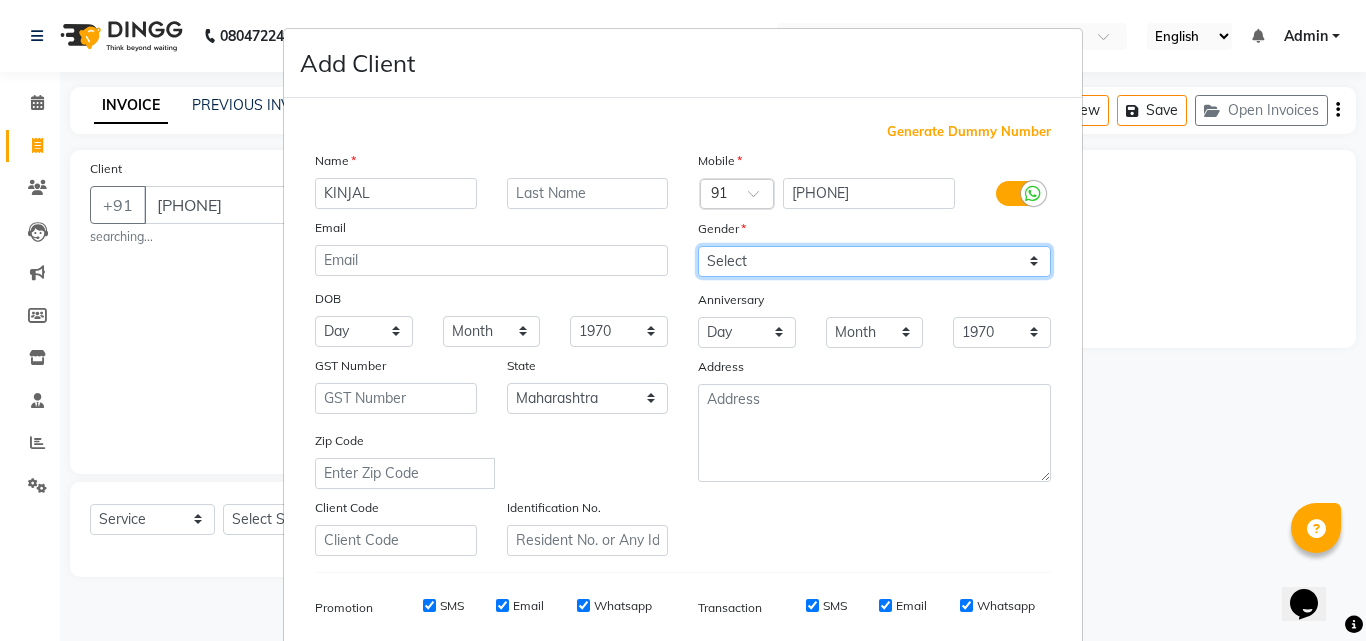 click on "Select Male Female Other Prefer Not To Say" at bounding box center (874, 261) 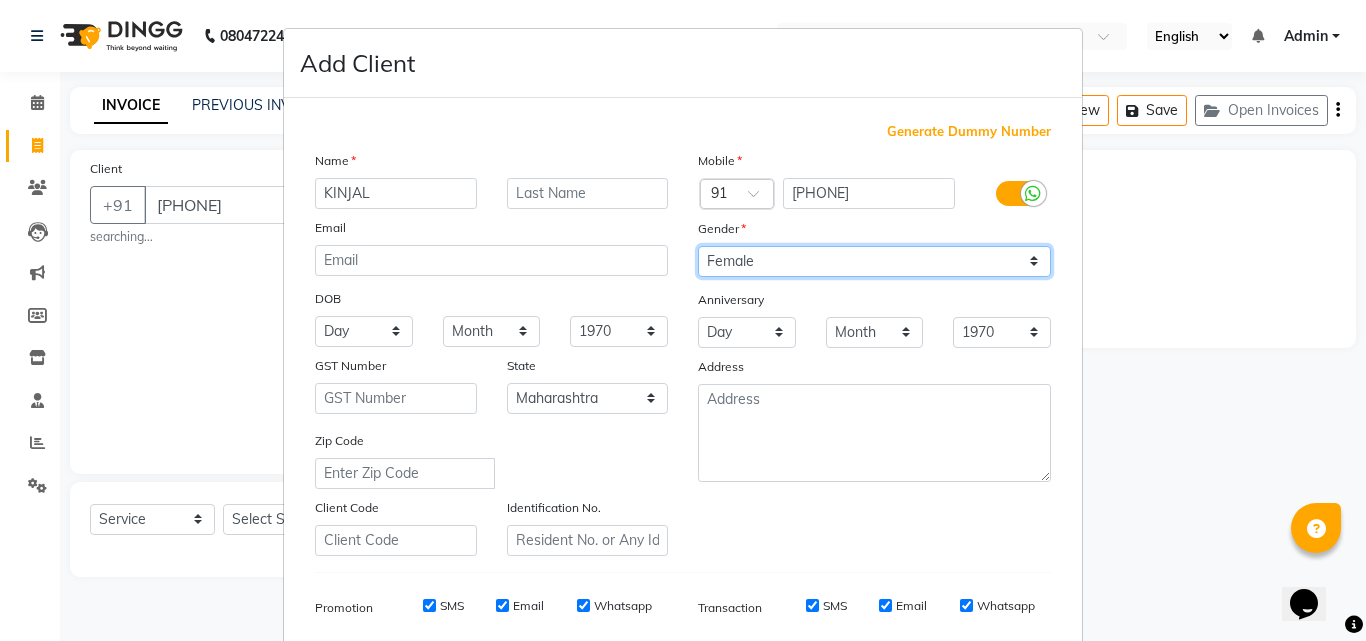 click on "Select Male Female Other Prefer Not To Say" at bounding box center (874, 261) 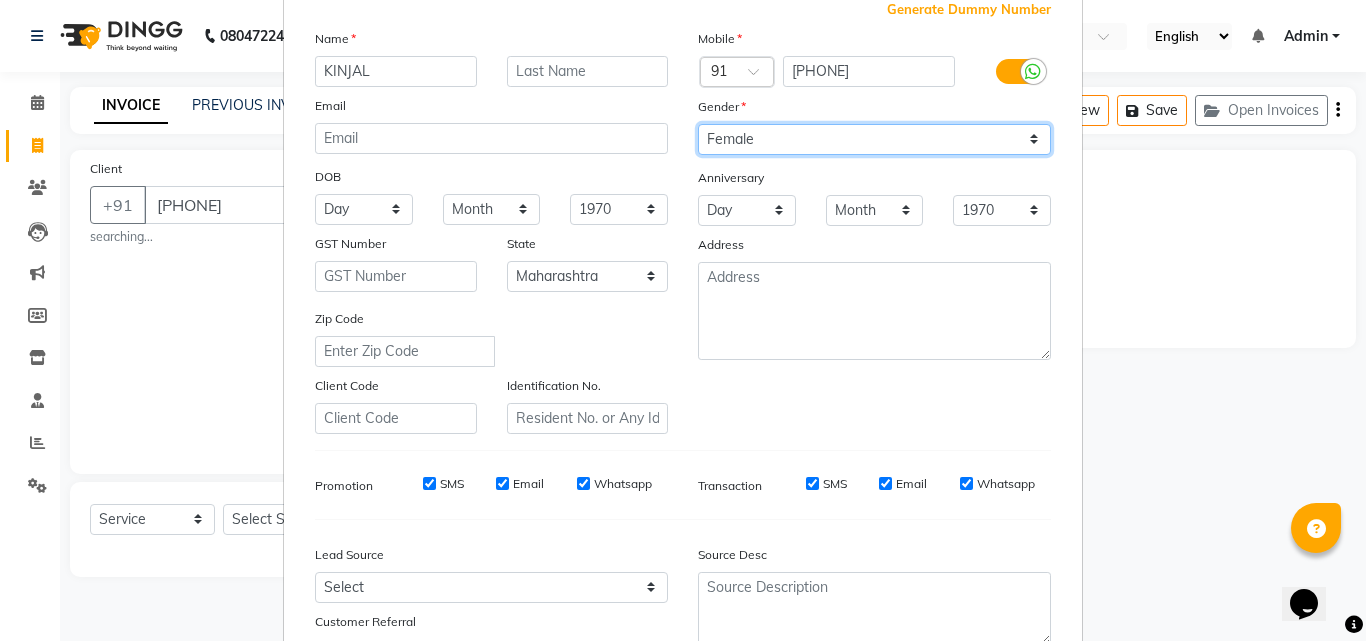 scroll, scrollTop: 282, scrollLeft: 0, axis: vertical 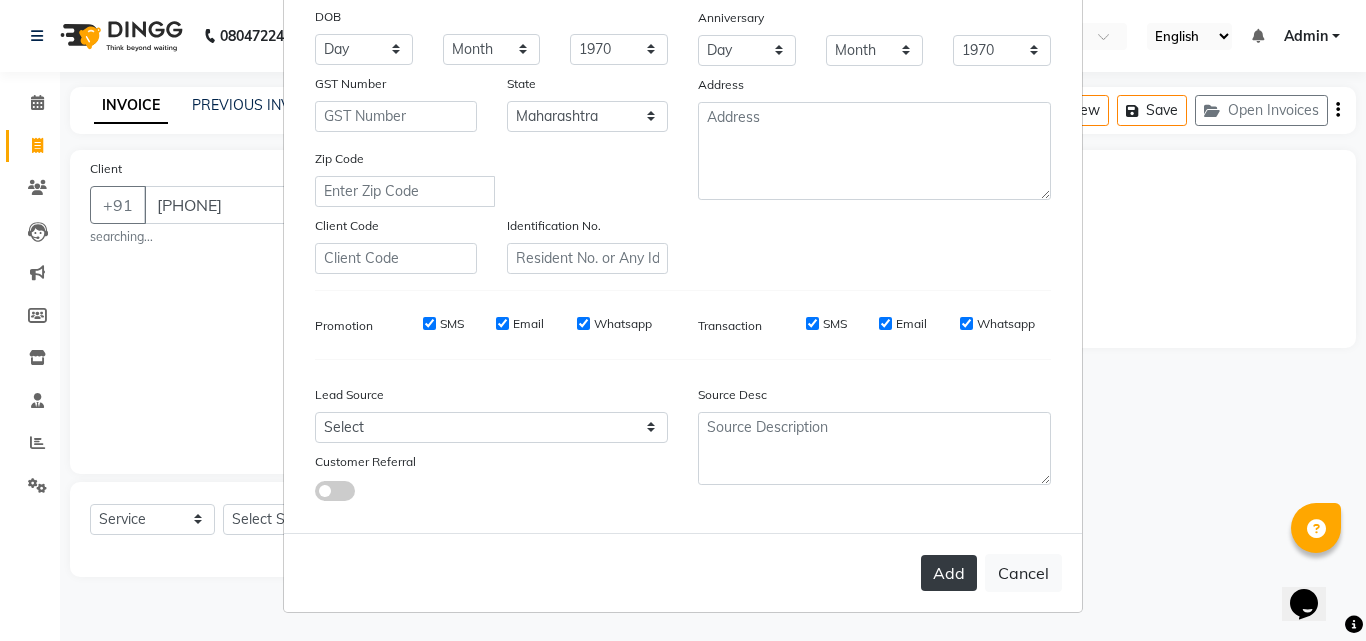 click on "Add" at bounding box center (949, 573) 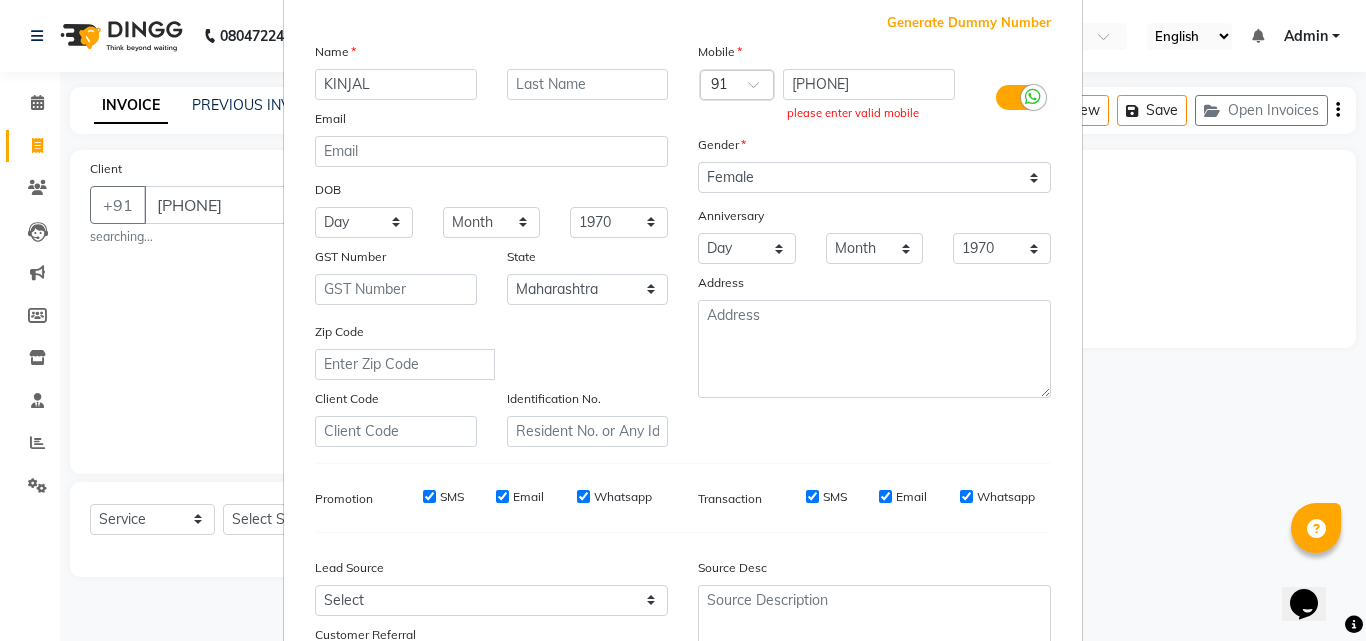 scroll, scrollTop: 0, scrollLeft: 0, axis: both 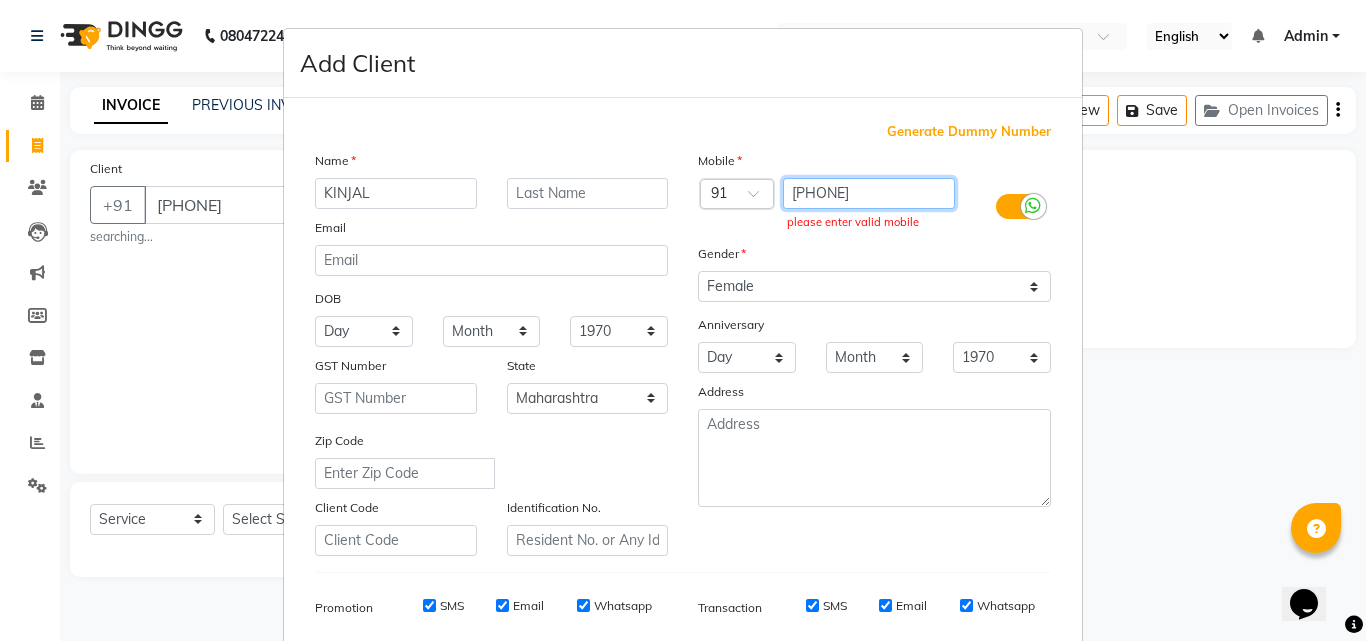 click on "[PHONE]" at bounding box center [869, 193] 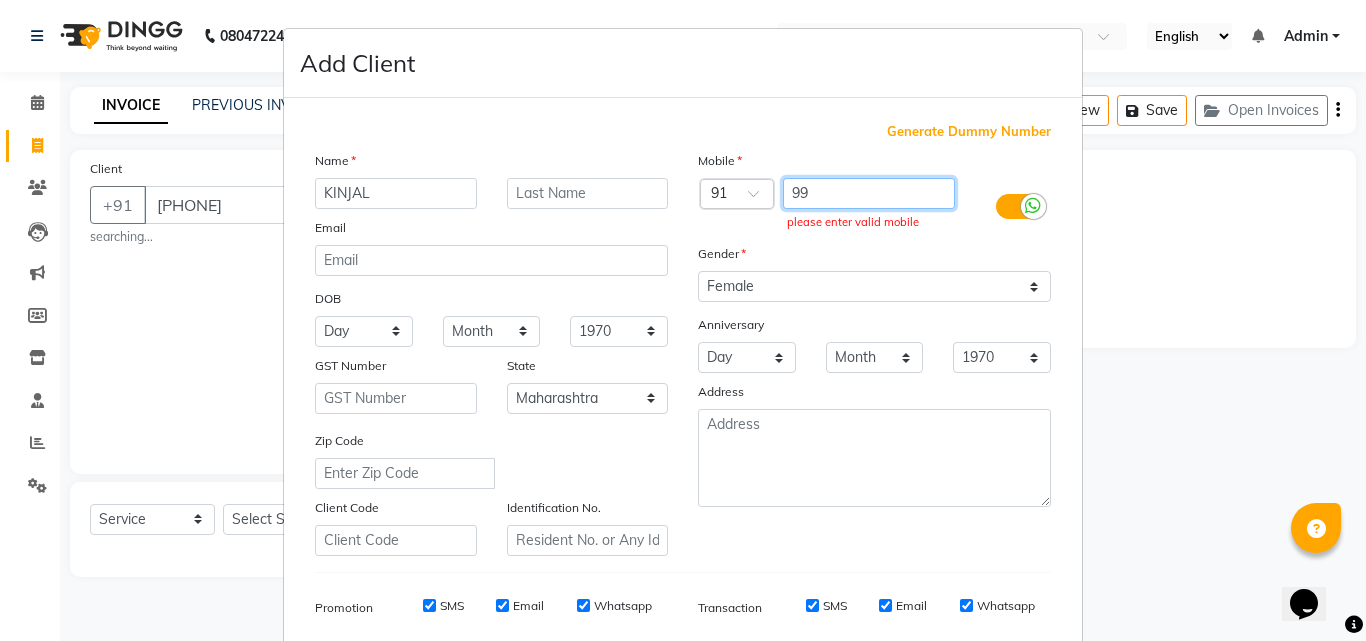 type on "9" 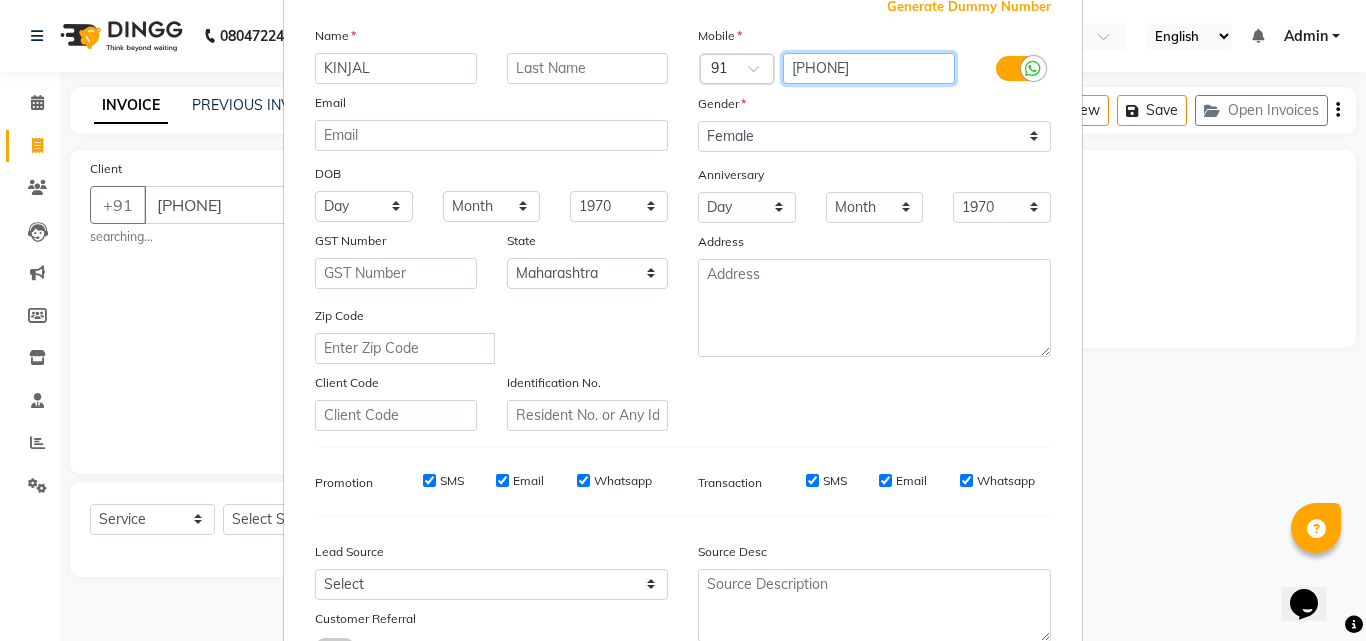 scroll, scrollTop: 282, scrollLeft: 0, axis: vertical 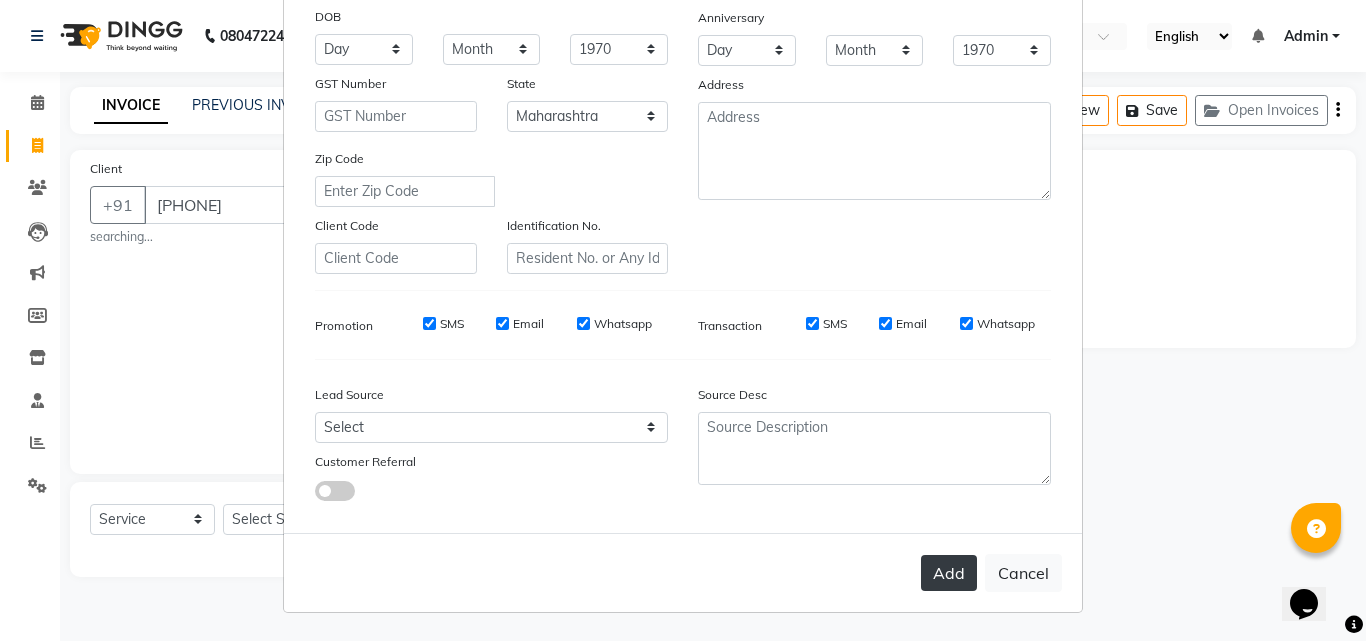 type on "[PHONE]" 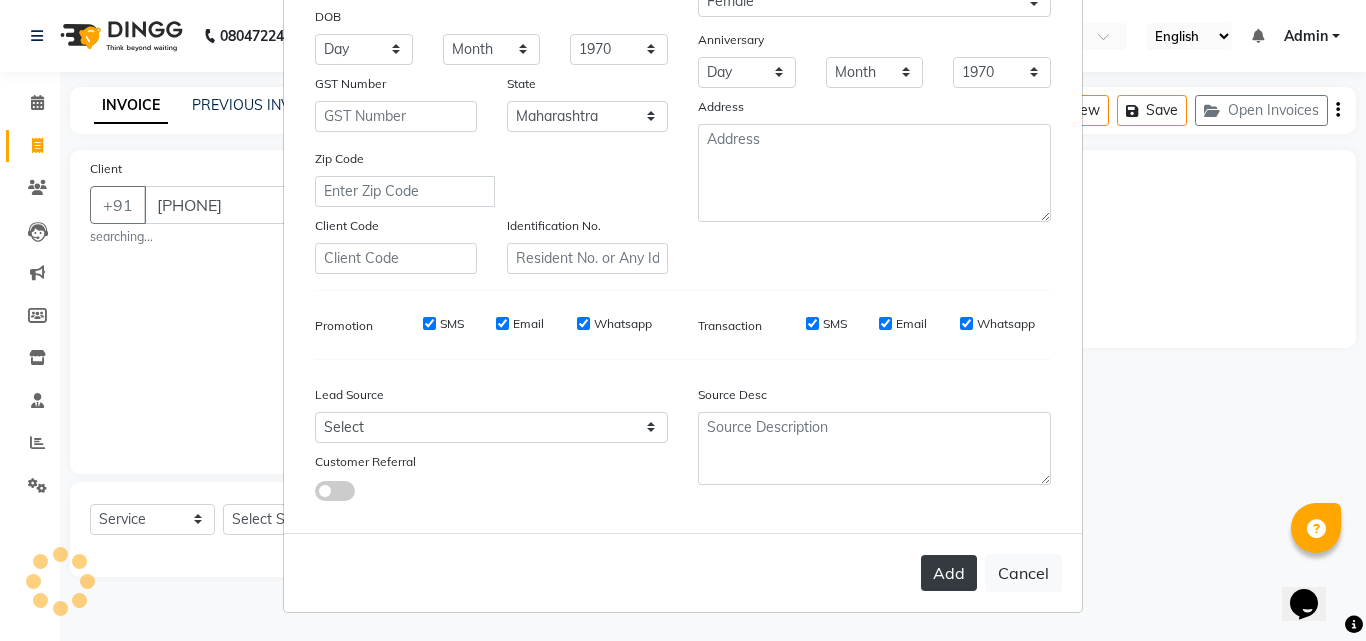 click on "Add" at bounding box center (949, 573) 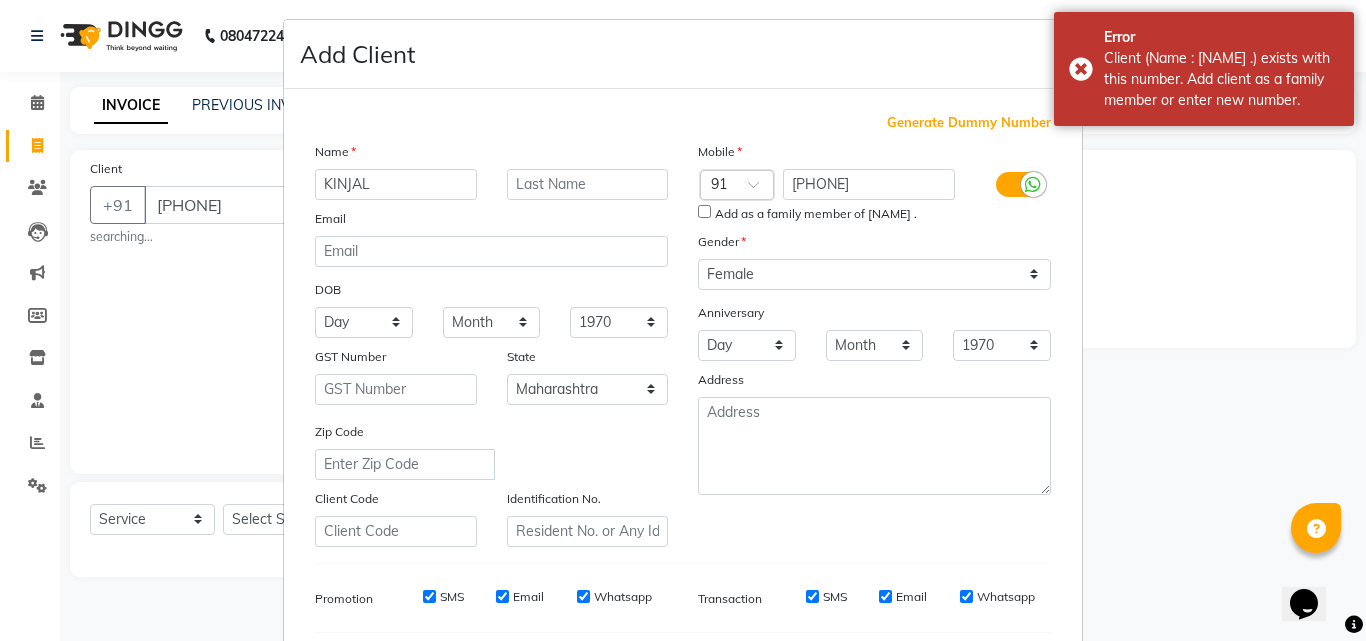 scroll, scrollTop: 0, scrollLeft: 0, axis: both 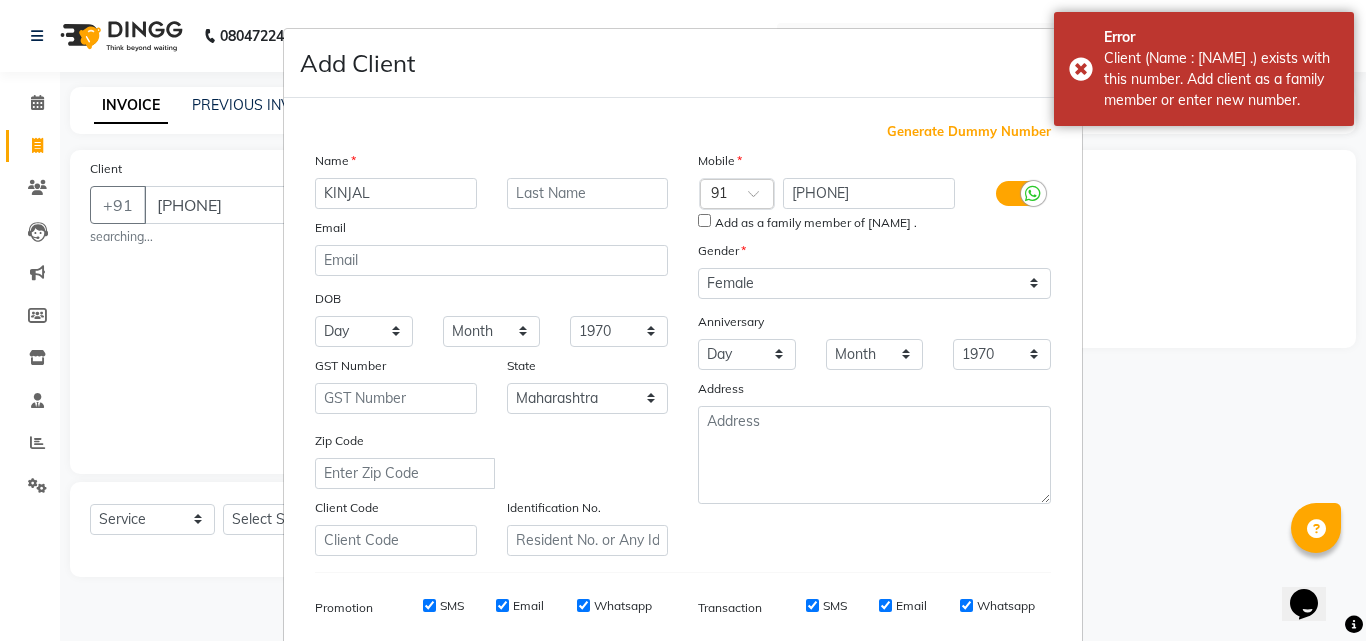 click on "Add as a family member of [NAME] ." at bounding box center [874, 223] 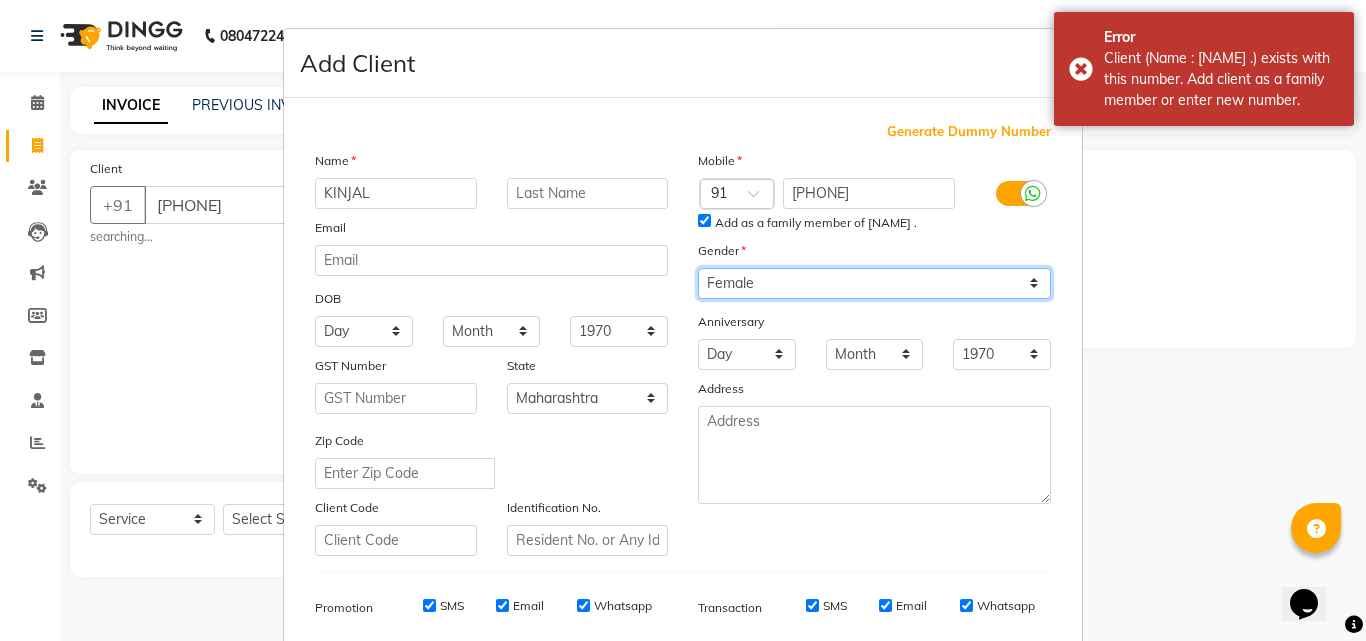 click on "Select Male Female Other Prefer Not To Say" at bounding box center (874, 283) 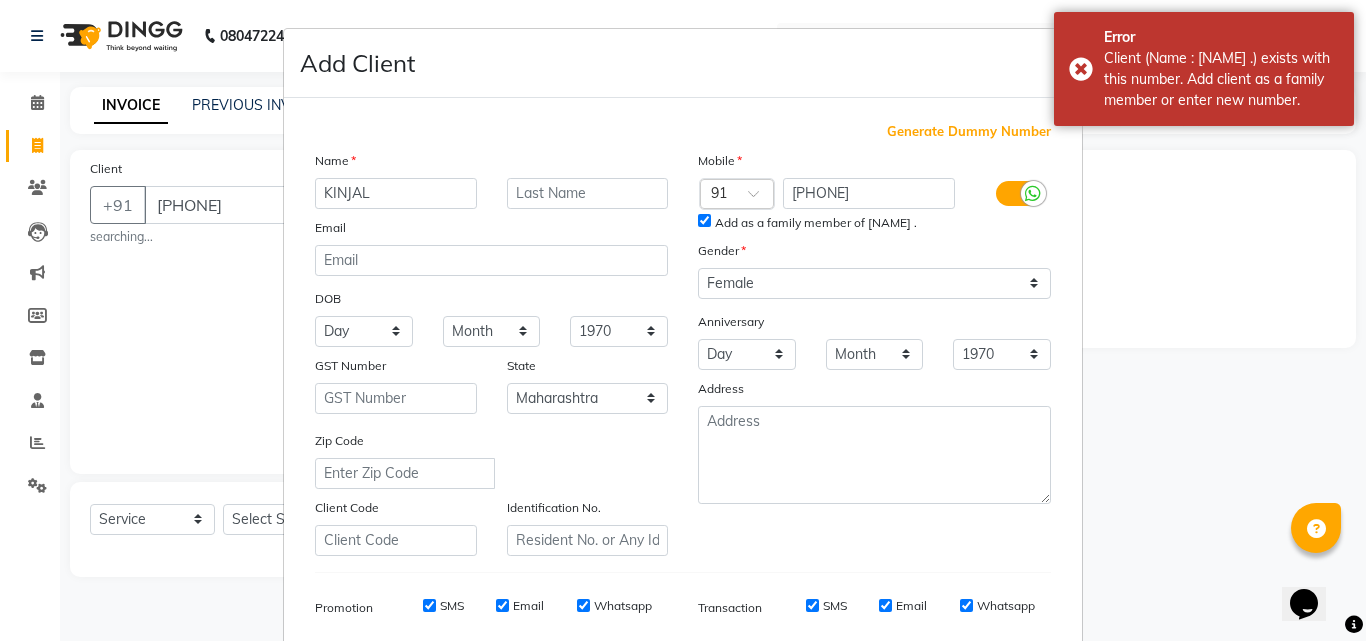 click on "Add Client Generate Dummy Number Name [NAME] Email DOB Day [DAY] [MONTH] [YEAR] GST Number State Select Andaman and Nicobar Islands Andhra Pradesh Arunachal Pradesh Assam Bihar Chandigarh Chhattisgarh Dadra and Nagar Haveli Daman and Diu Delhi Goa Gujarat Haryana Himachal Pradesh Jammu and Kashmir Jharkhand Karnataka Kerala Lakshadweep Madhya Pradesh Maharashtra Manipur Meghalaya Mizoram Nagaland Odisha Pondicherry Punjab Rajasthan" at bounding box center (683, 320) 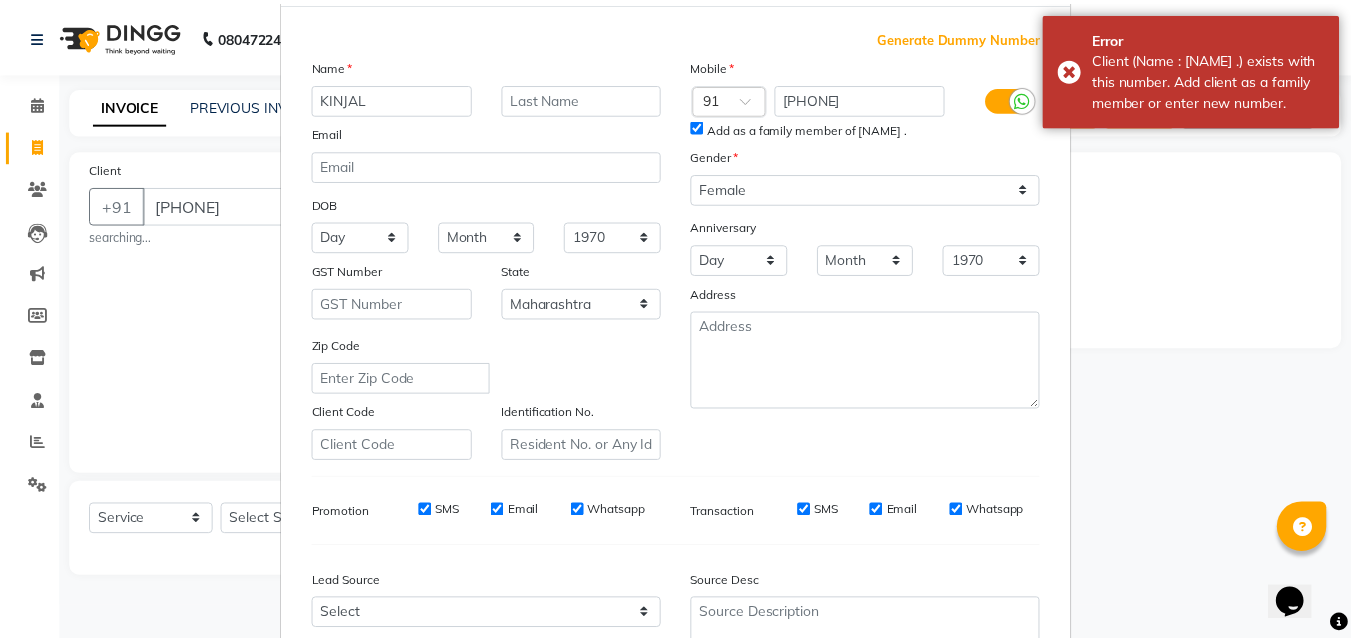 scroll, scrollTop: 282, scrollLeft: 0, axis: vertical 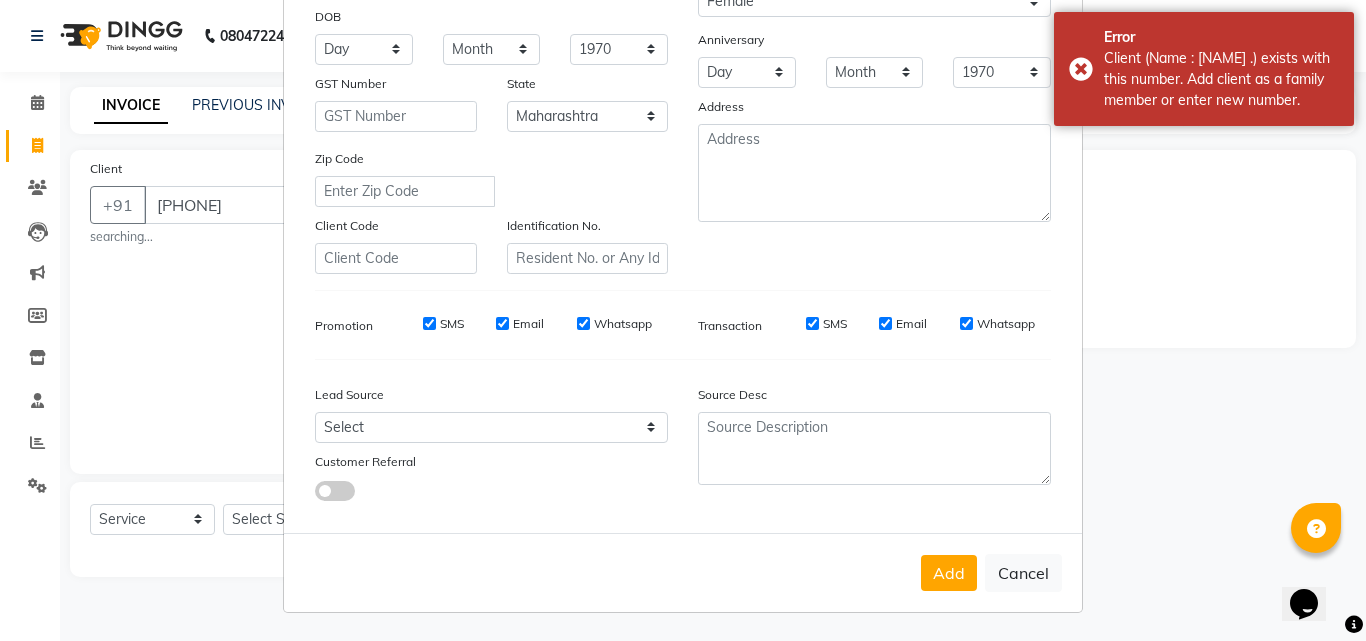 drag, startPoint x: 973, startPoint y: 577, endPoint x: 897, endPoint y: 576, distance: 76.00658 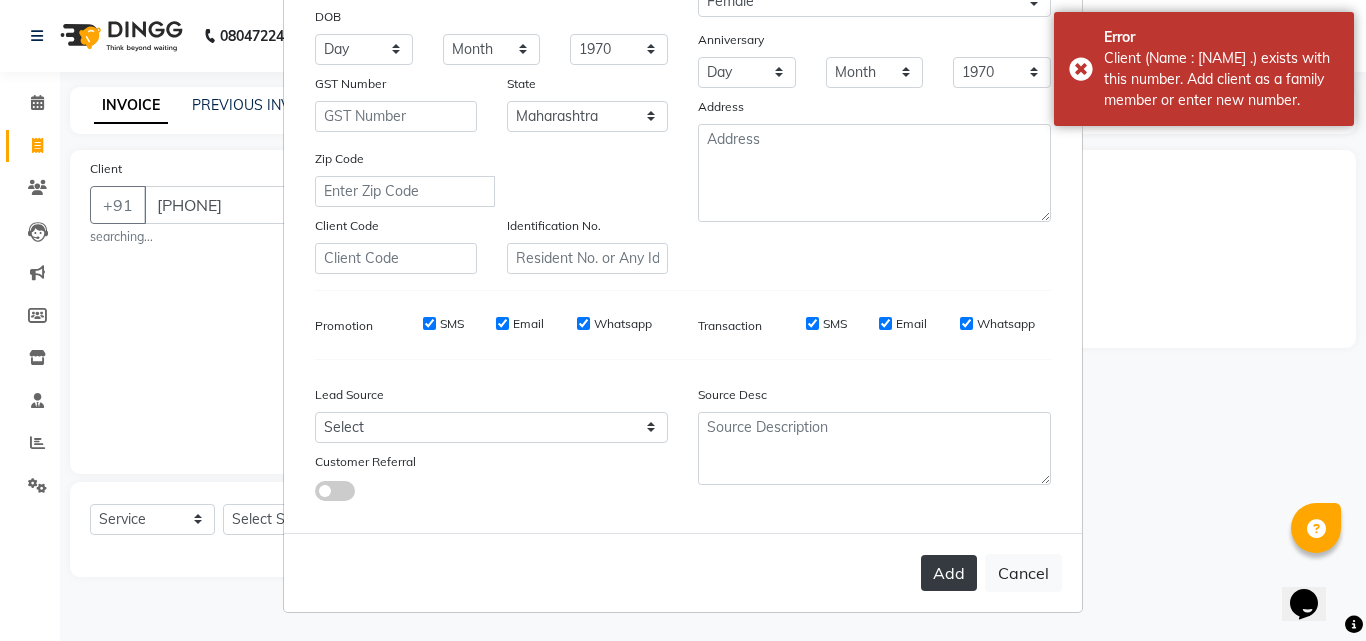 click on "Add" at bounding box center (949, 573) 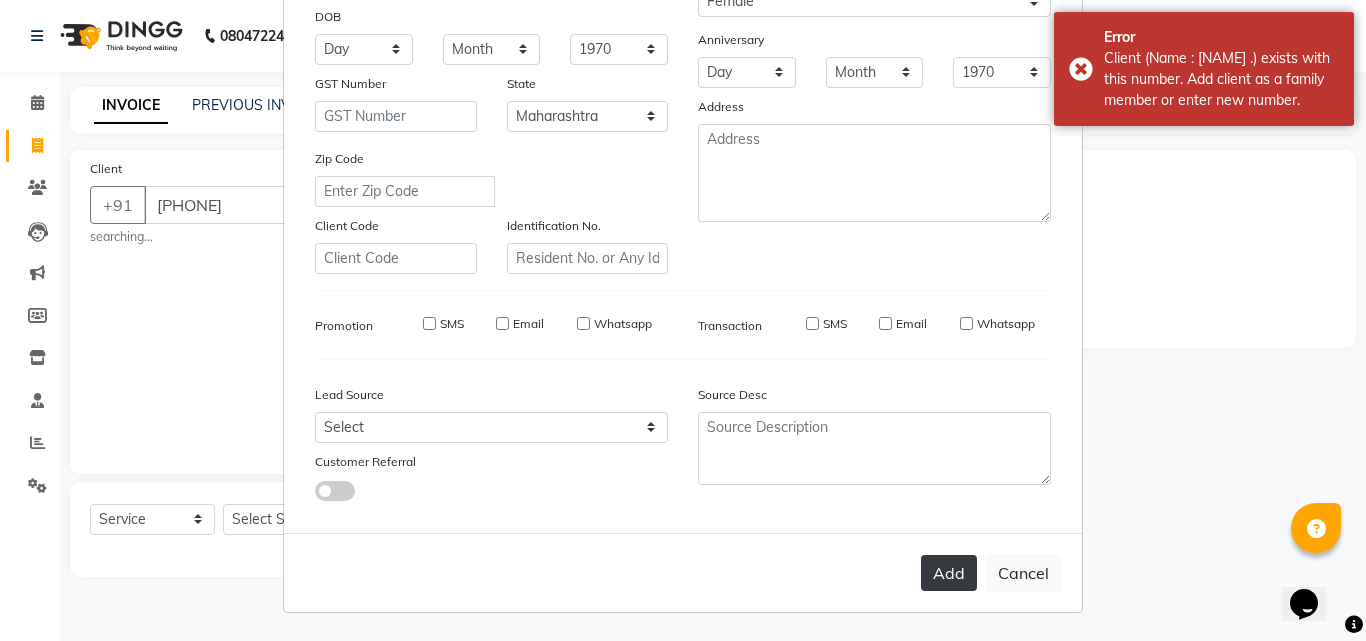 type on "[PHONE]" 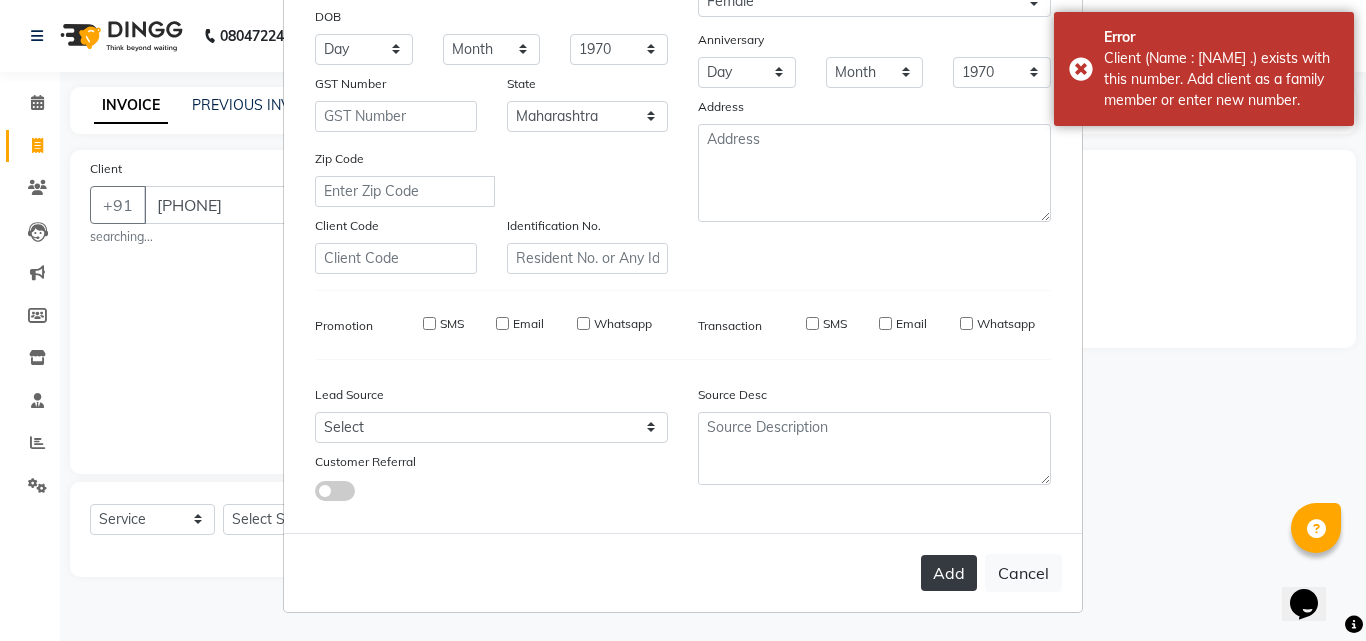 type 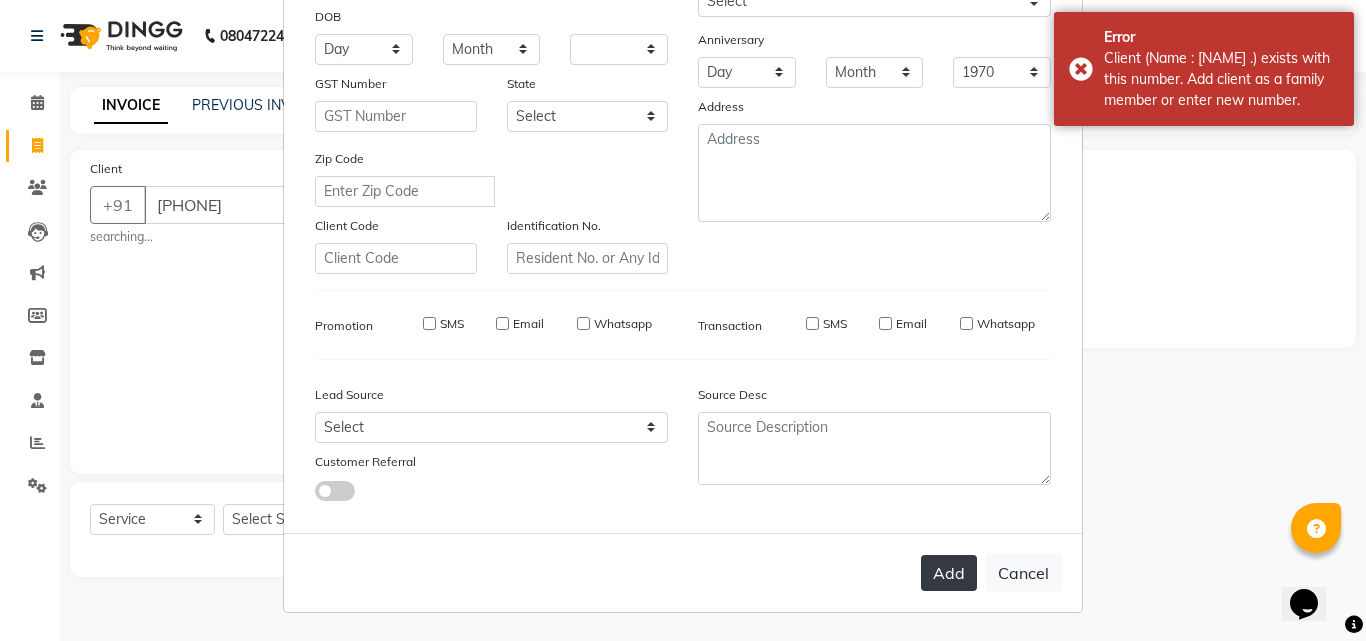 select 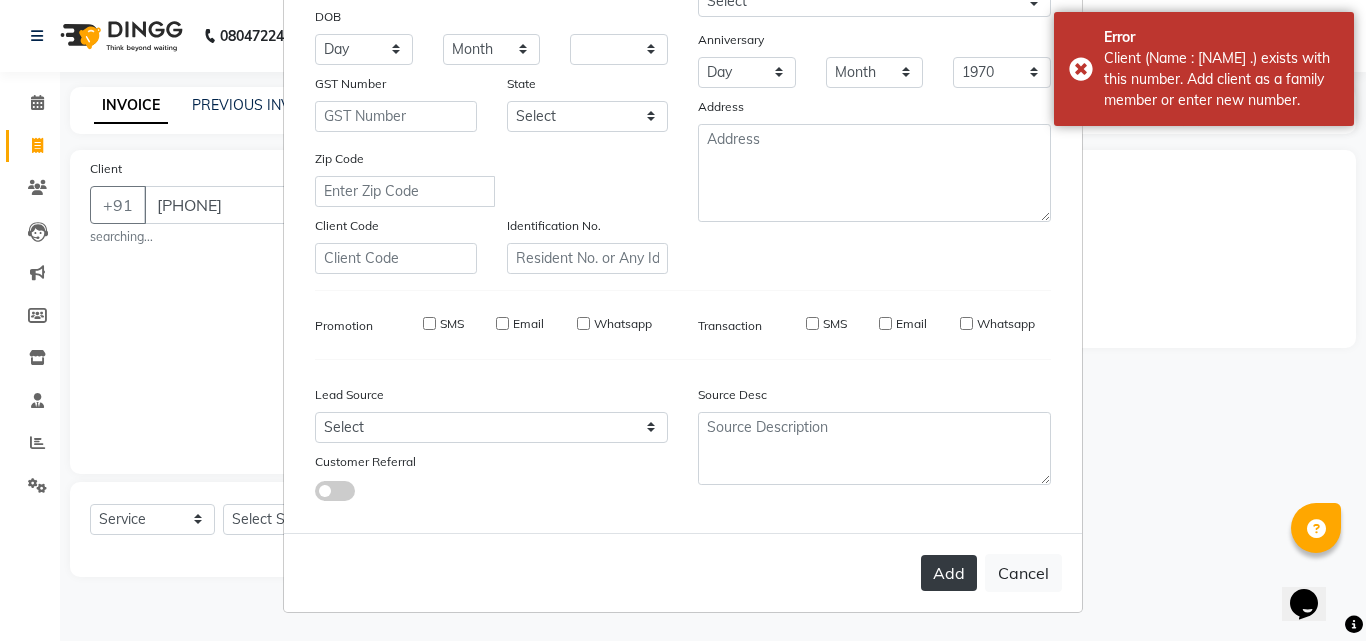 select 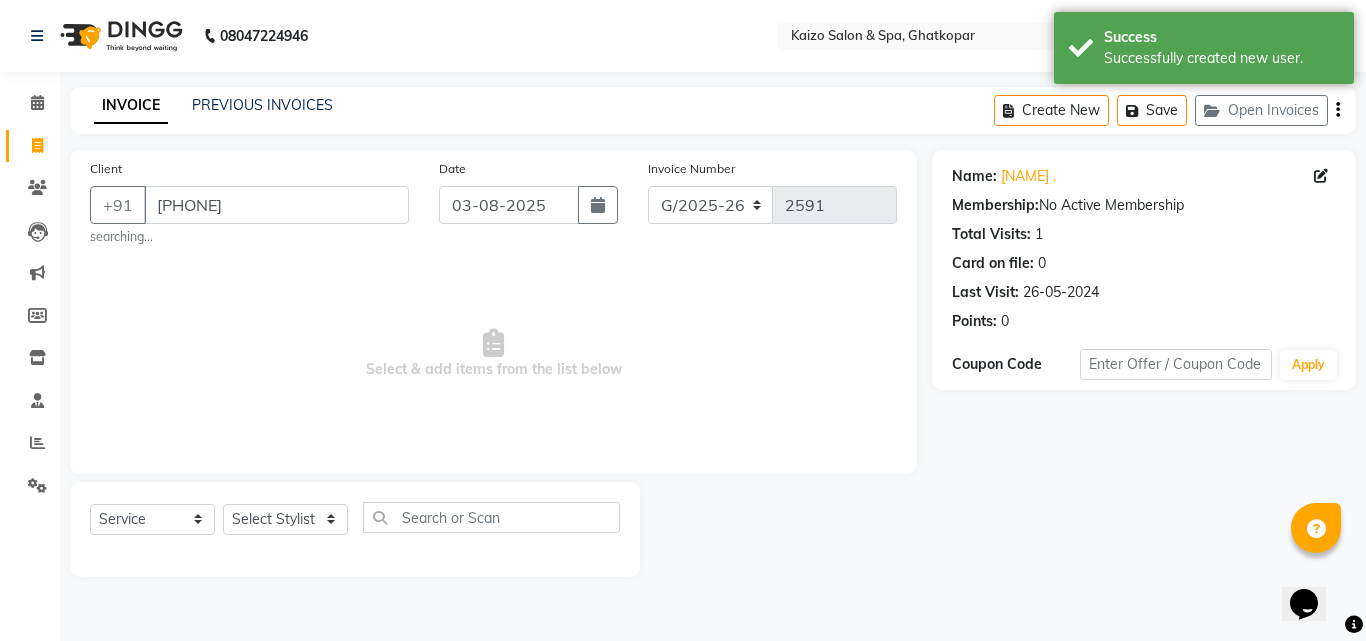 drag, startPoint x: 608, startPoint y: 210, endPoint x: 607, endPoint y: 224, distance: 14.035668 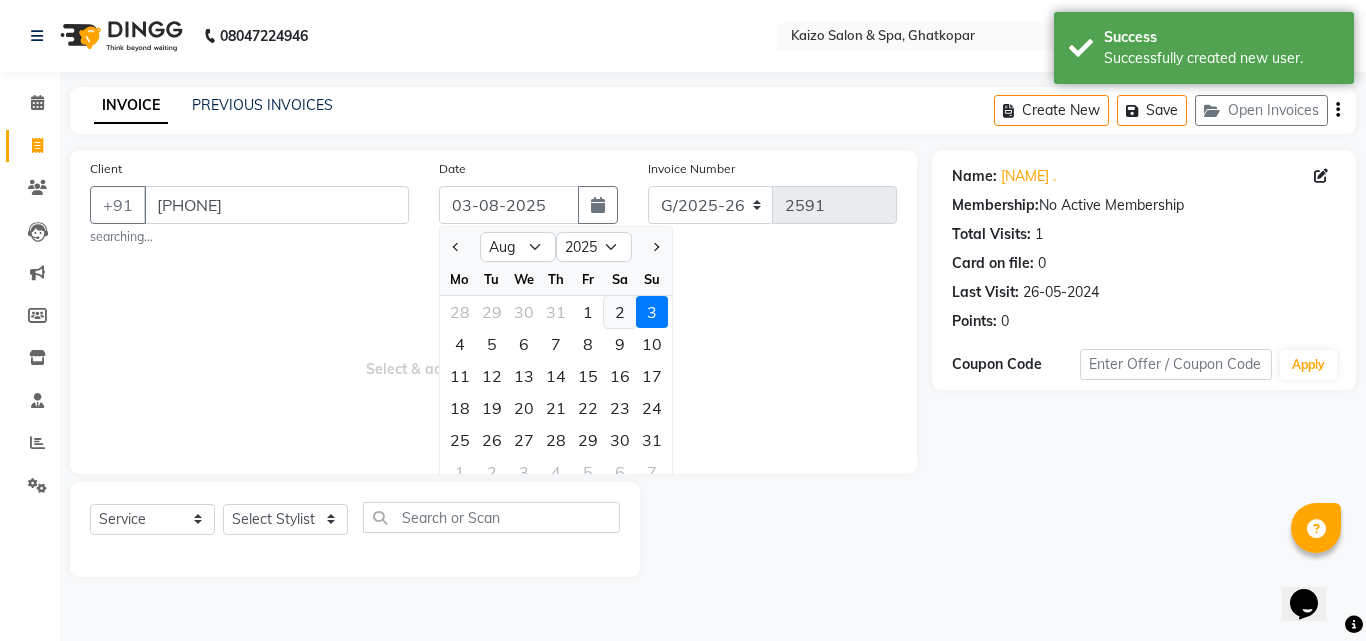 click on "2" 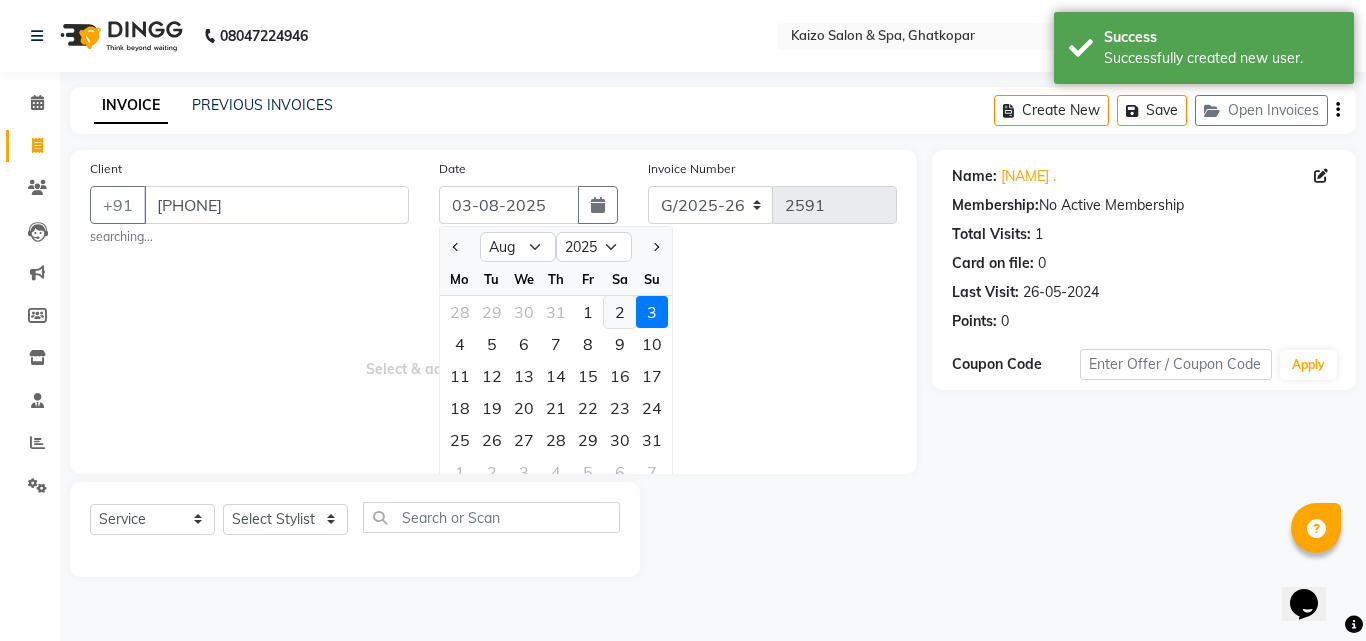 type on "02-08-2025" 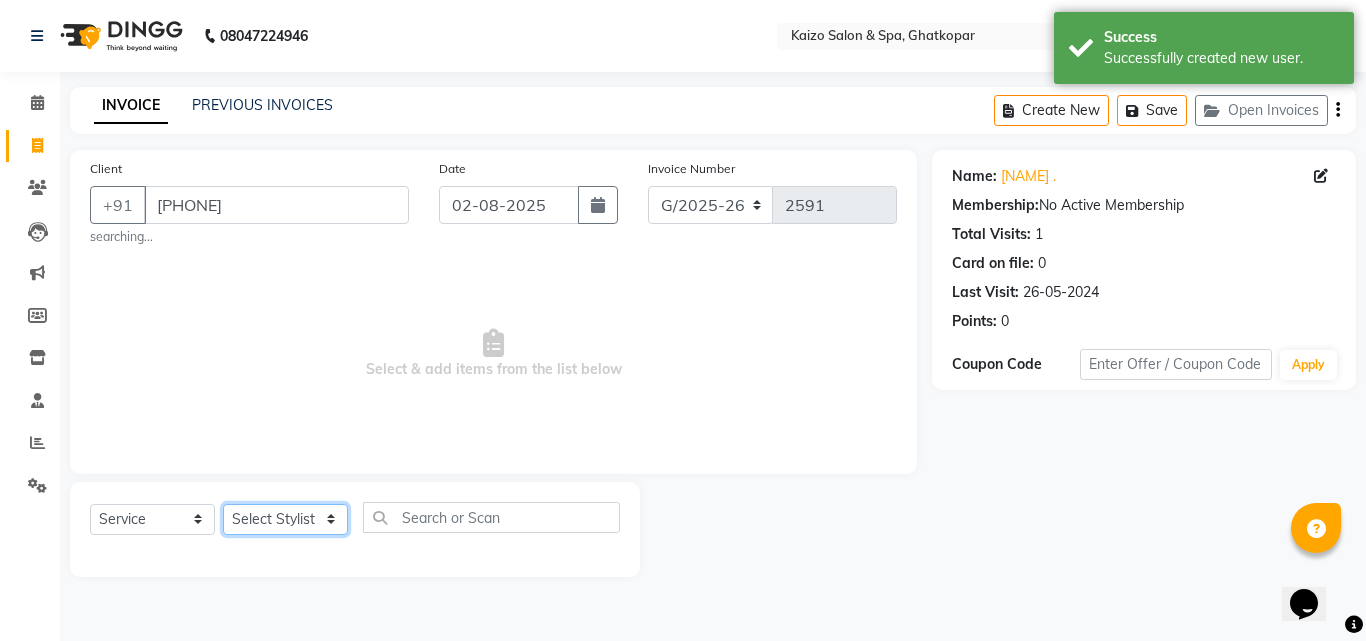 click on "Select Stylist [NAME] [NAME] [NAME] [NAME] [NAME] [NAME] Front Desk [NAME] [NAME] [NAME] [NAME] [NAME] [NAME] [NAME] [NAME] [NAME] [NAME] [NAME] [NAME] [NAME] [NAME] [NAME] [NAME] [NAME] [NAME]" 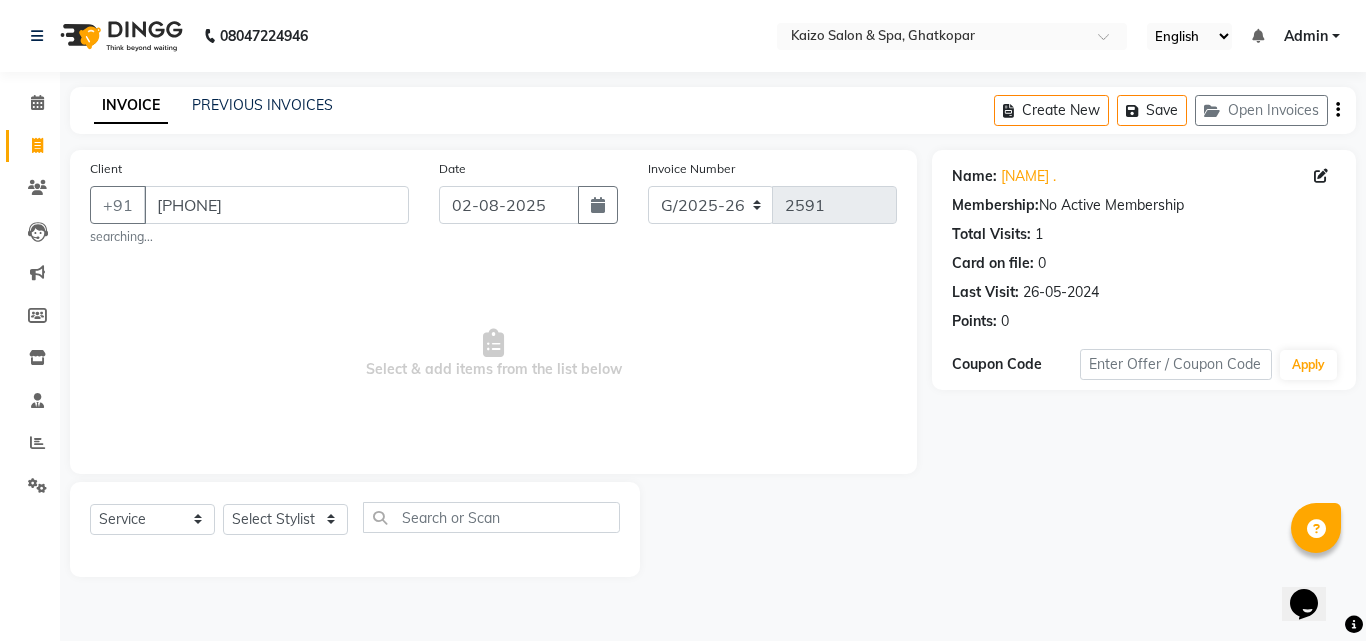 click on "Select  Service  Product  Membership  Package Voucher Prepaid Gift Card  Select Stylist [NAME] [NAME] [NAME] [NAME] [NAME] [NAME] Front Desk [NAME] [NAME] [NAME] [NAME] [NAME] [NAME] [NAME] [NAME] [NAME] [NAME] [NAME] [NAME] [NAME] [NAME] [NAME] [NAME] [NAME] [NAME]" 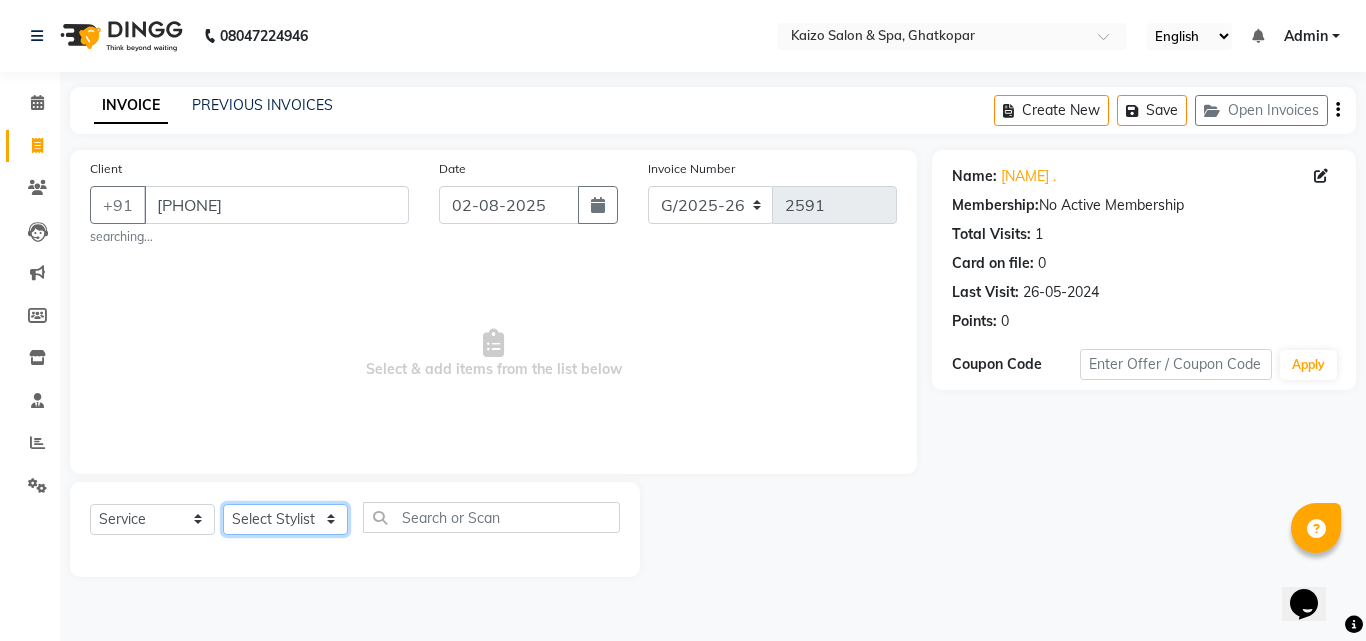 click on "Select Stylist [NAME] [NAME] [NAME] [NAME] [NAME] [NAME] Front Desk [NAME] [NAME] [NAME] [NAME] [NAME] [NAME] [NAME] [NAME] [NAME] [NAME] [NAME] [NAME] [NAME] [NAME] [NAME] [NAME] [NAME] [NAME]" 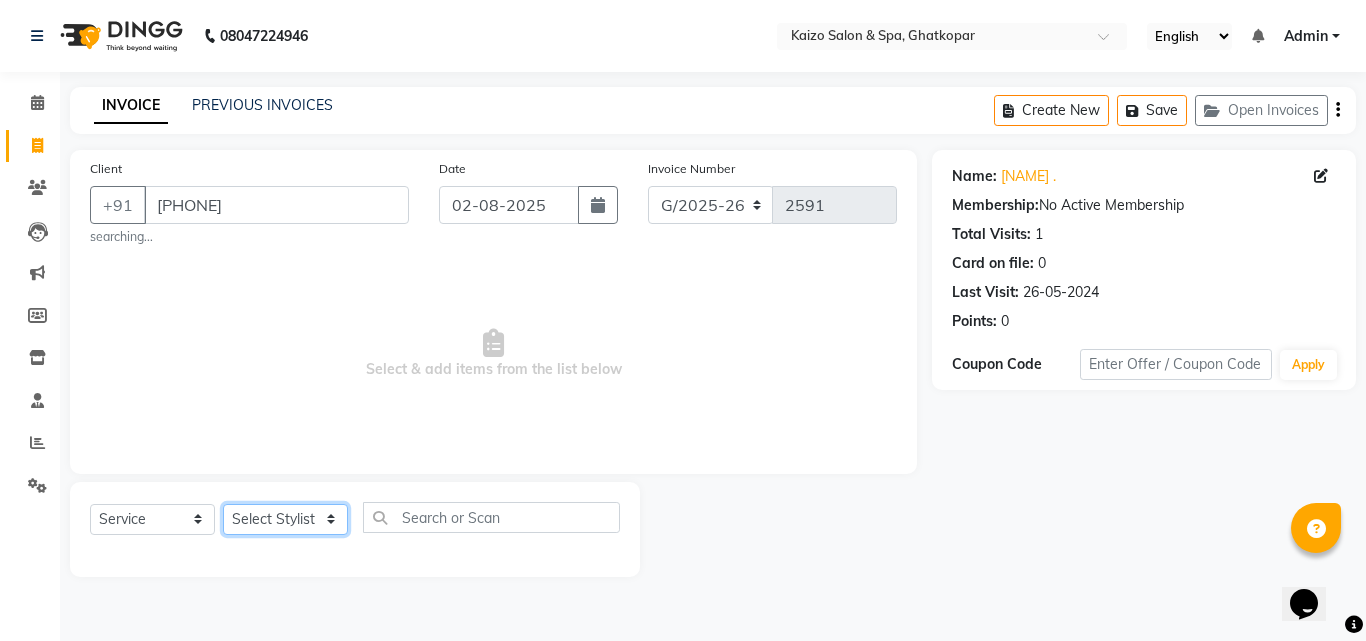 select on "[NUMBER]" 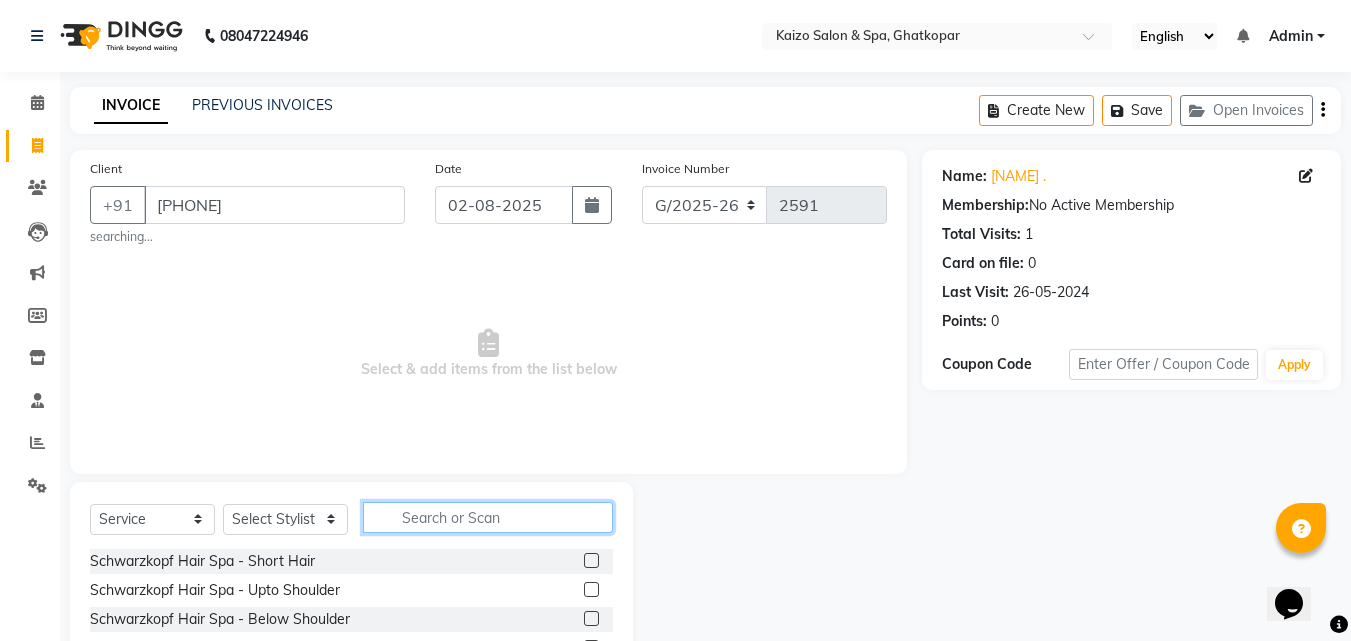 click 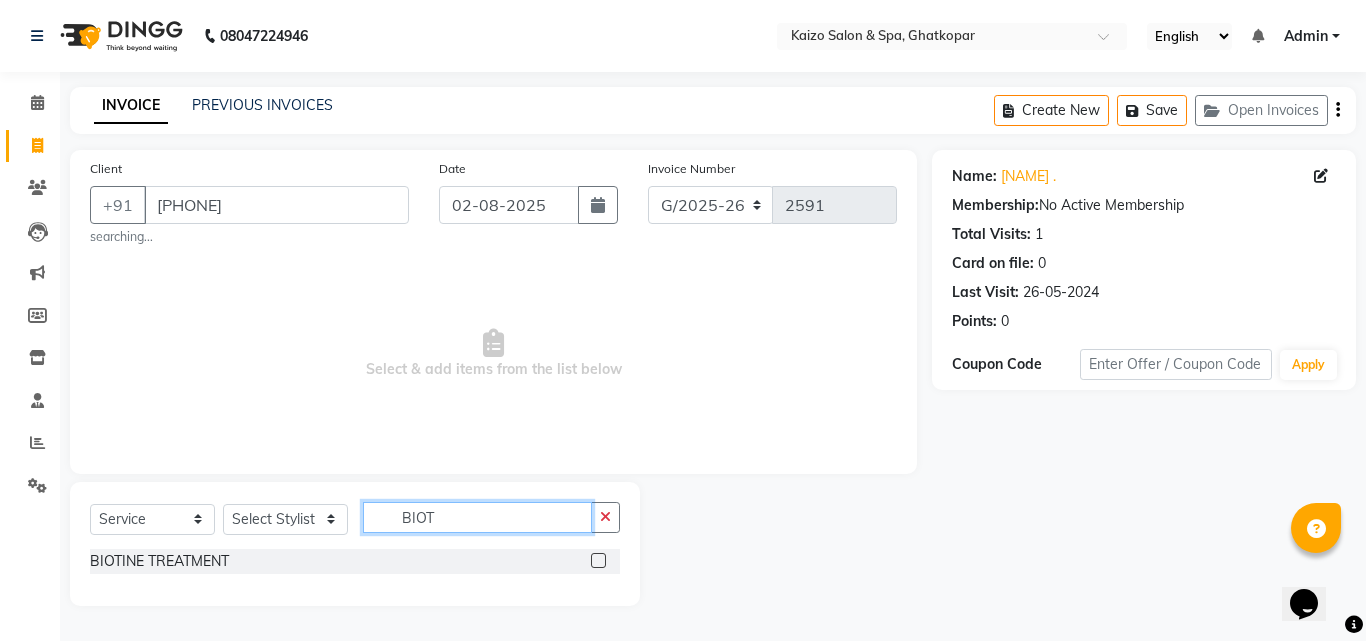 type on "BIOT" 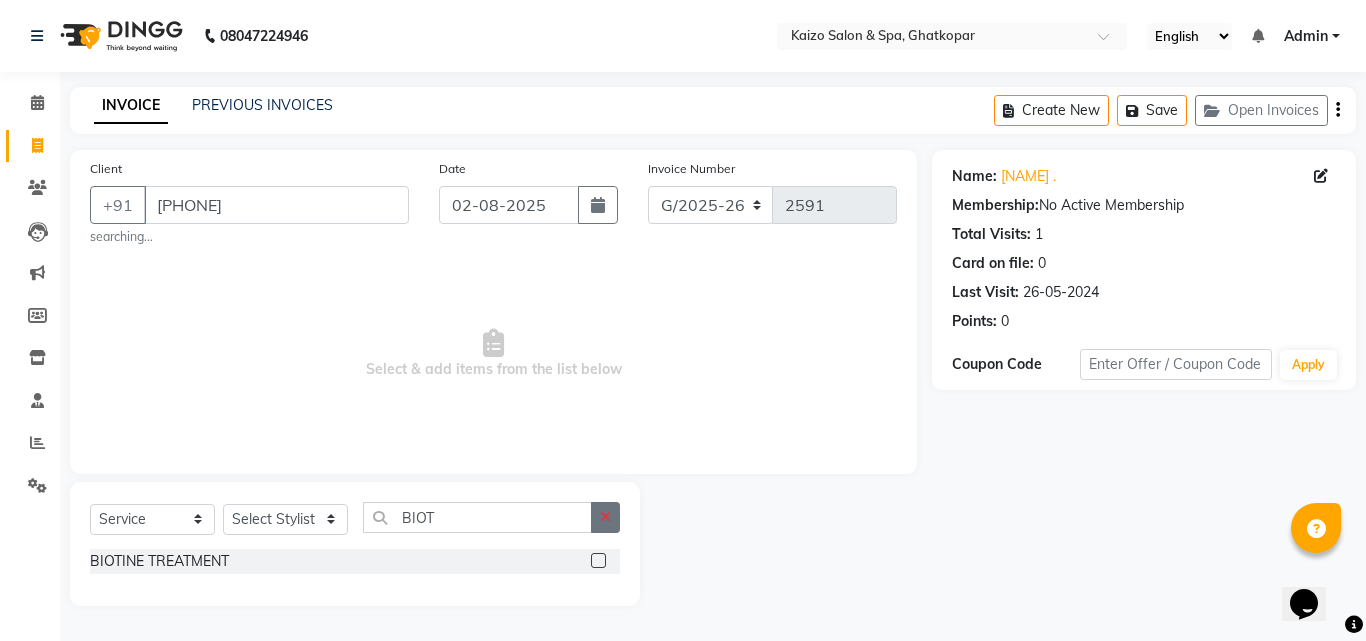 drag, startPoint x: 595, startPoint y: 560, endPoint x: 589, endPoint y: 504, distance: 56.32051 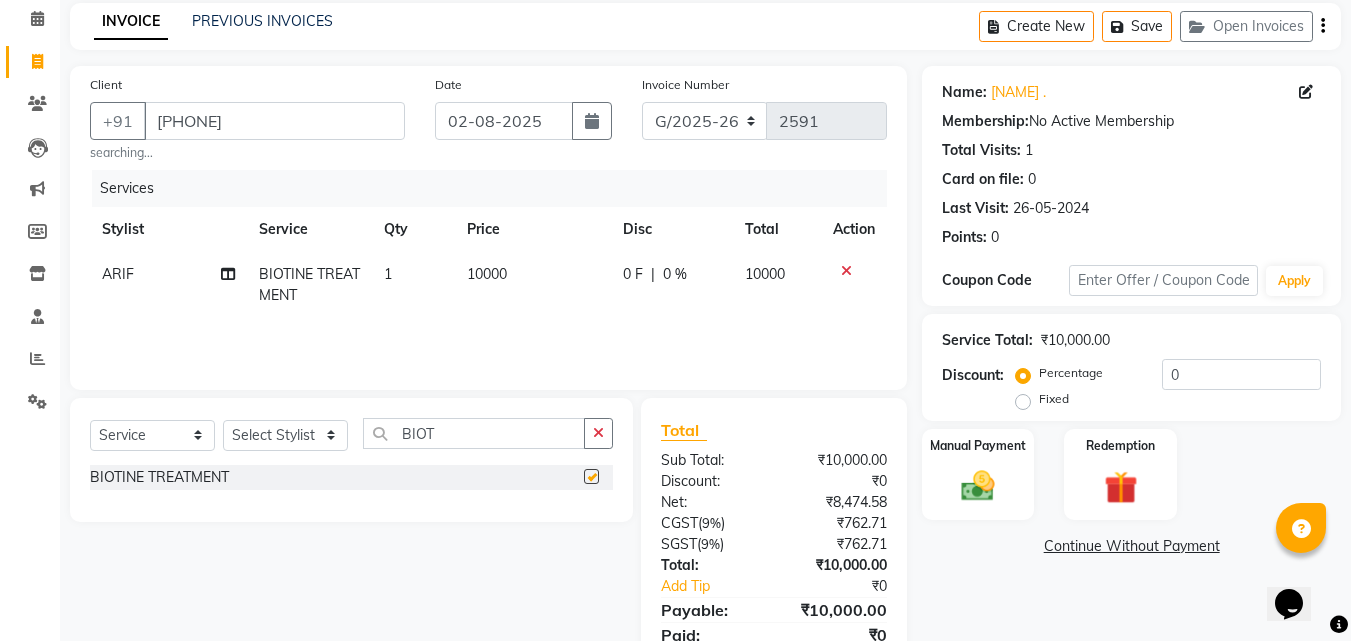 scroll, scrollTop: 165, scrollLeft: 0, axis: vertical 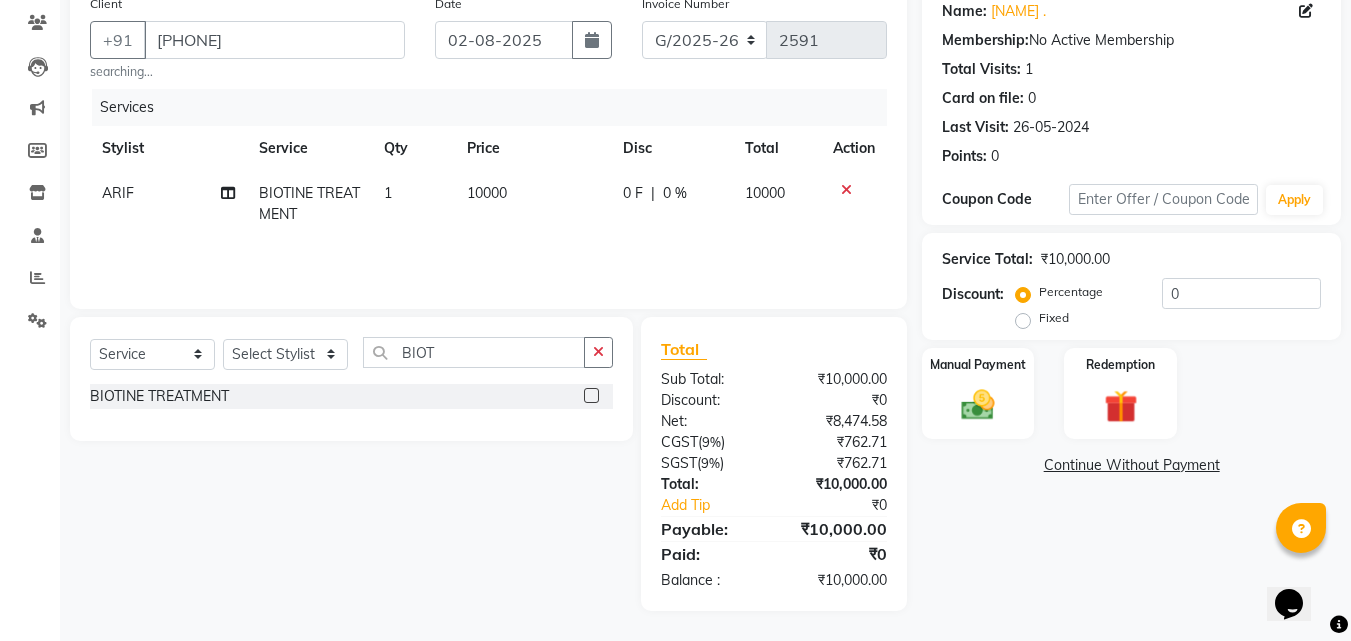 checkbox on "false" 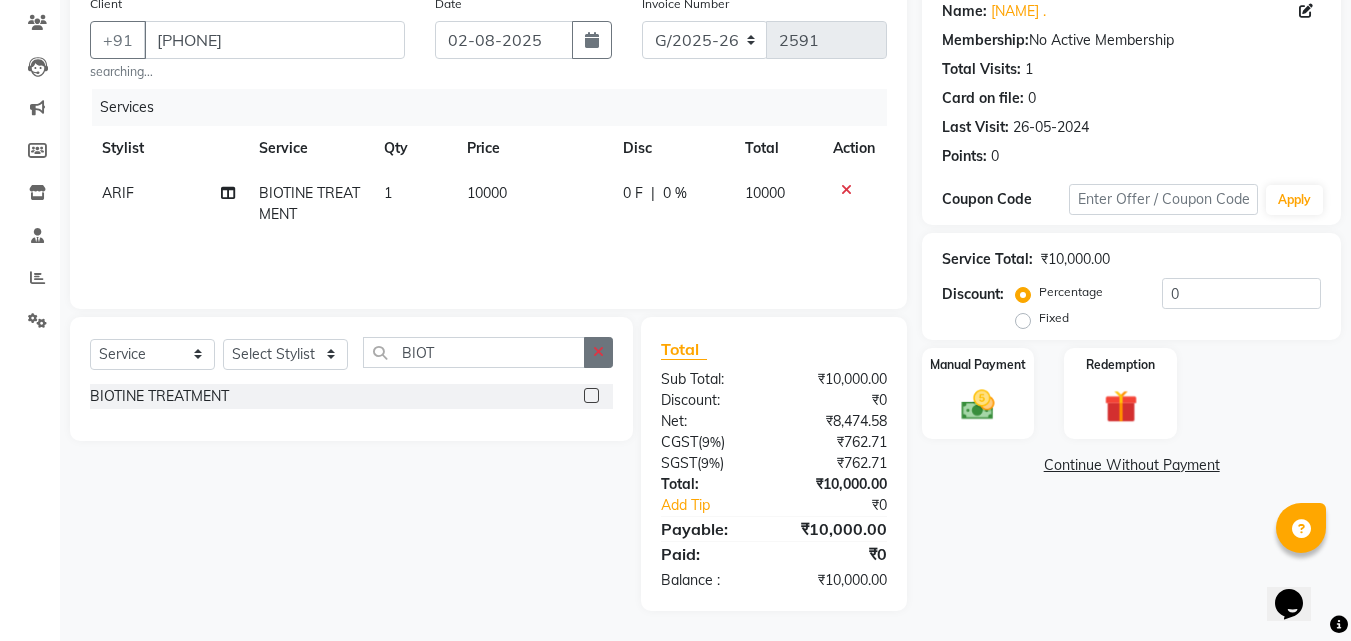 click 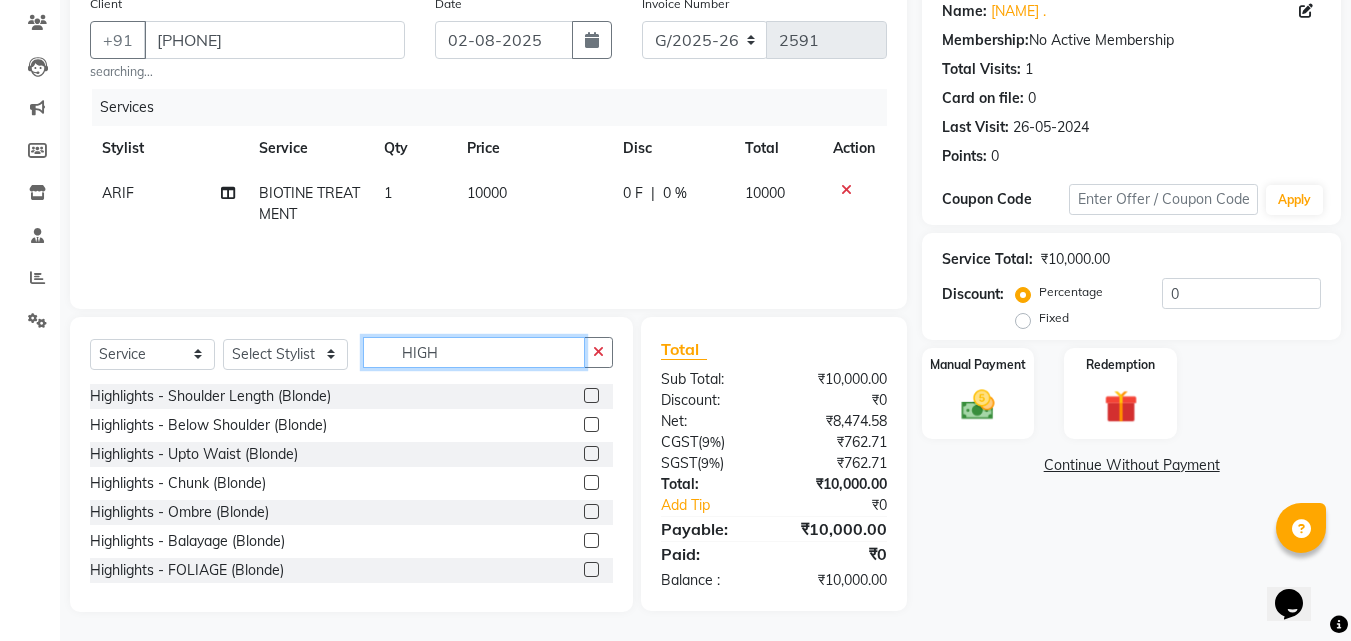 type on "HIGH" 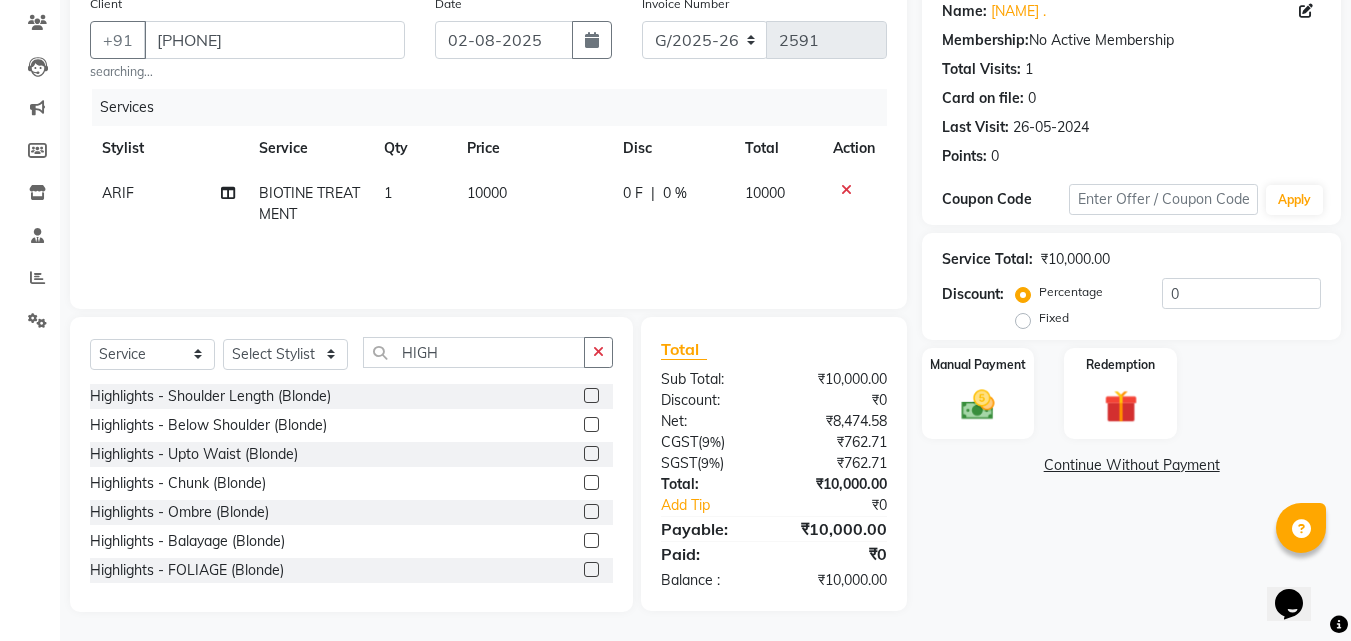 click 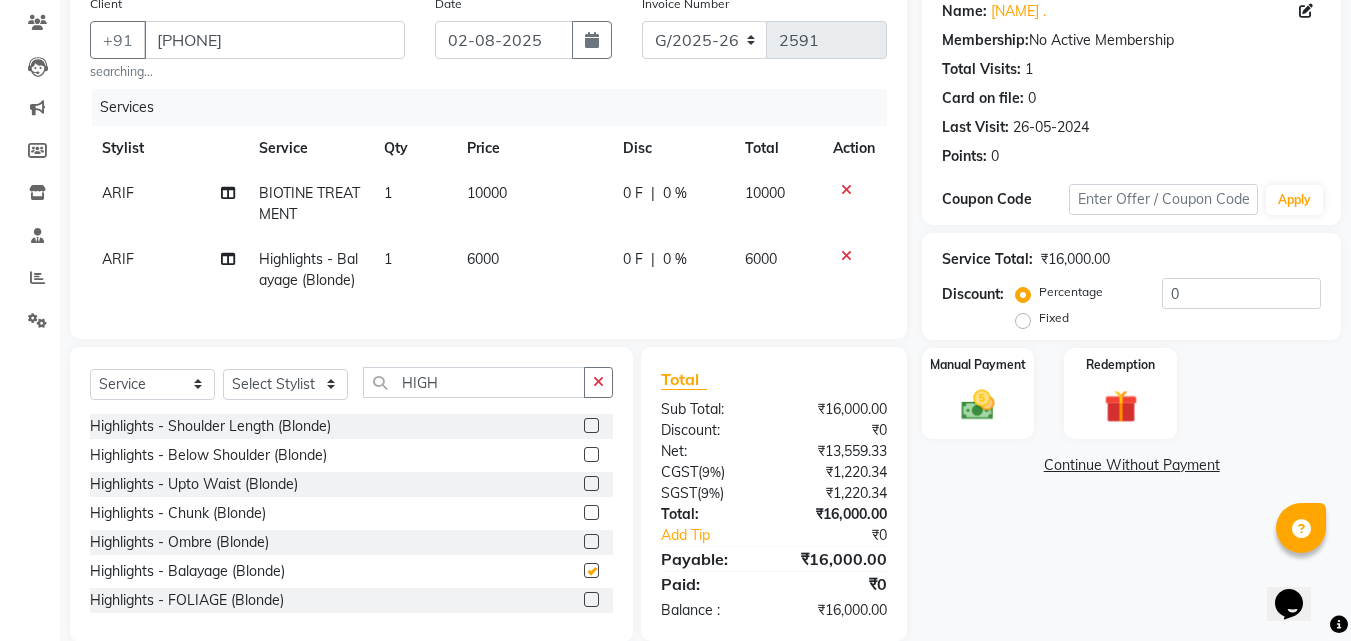 checkbox on "false" 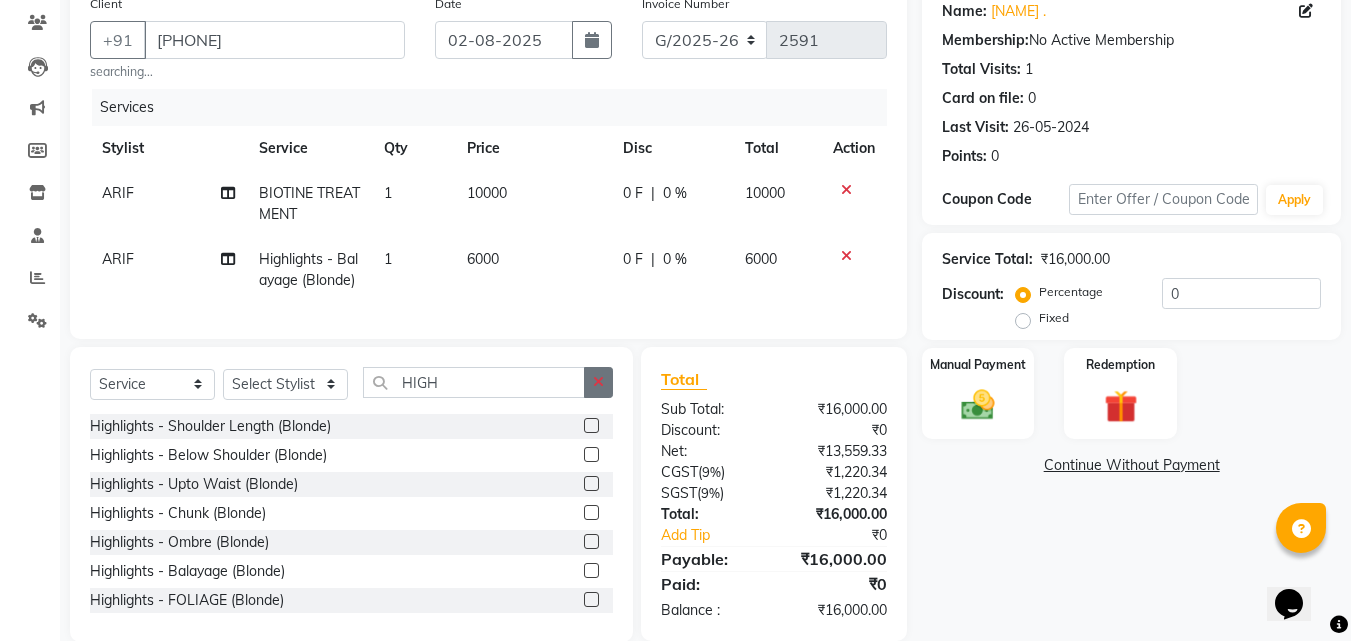 click 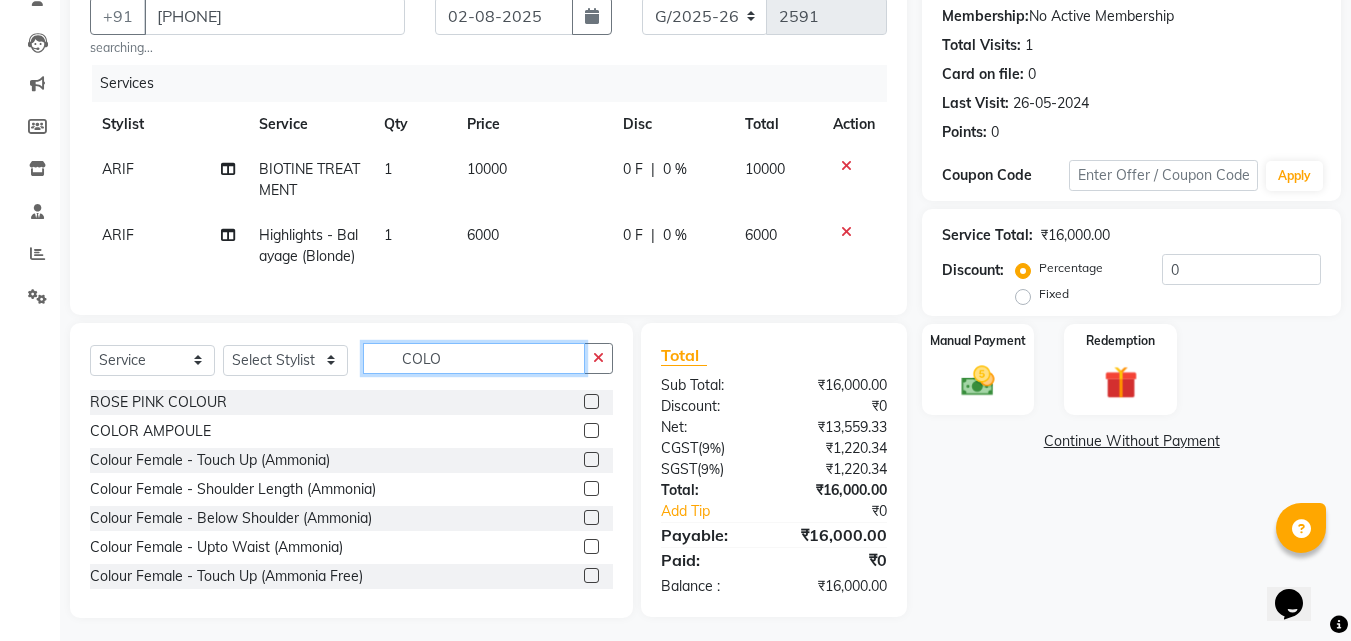 scroll, scrollTop: 211, scrollLeft: 0, axis: vertical 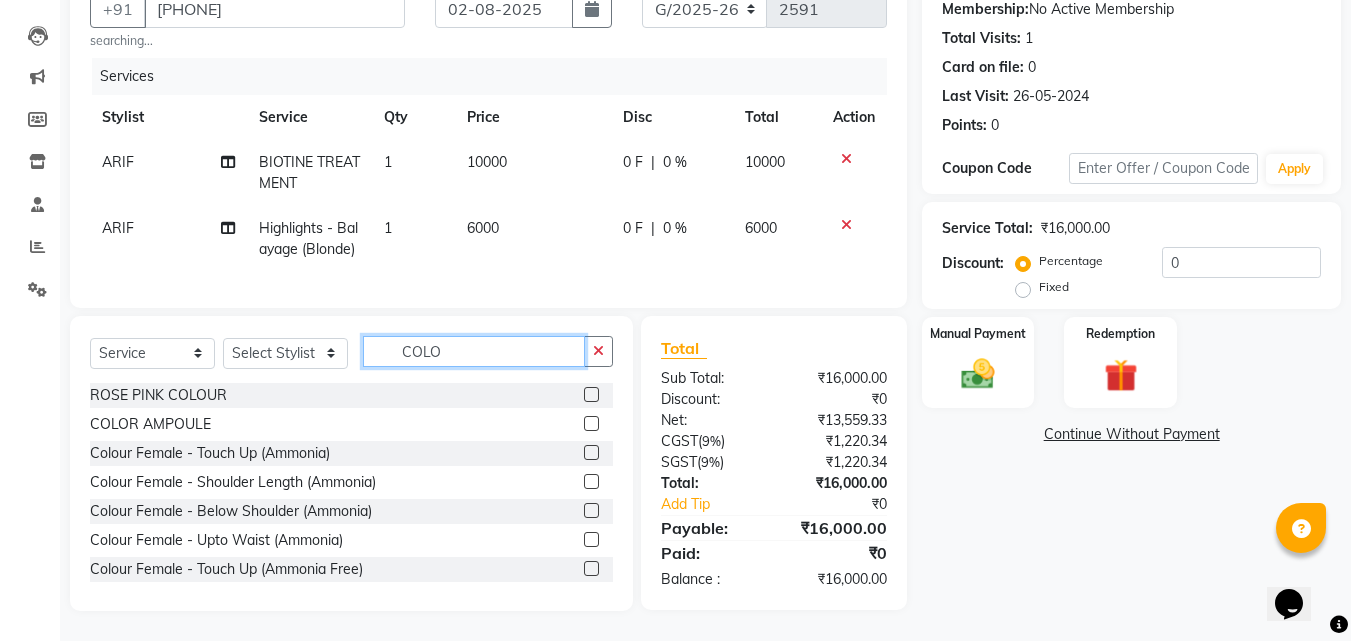 type on "COLO" 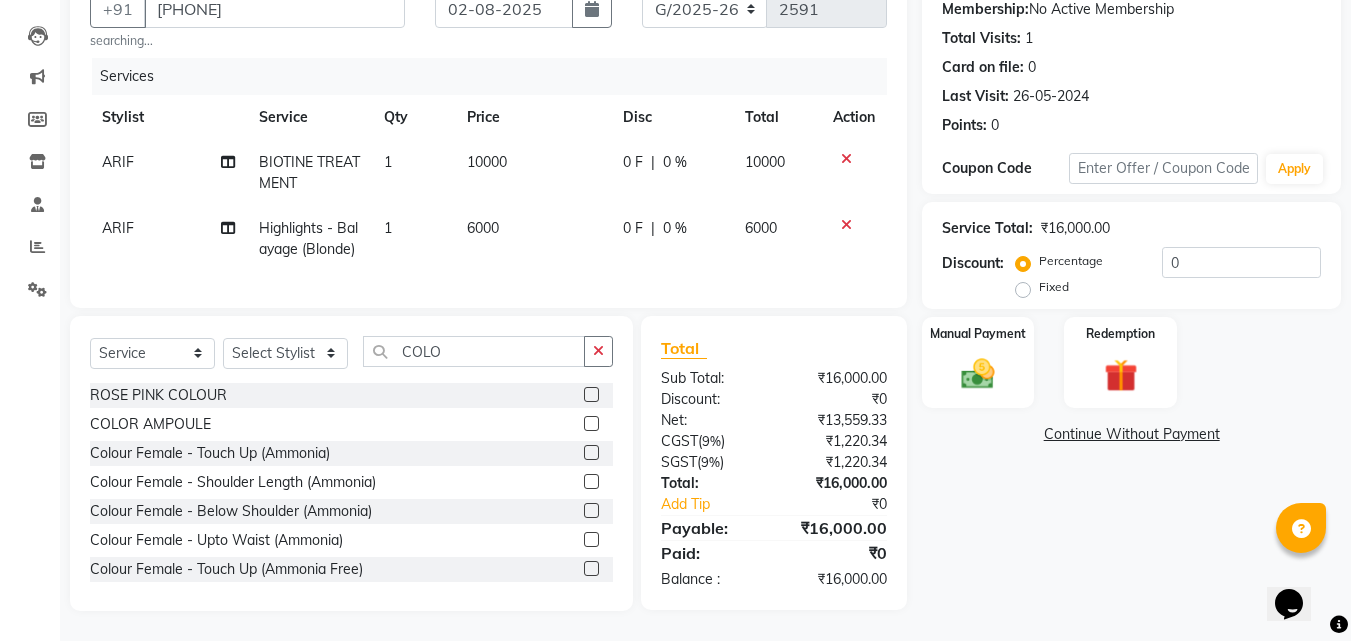 click 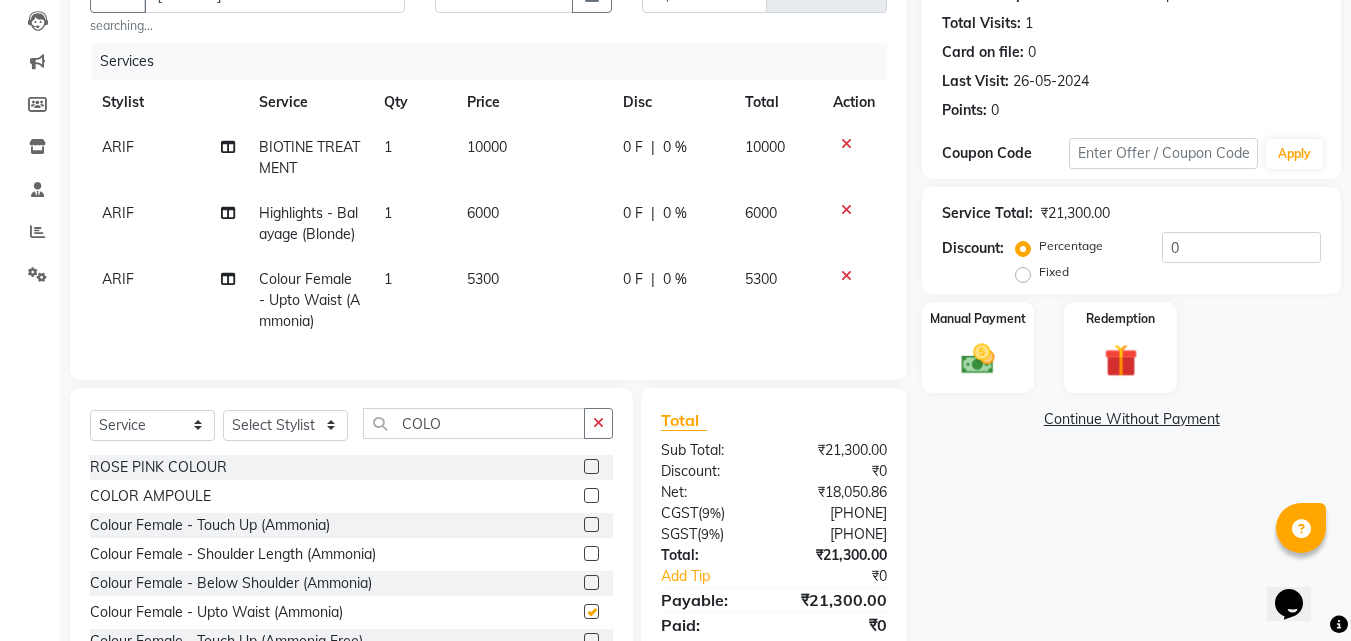checkbox on "false" 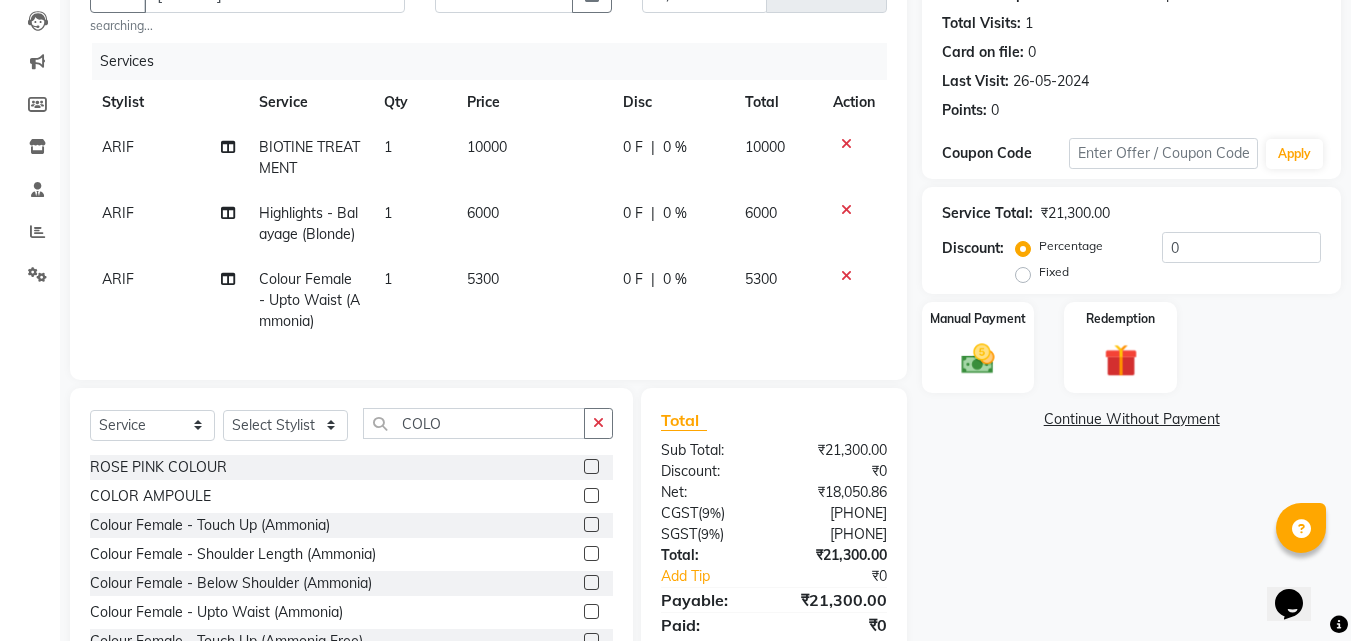 click on "5300" 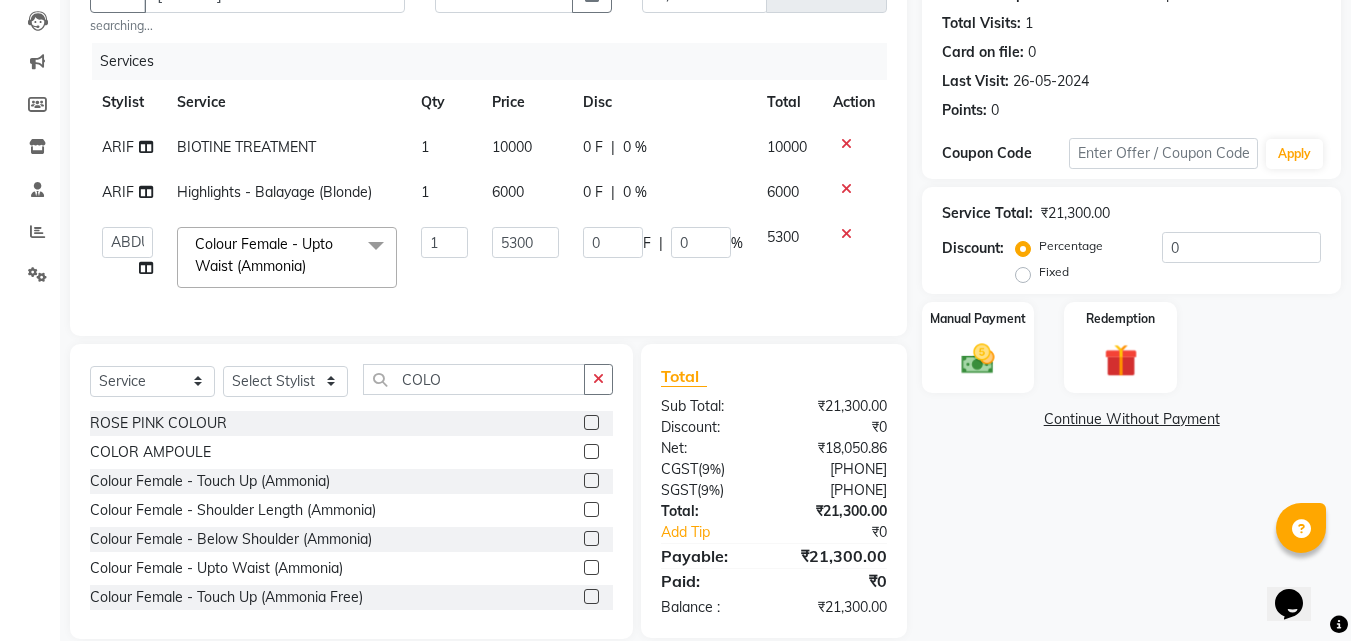click on "5300" 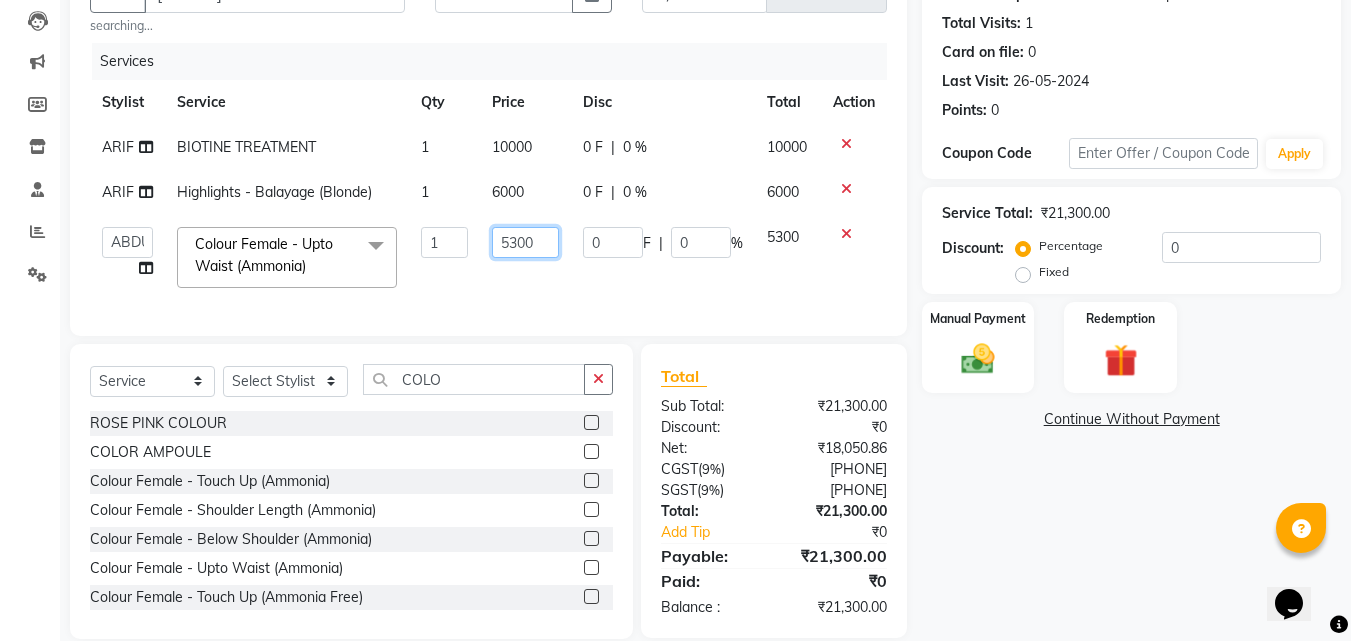 click on "5300" 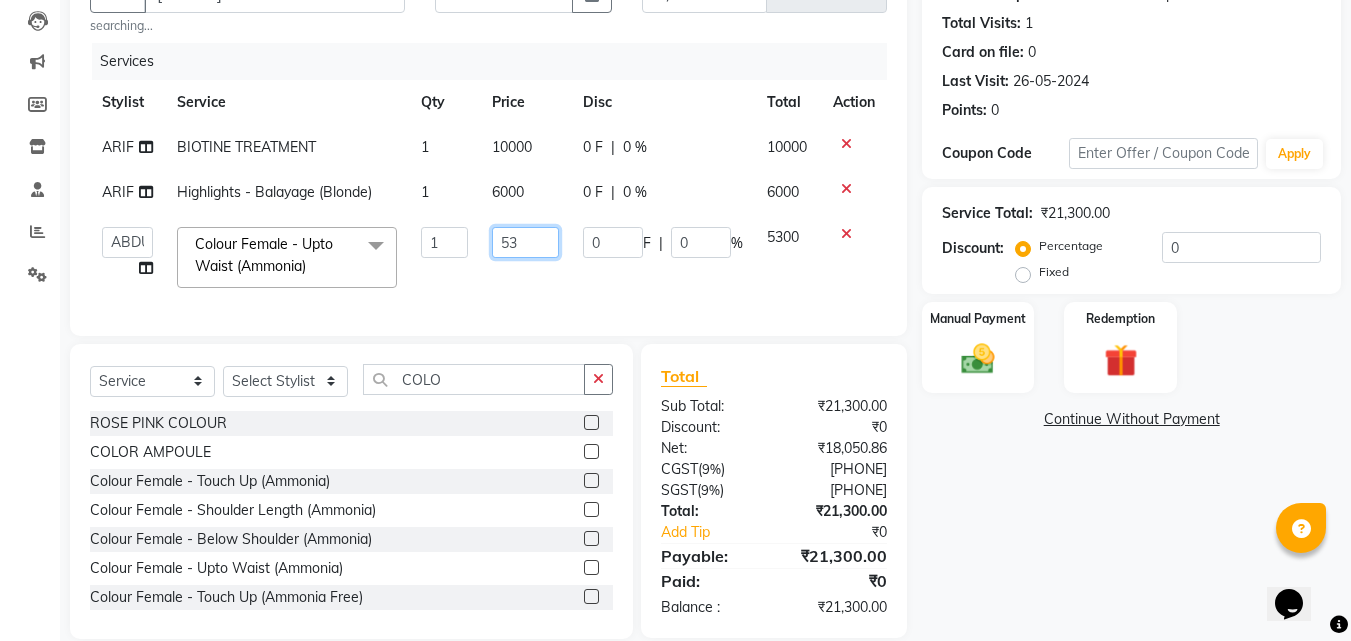 type on "5" 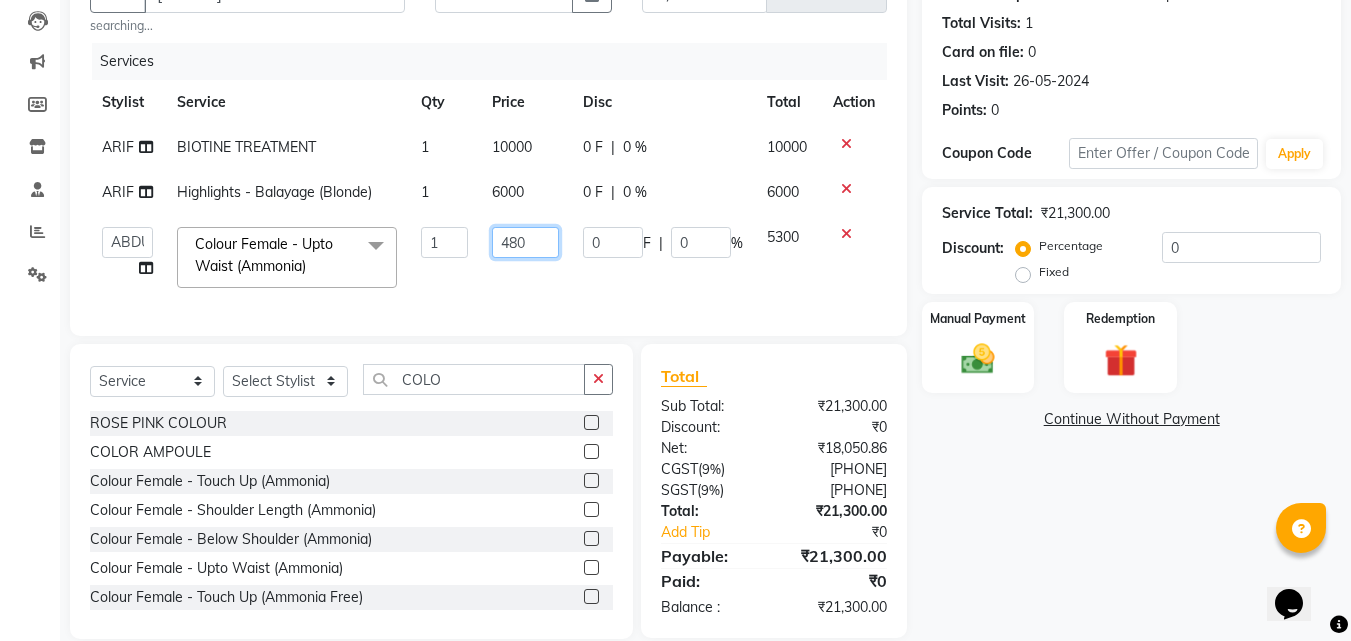 type on "4800" 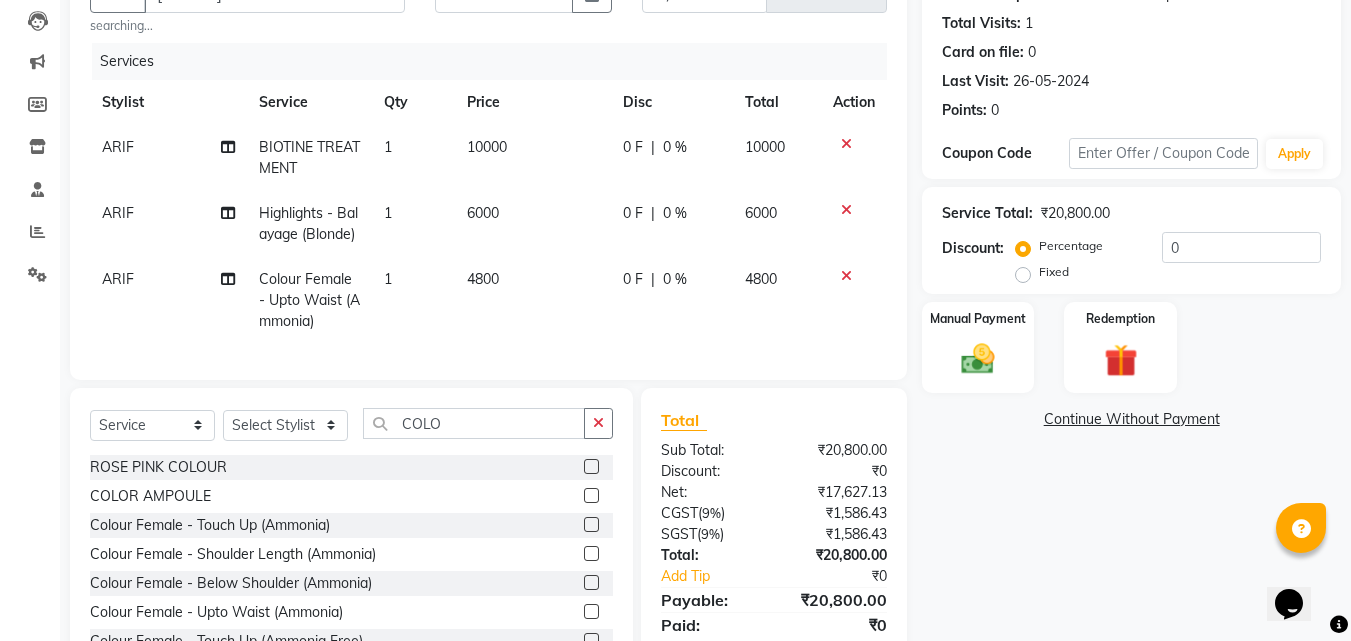 click on "6000" 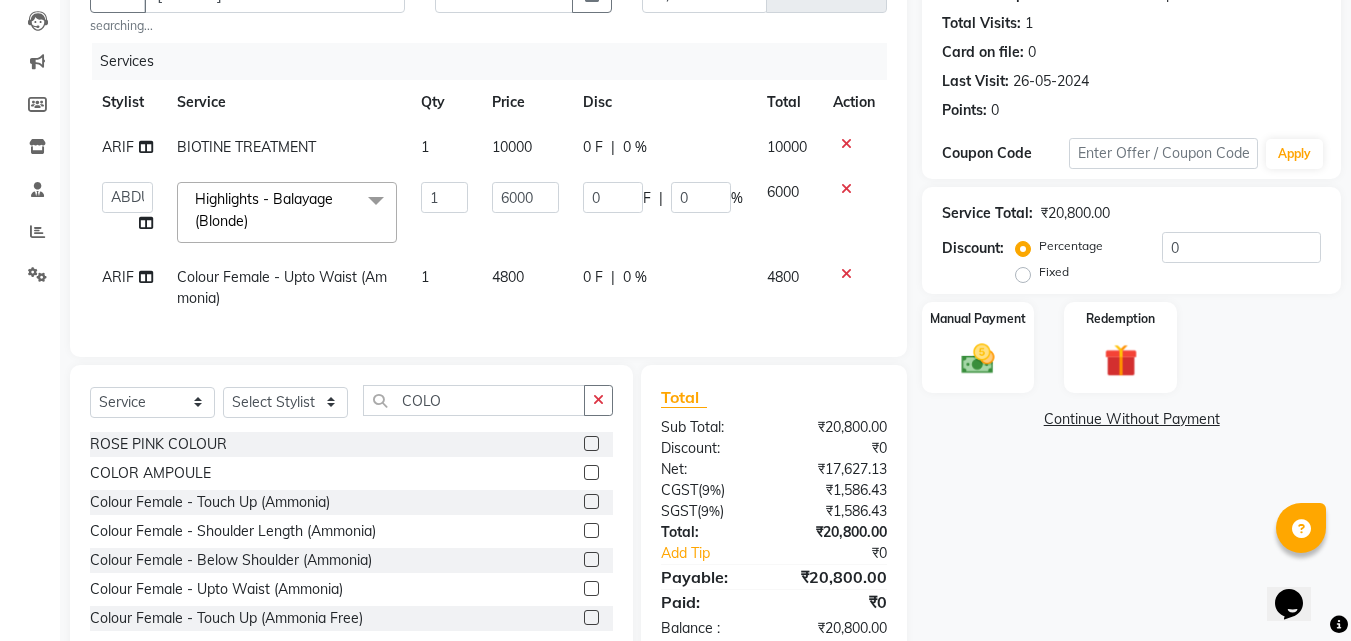 click on "6000" 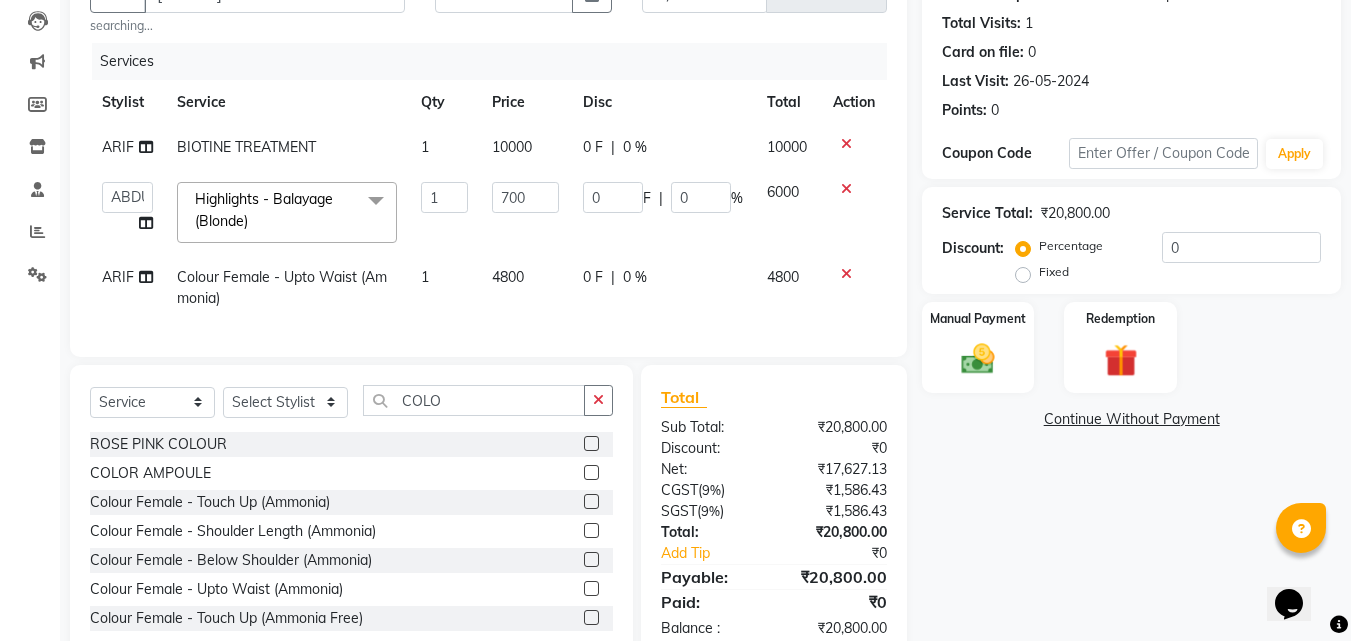 type on "7000" 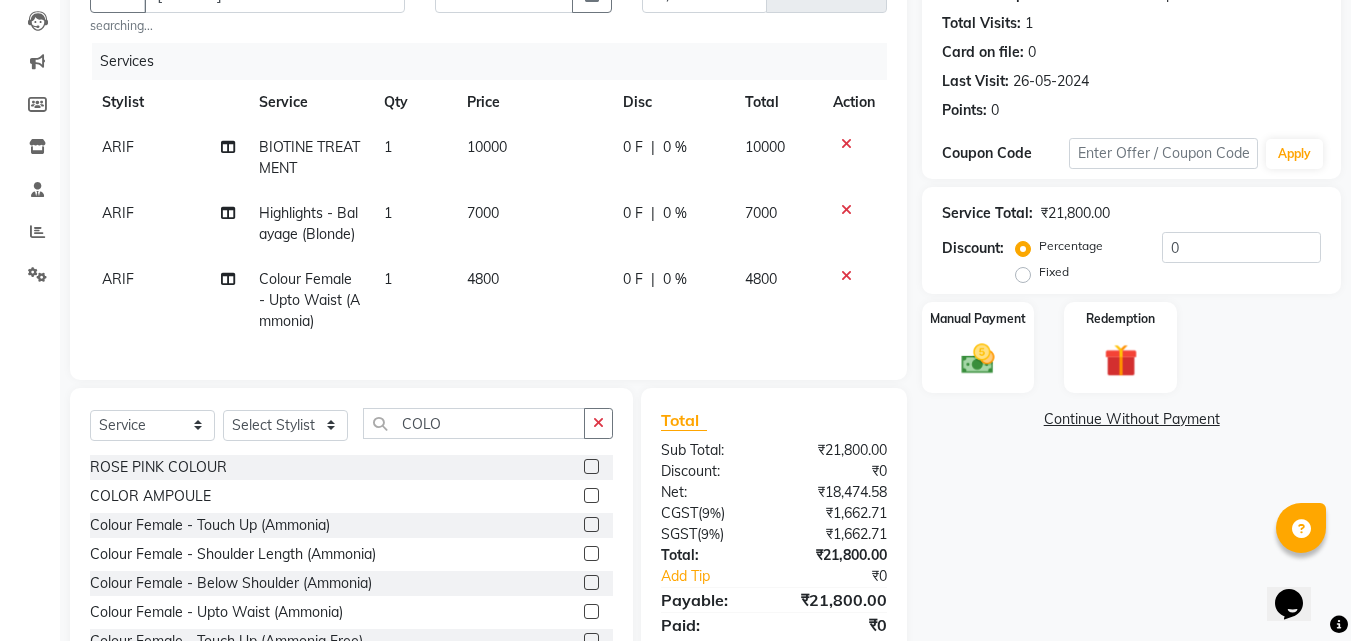 click on "7000" 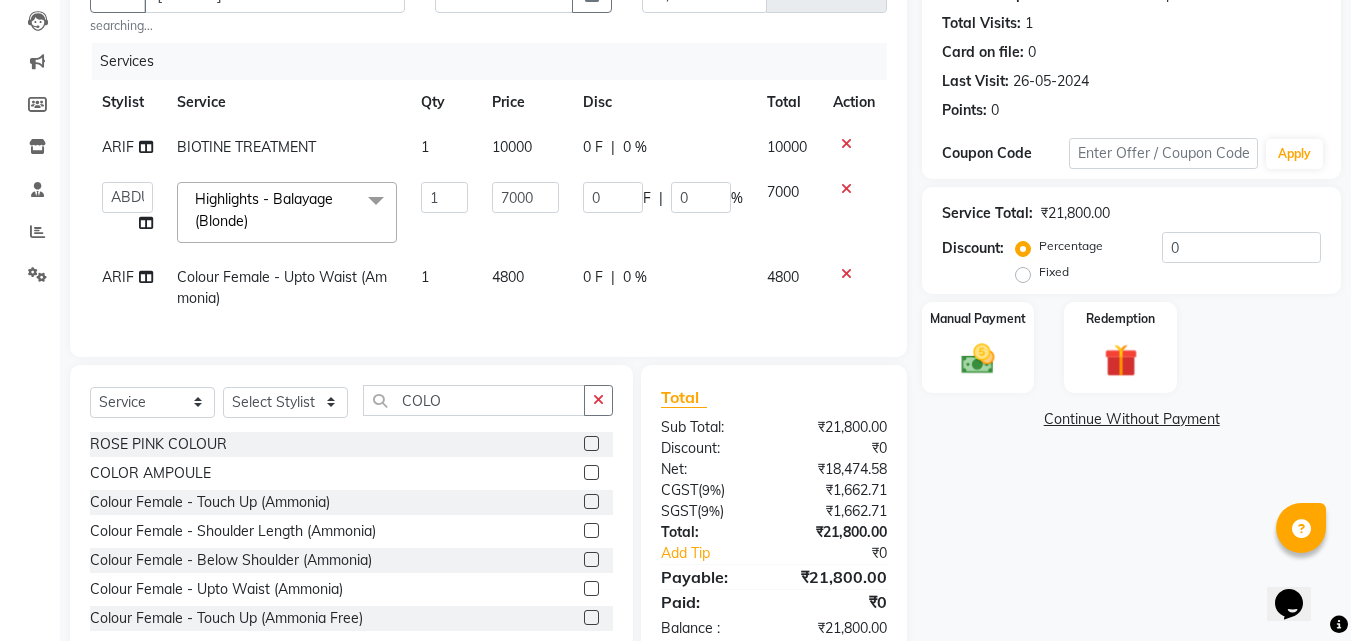 click on "10000" 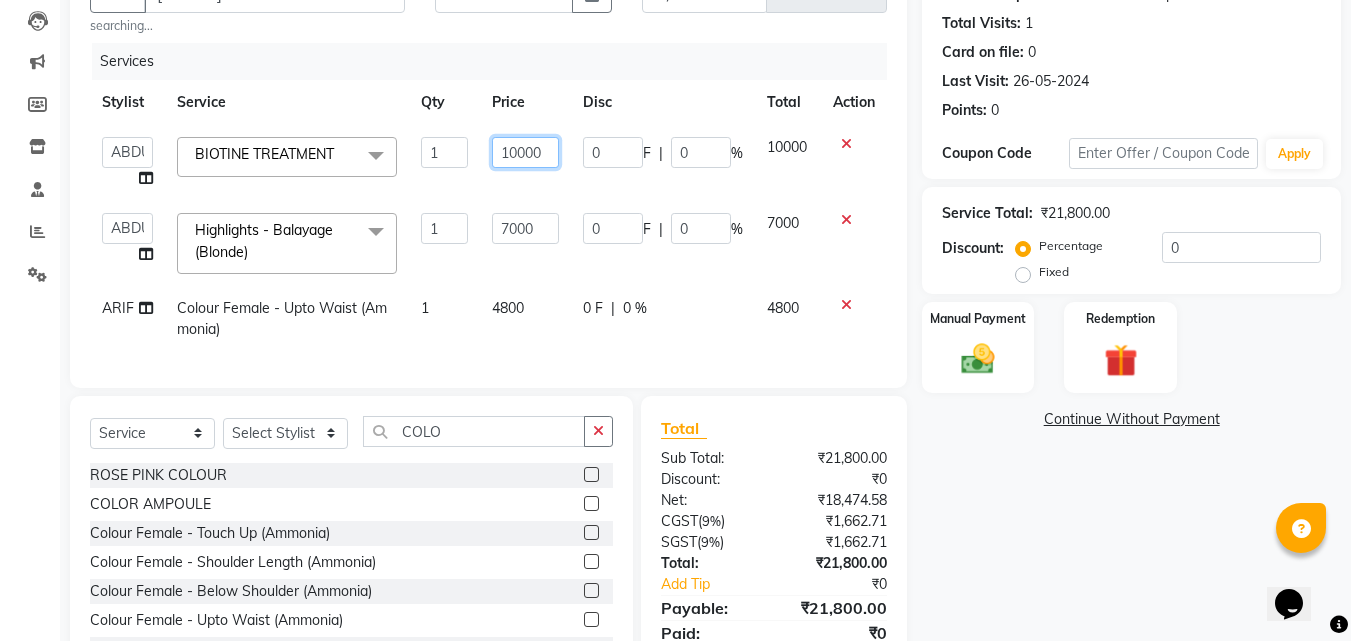 click on "10000" 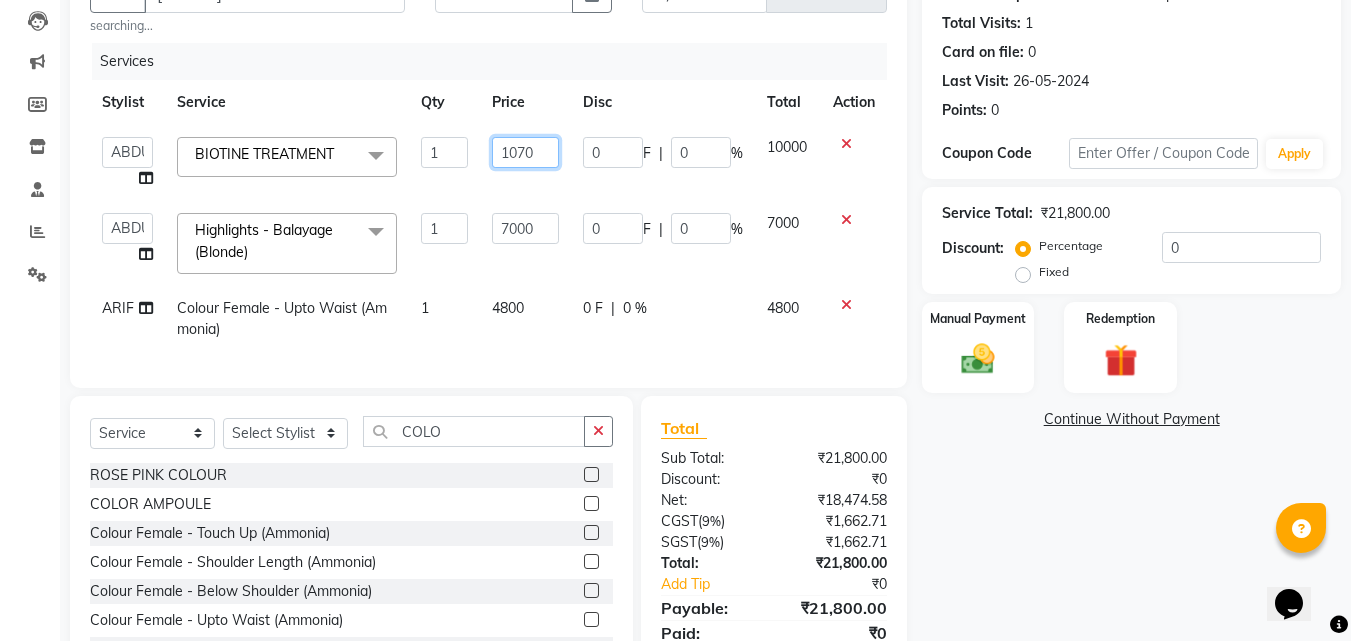 type on "10700" 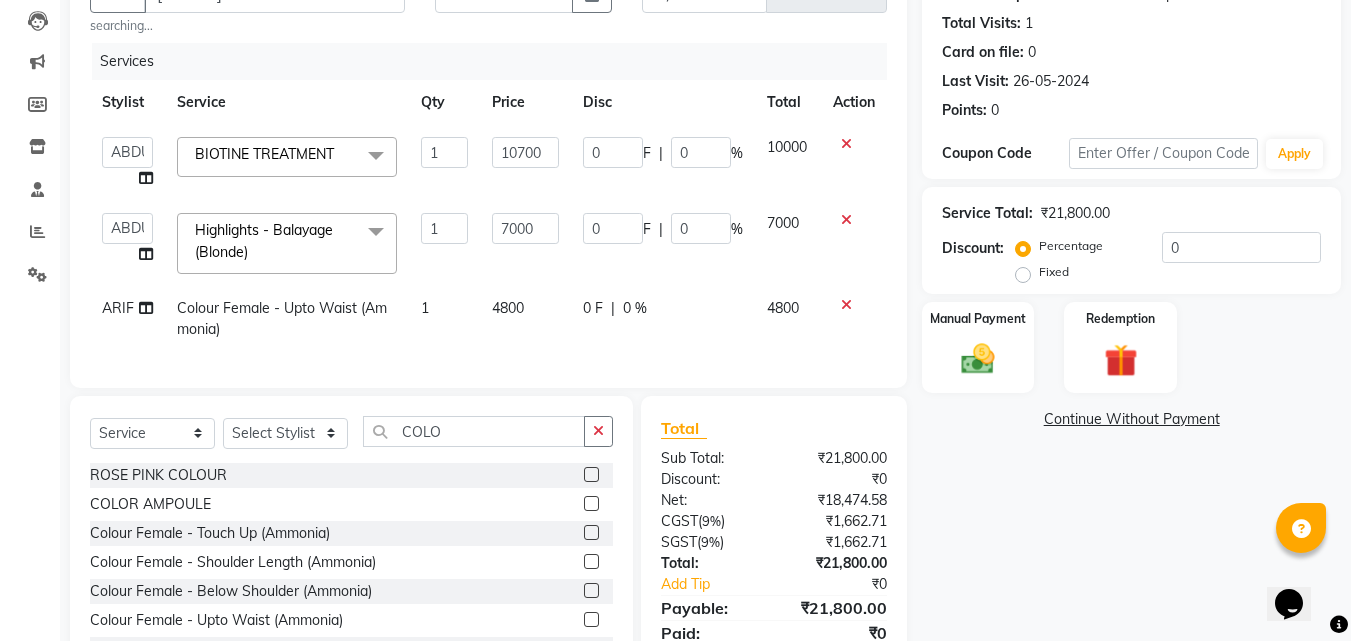 click on "Services Stylist Service Qty Price Disc Total Action  [NAME]   [NAME]   [NAME]   [NAME]   [NAME]   [NAME]   Front Desk   [NAME]   [NAME]   [NAME]   [NAME]   [NAME]   [NAME]   [NAME]   [NAME]   [NAME]   [NAME]   [NAME]   [NAME]   [NAME]   [NAME]   [NAME]   [NAME]   [NAME]   [NAME]  BIOTINE TREATMENT  x Schwarzkopf Hair Spa - Short Hair Schwarzkopf Hair Spa - Upto Shoulder Schwarzkopf Hair Spa - Below Shoulder Schwarzkopf Hair Spa - Upto Waist ROSE PINK COLOUR HAIRSTYLIST COURSE  NECK WAX BRAZILAIN TOUCHUP TOUCHUP AF CANDLE ANITAS PEDICURE CANDLE ANITAS MANICURE COLOR AMPOULE DEEP CONDITIONING FIBRE PLEX PERMING BOTOPLAST TREATMENT BOTOX TREATMENT BIOTINE TREATMENT Smooth Bond - Upto Shoulder Smooth Bond - Below Shoulder Smooth Bond - Touch Up Smooth Bond - Upto Waist Protein Treatment fibre hair spa - Short Hair fibre Hair Spa - Upto Shoulder fibre Hair Spa - Below Shoulder fibre Hair Spa - Upto Waist Quinoa Hair Spa - Short Hair Quinoa Hair Spa - Upto Shoulder Quinoa Hair Spa - Below Shoulder Mud Hair Spa - Short HairDcpt - Short Hair 1 0 F" 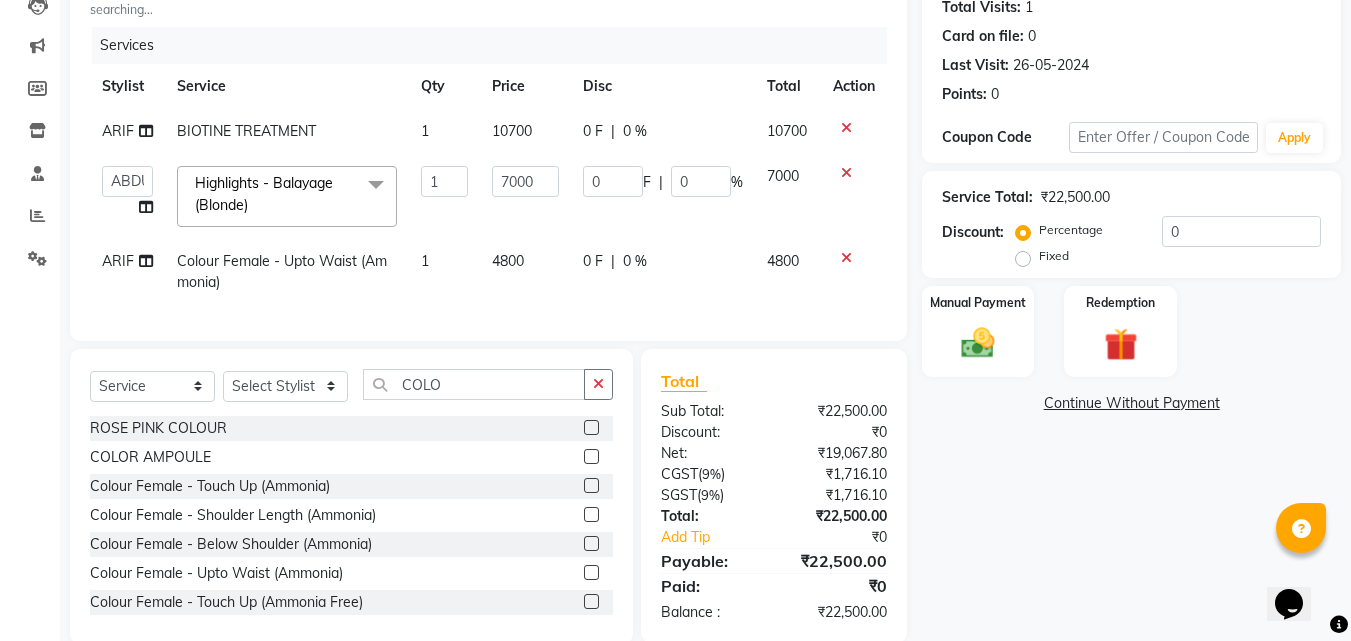 scroll, scrollTop: 275, scrollLeft: 0, axis: vertical 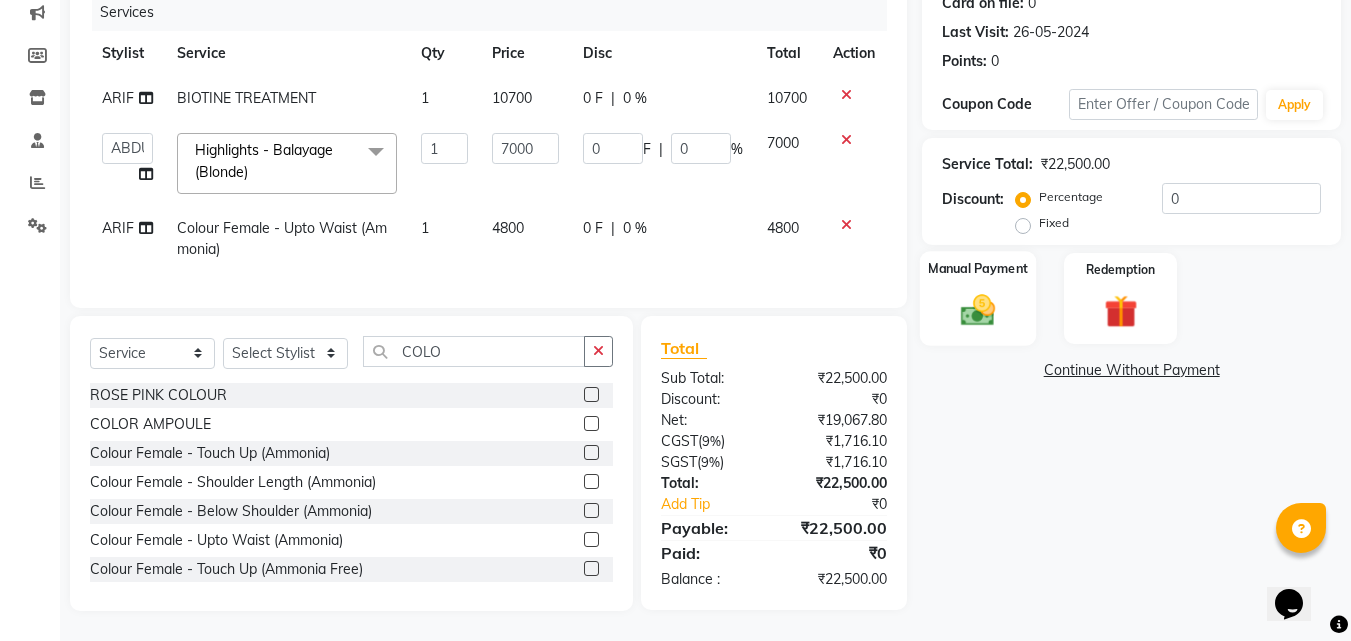 click 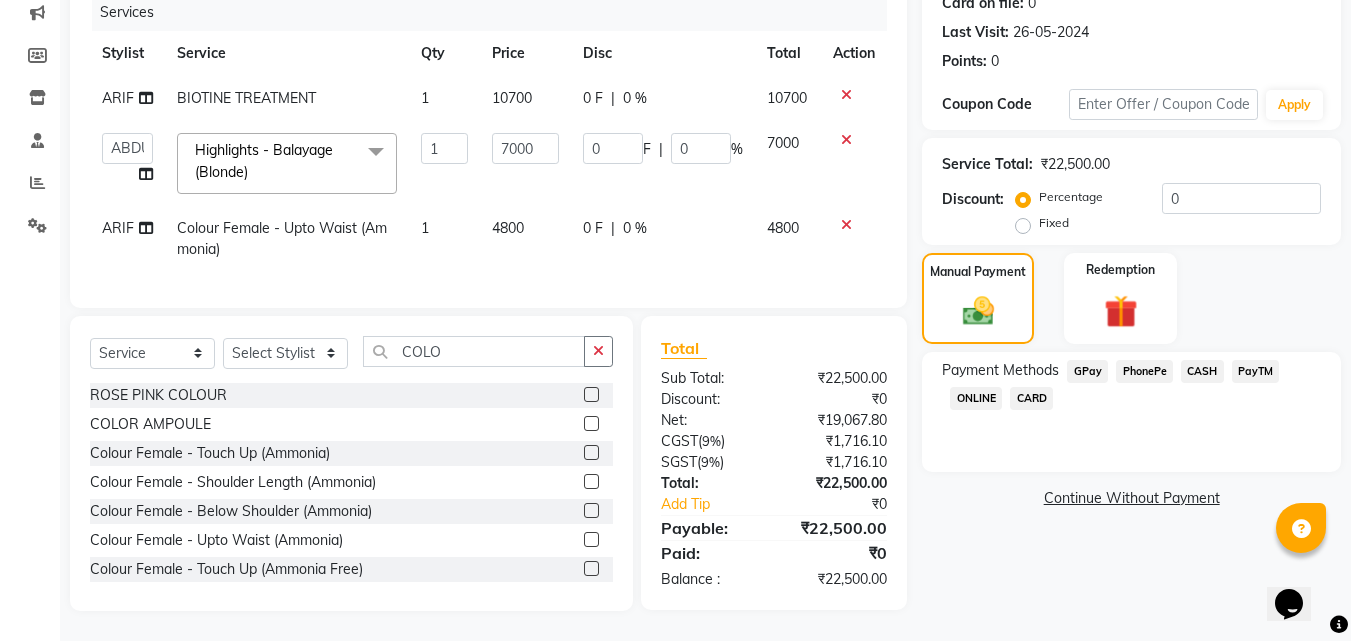 click on "CARD" 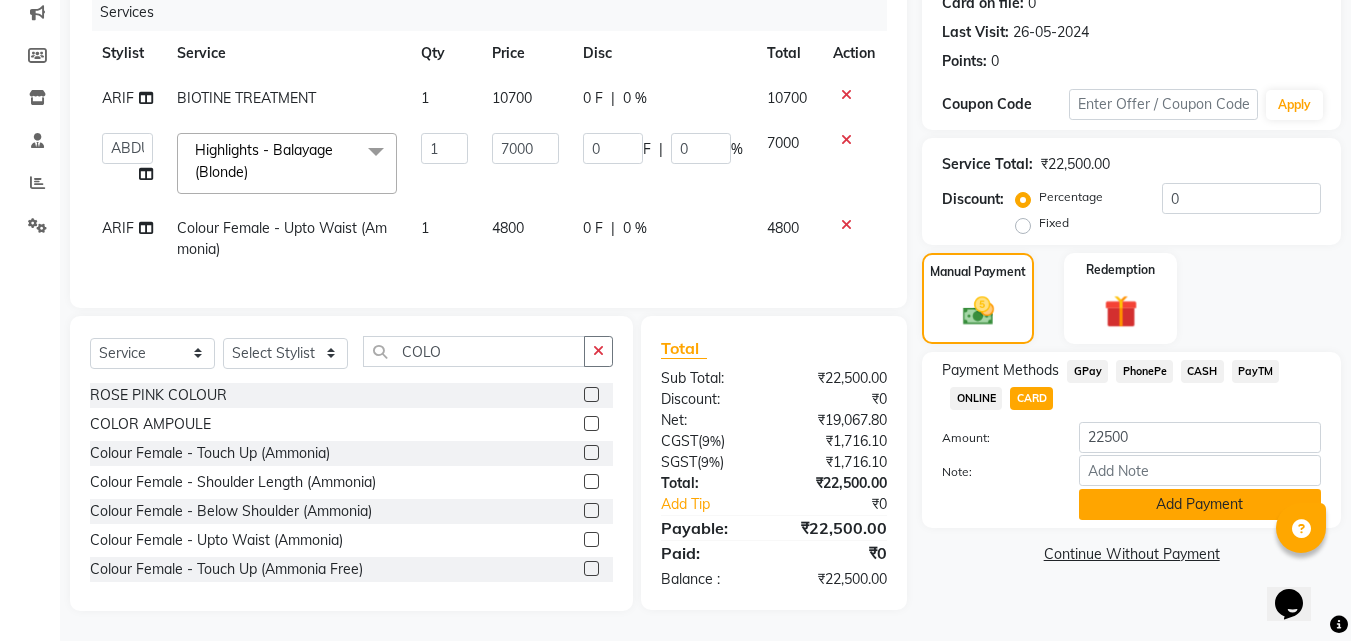 click on "Add Payment" 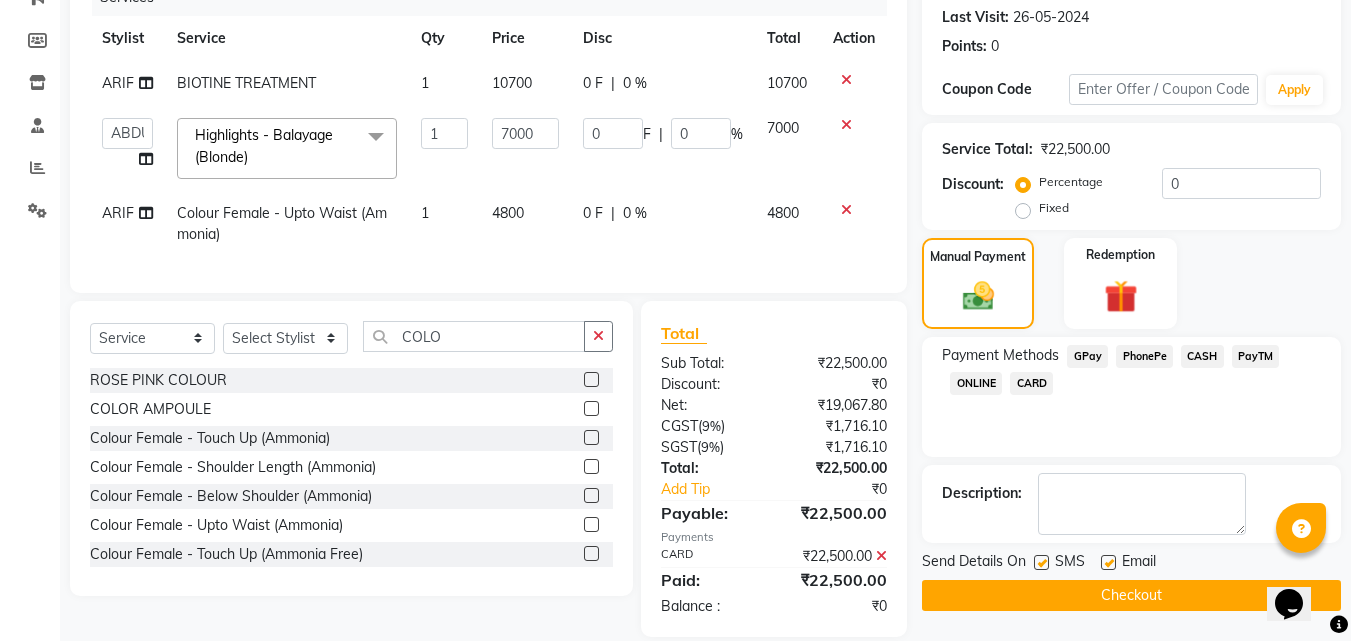 click 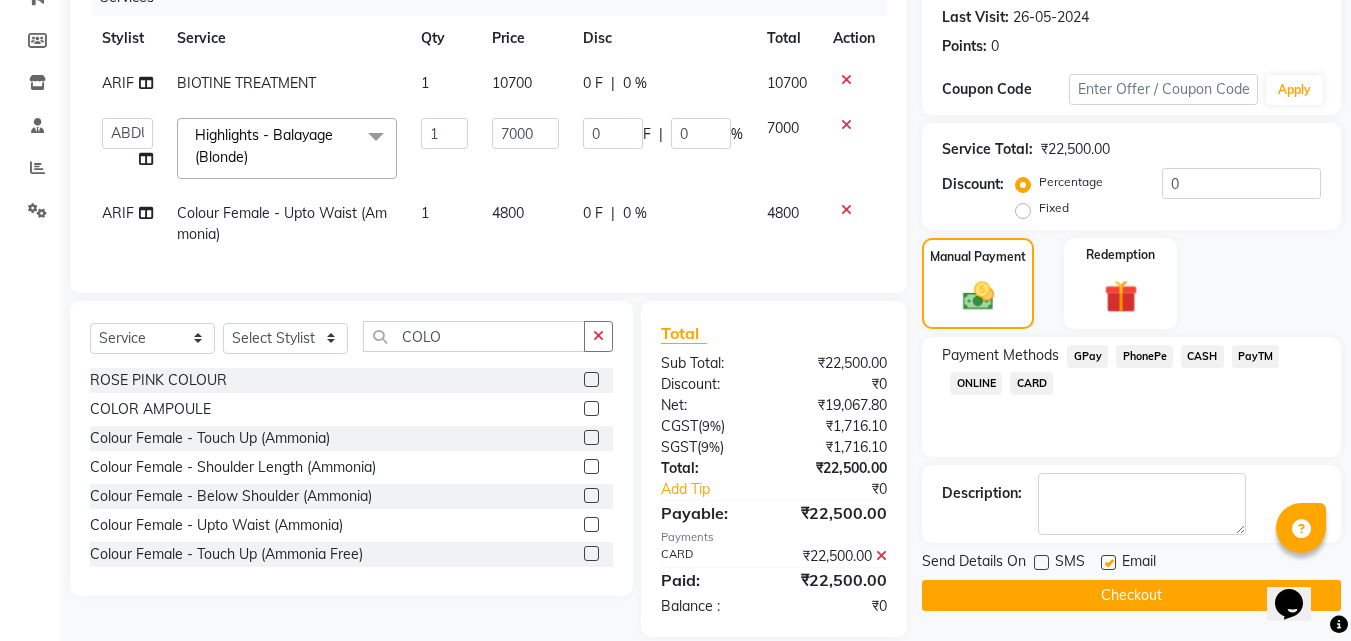 click on "Checkout" 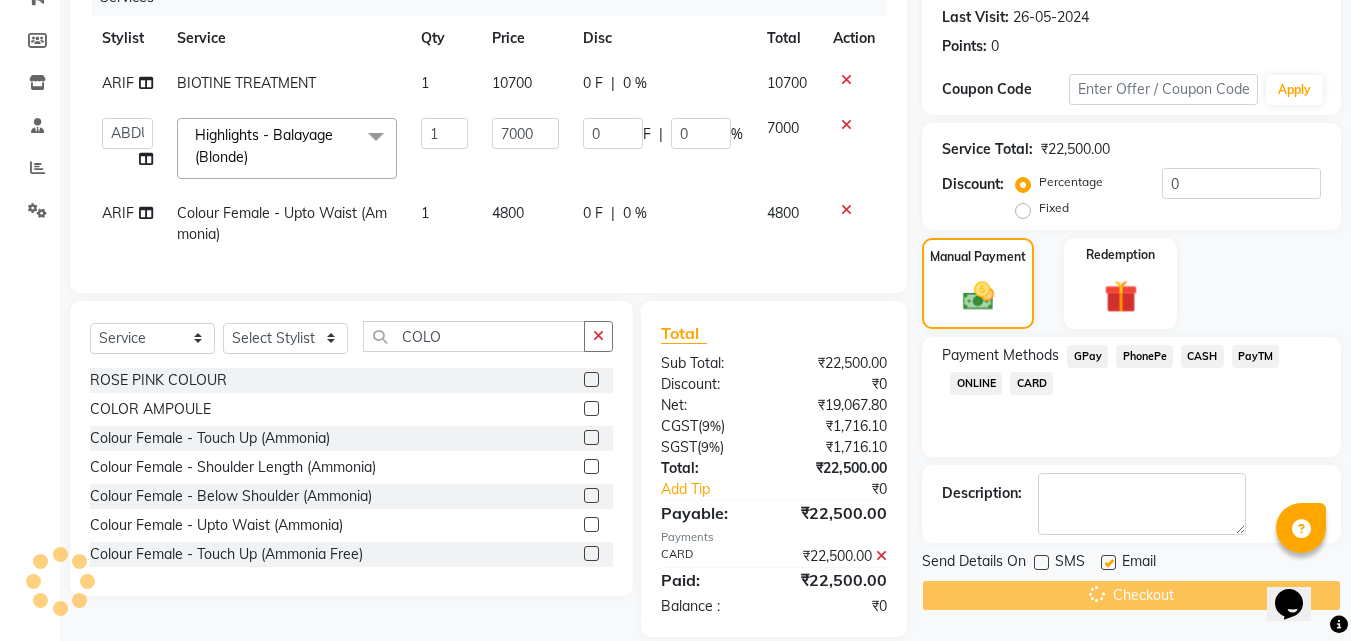 scroll, scrollTop: 0, scrollLeft: 0, axis: both 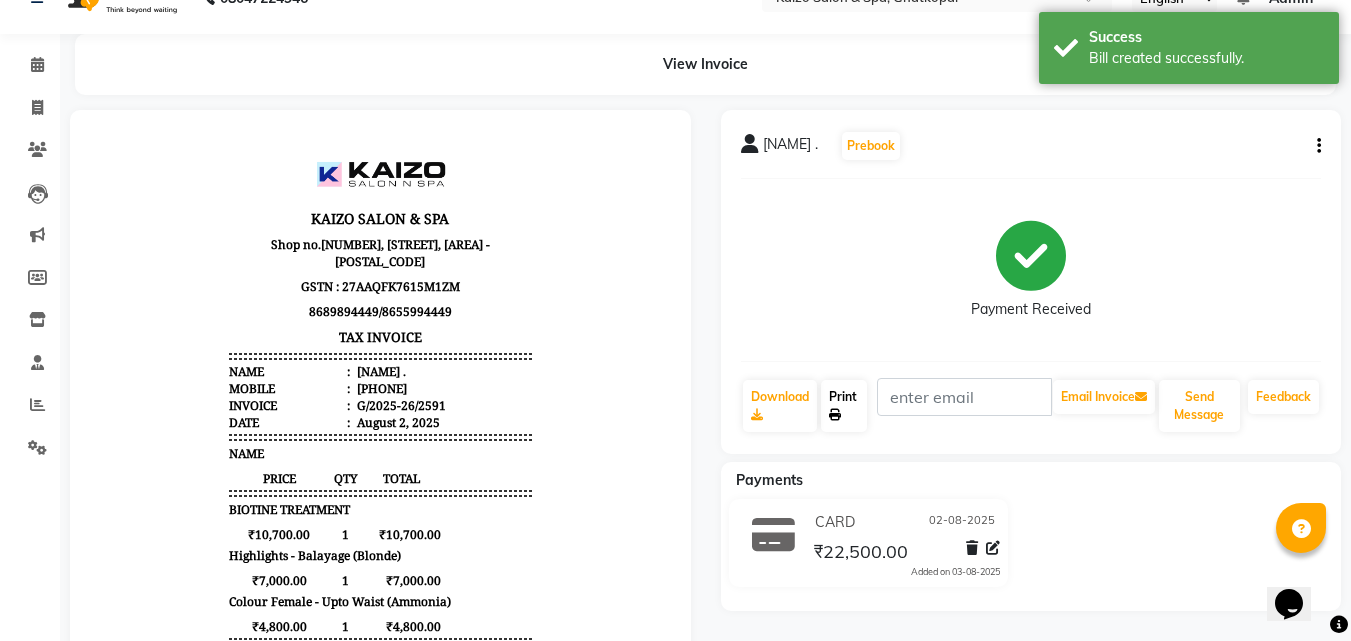 click on "Print" 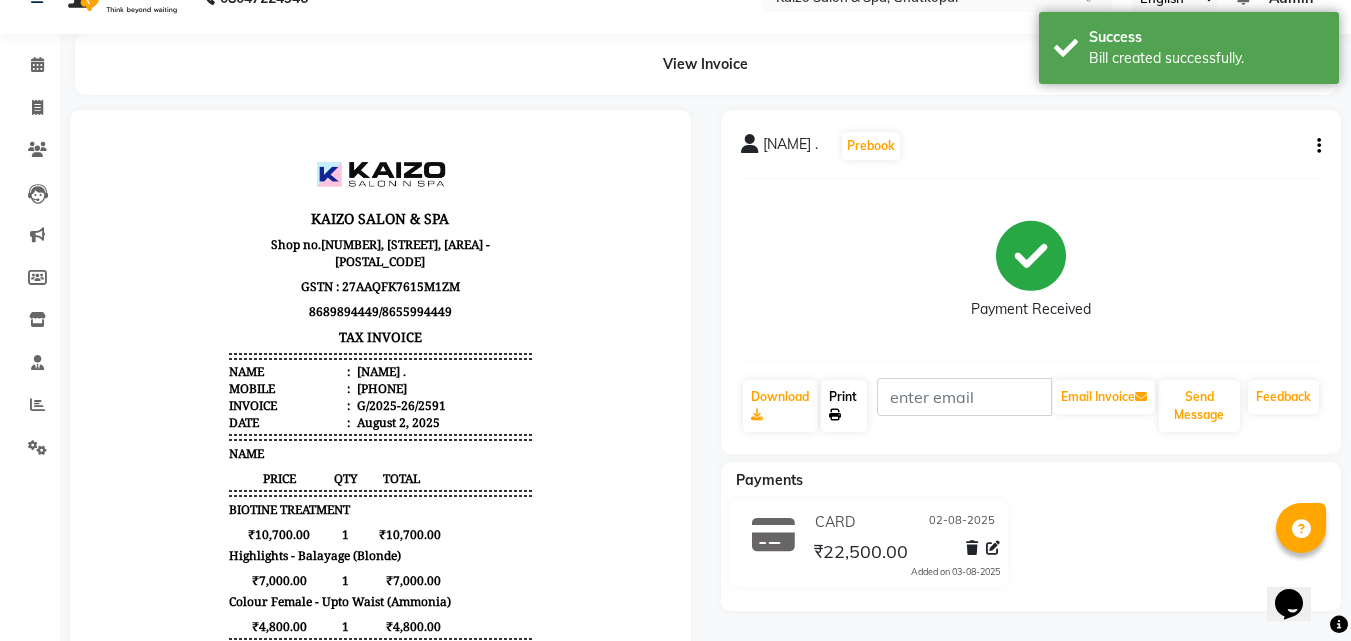 select on "service" 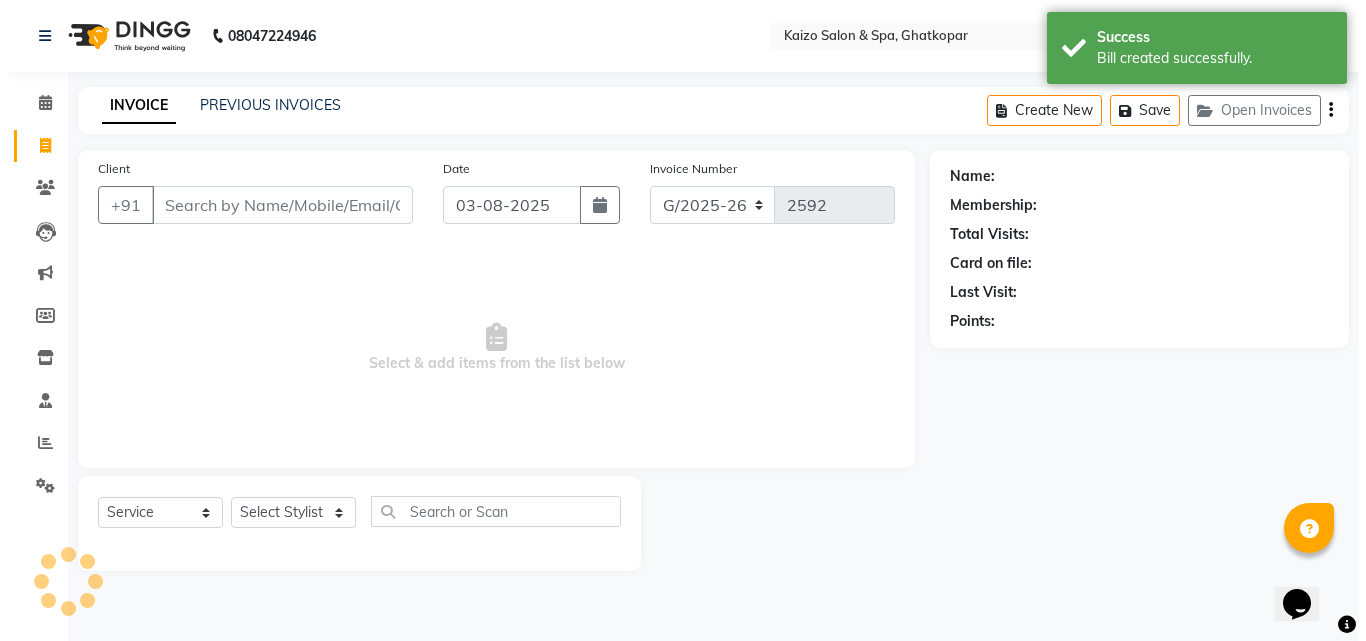 scroll, scrollTop: 0, scrollLeft: 0, axis: both 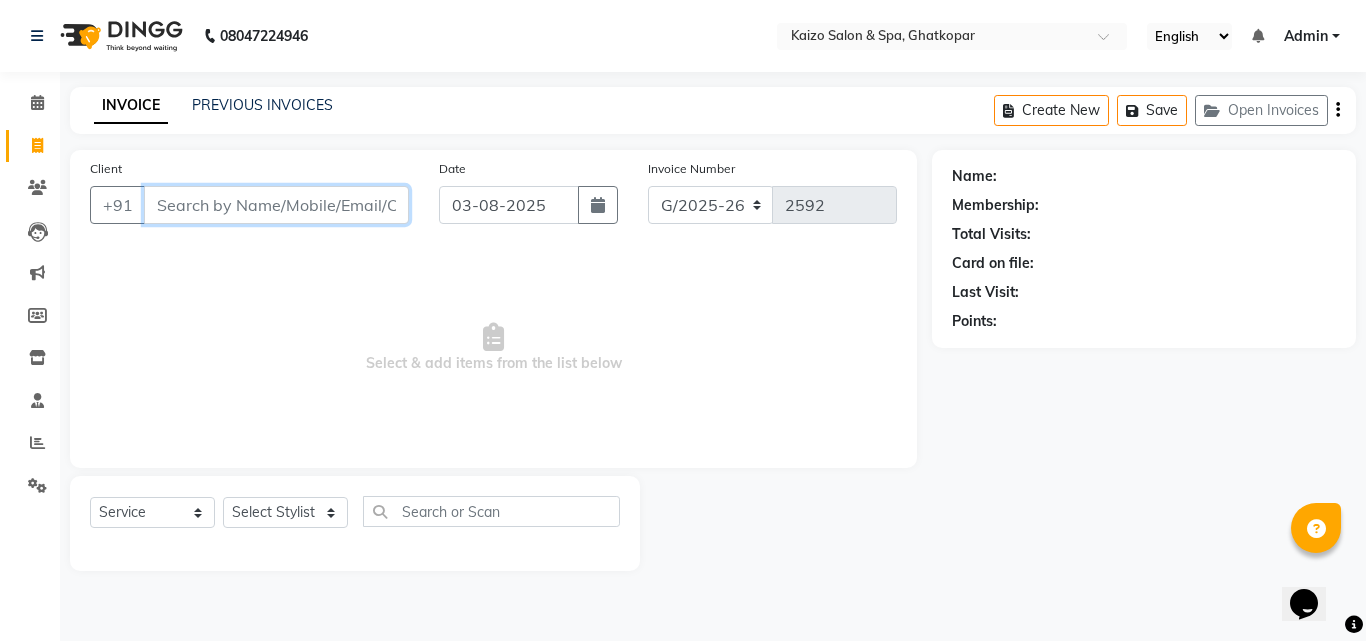 paste on "[NAME] [PHONE]" 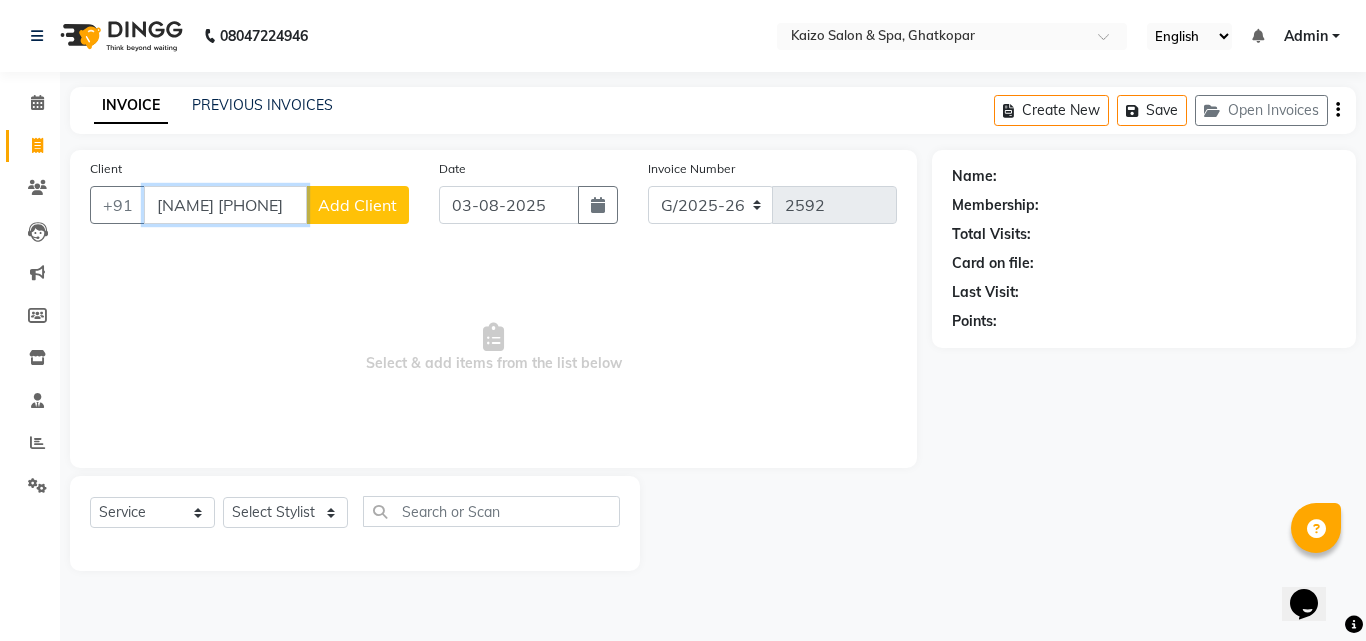 click on "[NAME] [PHONE]" at bounding box center (225, 205) 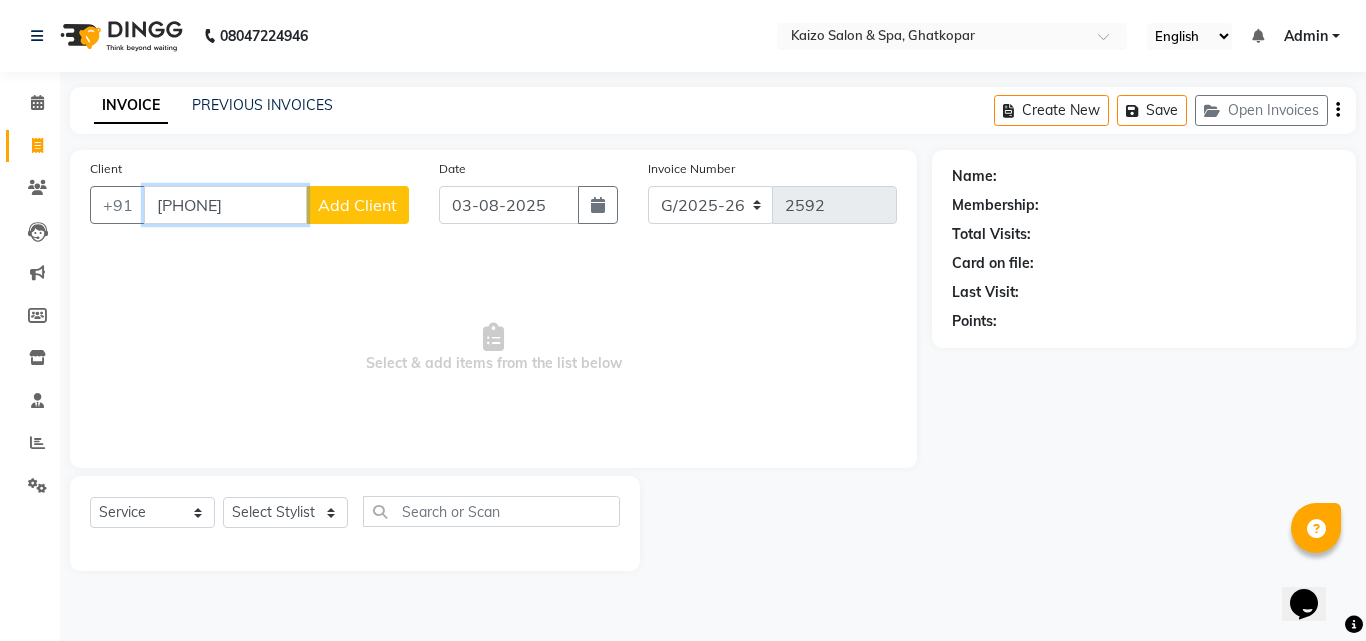 type on "[PHONE]" 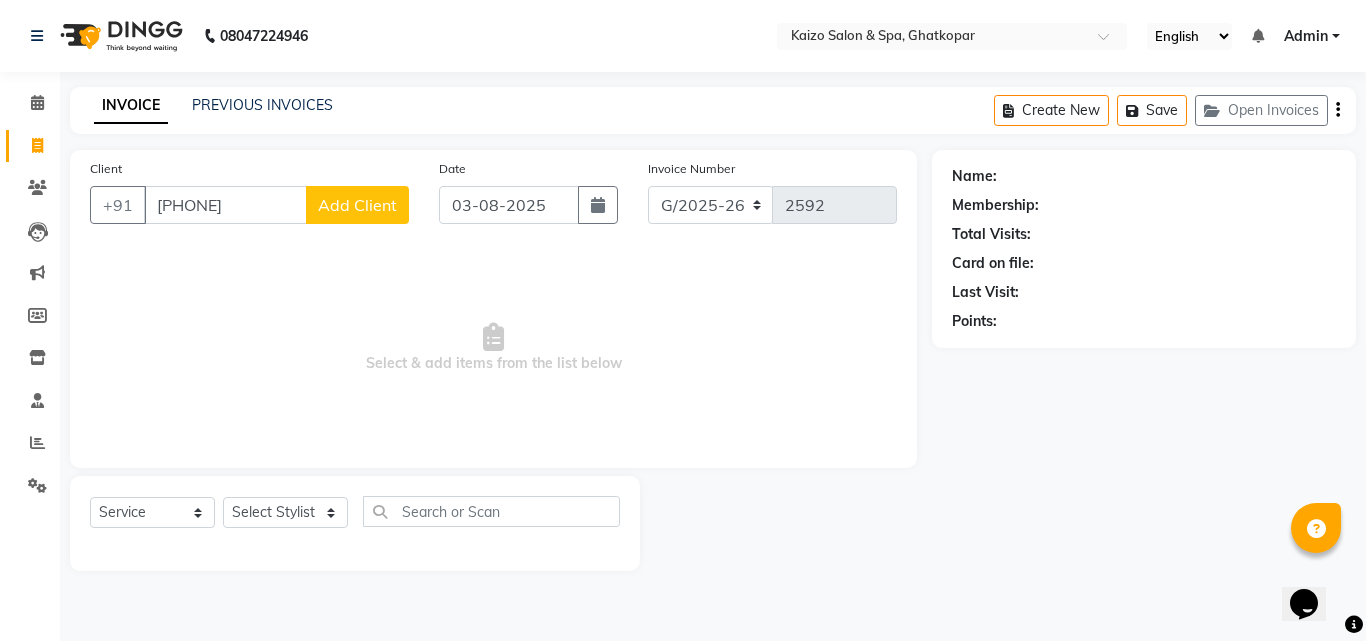 click on "Add Client" 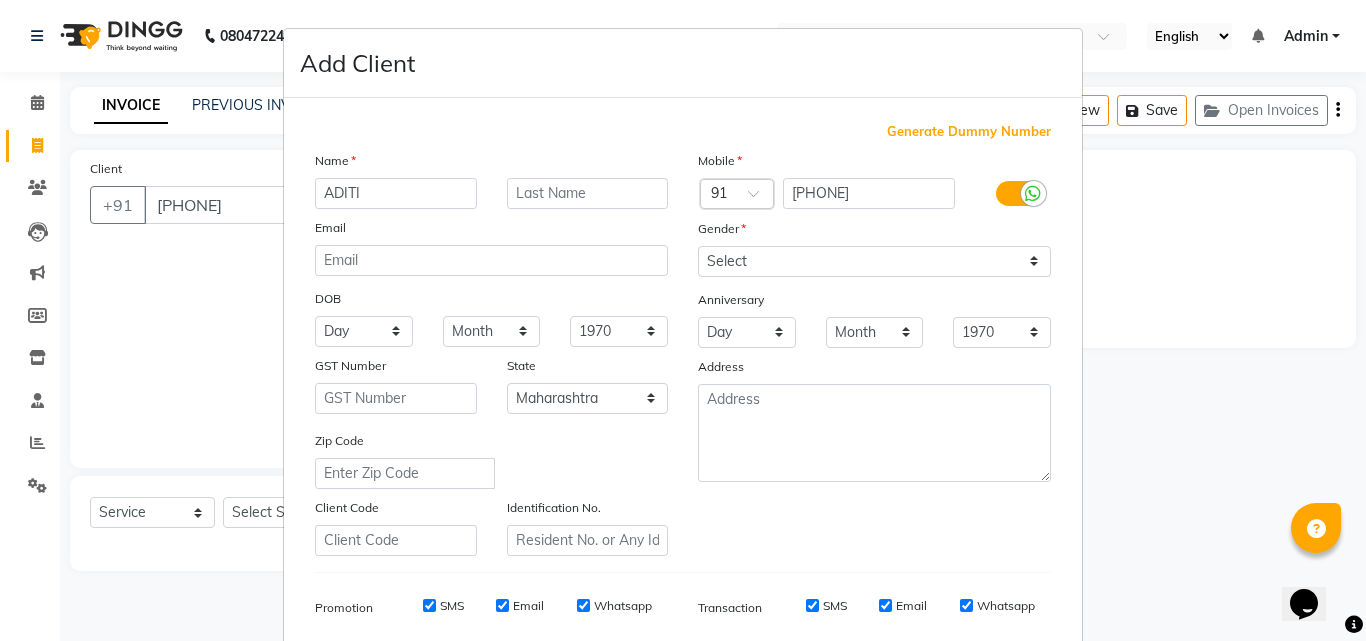 type on "ADITI" 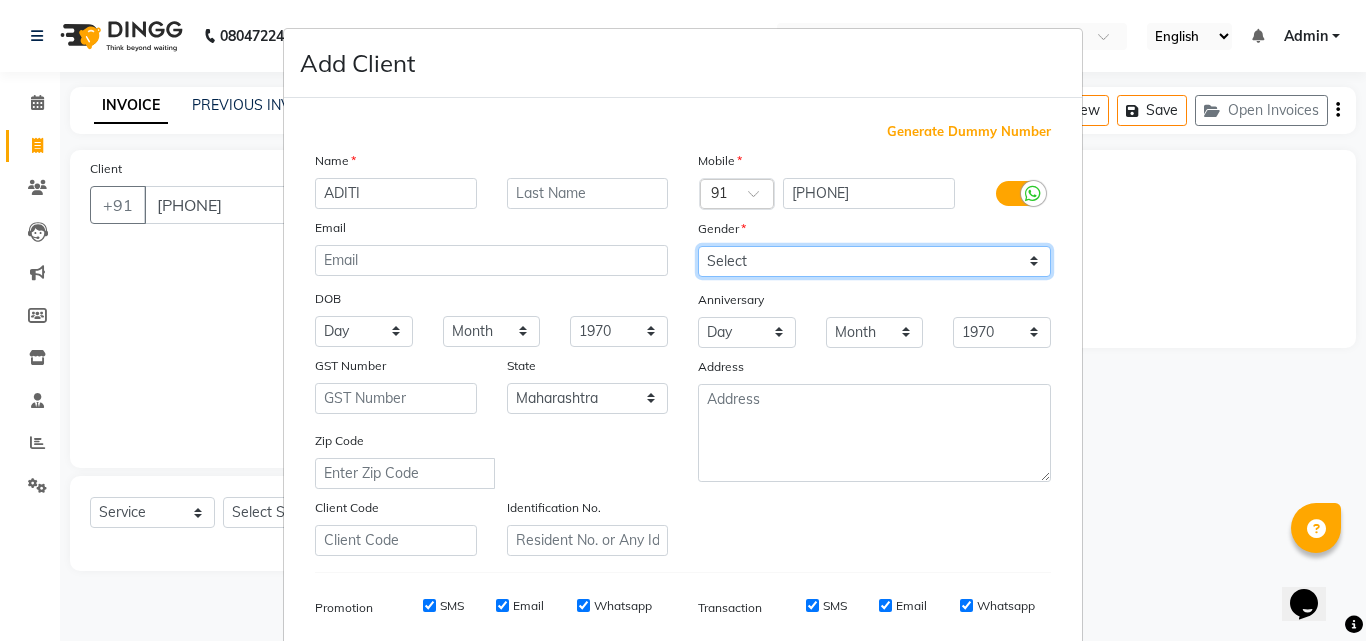 click on "Select Male Female Other Prefer Not To Say" at bounding box center (874, 261) 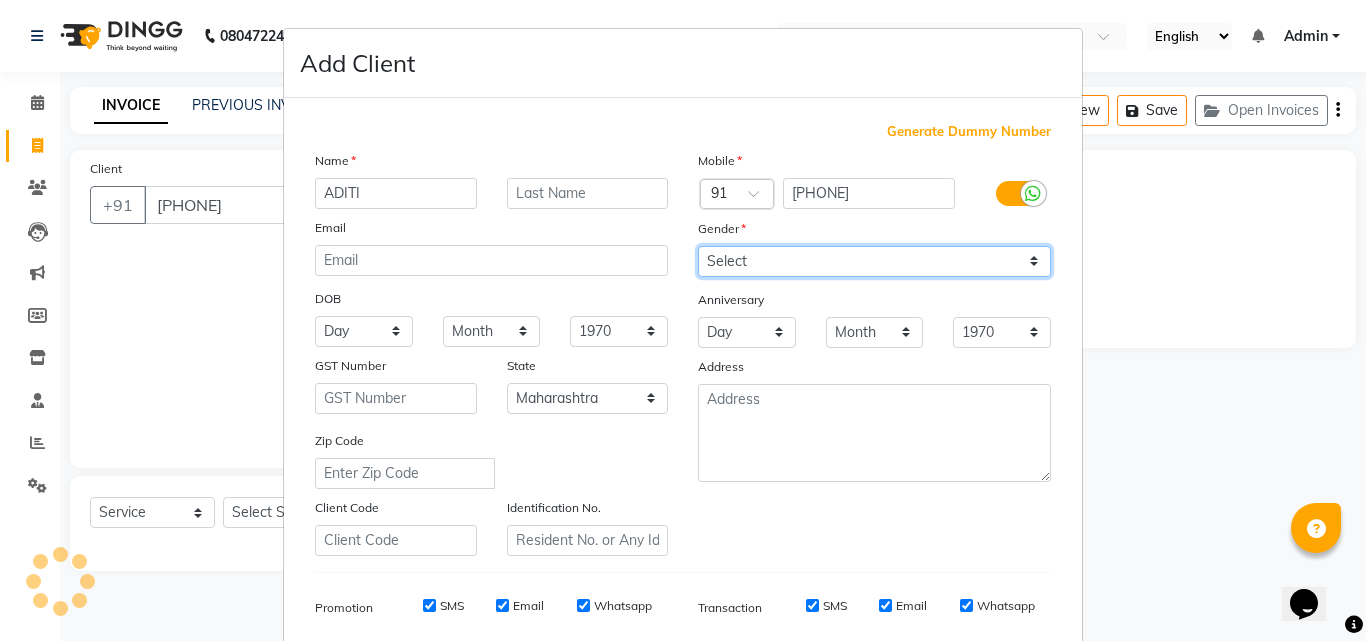 select on "female" 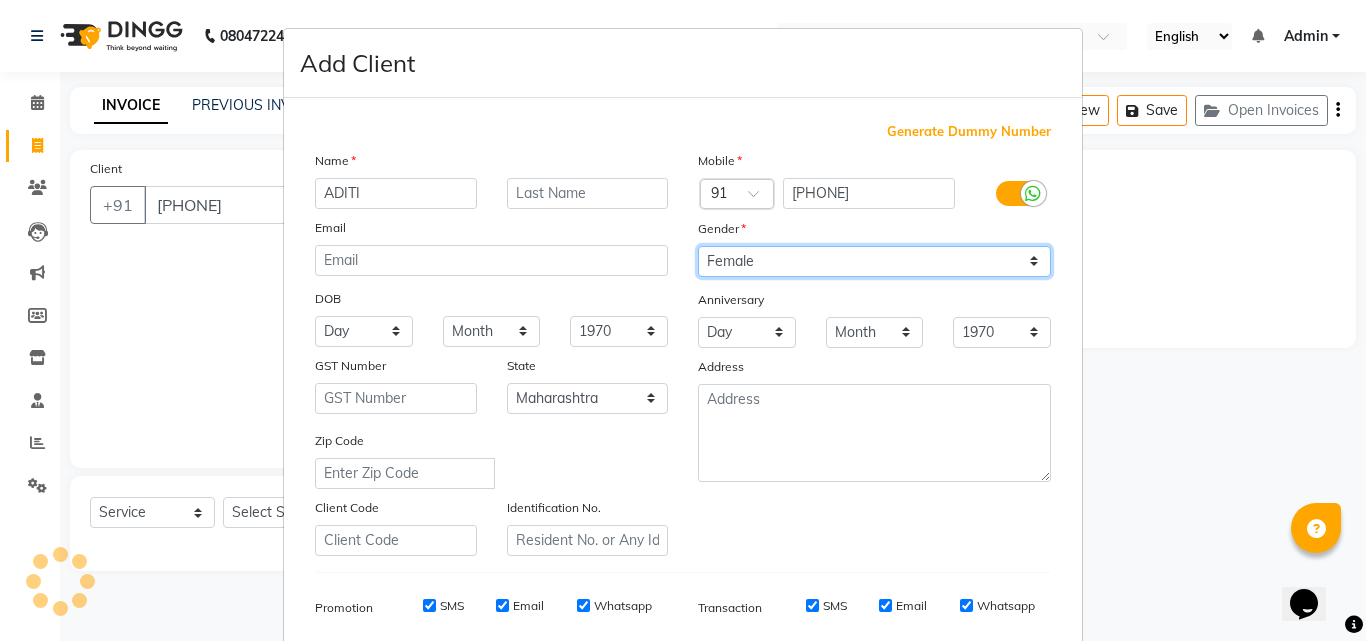 click on "Select Male Female Other Prefer Not To Say" at bounding box center (874, 261) 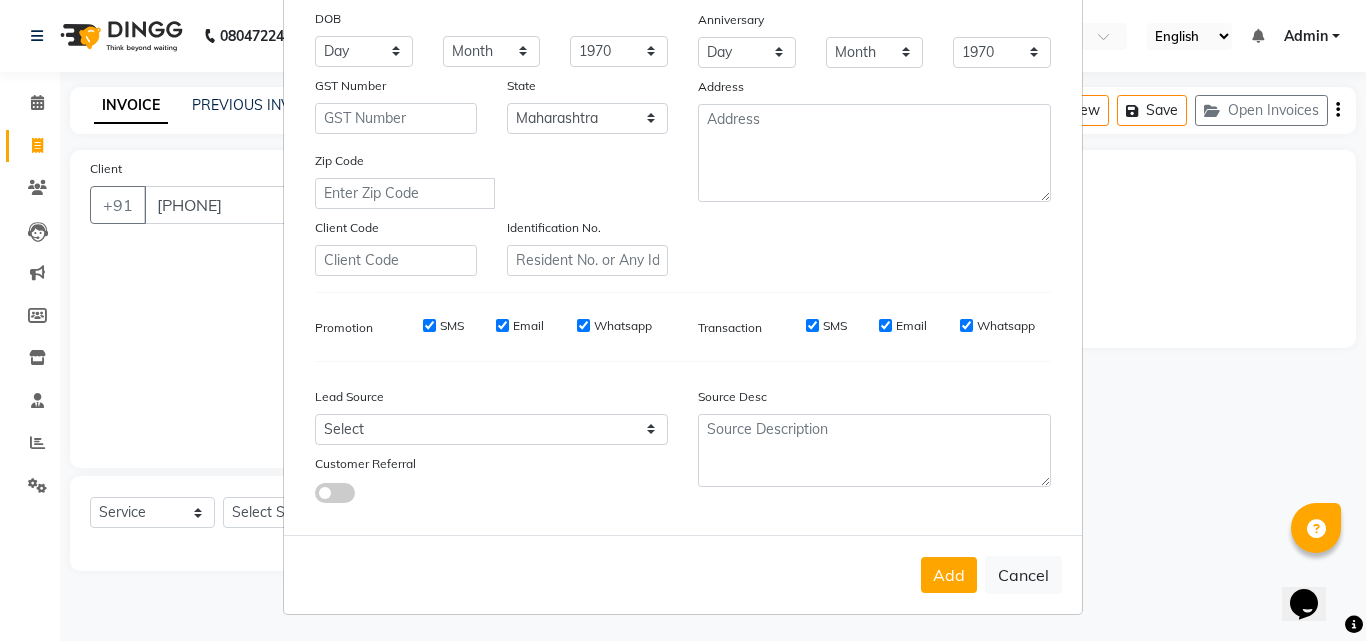 scroll, scrollTop: 282, scrollLeft: 0, axis: vertical 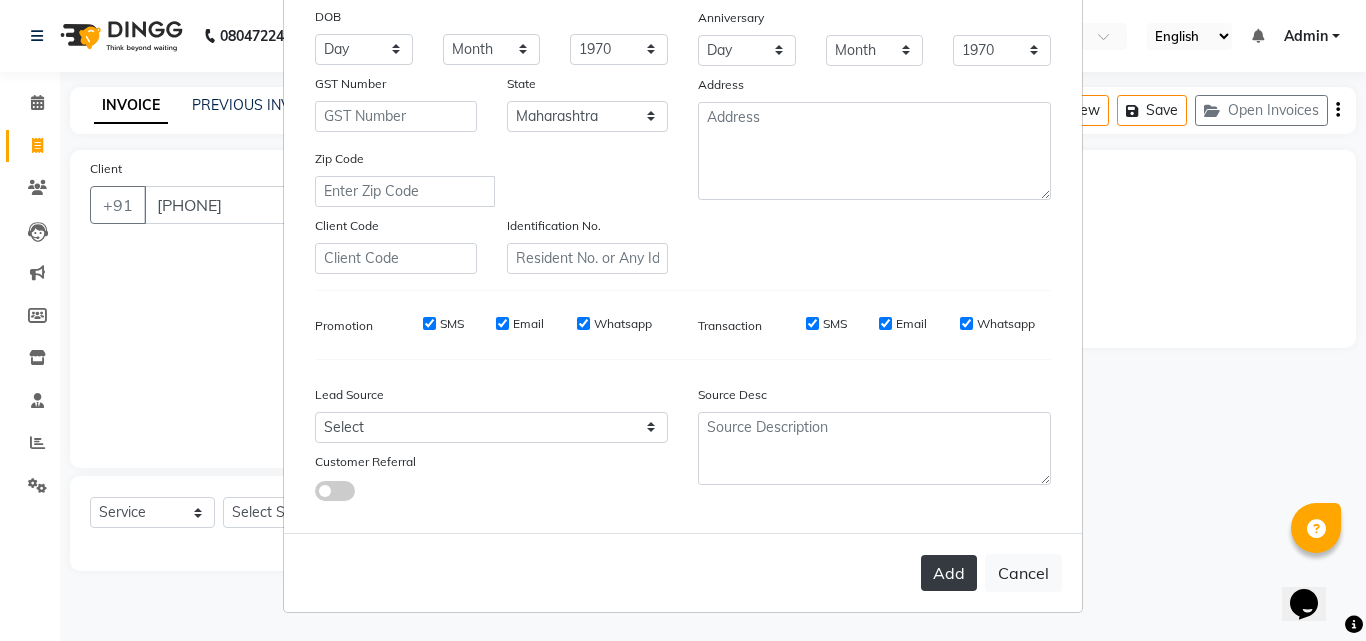 click on "Add" at bounding box center [949, 573] 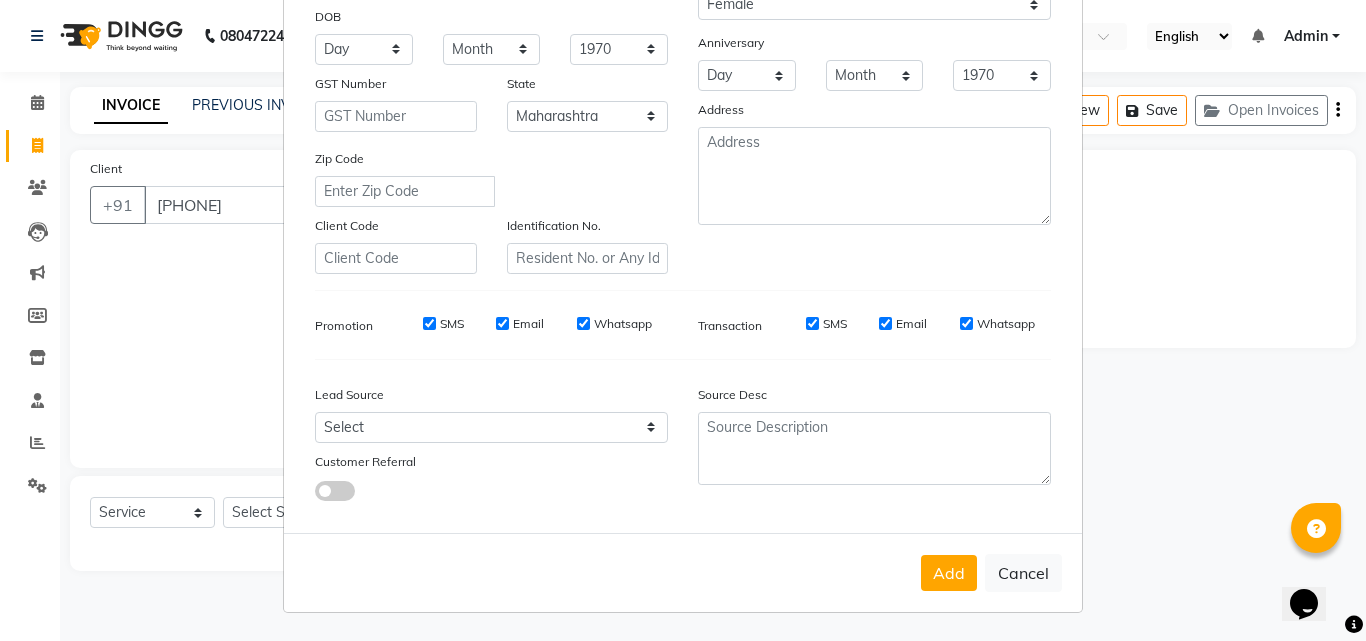 scroll, scrollTop: 0, scrollLeft: 0, axis: both 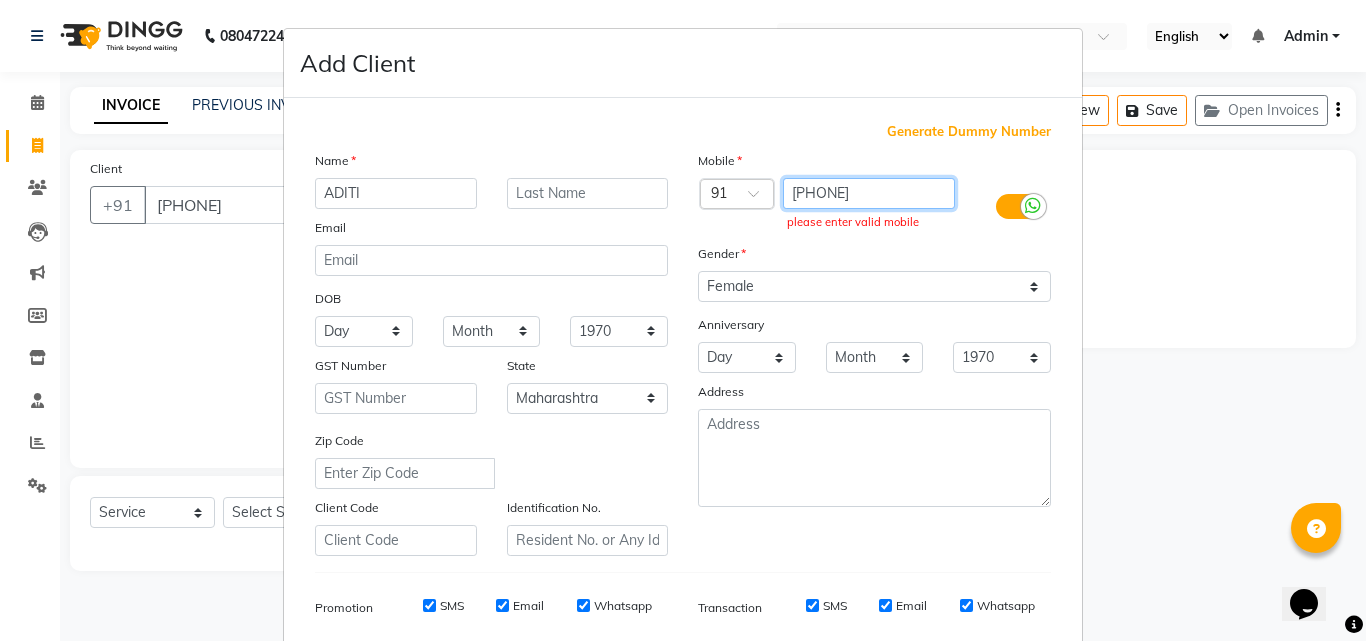 click on "[PHONE]" at bounding box center (869, 193) 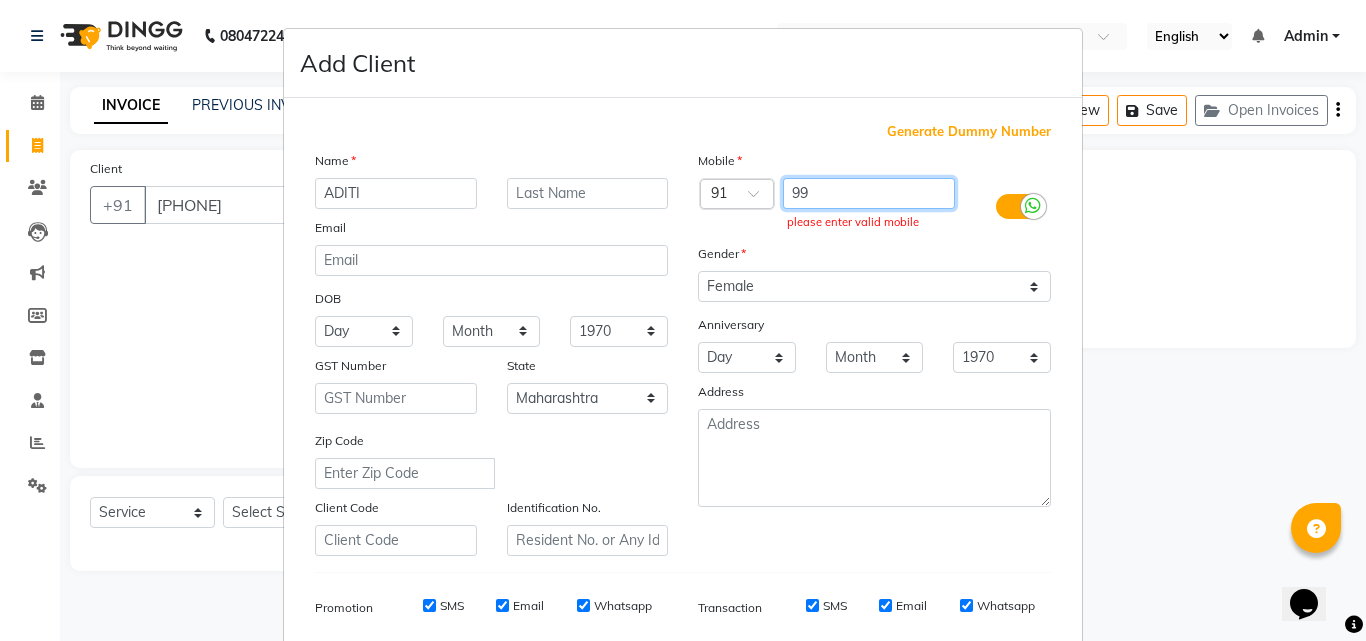 type on "9" 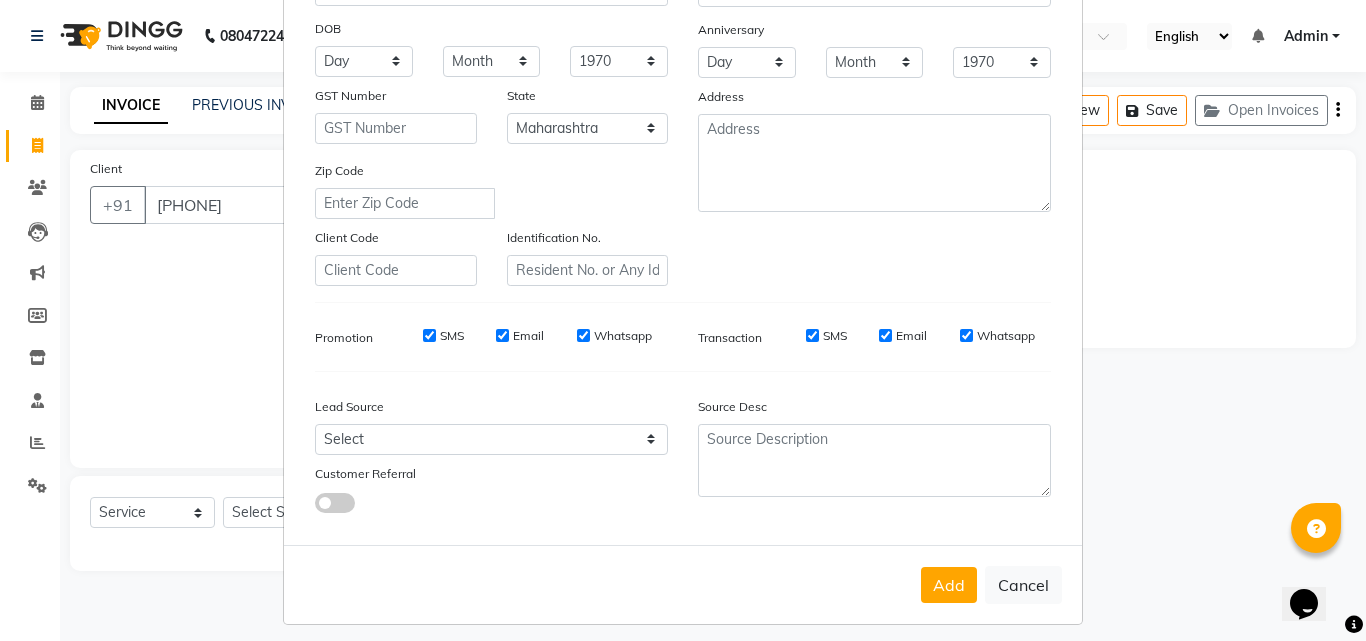 scroll, scrollTop: 282, scrollLeft: 0, axis: vertical 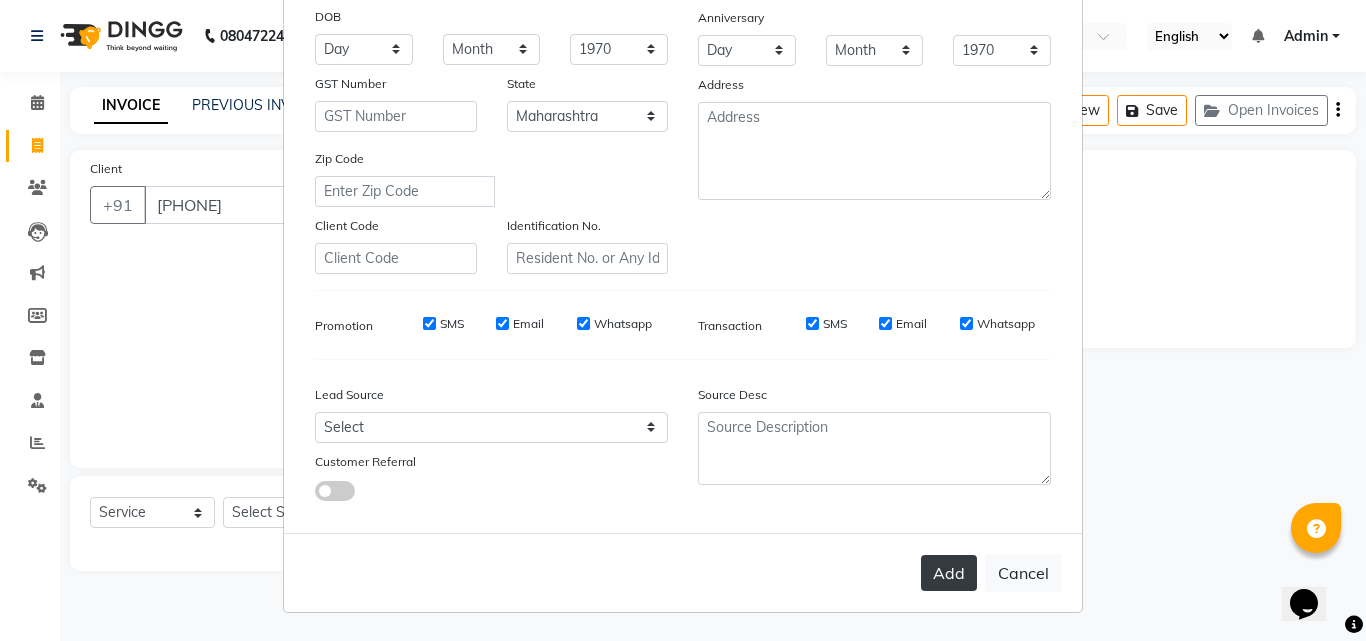 type on "[PHONE]" 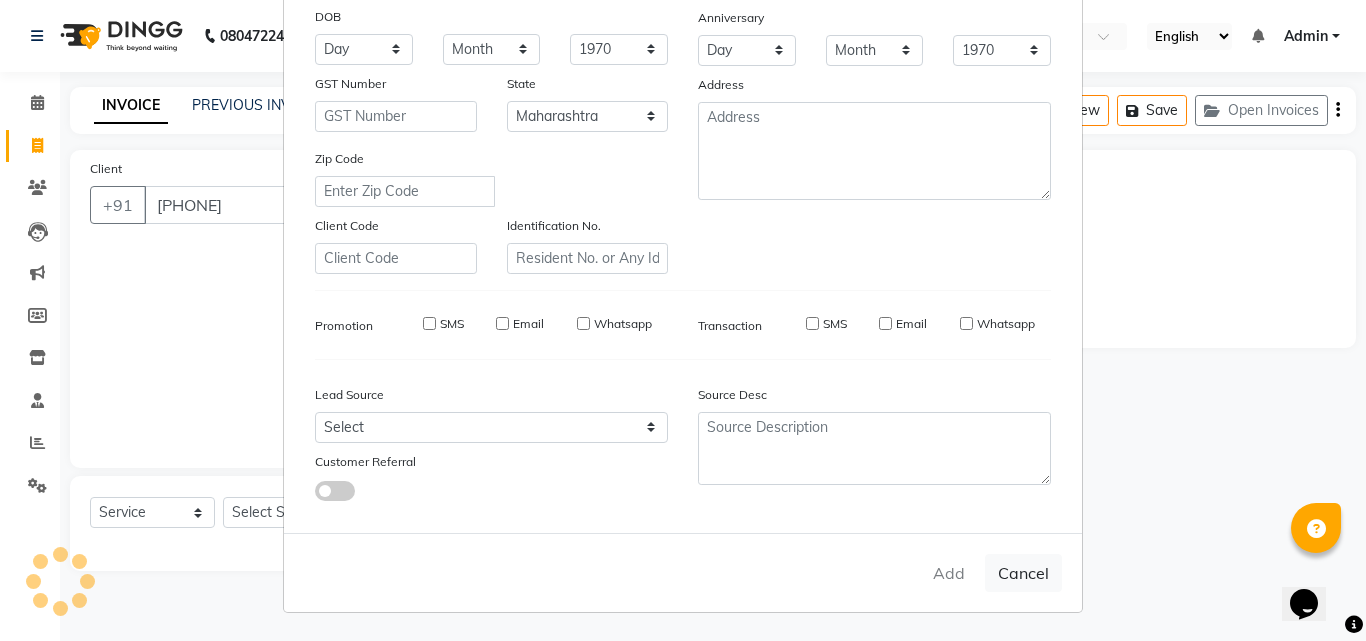 type on "[PHONE]" 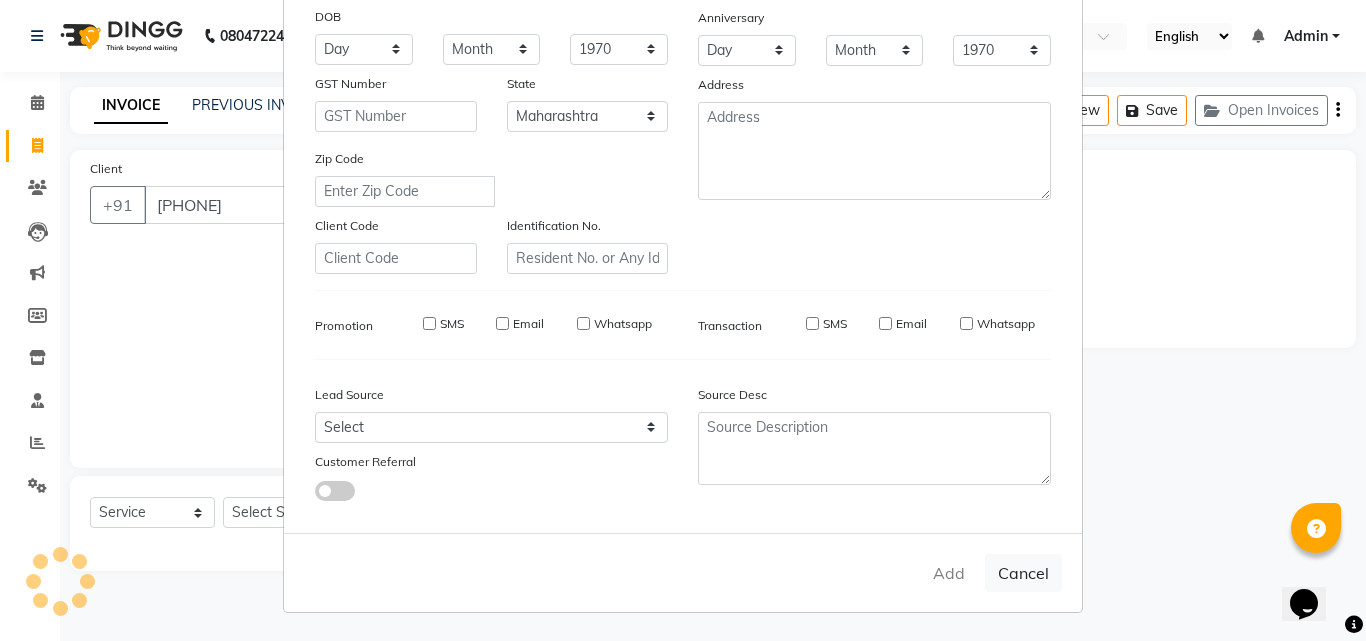 type 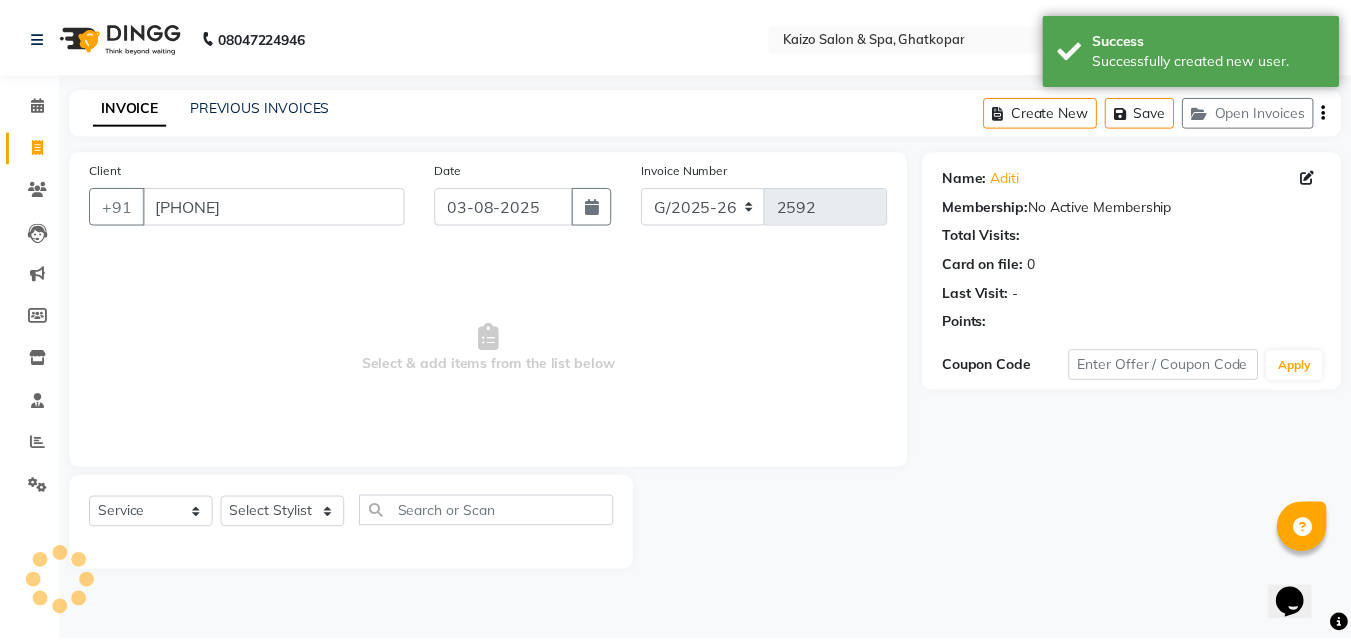 scroll, scrollTop: 0, scrollLeft: 0, axis: both 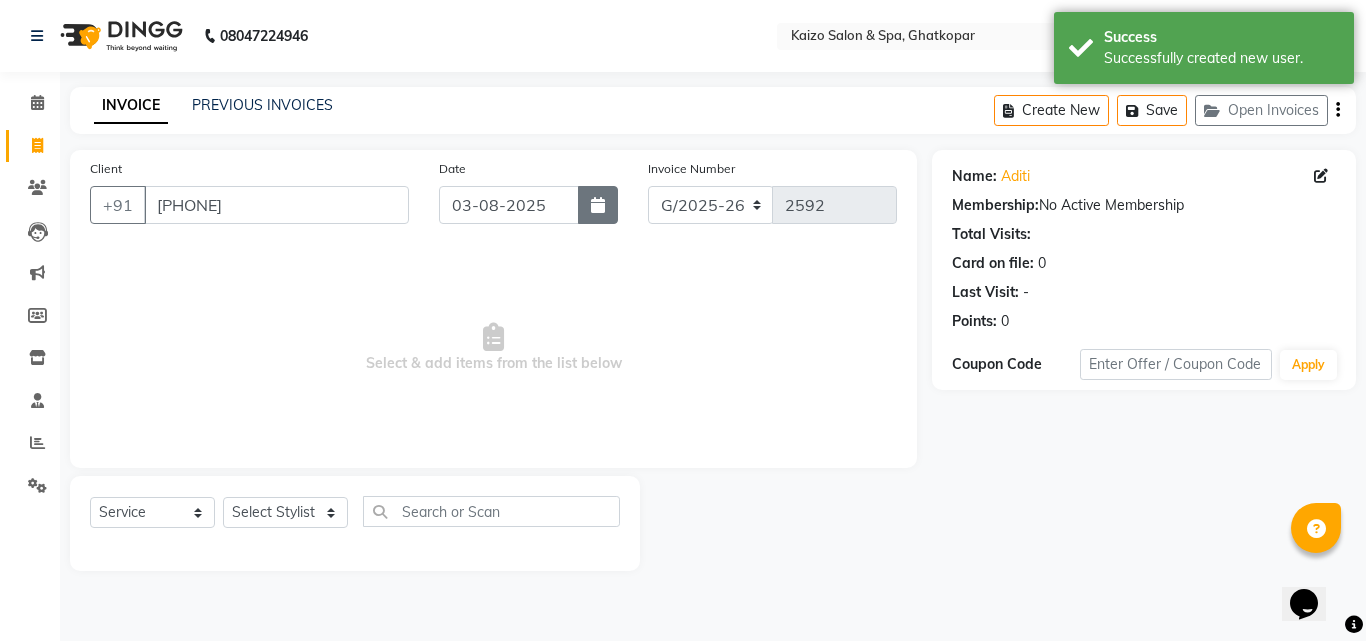 drag, startPoint x: 597, startPoint y: 209, endPoint x: 595, endPoint y: 219, distance: 10.198039 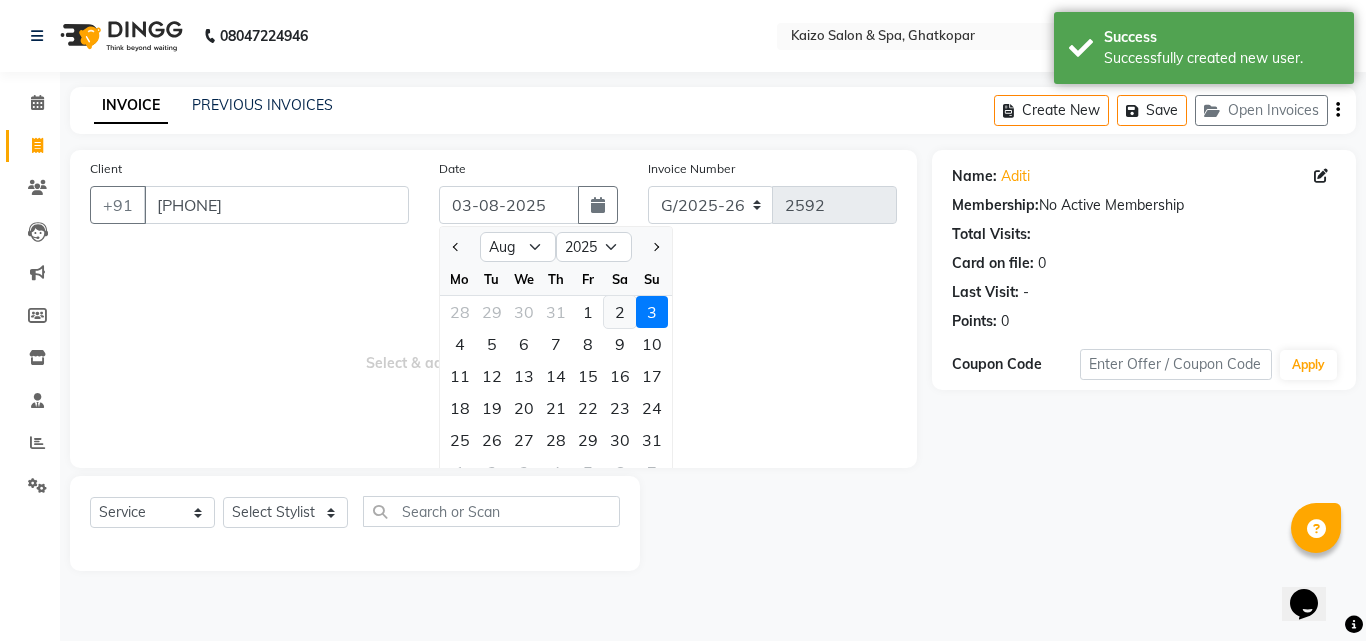 click on "2" 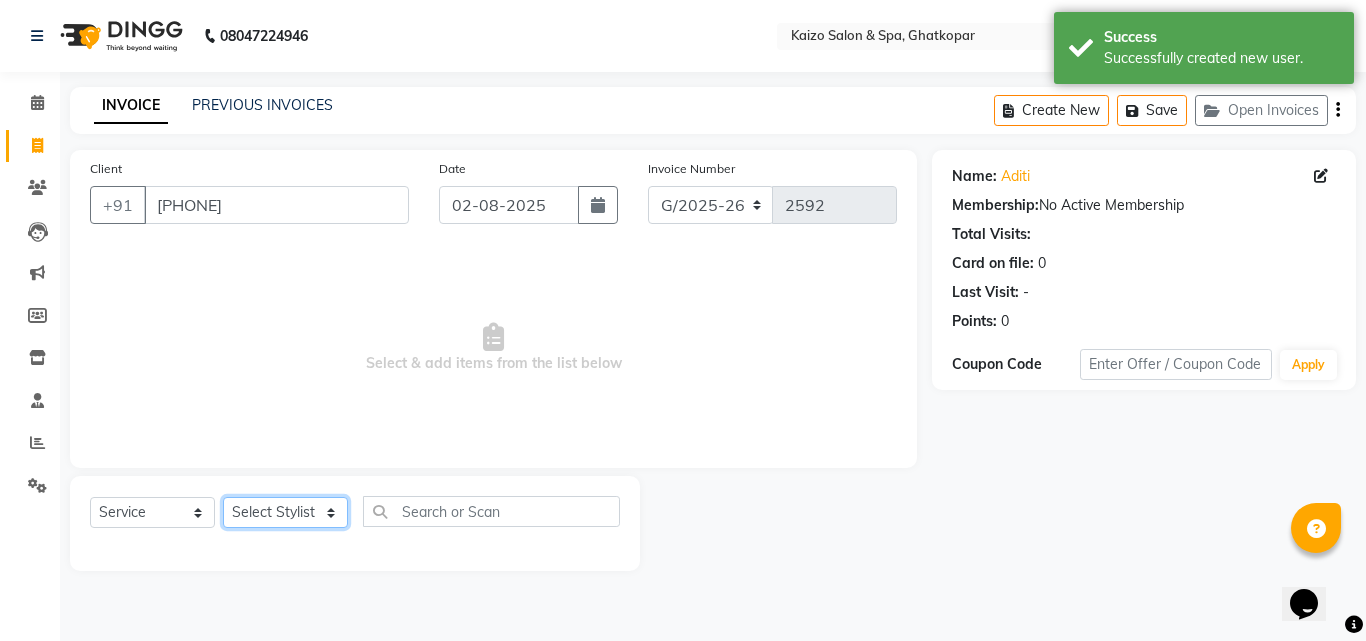 click on "Select Stylist [NAME] [NAME] [NAME] [NAME] [NAME] [NAME] Front Desk [NAME] [NAME] [NAME] [NAME] [NAME] [NAME] [NAME] [NAME] [NAME] [NAME] [NAME] [NAME] [NAME] [NAME] [NAME] [NAME] [NAME] [NAME]" 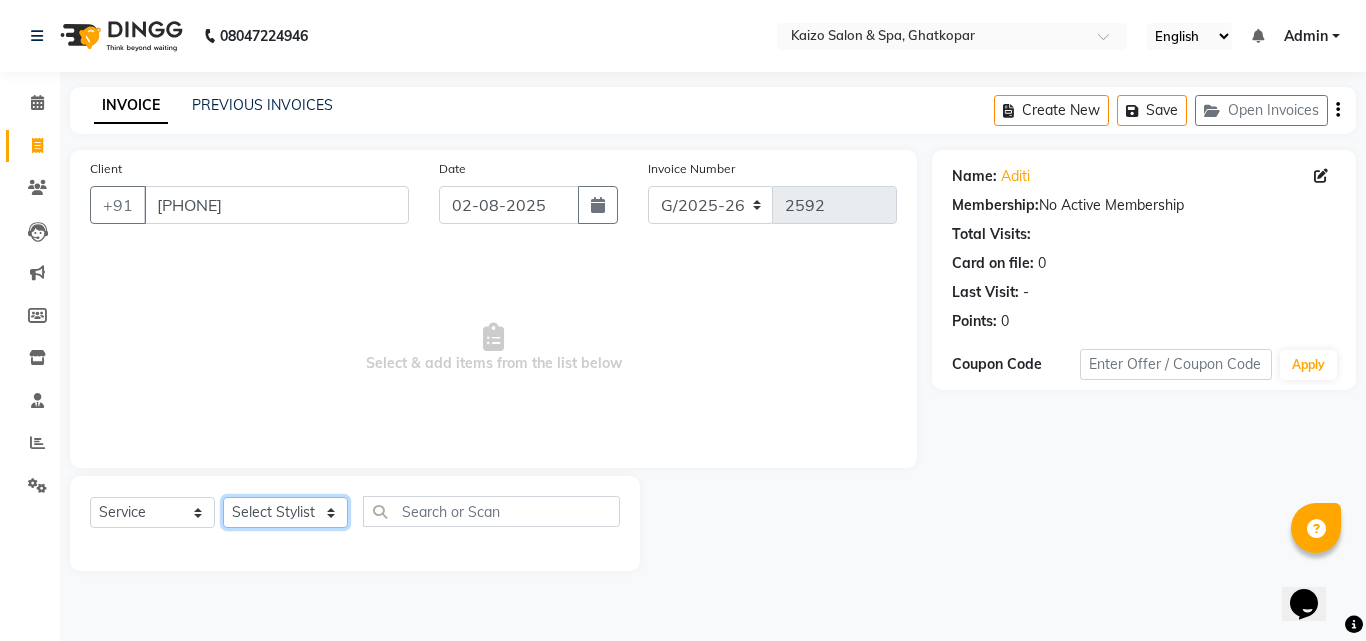 select on "43012" 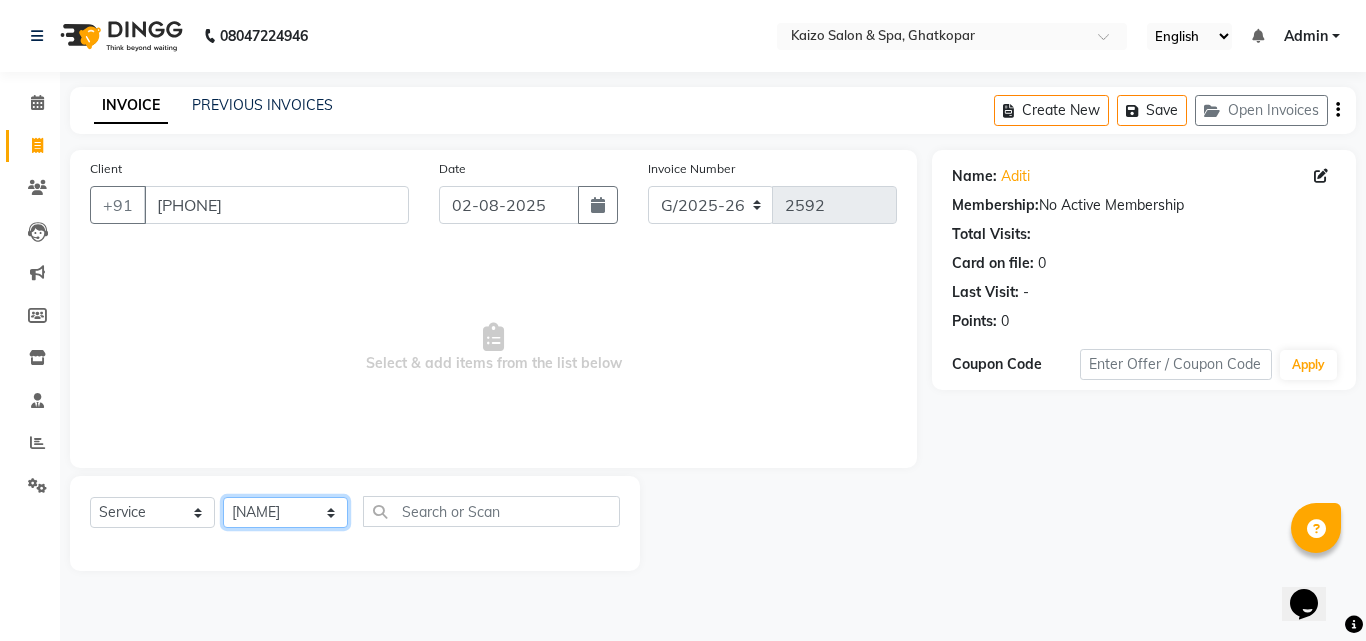 click on "Select Stylist [NAME] [NAME] [NAME] [NAME] [NAME] [NAME] Front Desk [NAME] [NAME] [NAME] [NAME] [NAME] [NAME] [NAME] [NAME] [NAME] [NAME] [NAME] [NAME] [NAME] [NAME] [NAME] [NAME] [NAME] [NAME]" 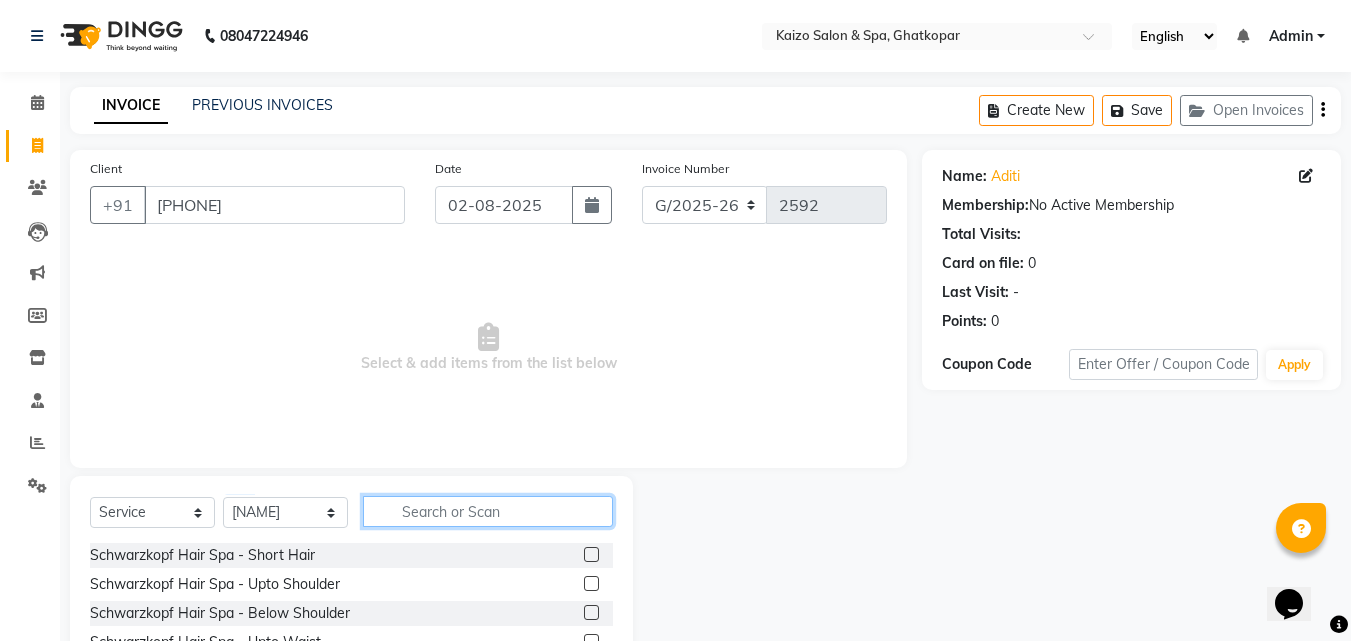 click 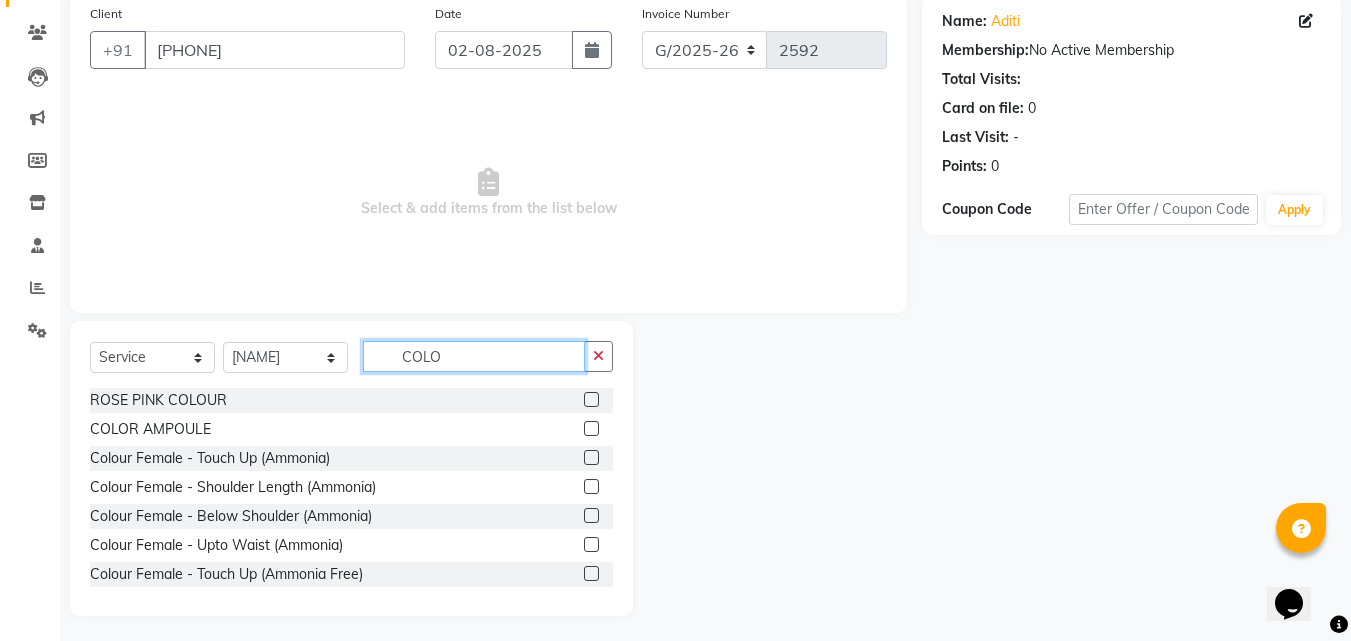 scroll, scrollTop: 160, scrollLeft: 0, axis: vertical 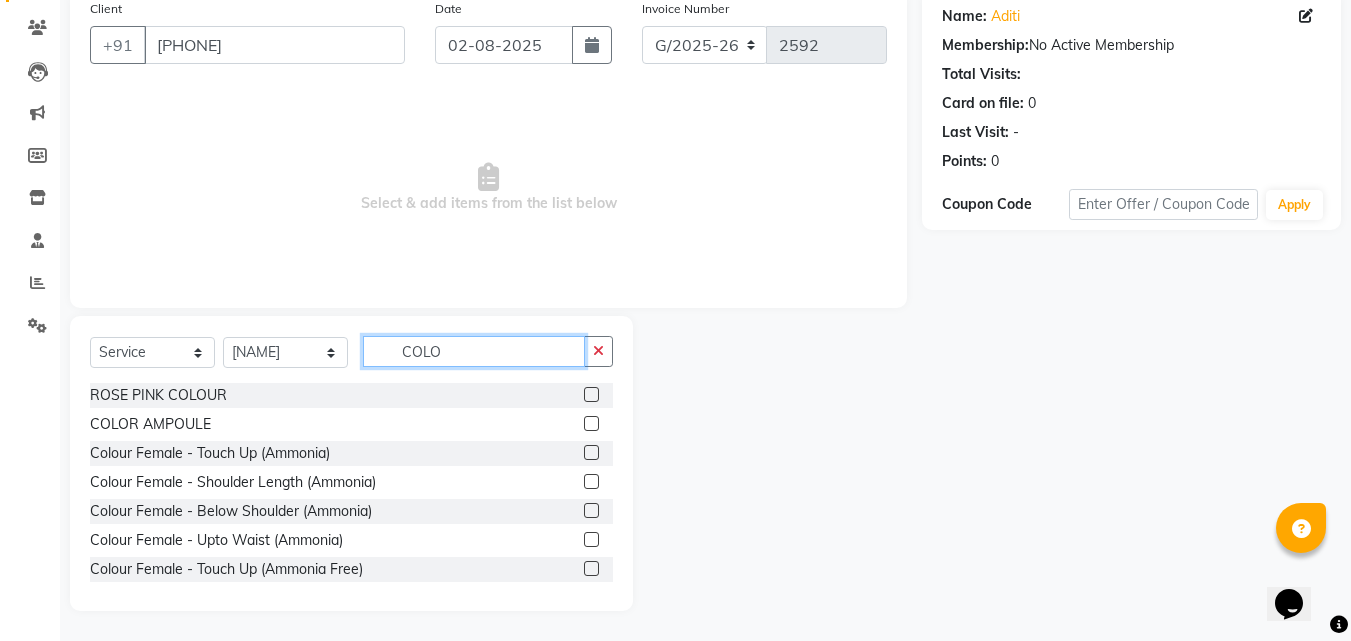 type on "COLO" 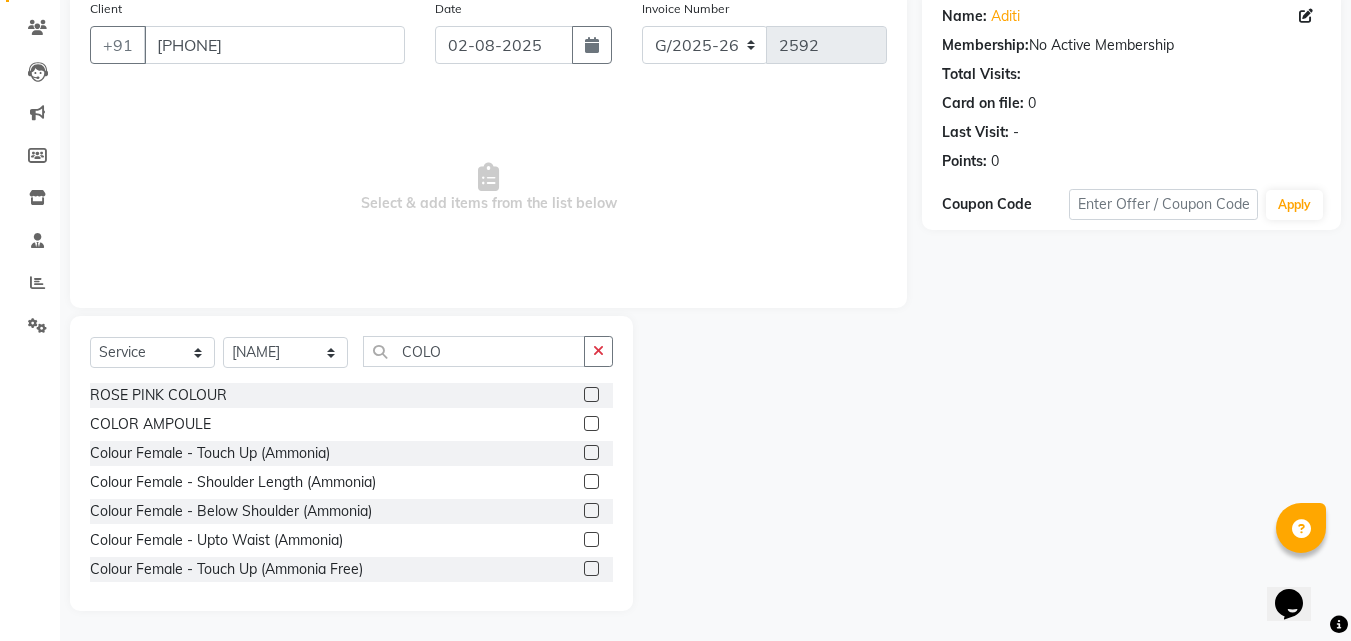 click 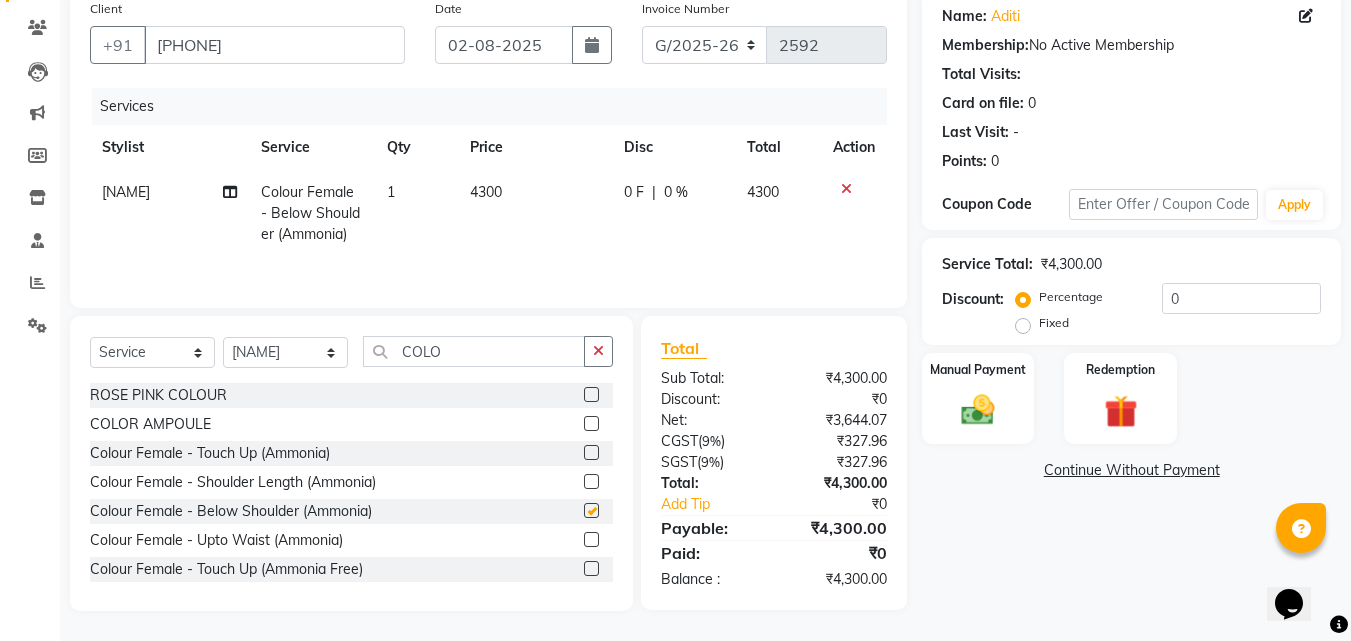 checkbox on "false" 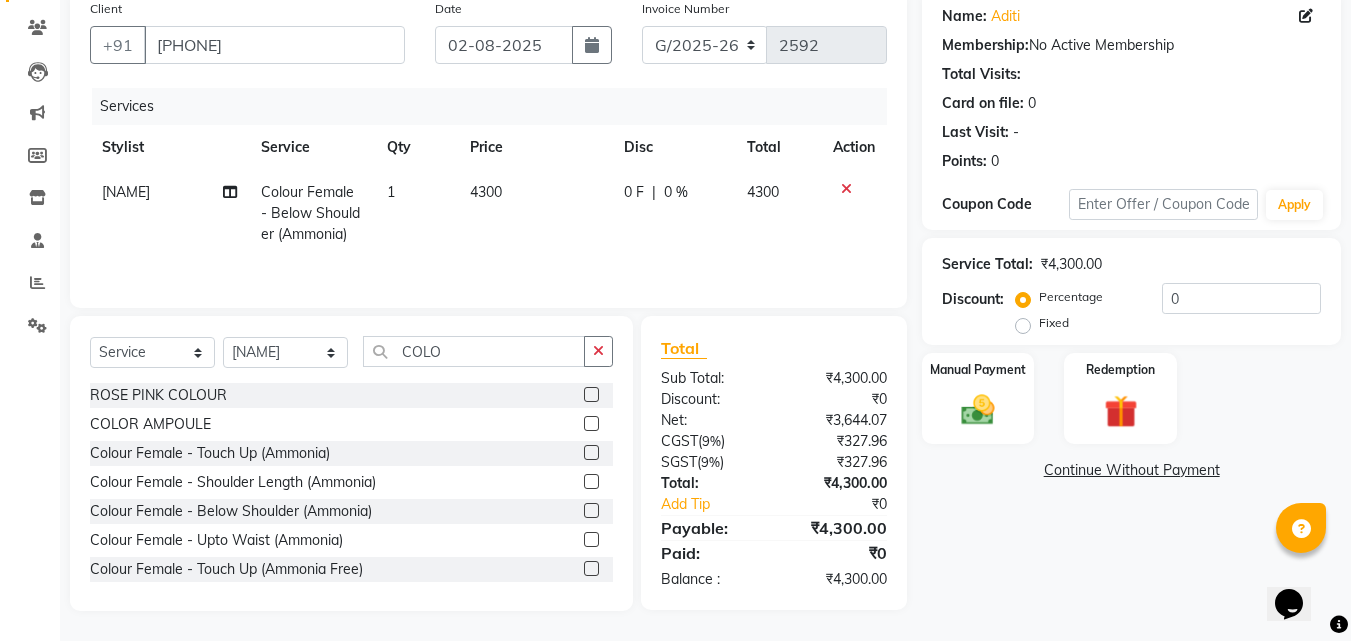 click on "4300" 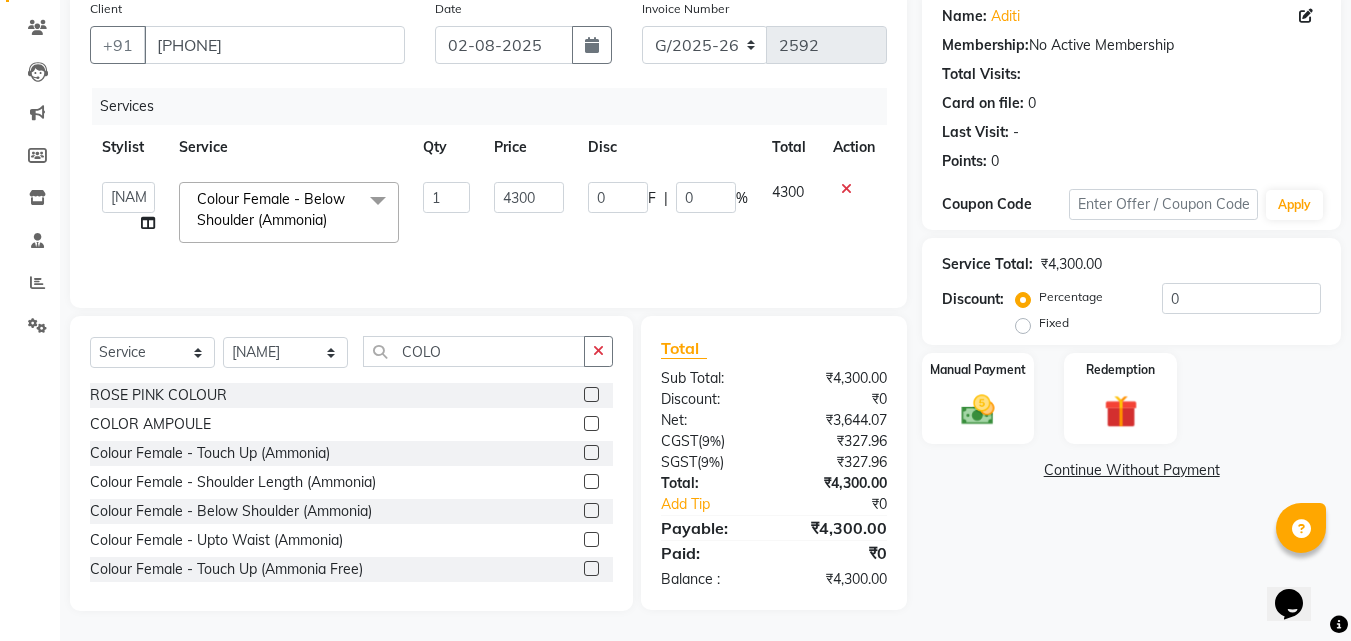 click on "4300" 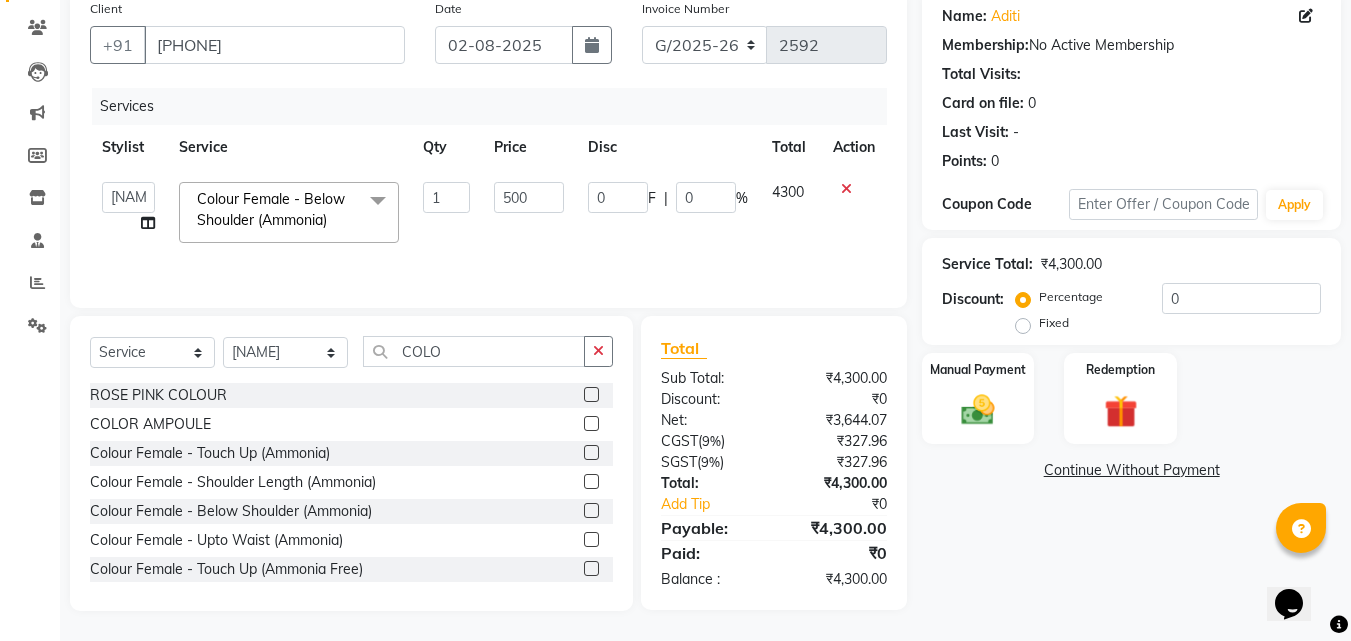 type on "5000" 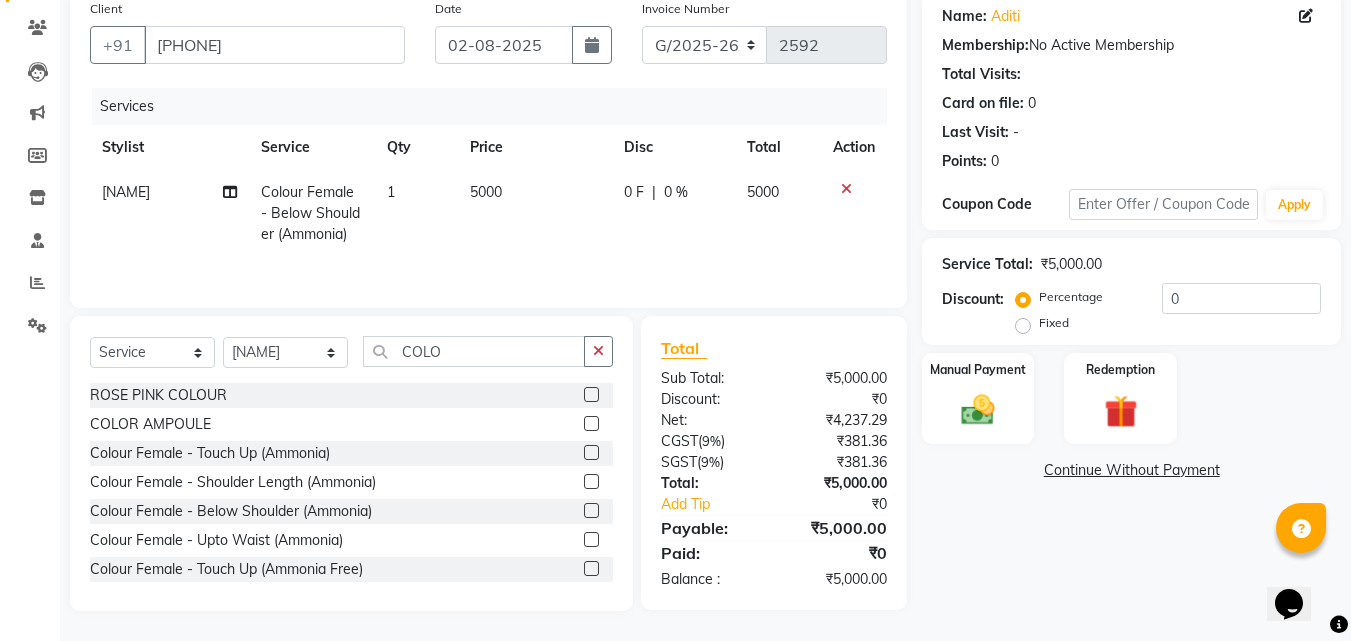 click on "5000" 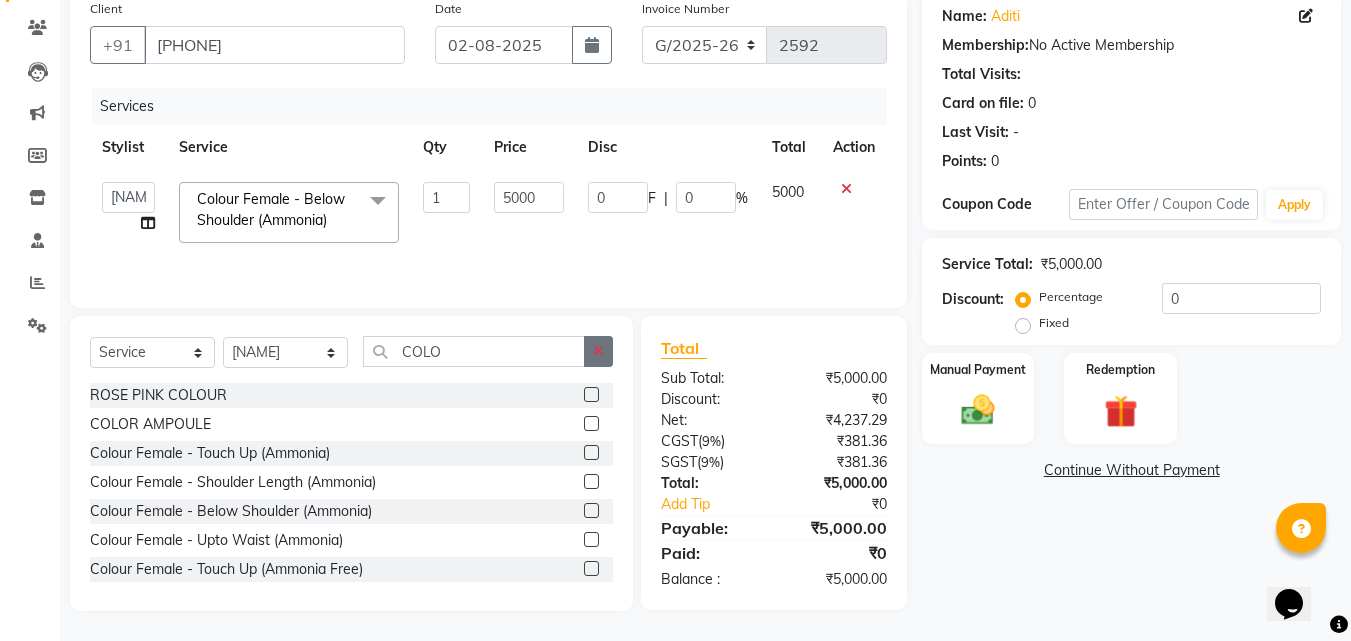 click 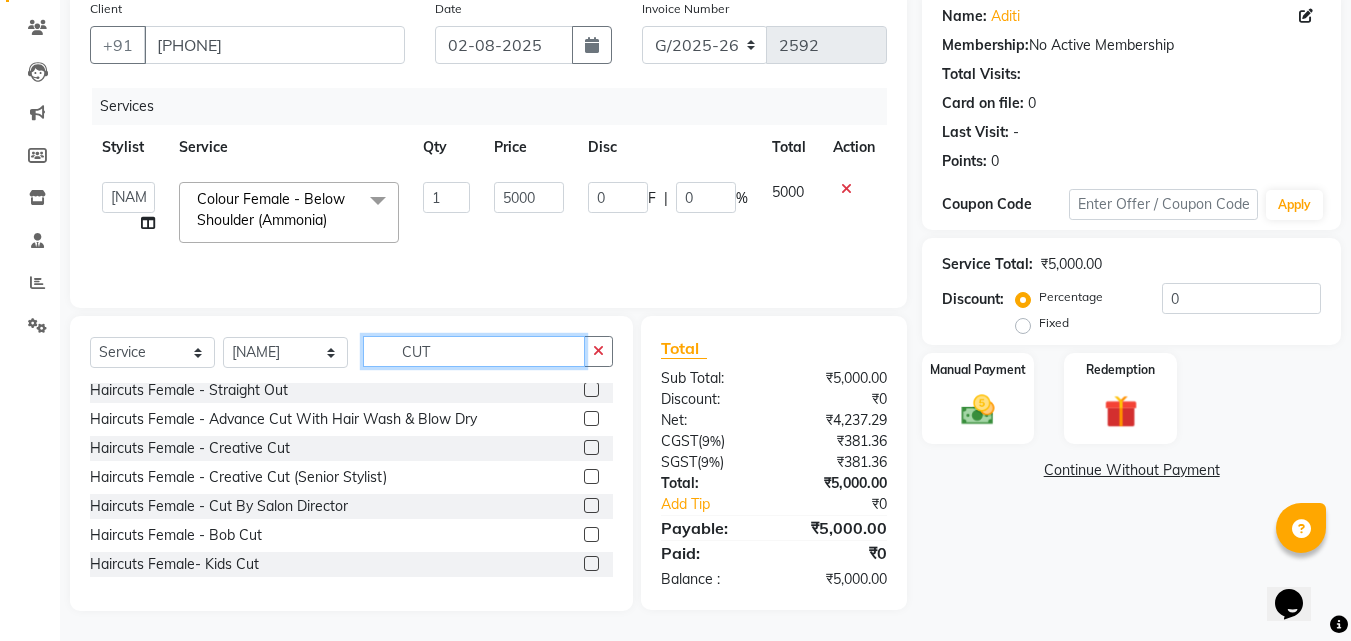 scroll, scrollTop: 0, scrollLeft: 0, axis: both 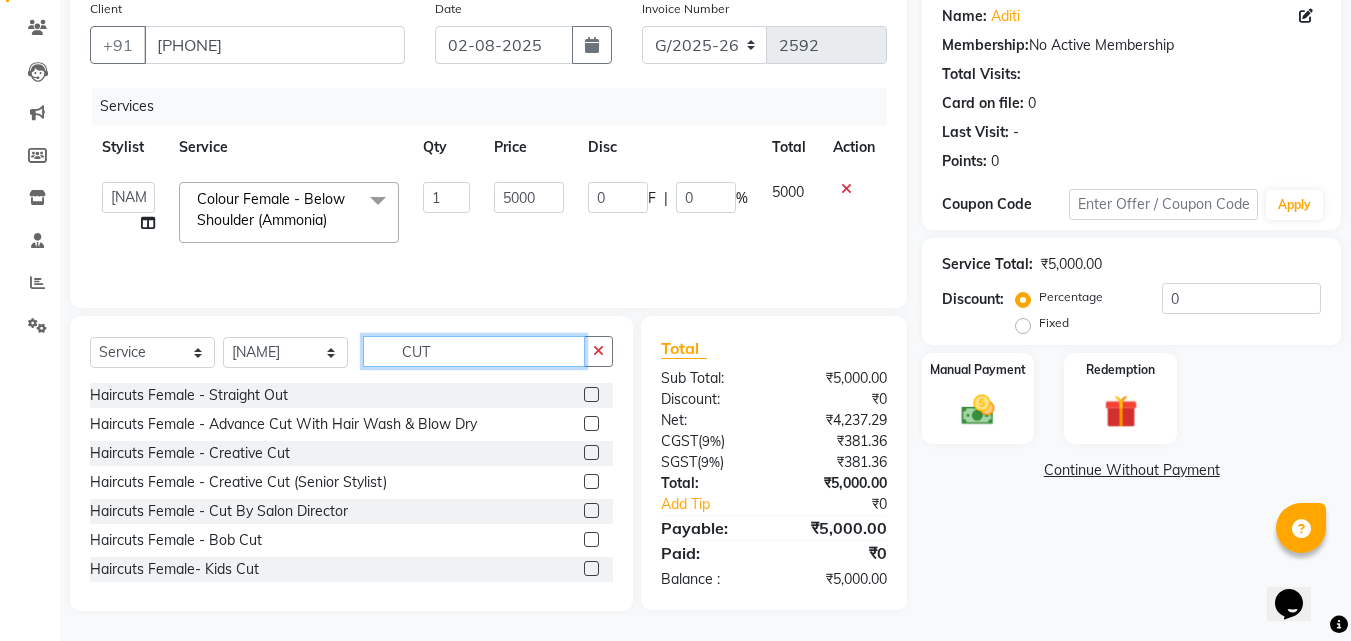 type on "CUT" 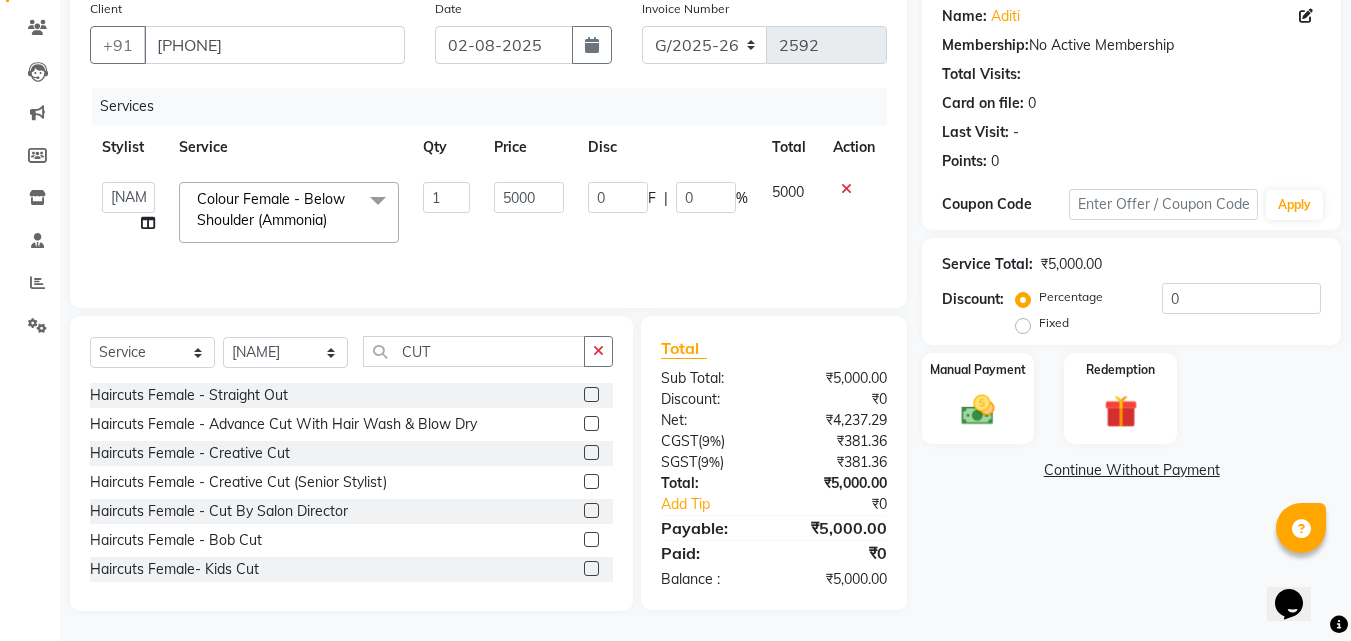 click 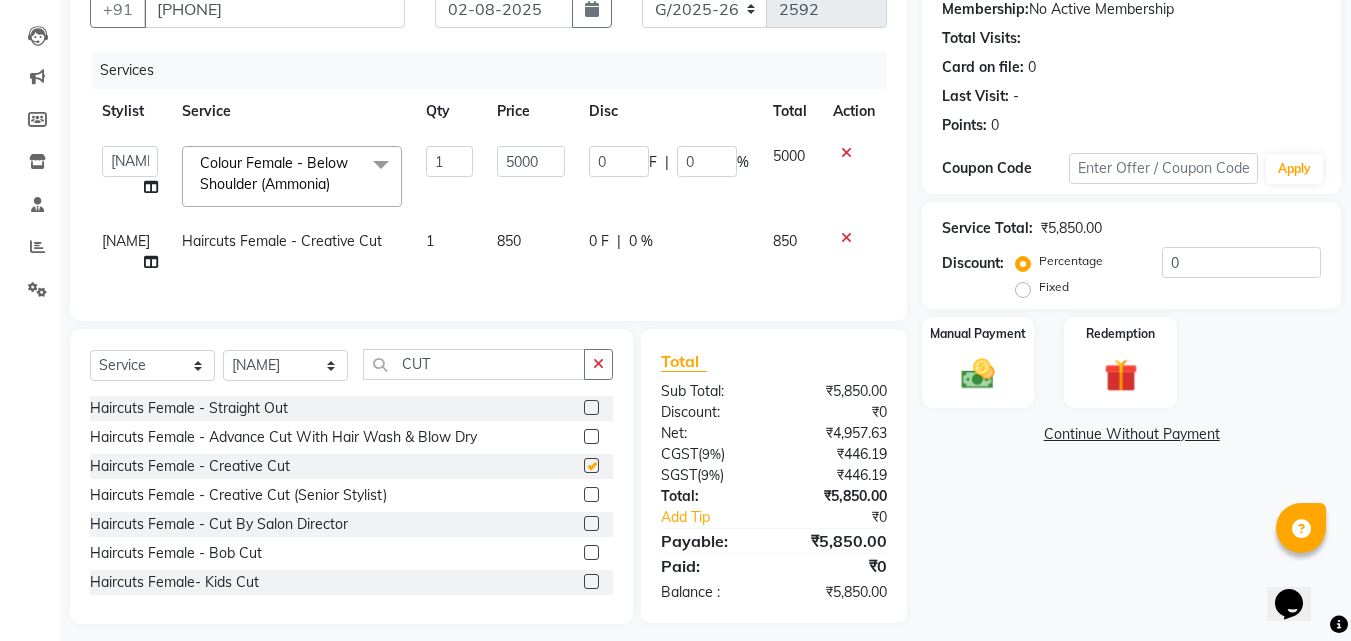 checkbox on "false" 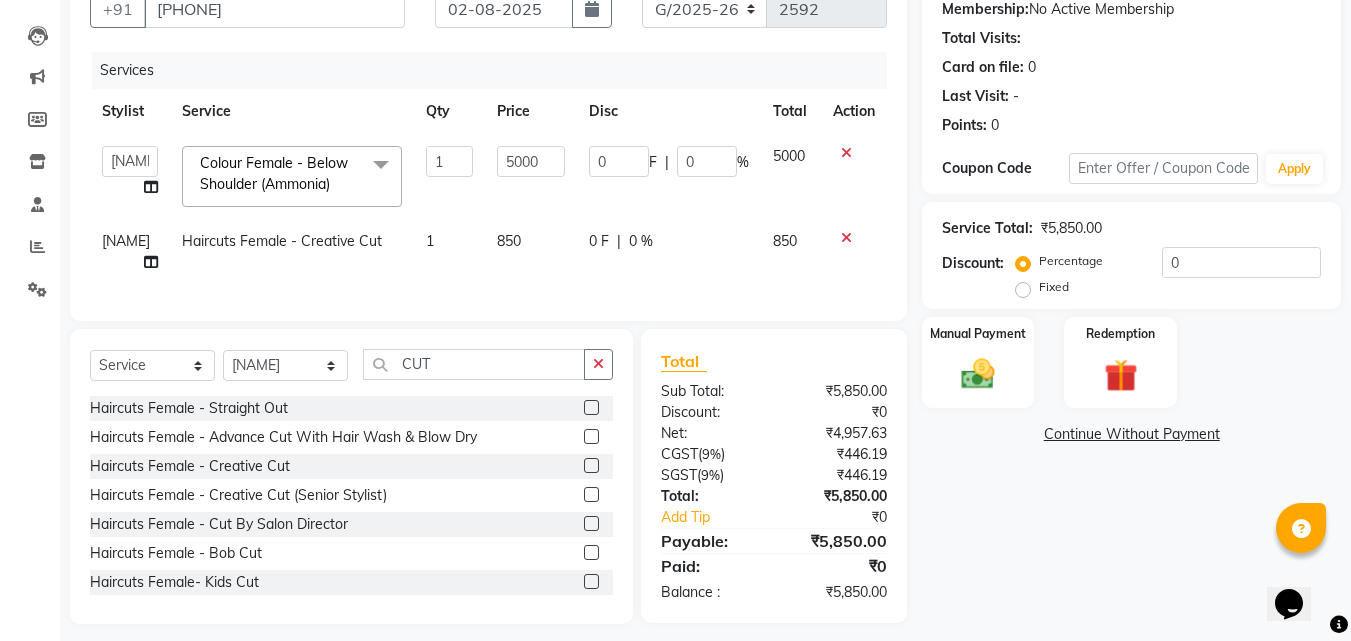 scroll, scrollTop: 224, scrollLeft: 0, axis: vertical 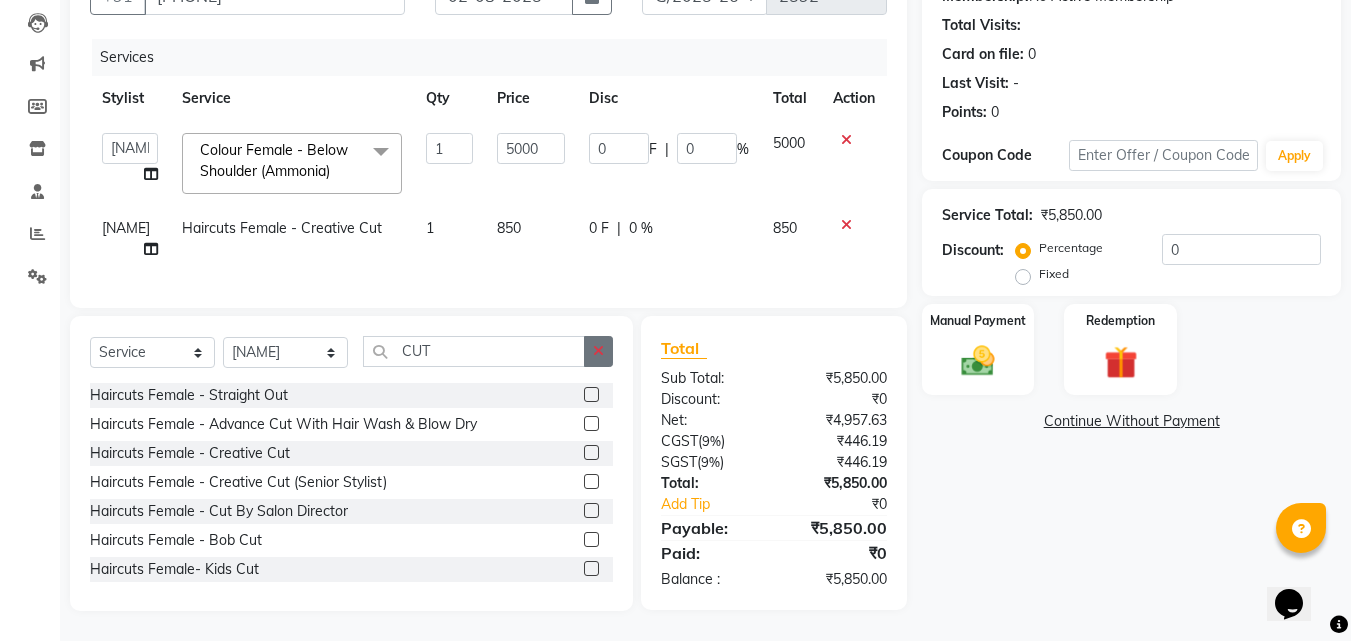 click 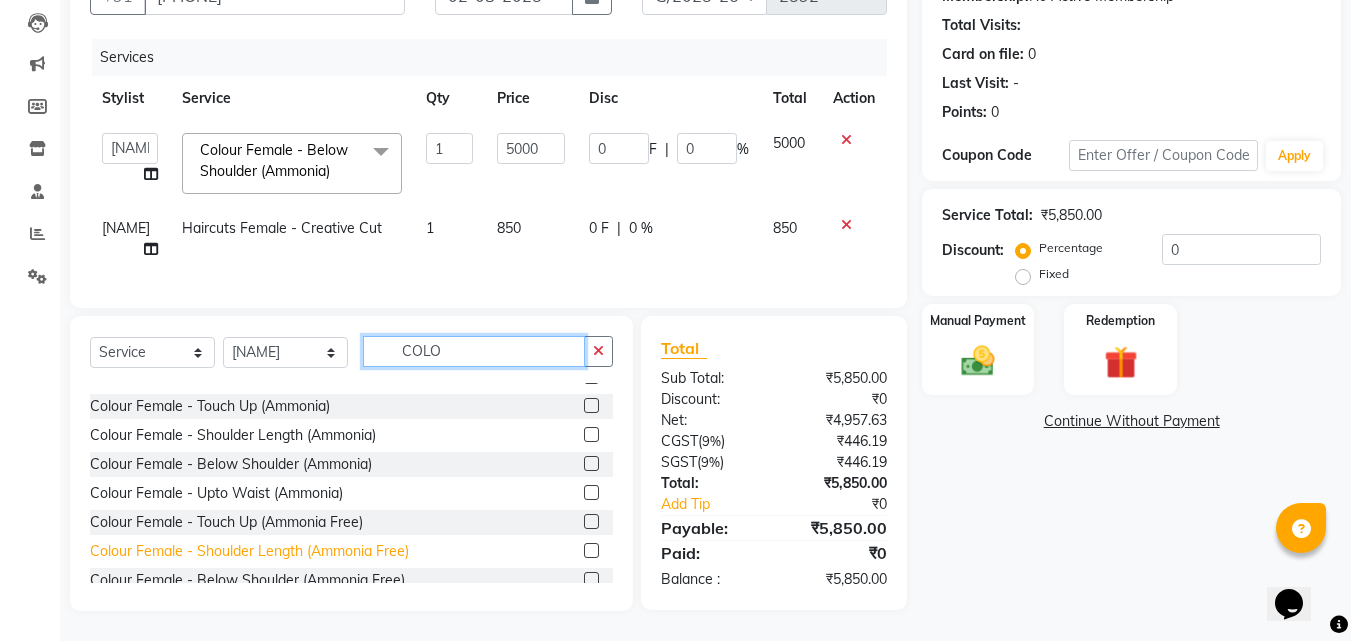 scroll, scrollTop: 0, scrollLeft: 0, axis: both 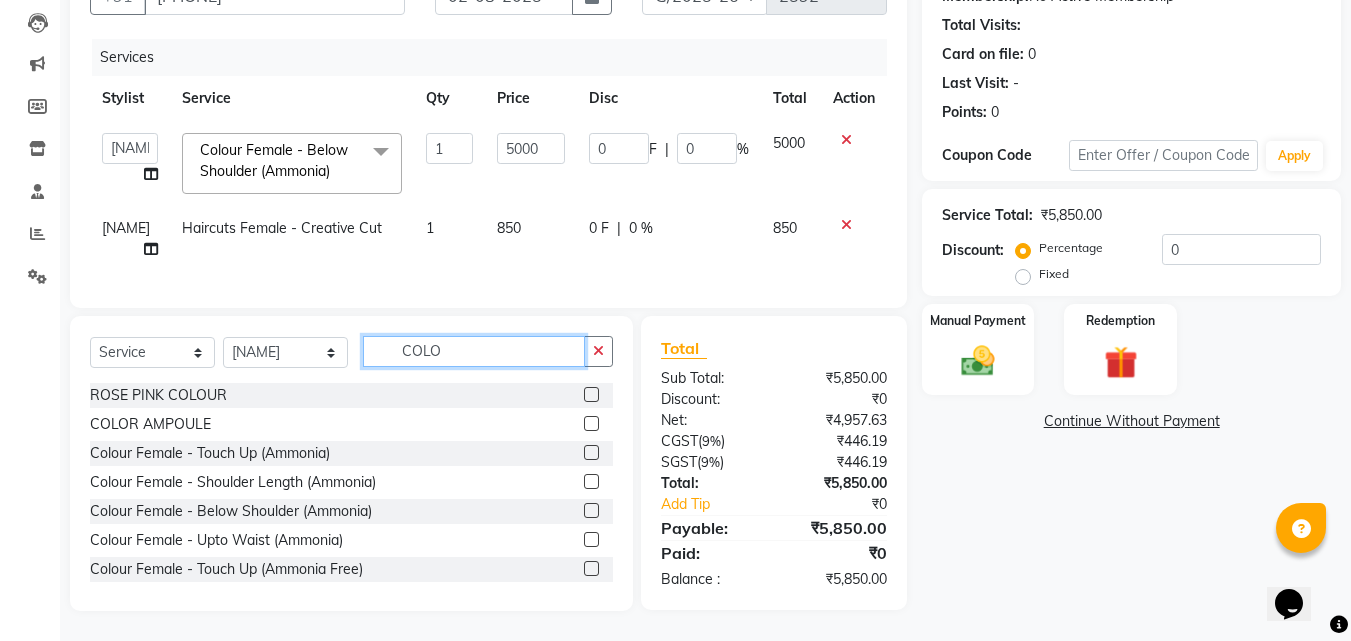 type on "COLO" 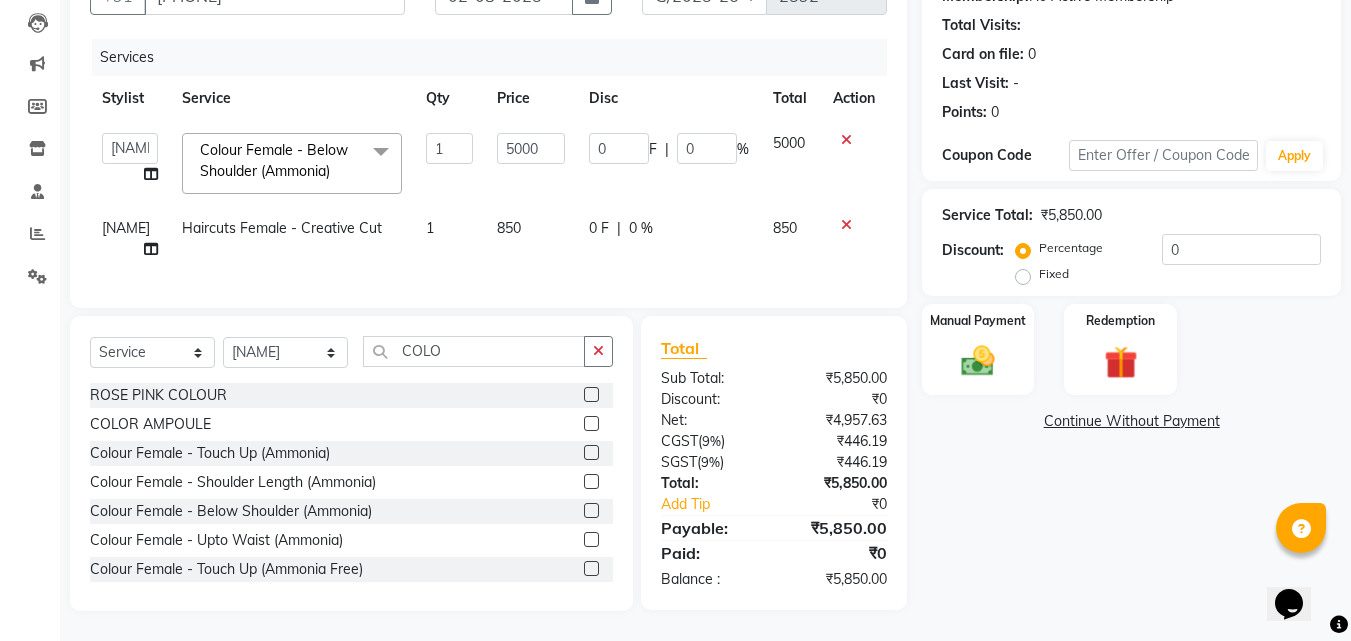 click 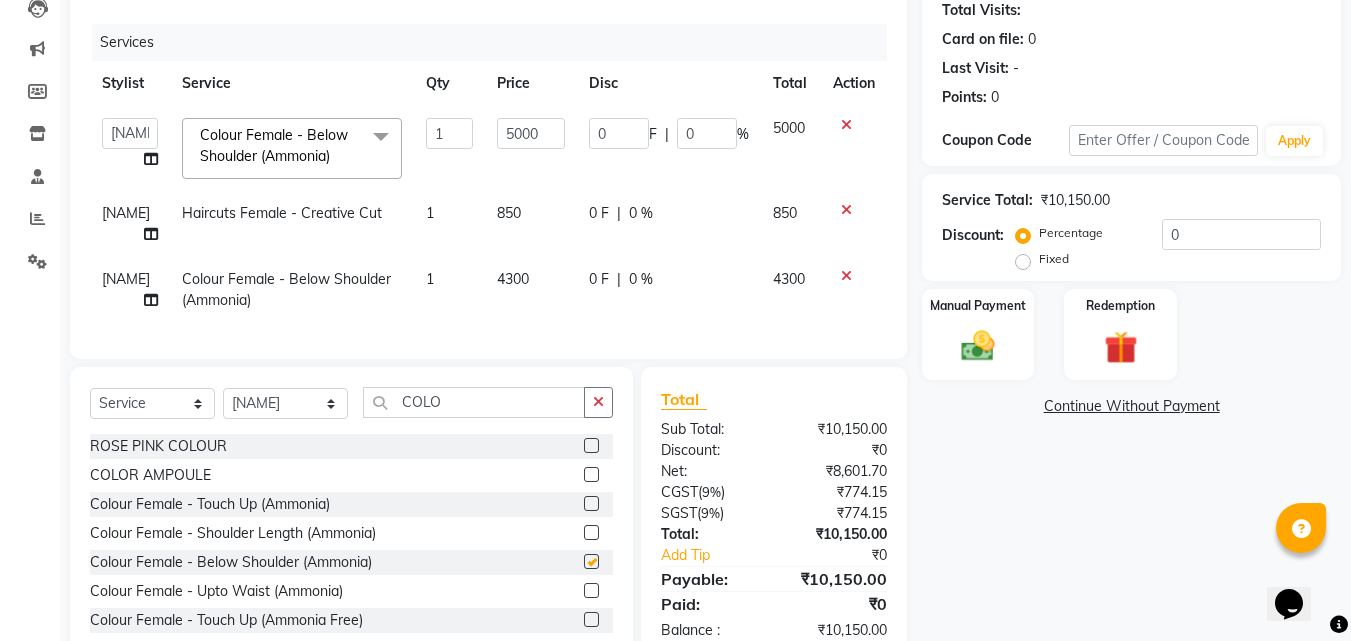 checkbox on "false" 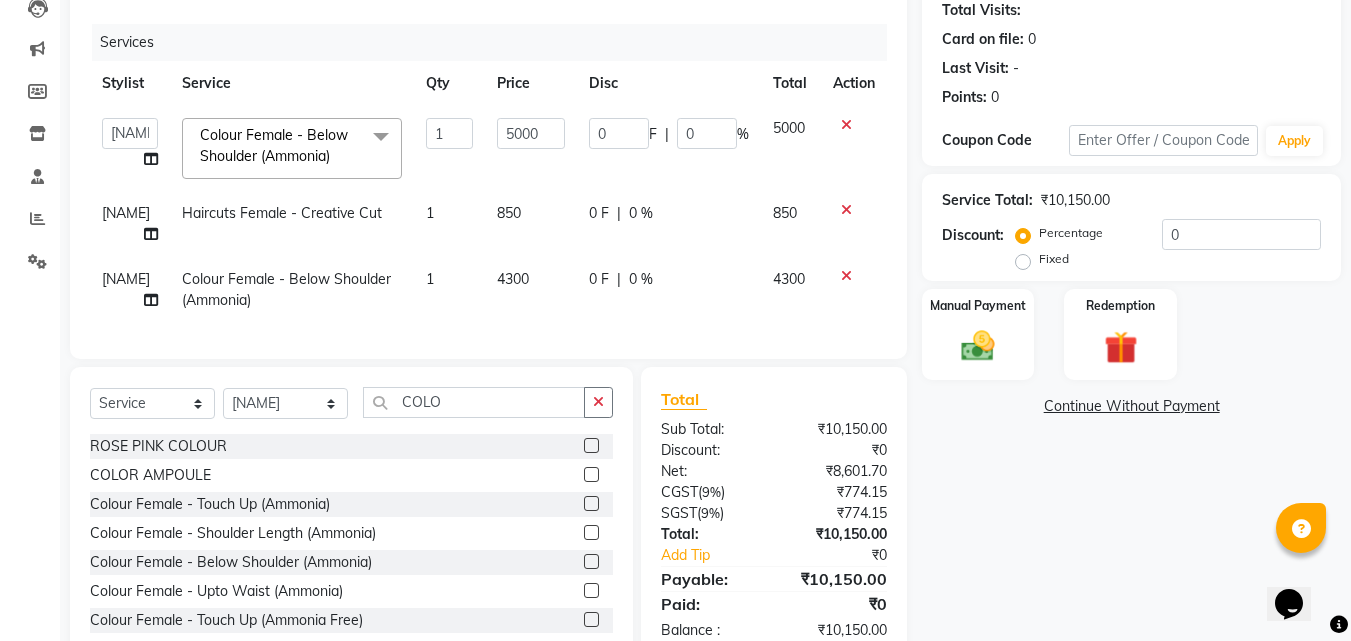 click on "4300" 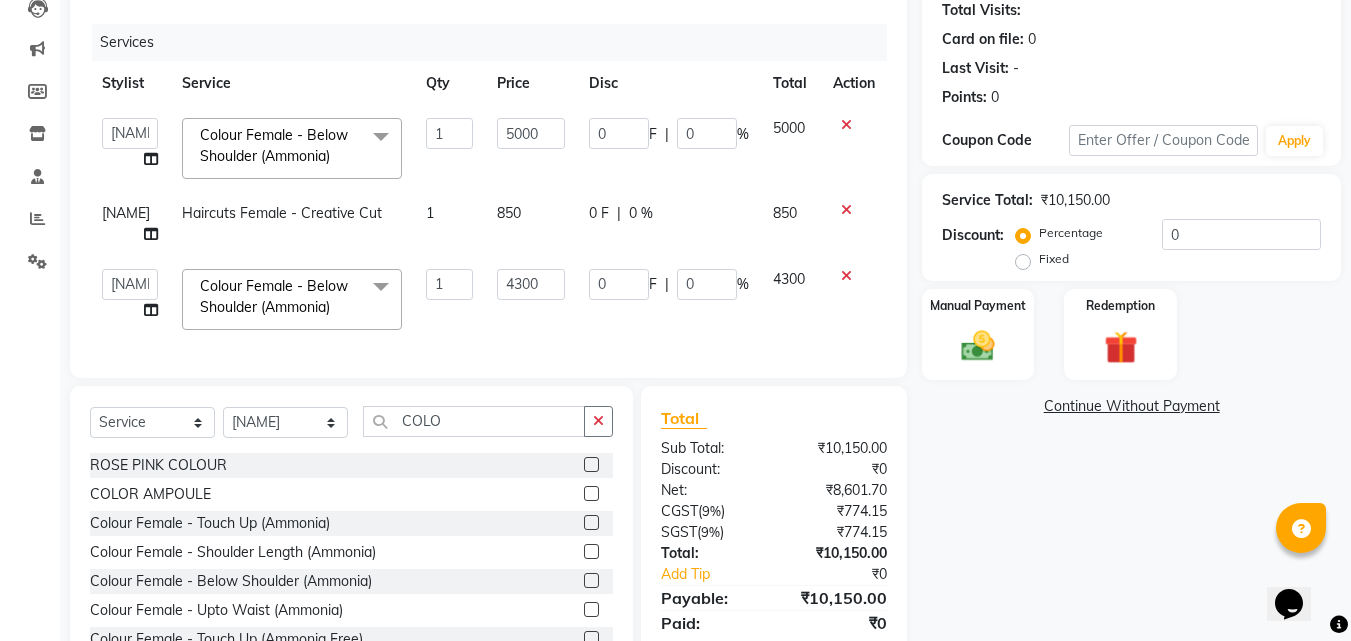 click on "4300" 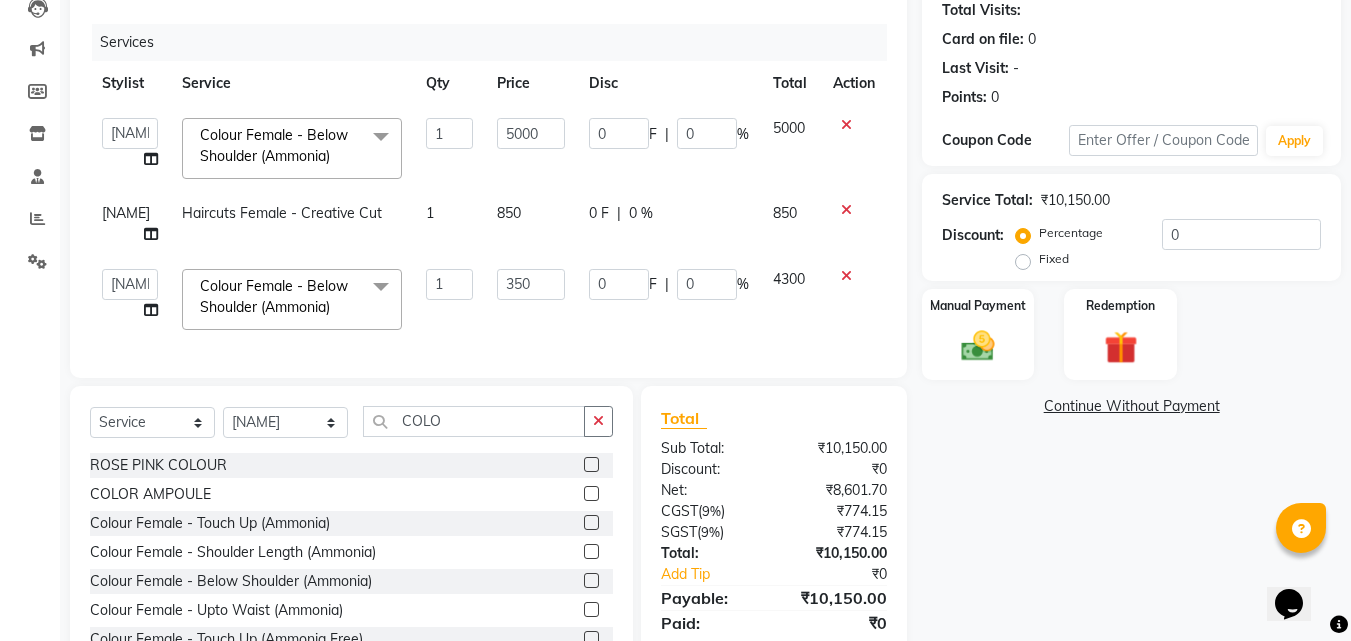 type on "3500" 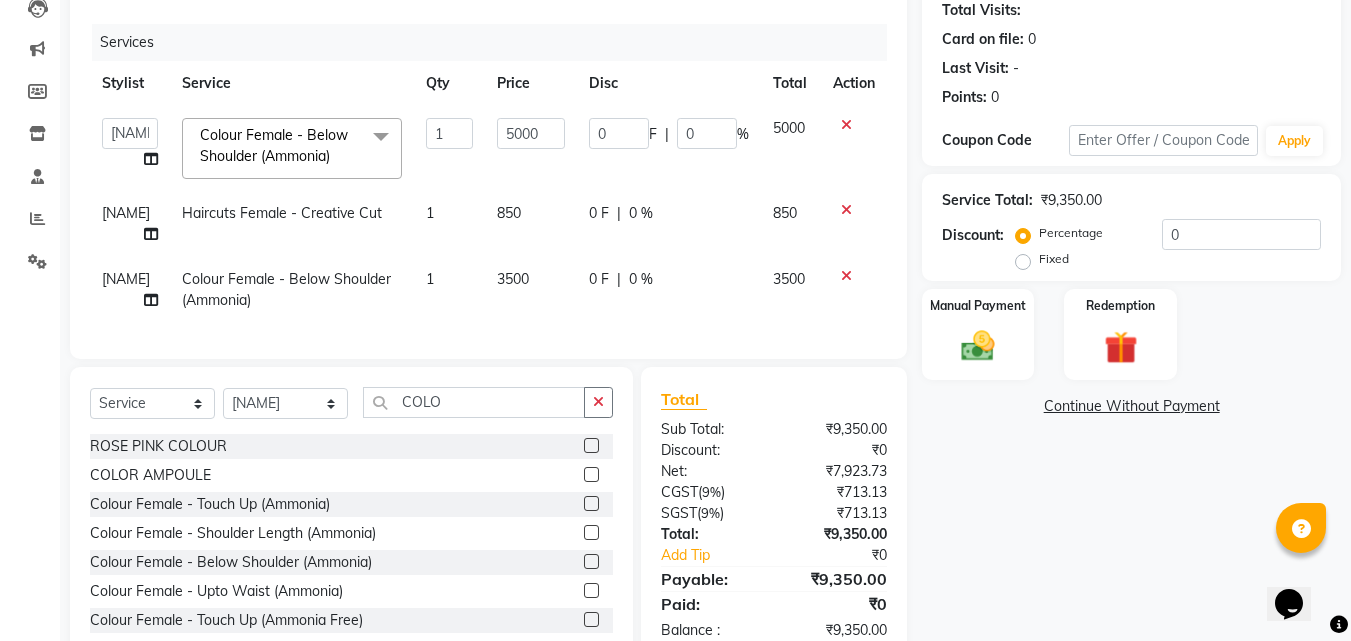 click on "Services Stylist Service Qty Price Disc Total Action  [NAME]   [NAME]   [NAME]   [NAME]   [NAME]   [NAME]   Front Desk   [NAME]   [NAME]   [NAME]   [NAME]   [NAME]   [NAME]   [NAME]   [NAME]   [NAME]   [NAME]   [NAME]   [NAME]   [NAME]   [NAME]   [NAME]   [NAME]   [NAME]   [NAME]  Colour Female - Below Shoulder (Ammonia)  x Schwarzkopf Hair Spa - Short Hair Schwarzkopf Hair Spa - Upto Shoulder Schwarzkopf Hair Spa - Below Shoulder Schwarzkopf Hair Spa - Upto Waist ROSE PINK COLOUR HAIRSTYLIST COURSE  NECK WAX BRAZILAIN TOUCHUP TOUCHUP AF CANDLE ANITAS PEDICURE CANDLE ANITAS MANICURE COLOR AMPOULE DEEP CONDITIONING FIBRE PLEX PERMING BOTOPLAST TREATMENT BOTOX TREATMENT BIOTINE TREATMENT Smooth Bond - Upto Shoulder Smooth Bond - Below Shoulder Smooth Bond - Touch Up Smooth Bond - Upto Waist Protein Treatment fibre hair spa - Short Hair fibre Hair Spa - Upto Shoulder fibre Hair Spa - Below Shoulder fibre Hair Spa - Upto Waist Quinoa Hair Spa - Short Hair Quinoa Hair Spa - Upto Shoulder Quinoa Hair Spa - Below Shoulder 1" 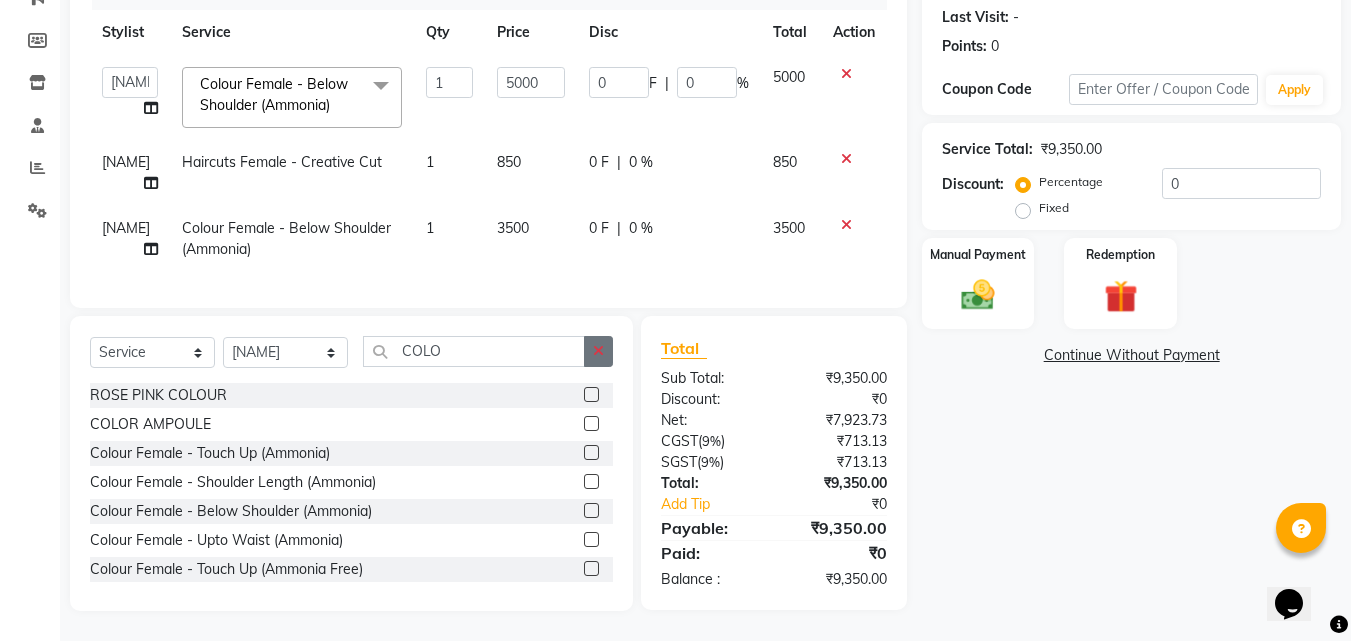 click 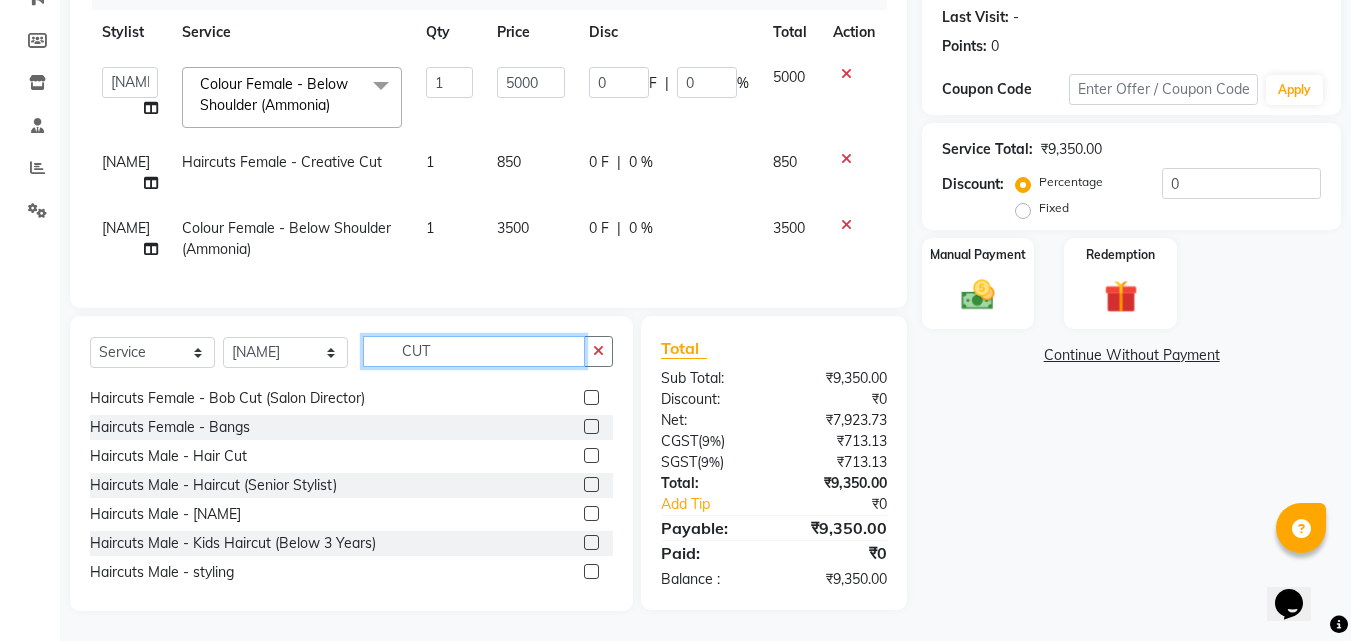 scroll, scrollTop: 0, scrollLeft: 0, axis: both 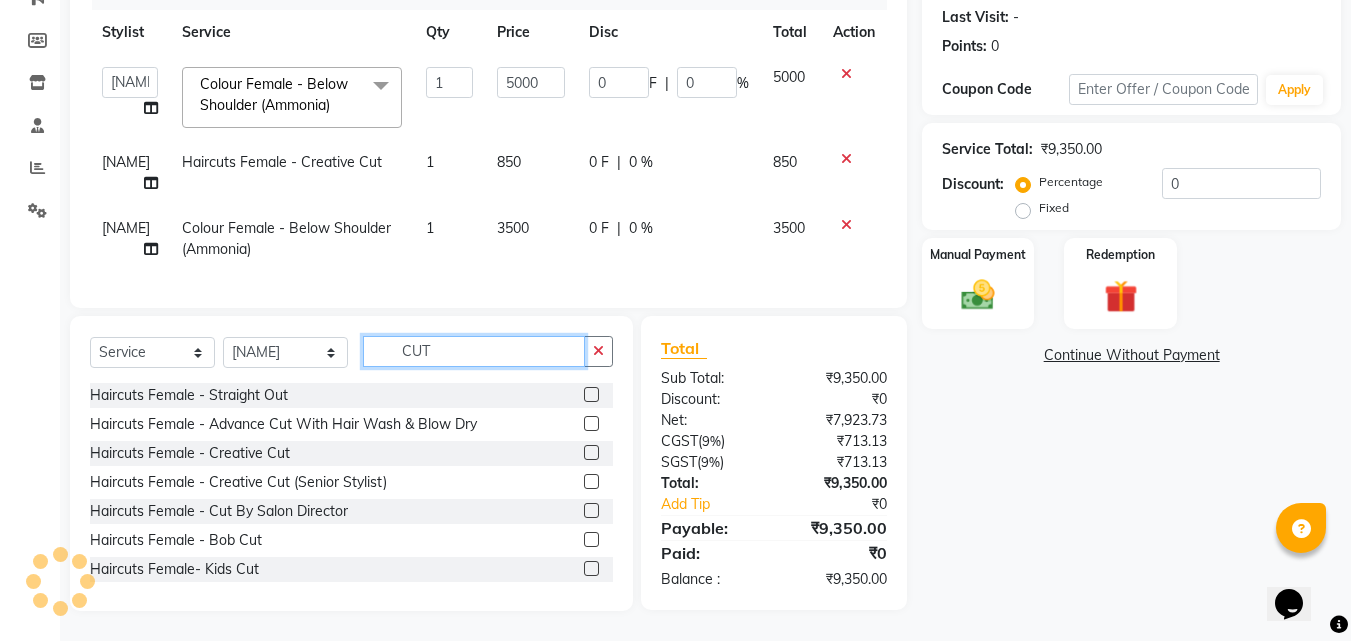 type on "CUT" 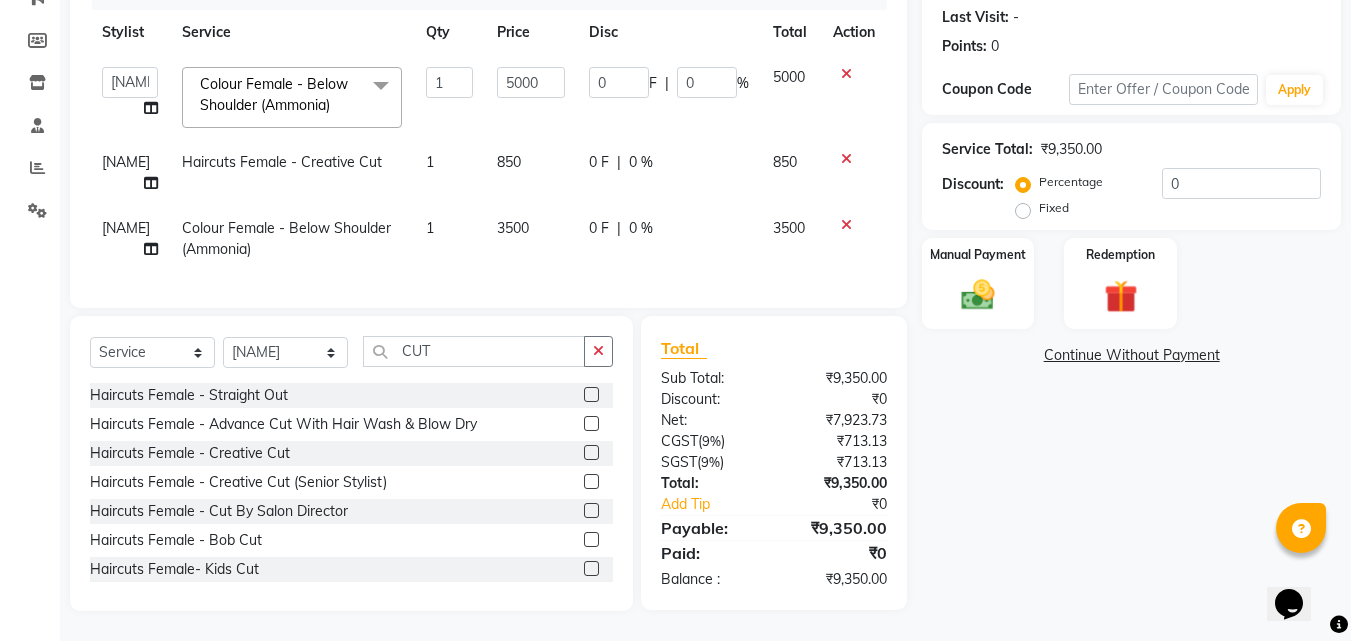click 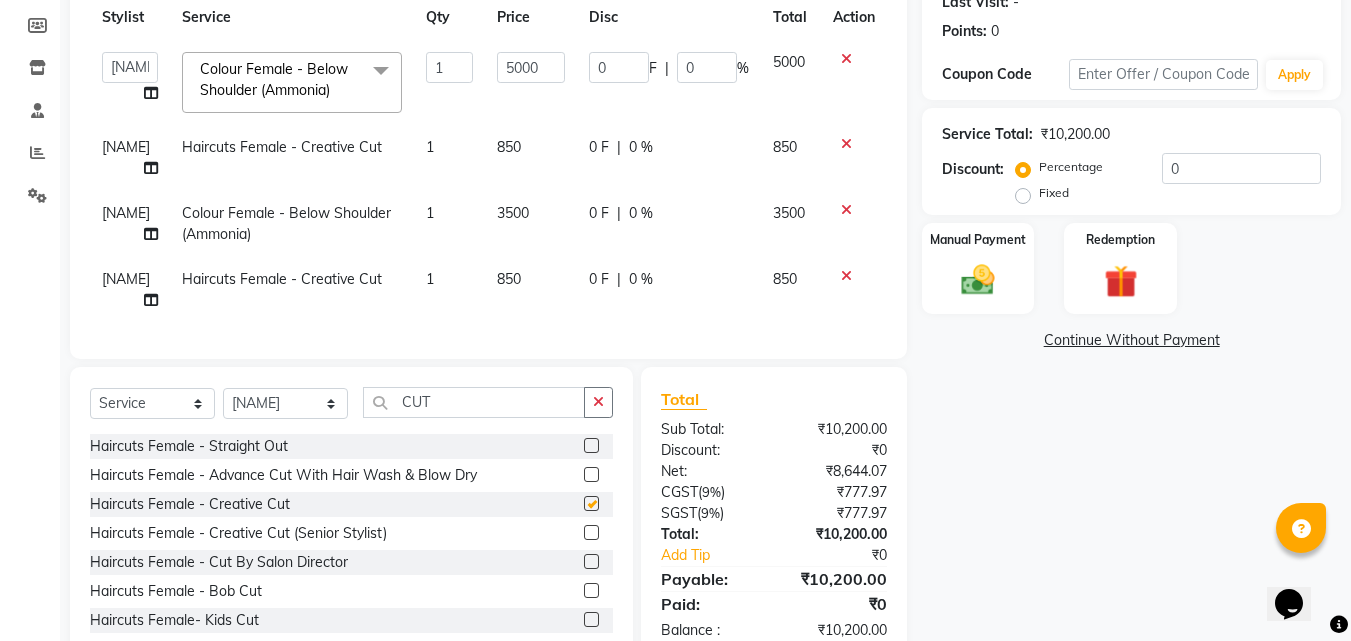 scroll, scrollTop: 356, scrollLeft: 0, axis: vertical 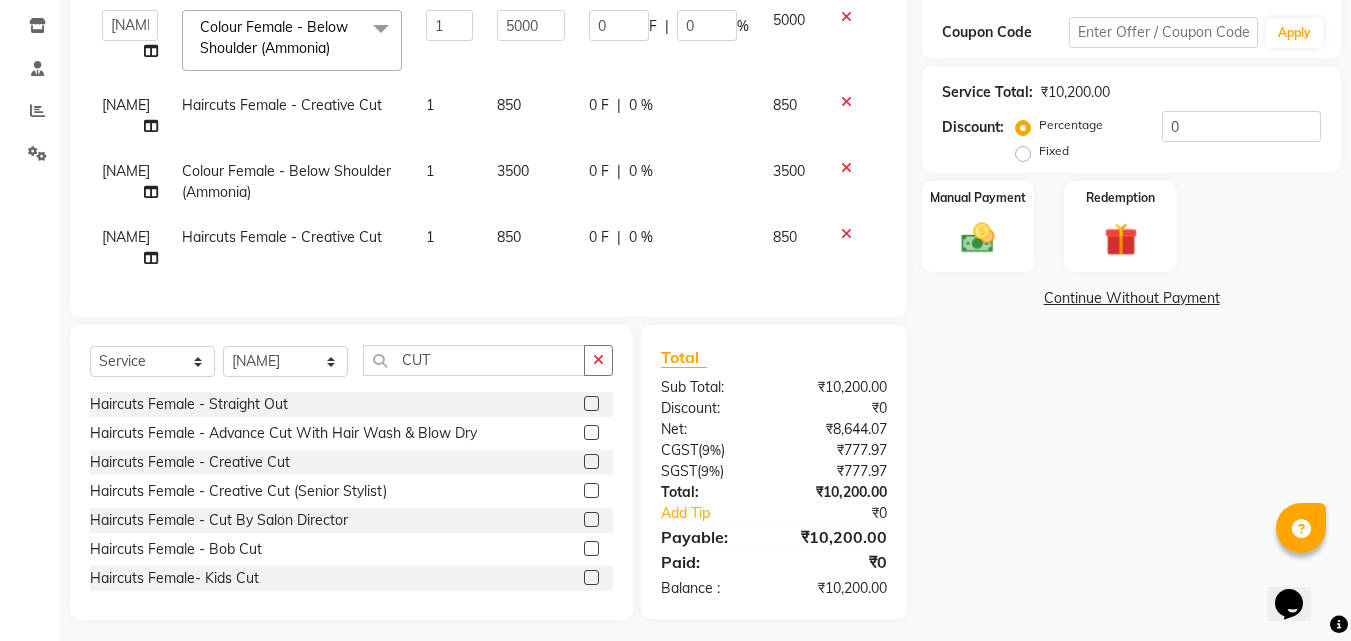checkbox on "false" 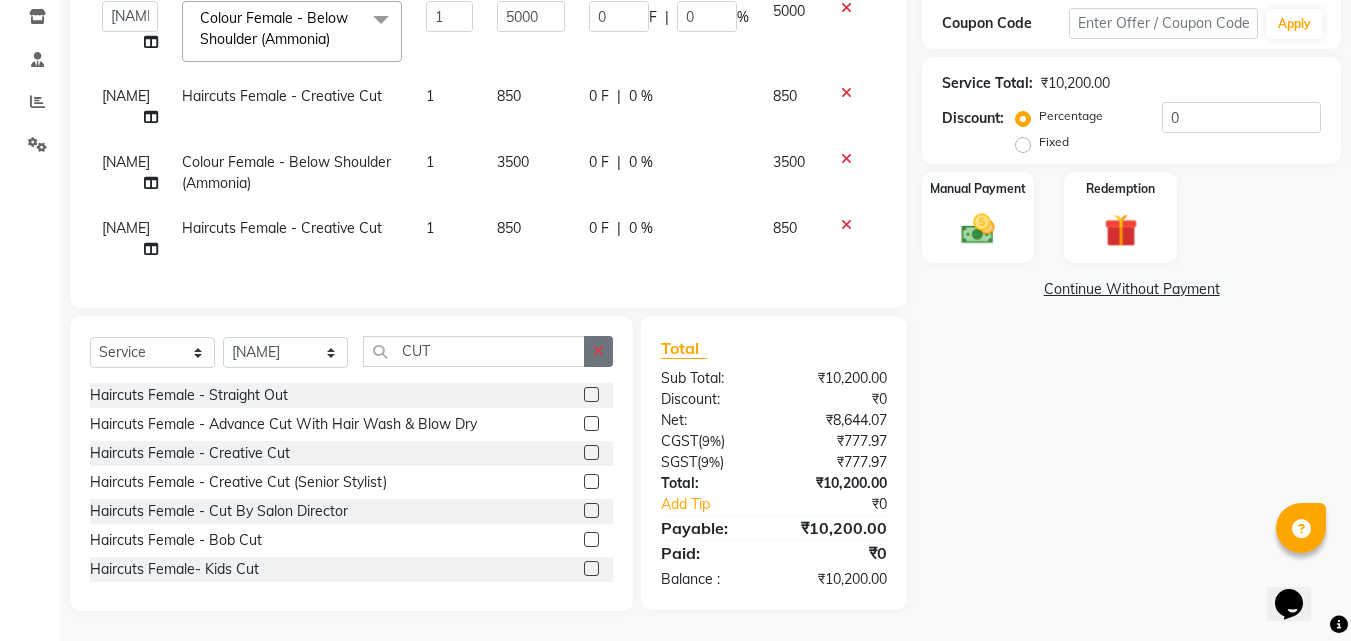 click 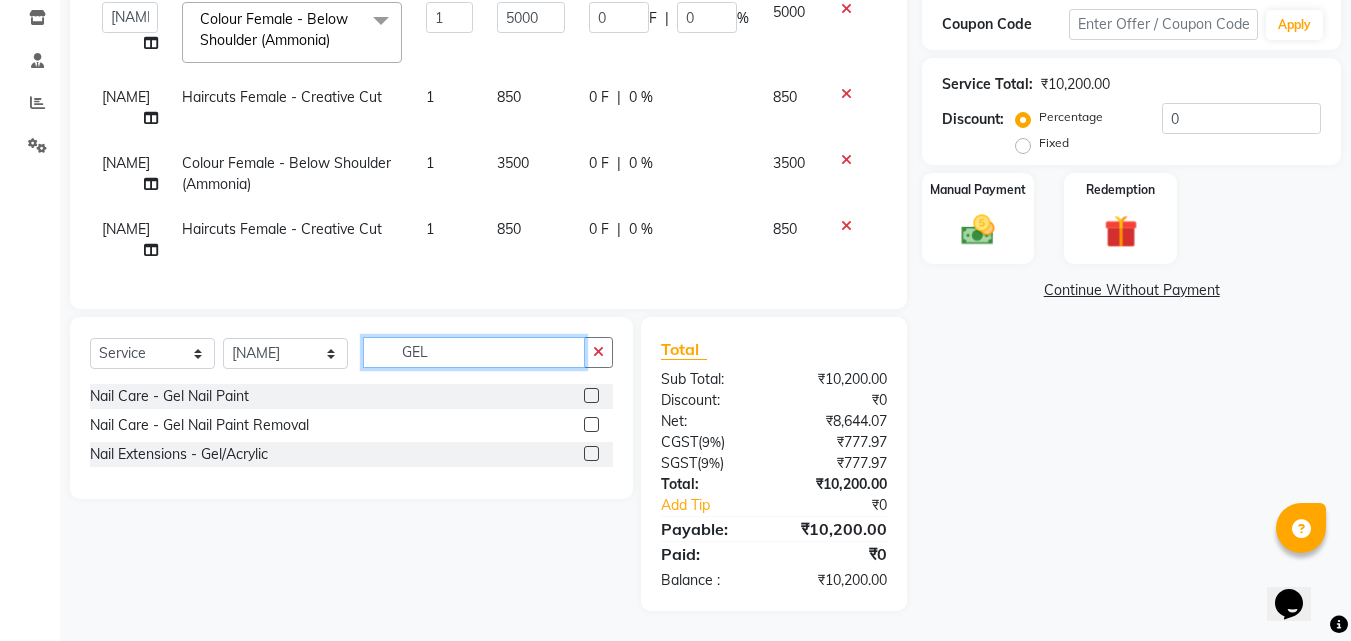scroll, scrollTop: 355, scrollLeft: 0, axis: vertical 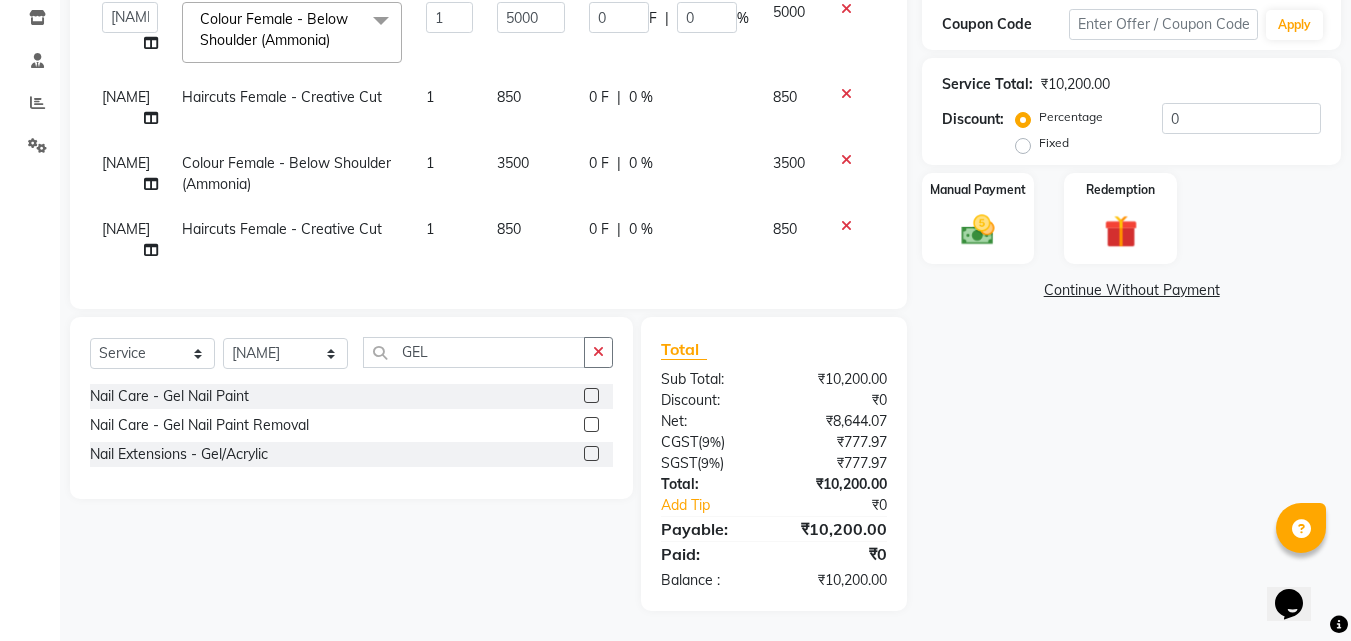 click 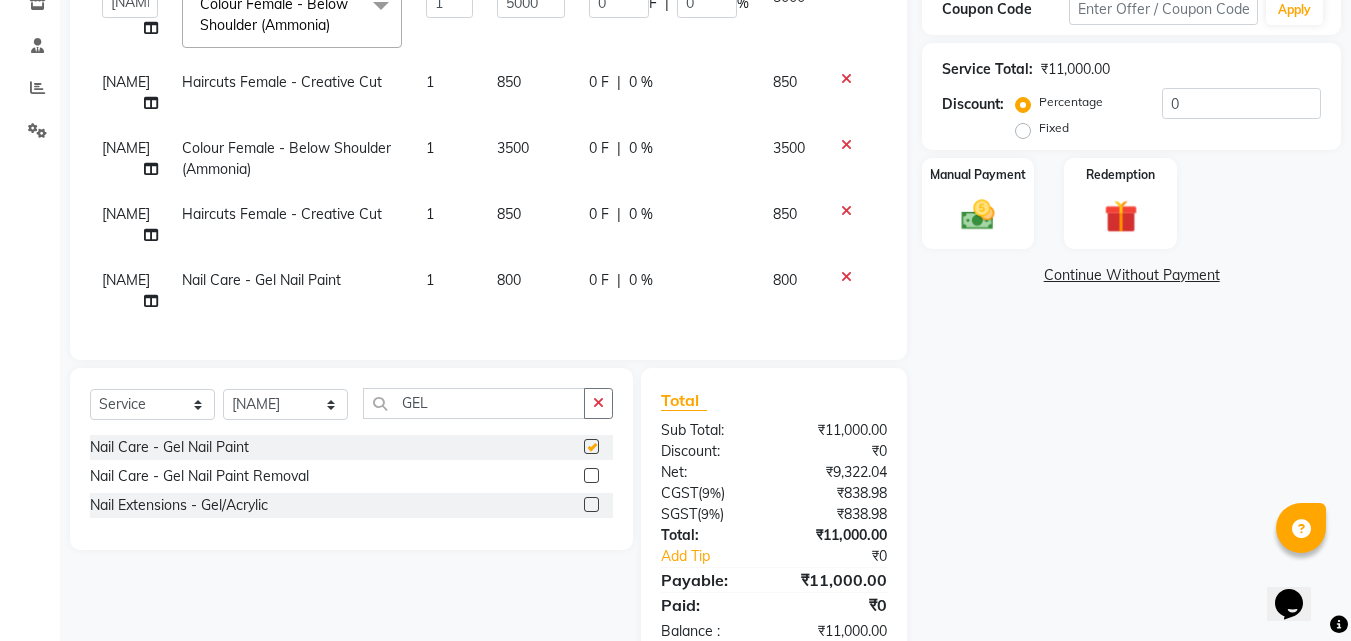checkbox on "false" 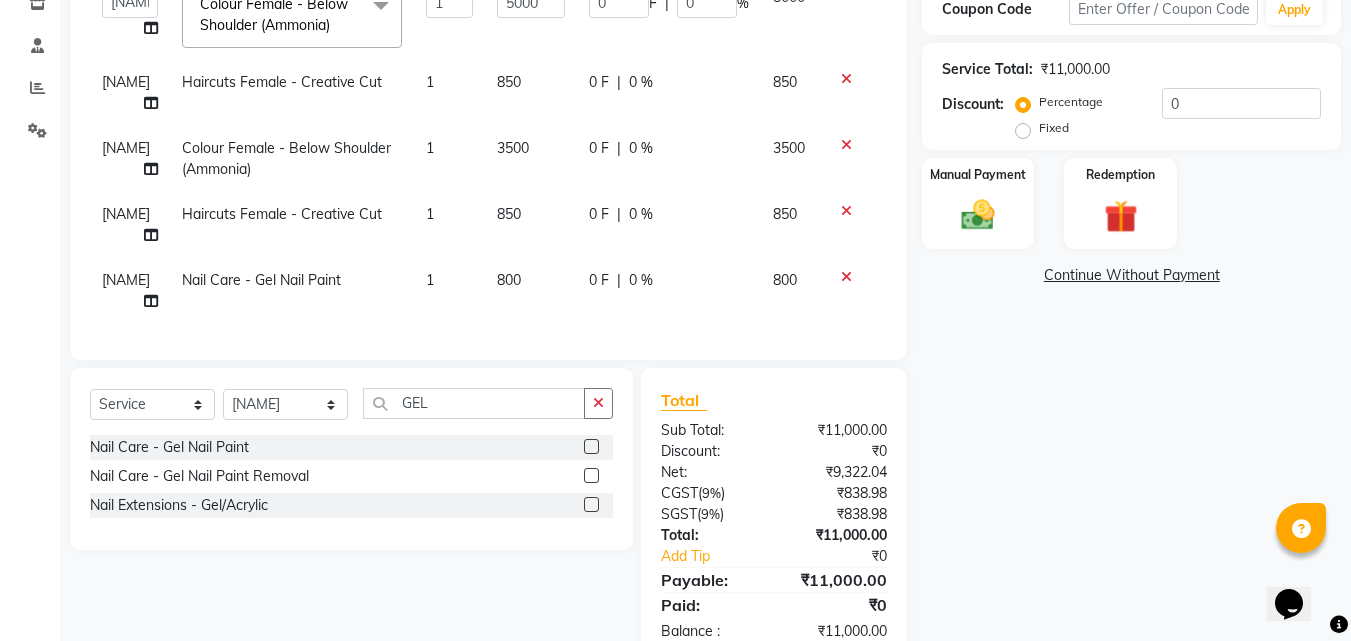 click 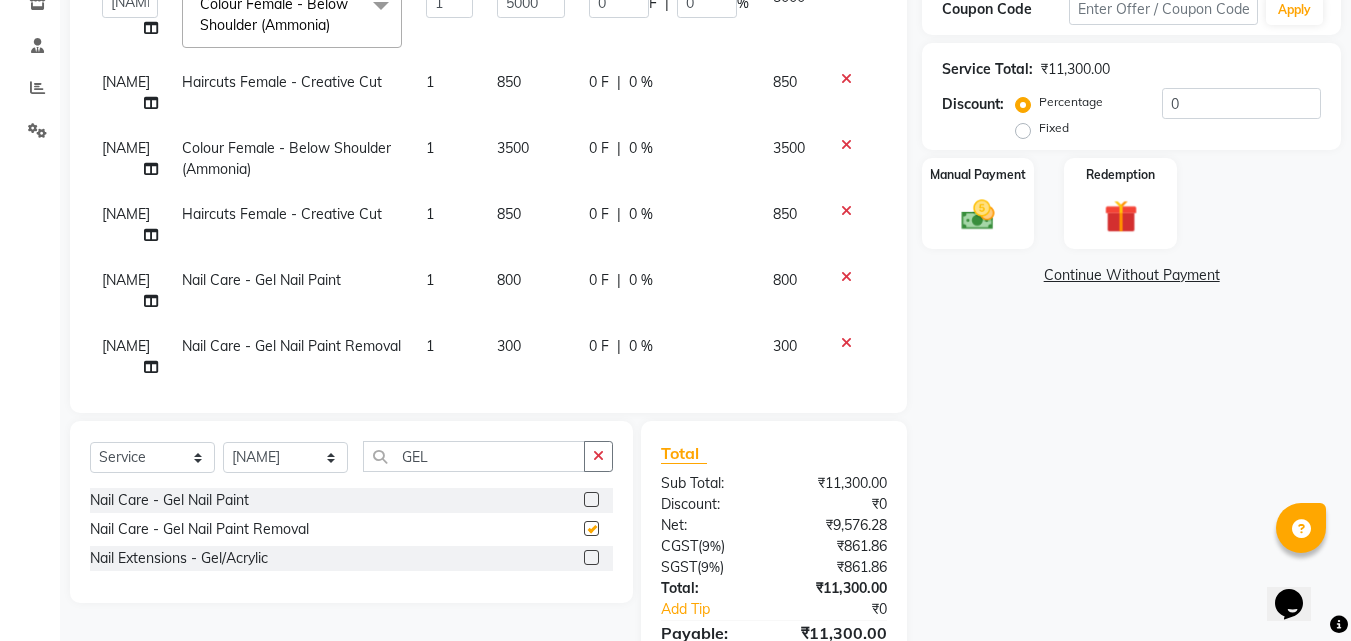 checkbox on "false" 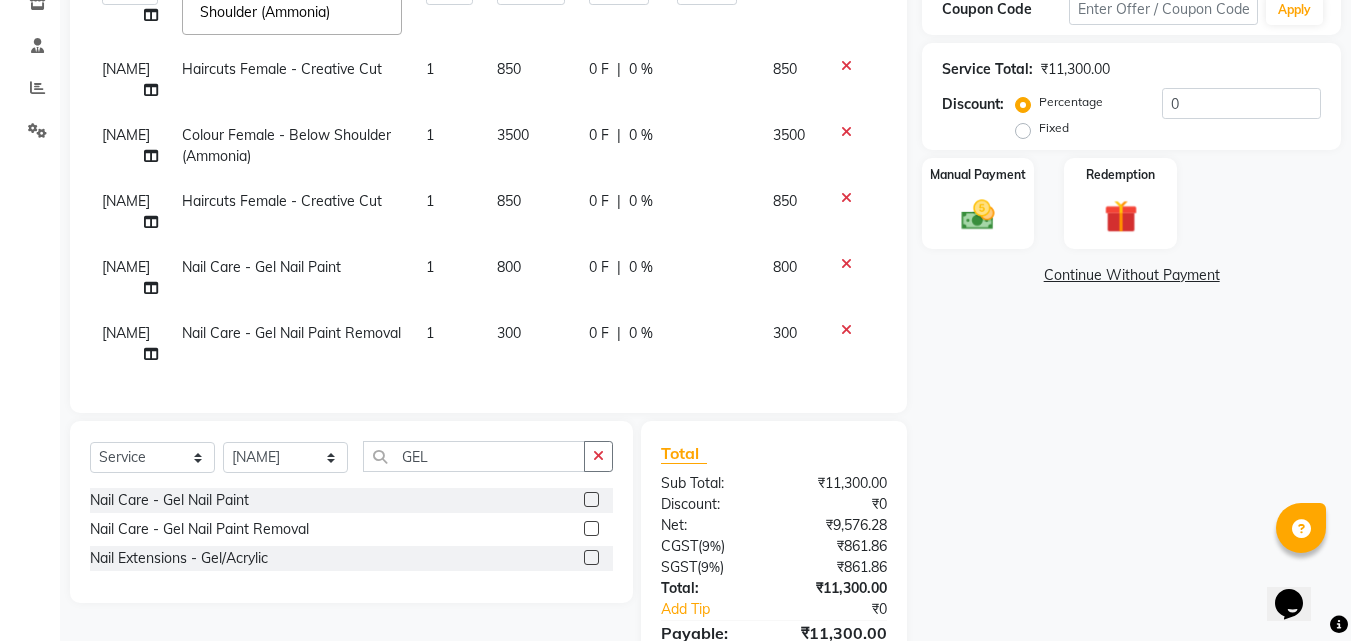 scroll, scrollTop: 28, scrollLeft: 0, axis: vertical 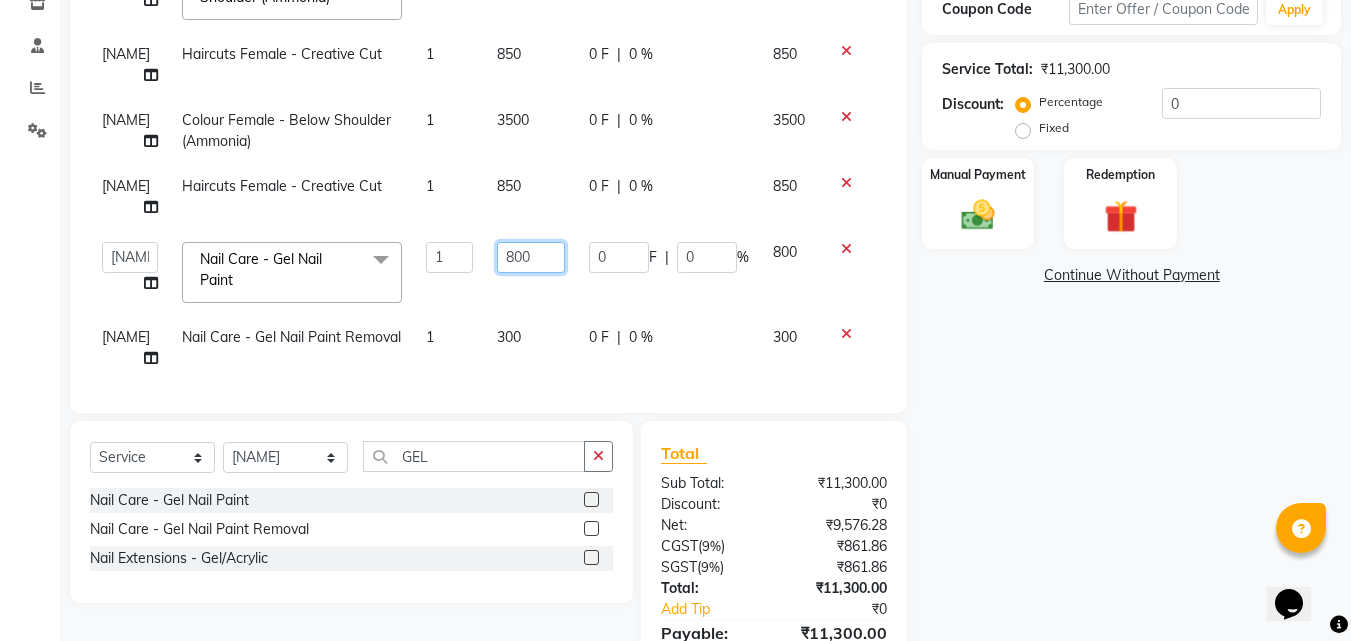 click on "800" 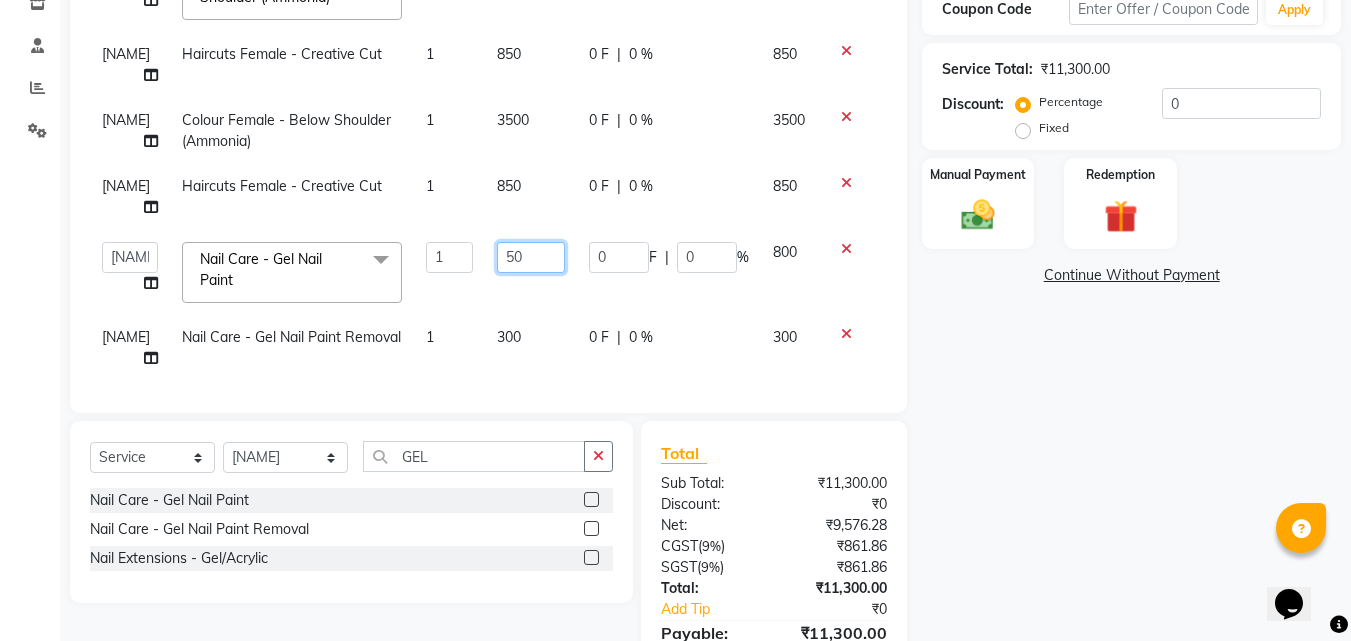type on "500" 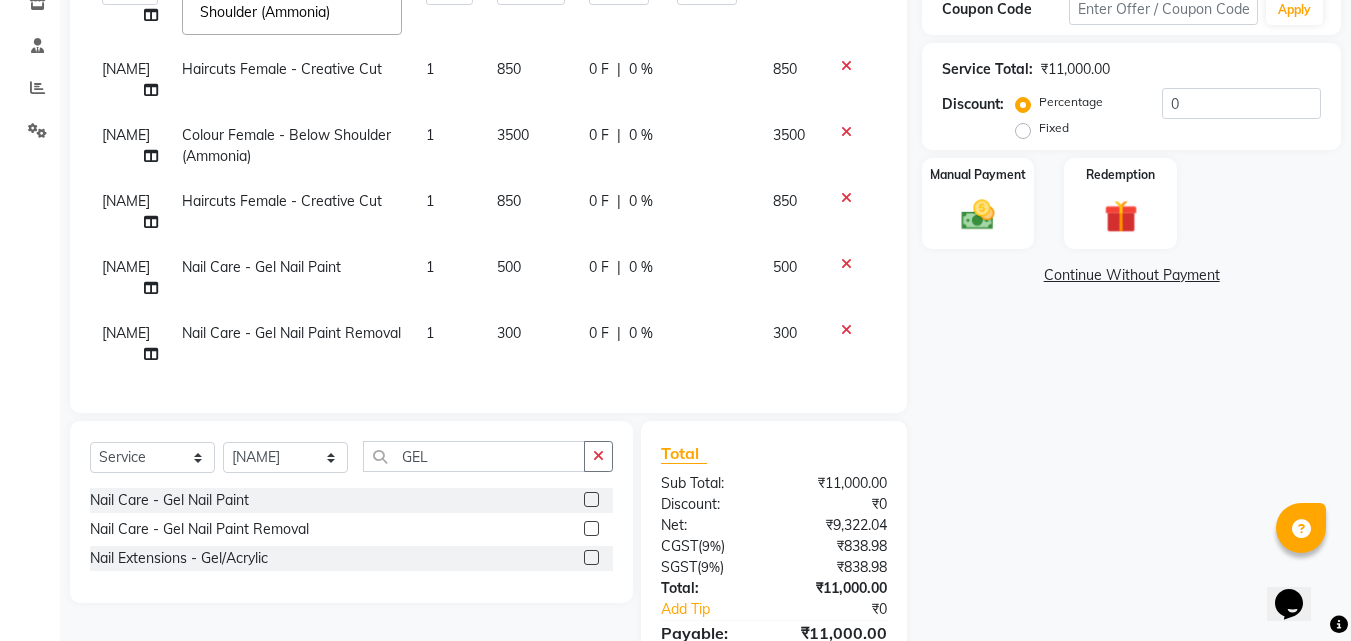 click on "300" 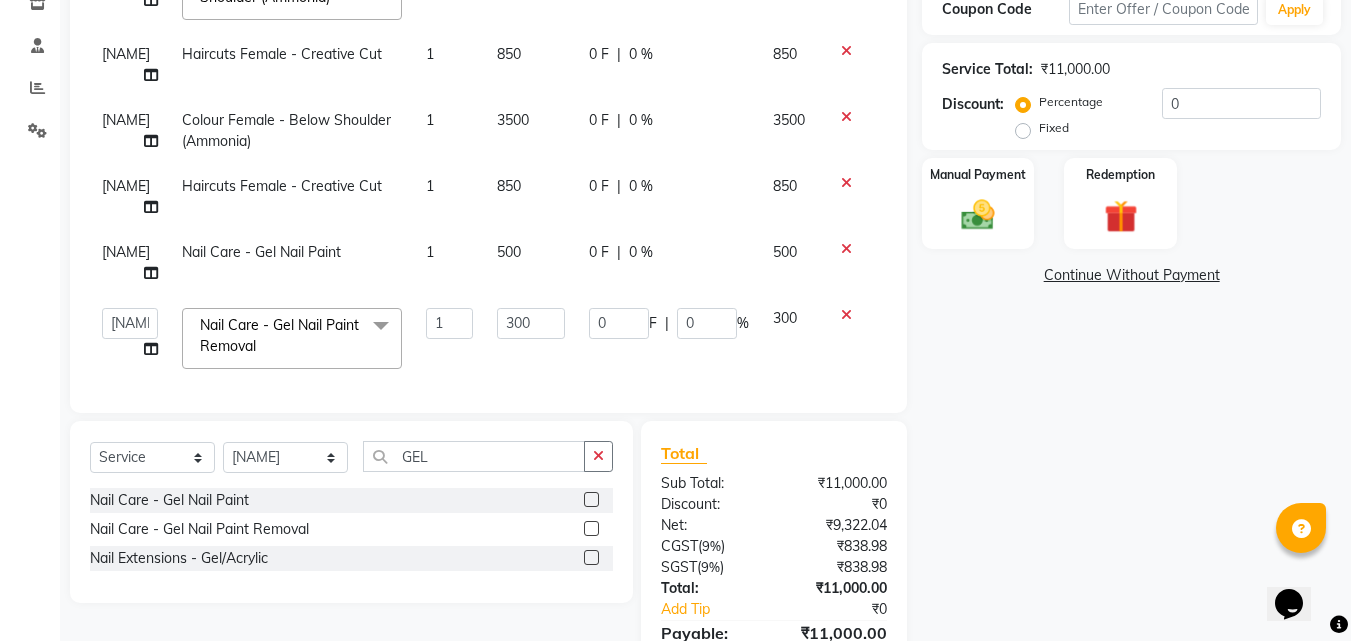 click on "300" 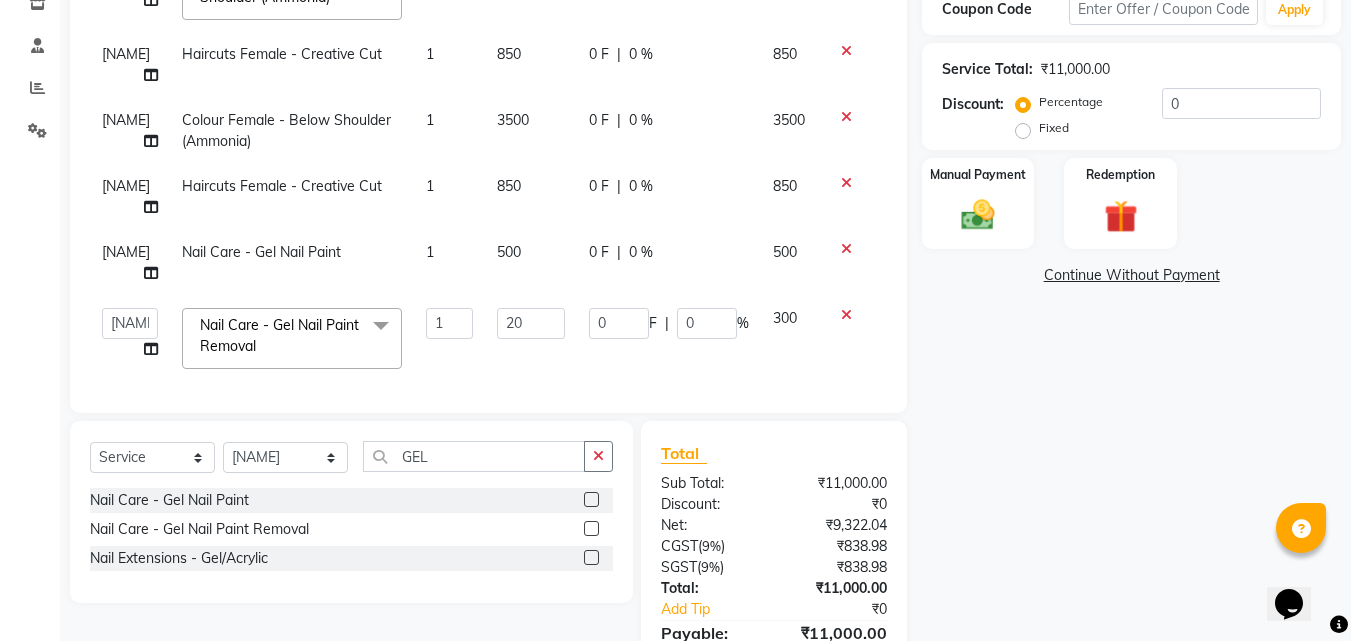 type on "200" 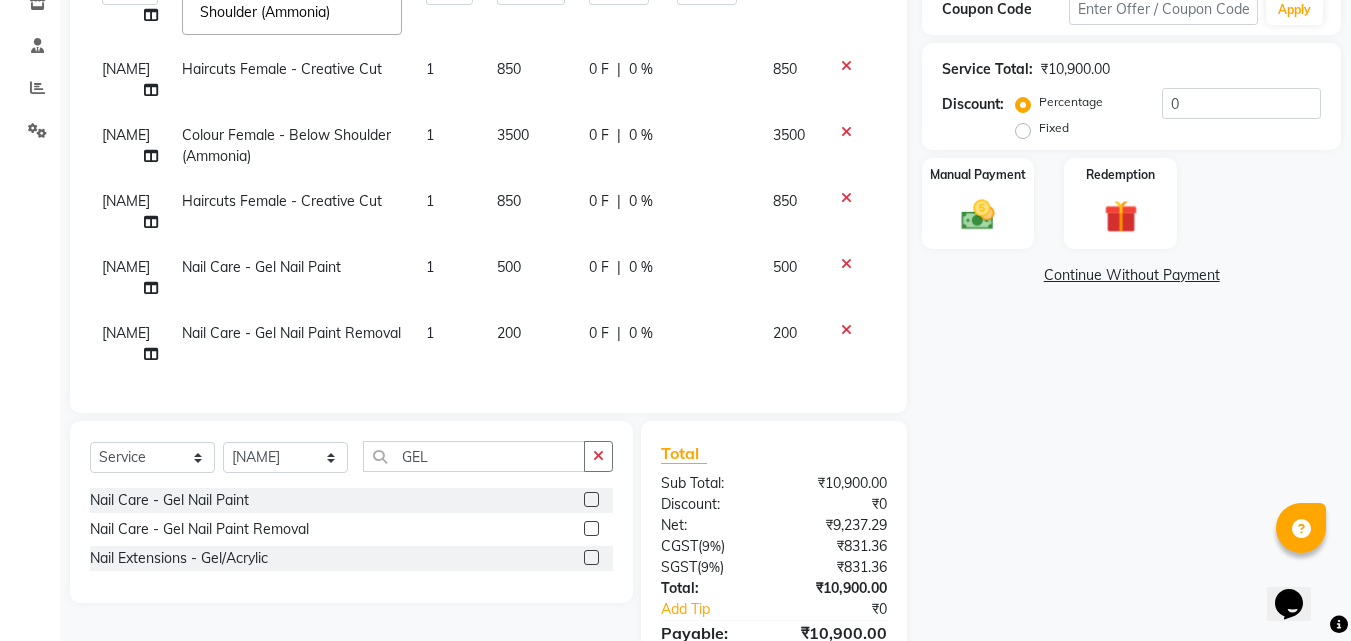 click on "200" 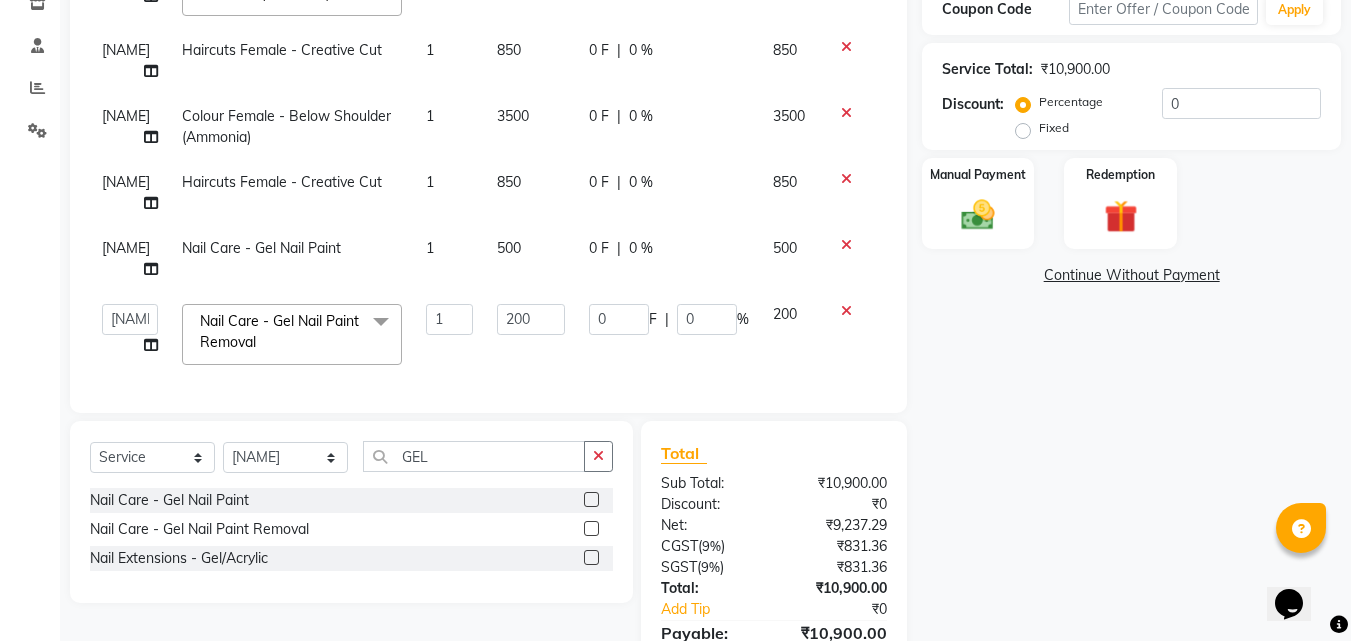 scroll, scrollTop: 47, scrollLeft: 0, axis: vertical 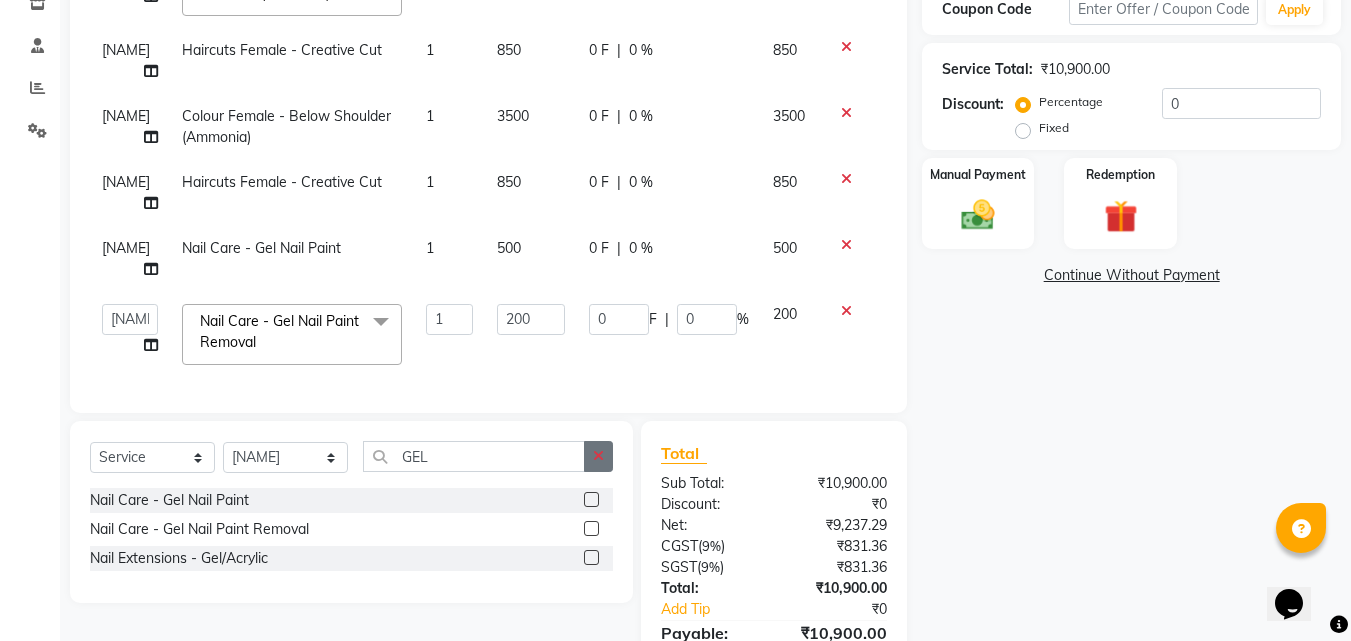 click 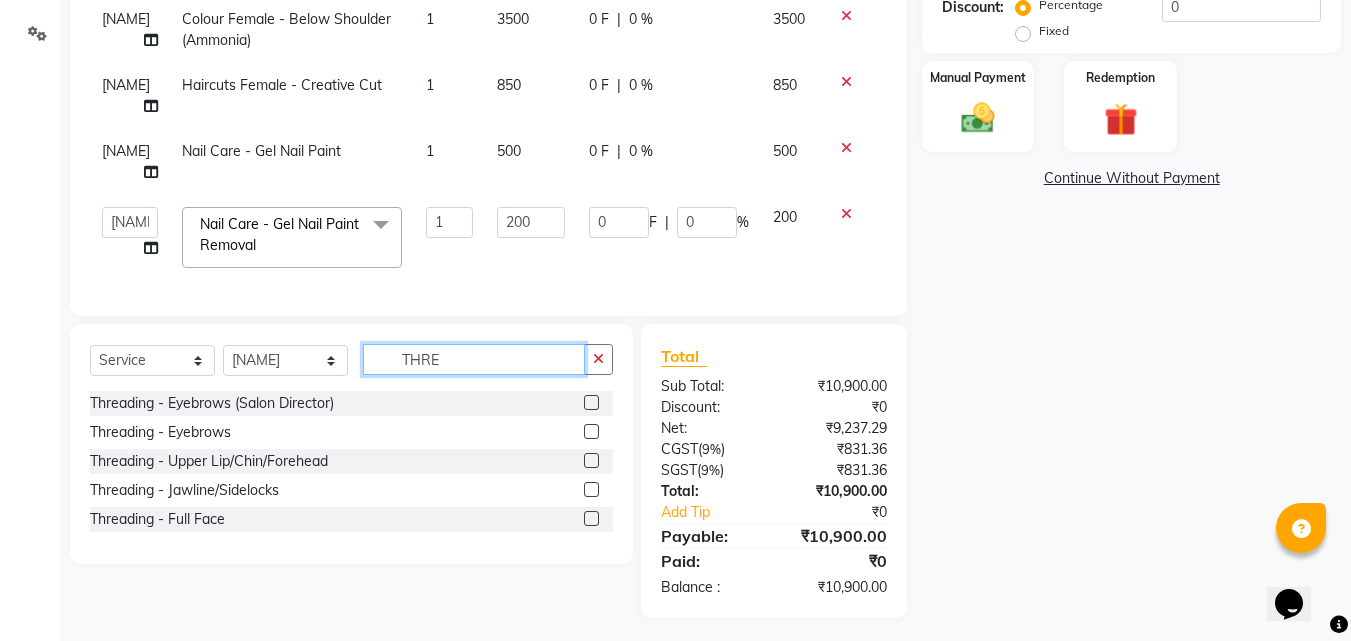 scroll, scrollTop: 459, scrollLeft: 0, axis: vertical 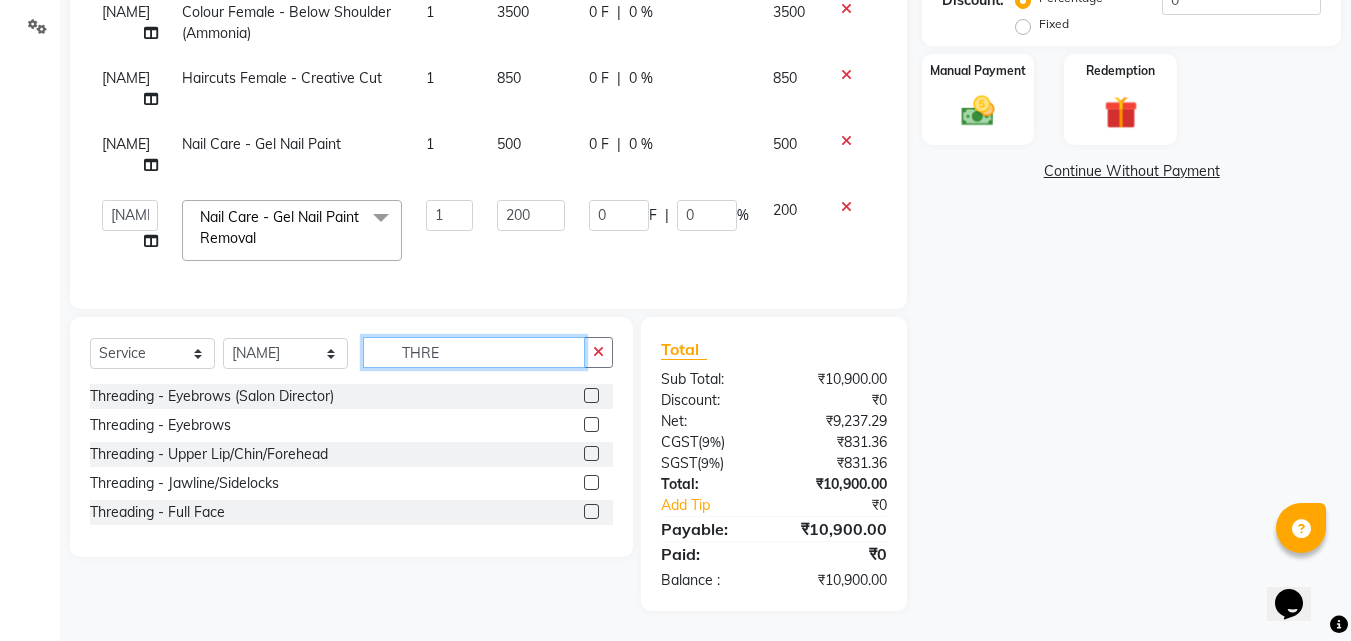 type on "THRE" 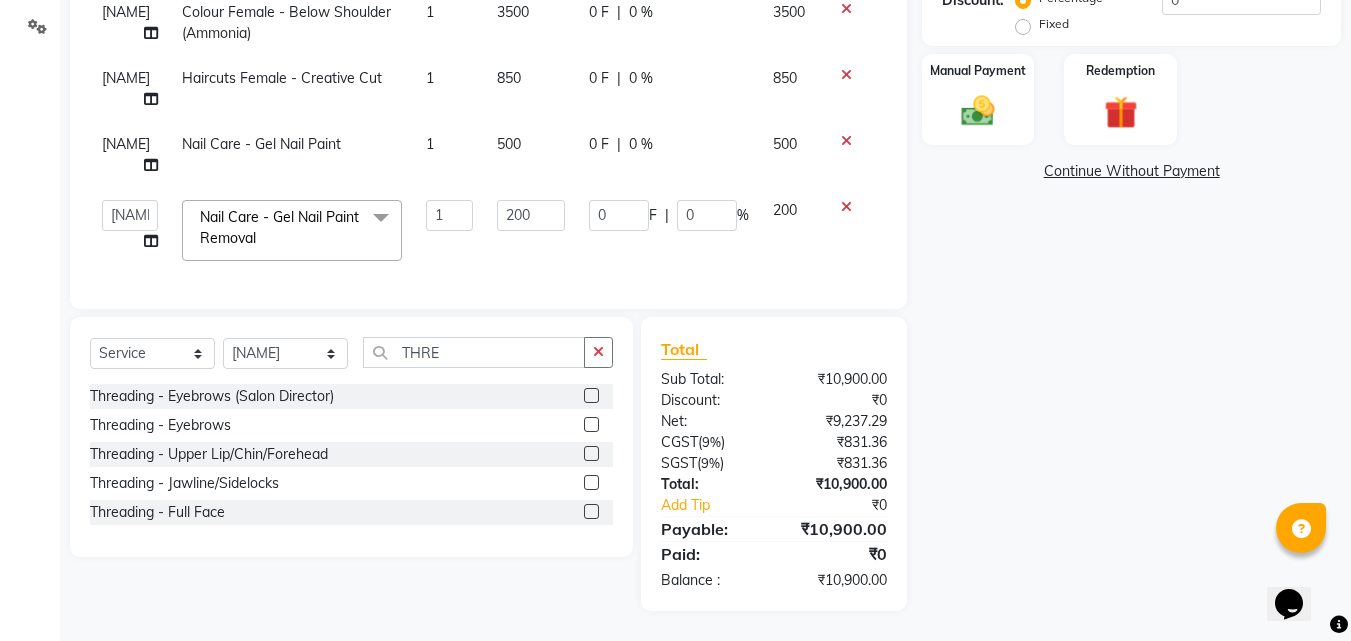 click 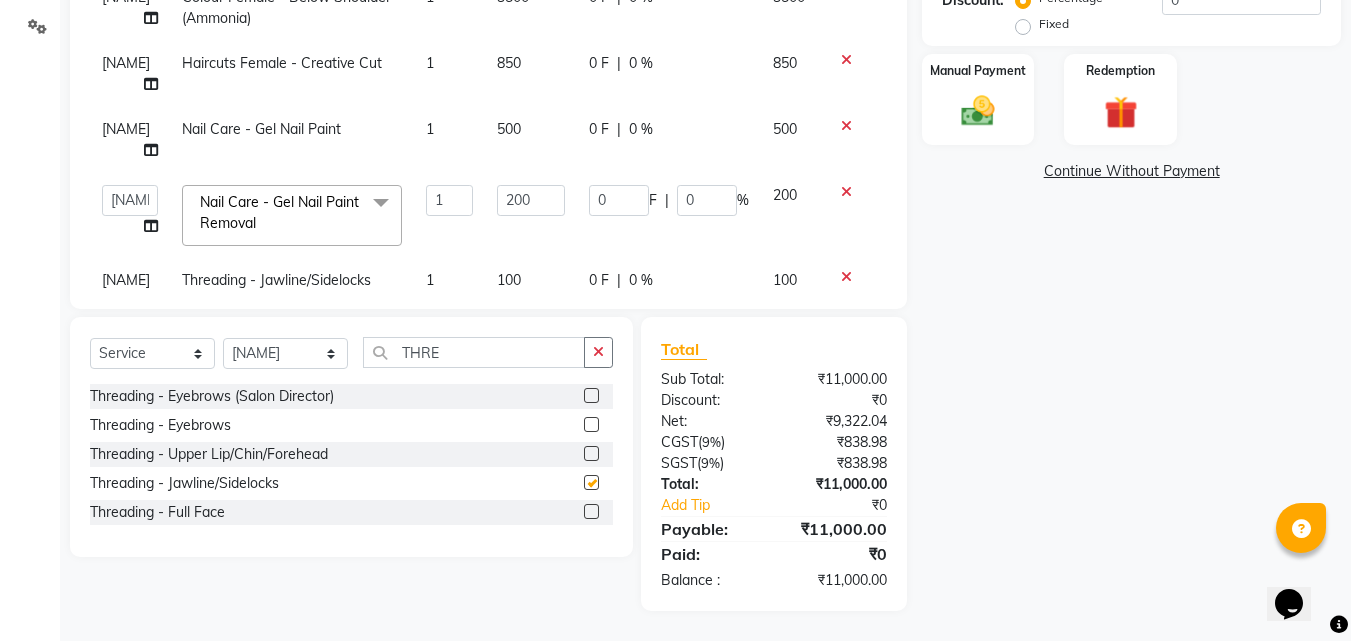checkbox on "false" 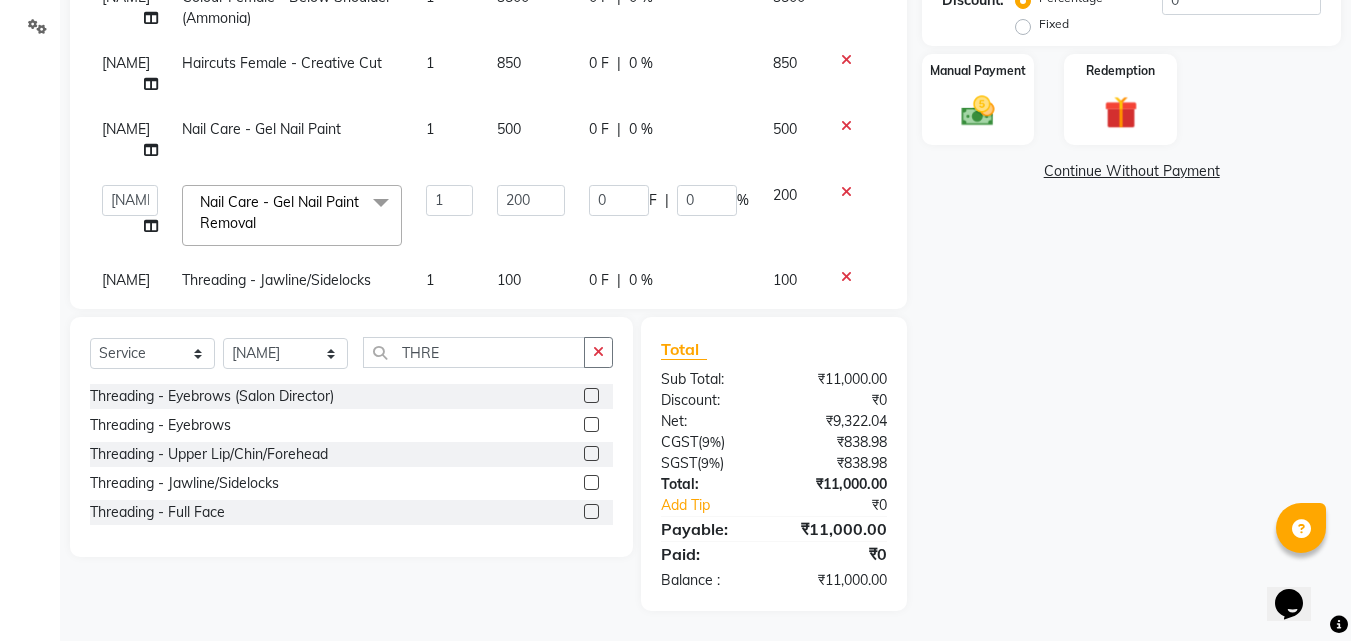 click 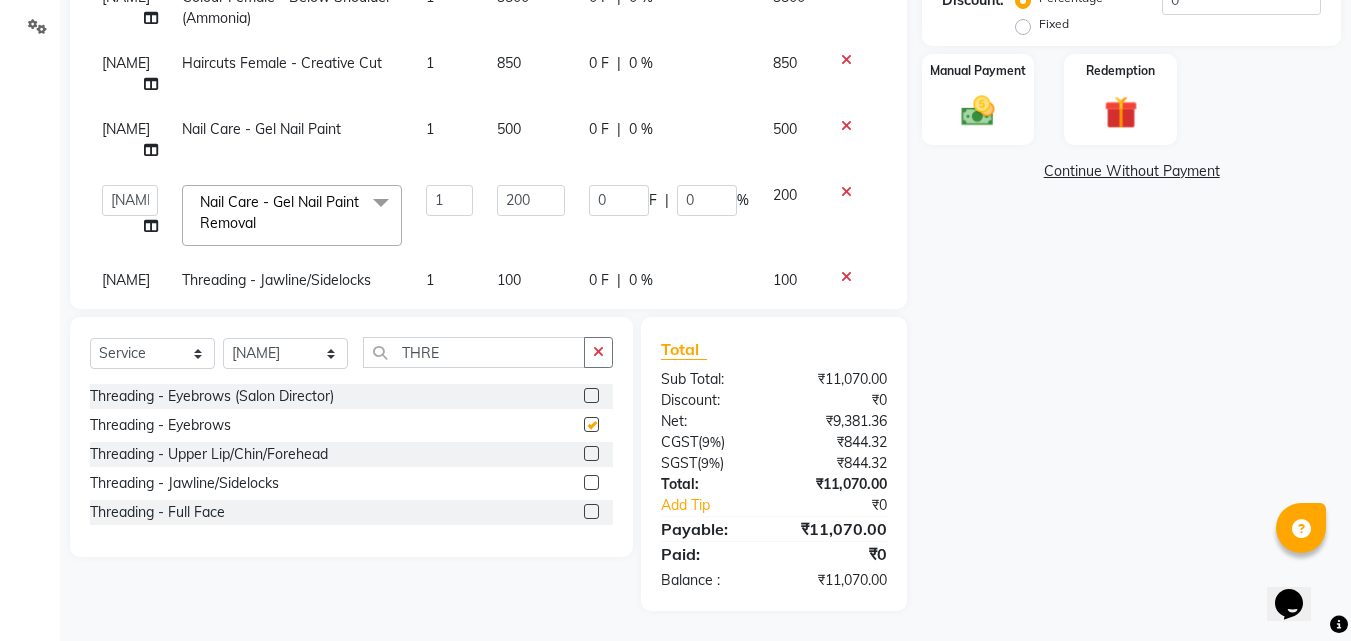 checkbox on "false" 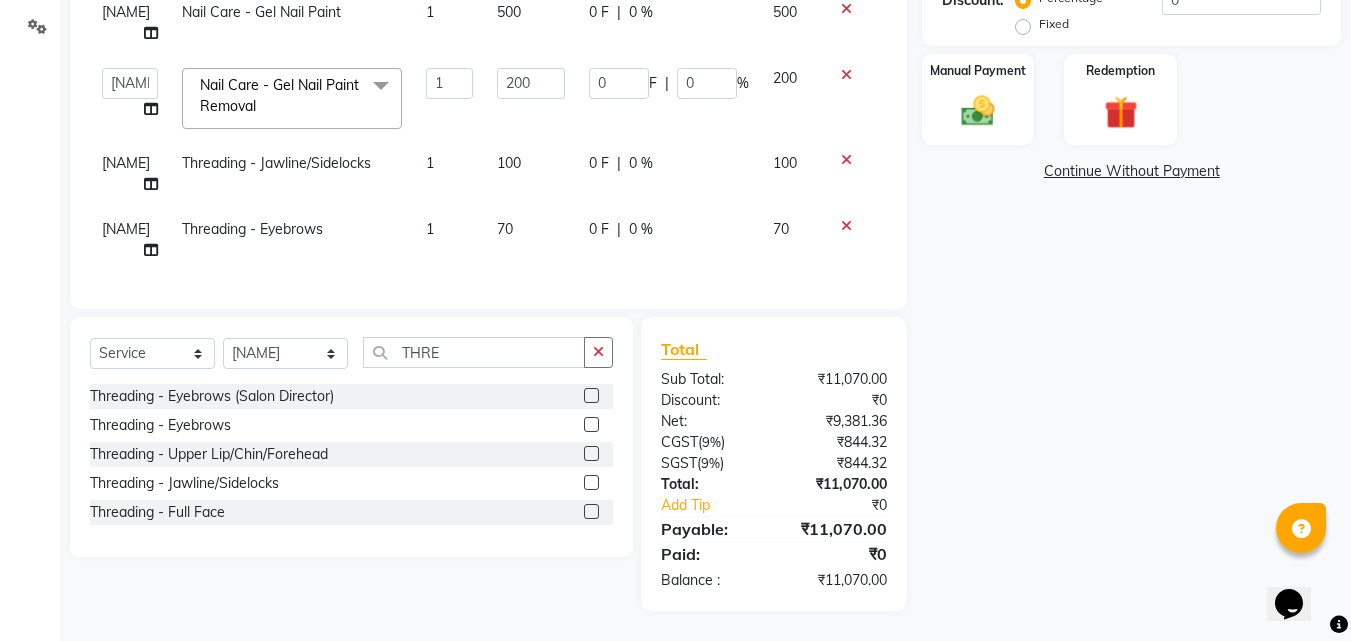 scroll, scrollTop: 179, scrollLeft: 0, axis: vertical 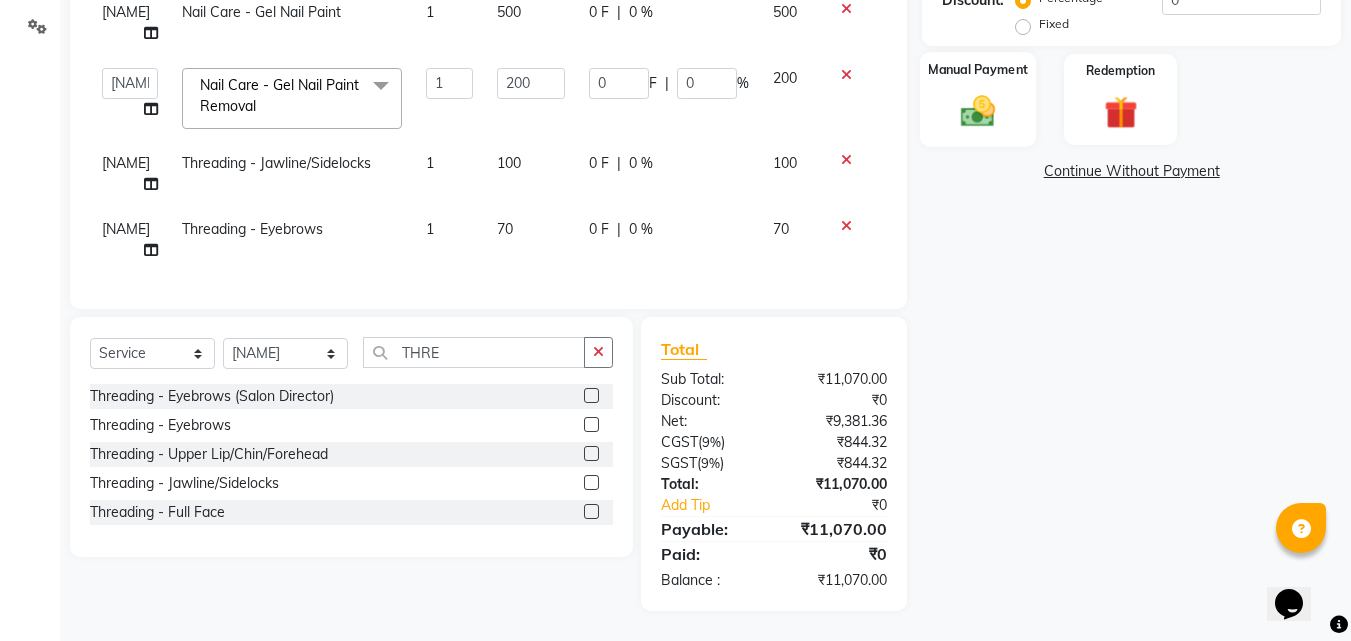 click 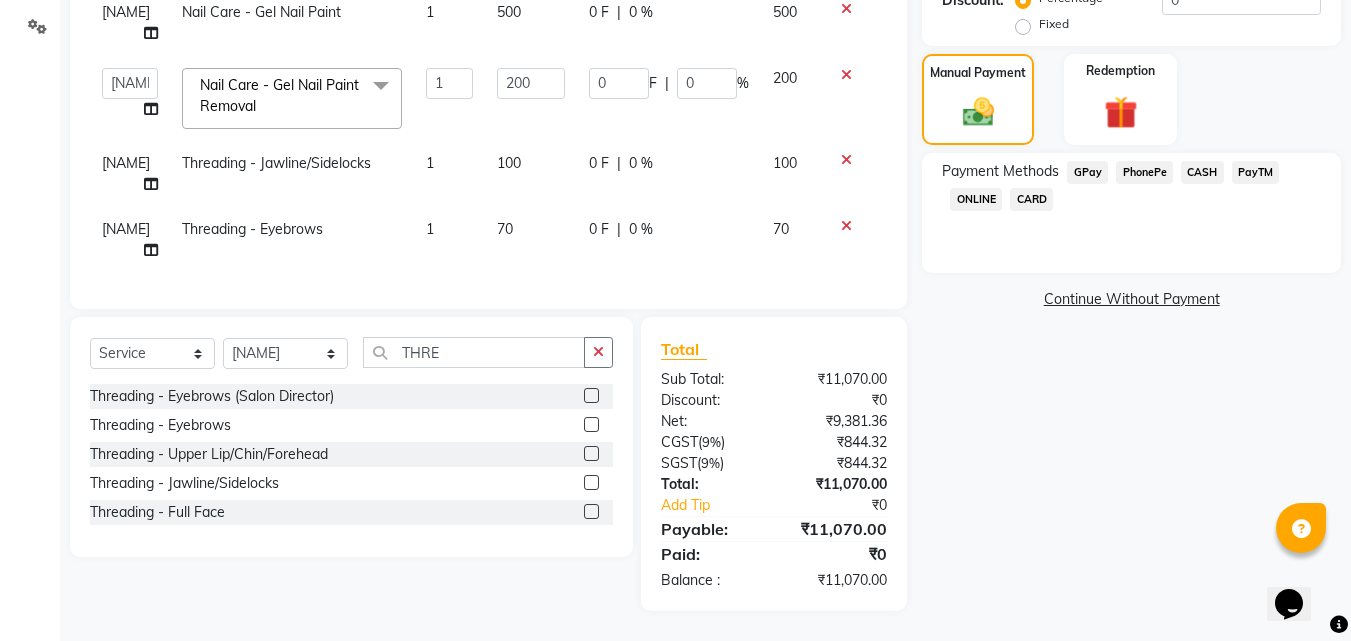 click on "PhonePe" 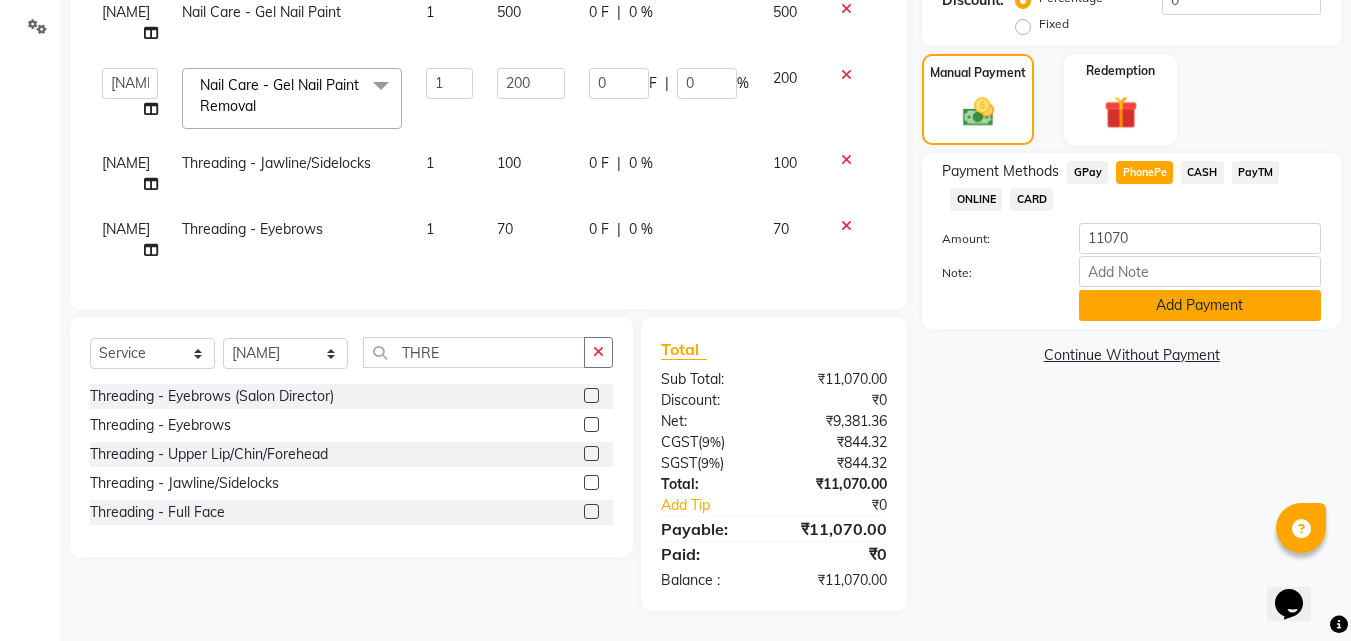 click on "Add Payment" 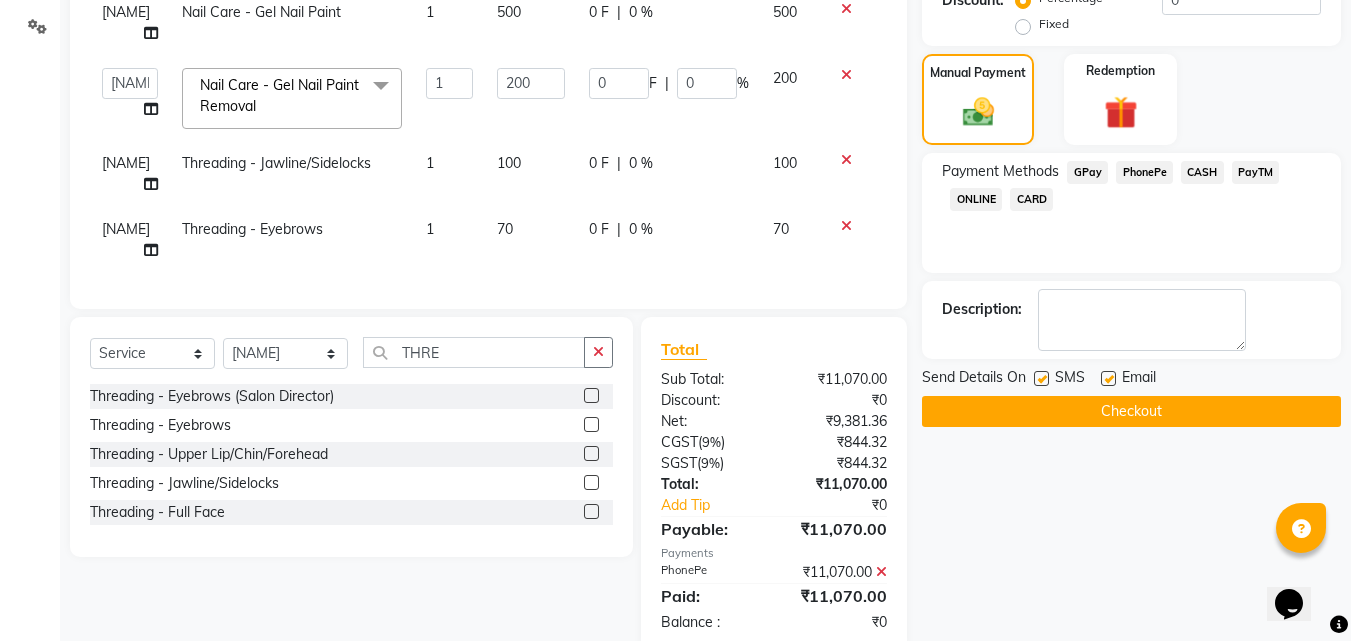 click on "Checkout" 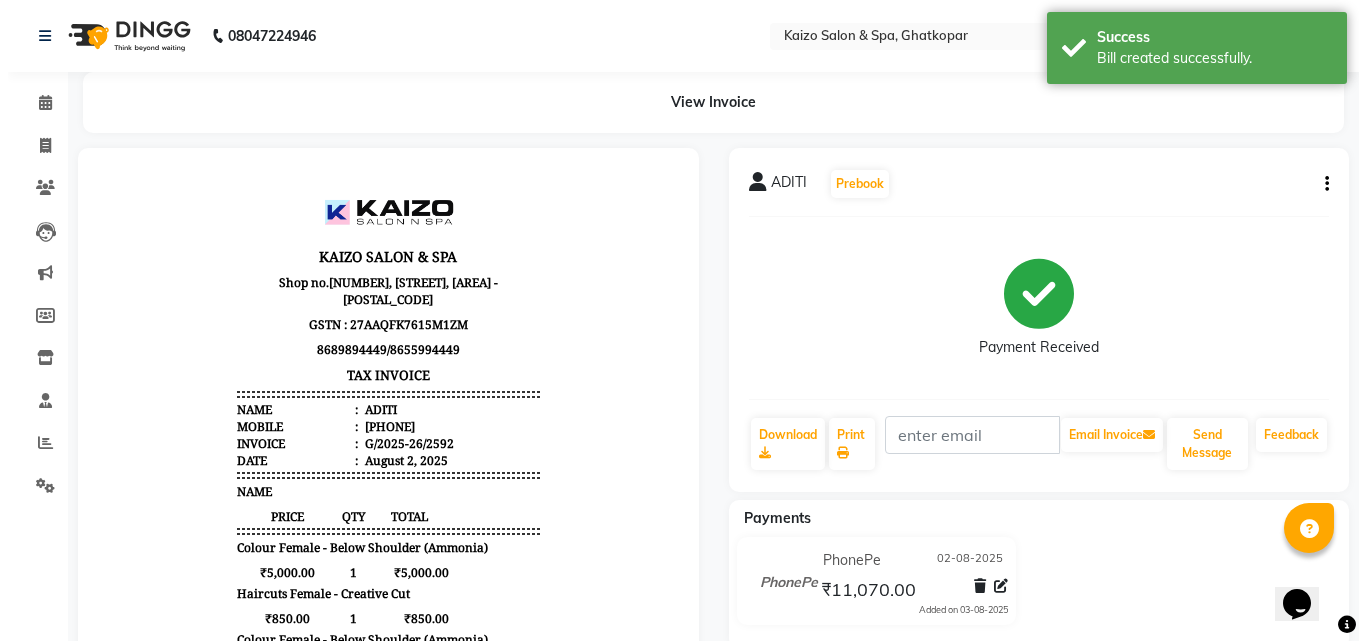 scroll, scrollTop: 0, scrollLeft: 0, axis: both 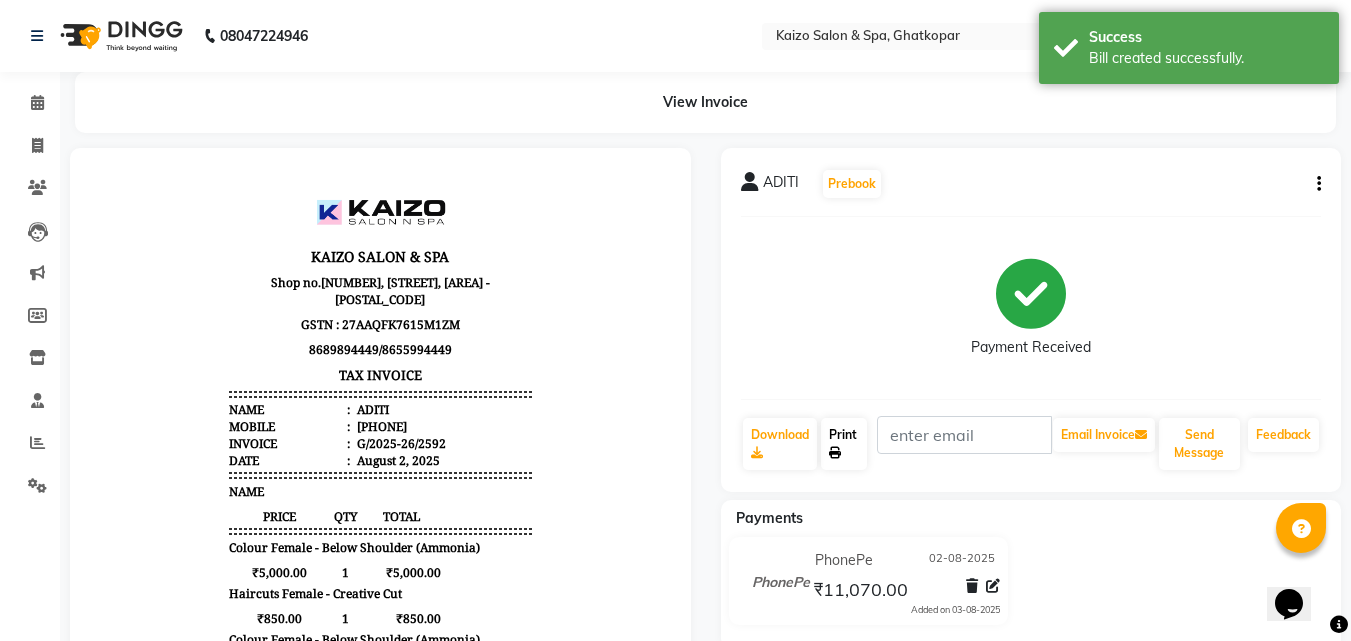 click on "Print" 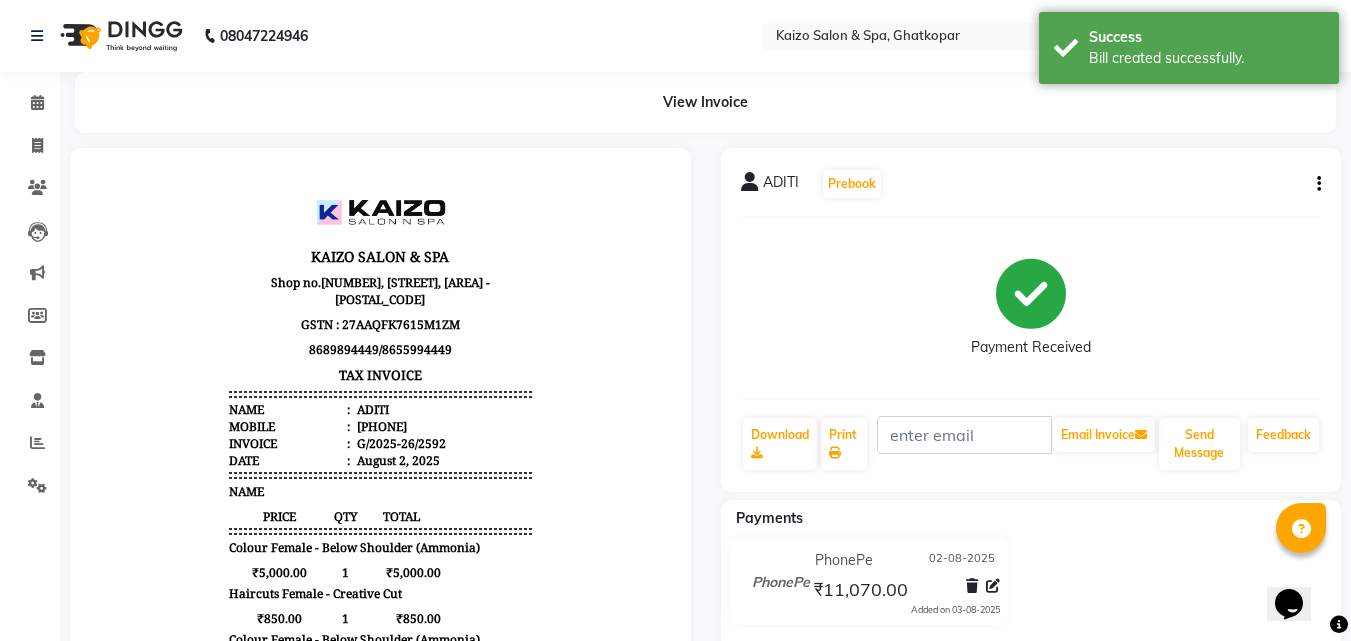 select on "service" 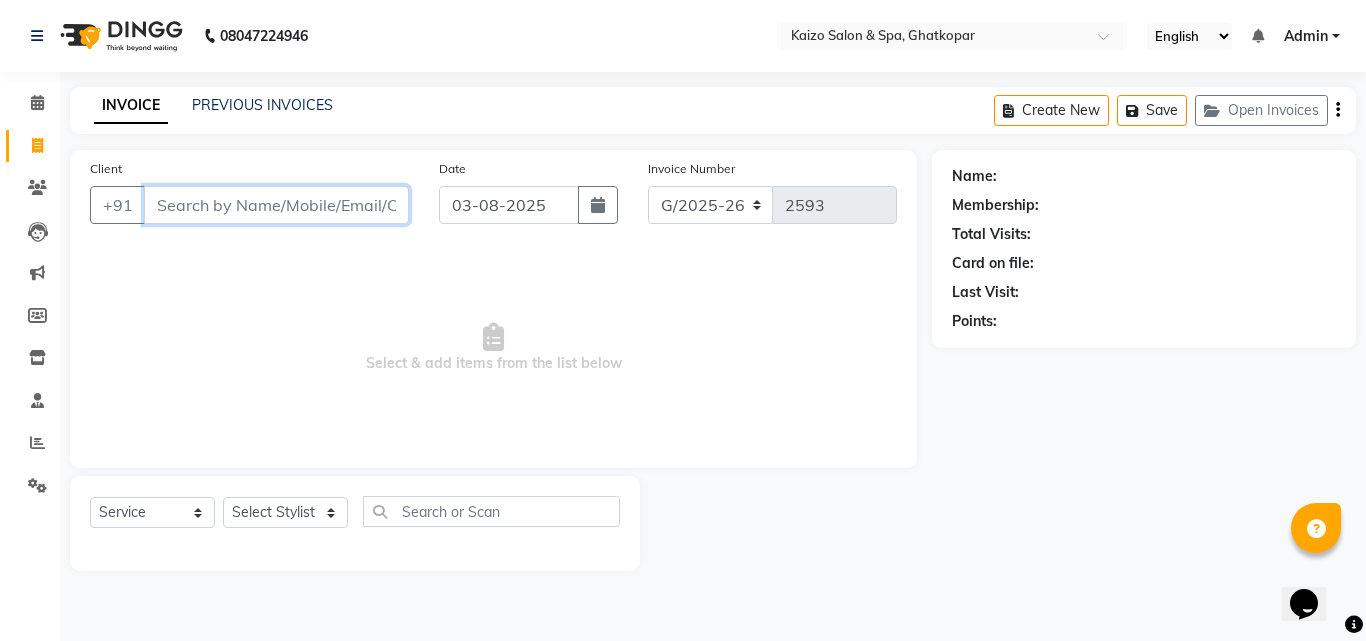 paste on "[NAME] [PHONE]" 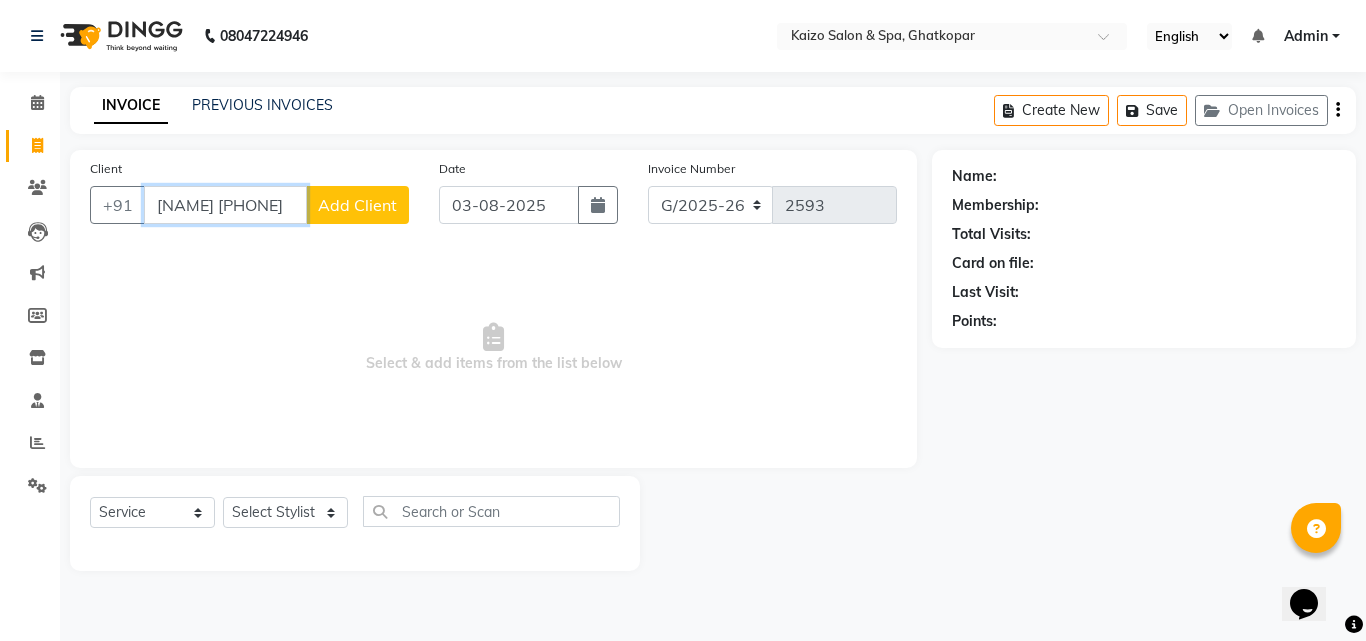 scroll, scrollTop: 0, scrollLeft: 10, axis: horizontal 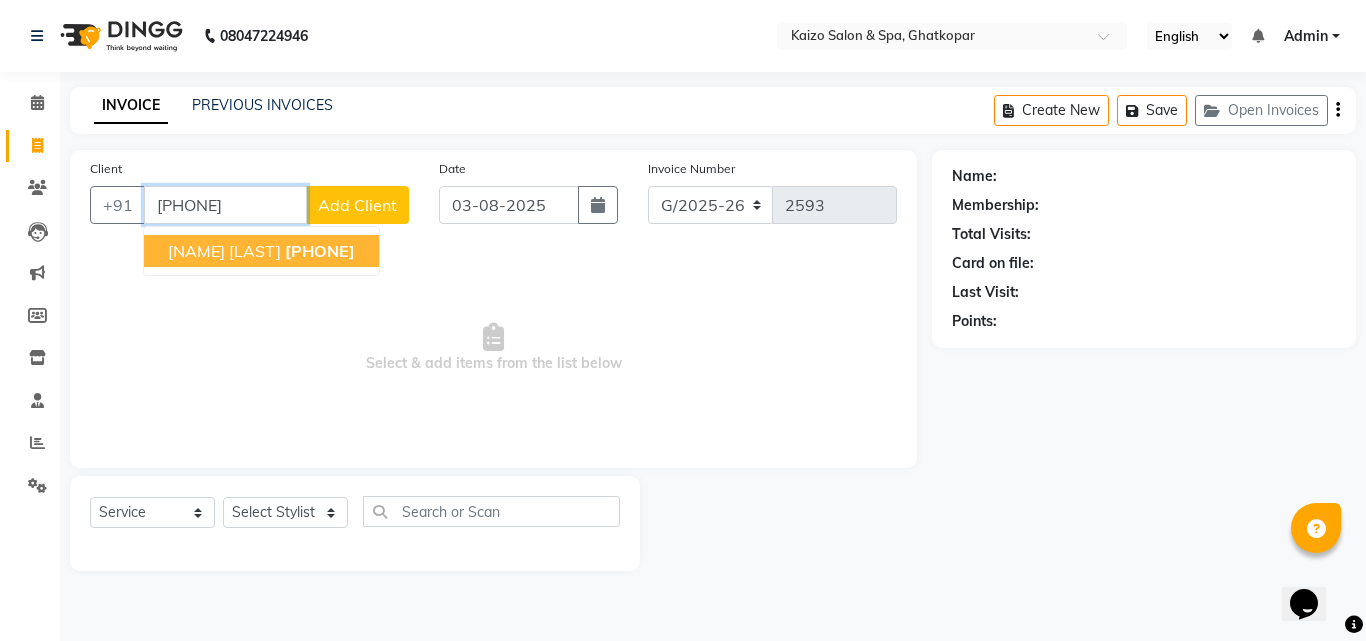 drag, startPoint x: 267, startPoint y: 253, endPoint x: 333, endPoint y: 259, distance: 66.27216 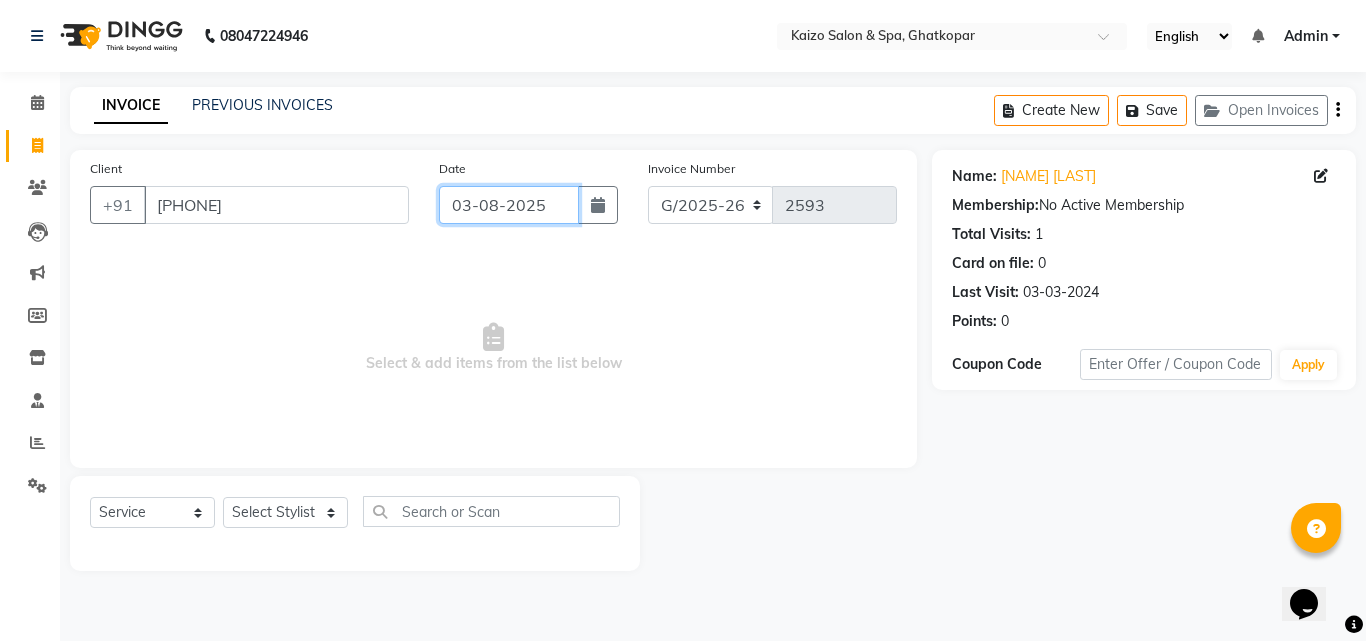 drag, startPoint x: 573, startPoint y: 211, endPoint x: 584, endPoint y: 225, distance: 17.804493 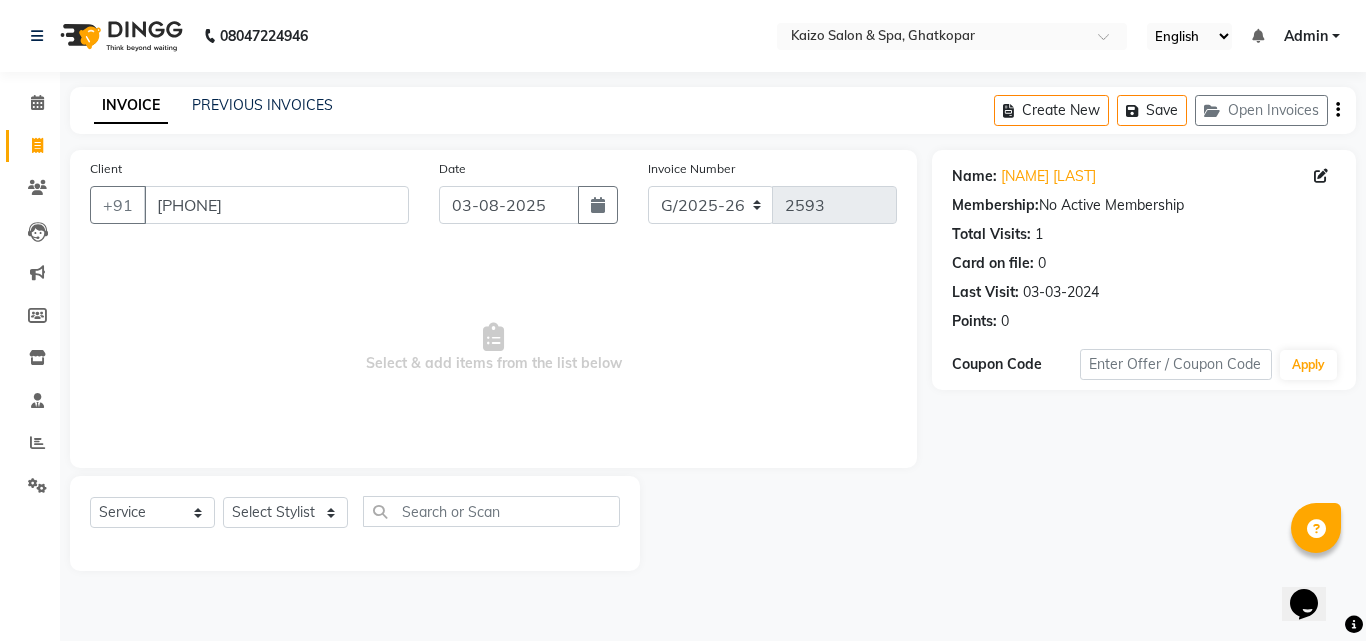 drag, startPoint x: 601, startPoint y: 215, endPoint x: 603, endPoint y: 225, distance: 10.198039 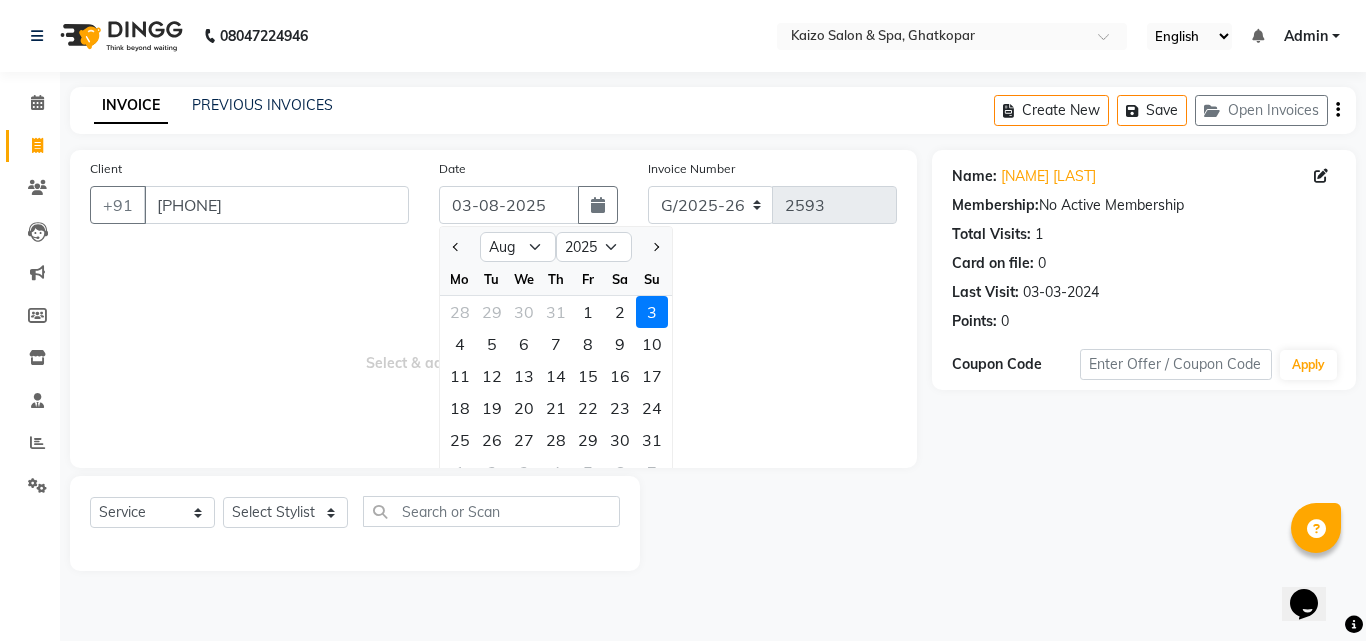 click on "2" 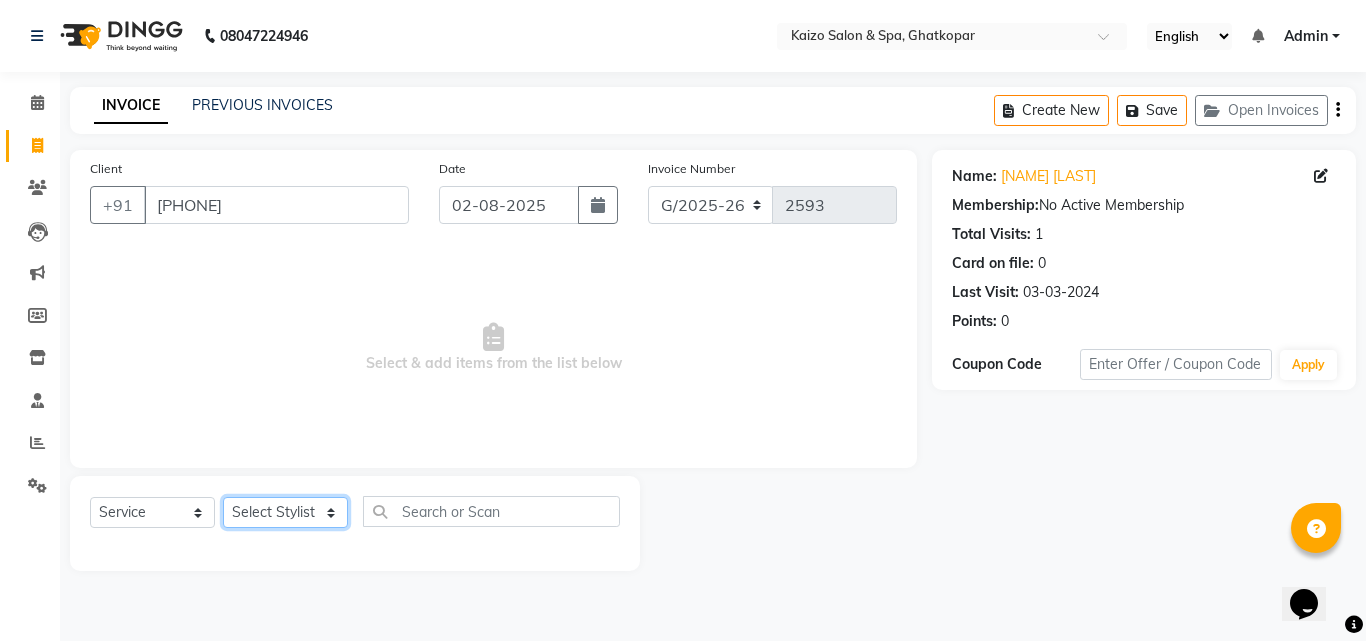 click on "Select Stylist [NAME] [NAME] [NAME] [NAME] [NAME] [NAME] Front Desk [NAME] [NAME] [NAME] [NAME] [NAME] [NAME] [NAME] [NAME] [NAME] [NAME] [NAME] [NAME] [NAME] [NAME] [NAME] [NAME] [NAME] [NAME]" 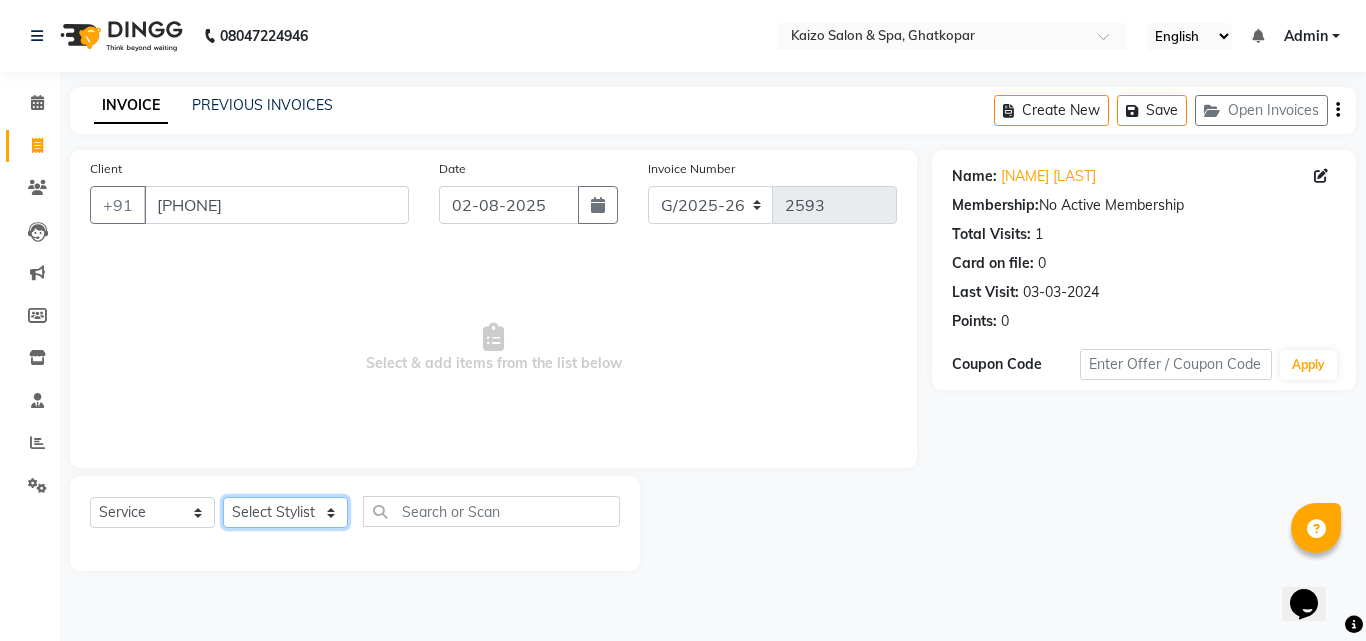 click on "Select Stylist [NAME] [NAME] [NAME] [NAME] [NAME] [NAME] Front Desk [NAME] [NAME] [NAME] [NAME] [NAME] [NAME] [NAME] [NAME] [NAME] [NAME] [NAME] [NAME] [NAME] [NAME] [NAME] [NAME] [NAME] [NAME]" 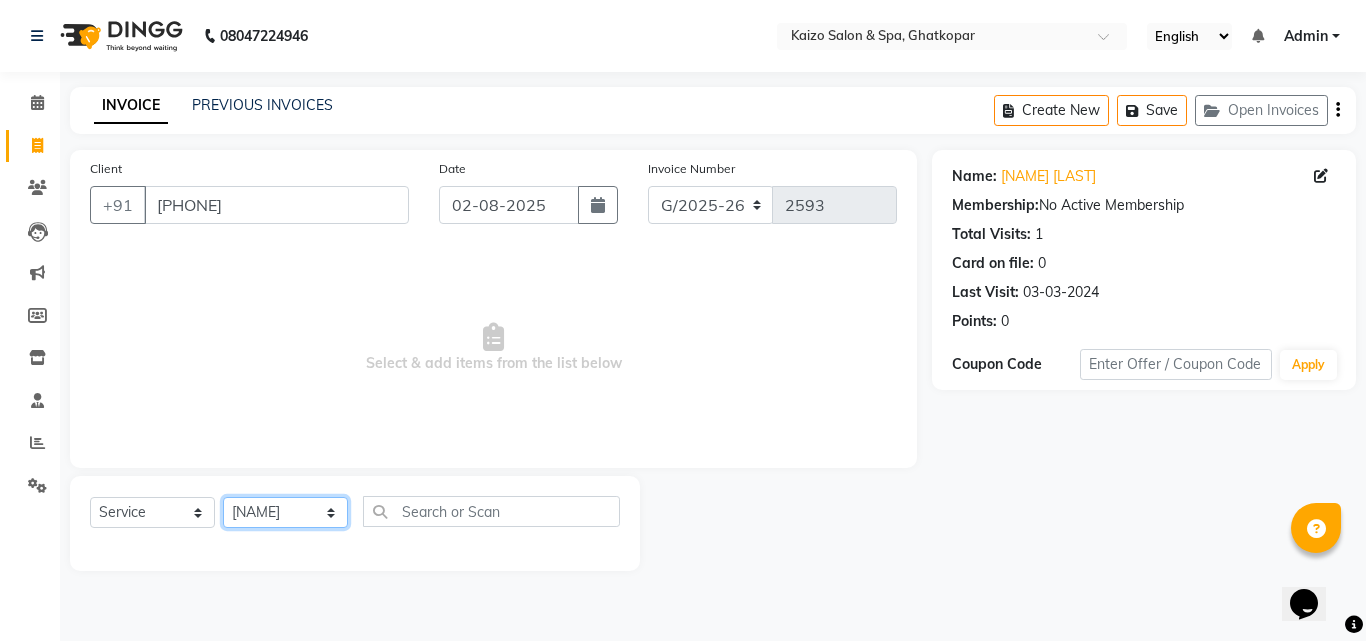 click on "Select Stylist [NAME] [NAME] [NAME] [NAME] [NAME] [NAME] Front Desk [NAME] [NAME] [NAME] [NAME] [NAME] [NAME] [NAME] [NAME] [NAME] [NAME] [NAME] [NAME] [NAME] [NAME] [NAME] [NAME] [NAME] [NAME]" 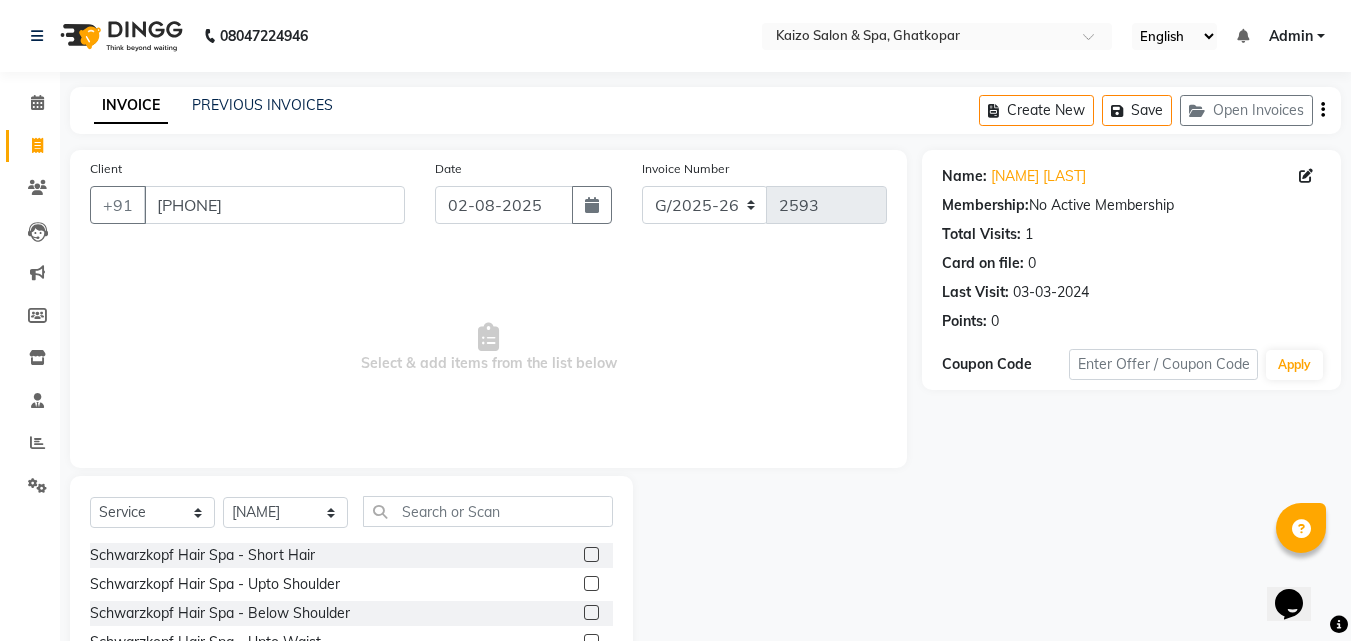 click on "Select  Service  Product  Membership  Package Voucher Prepaid Gift Card  Select Stylist [NAME] [NAME] [NAME] [NAME] [NAME] [NAME] Front Desk [NAME] [NAME] [NAME] [NAME] [NAME] [NAME] [NAME] [NAME] [NAME] [NAME] [NAME] [NAME] [NAME] [NAME] [NAME] [NAME] [NAME] [NAME] Schwarzkopf Hair Spa - Short Hair  Schwarzkopf Hair Spa - Upto Shoulder  Schwarzkopf Hair Spa - Below Shoulder  Schwarzkopf Hair Spa - Upto Waist  ROSE PINK COLOUR  HAIRSTYLIST COURSE   NECK WAX BRAZILAIN  TOUCHUP  TOUCHUP AF  CANDLE ANITAS PEDICURE  CANDLE ANITAS MANICURE  COLOR AMPOULE  DEEP CONDITIONING  FIBRE PLEX  PERMING  BOTOPLAST TREATMENT  BOTOX TREATMENT  BIOTINE TREATMENT  Smooth Bond - Upto Shoulder  Smooth Bond - Below Shoulder  Smooth Bond - Touch Up  Smooth Bond - Upto Waist  Protein Treatment  fibre hair spa - Short Hair  fibre Hair Spa - Upto Shoulder  fibre Hair Spa - Below Shoulder  fibre Hair Spa - Upto Waist  Quinoa Hair Spa - Short Hair  Quinoa Hair Spa - Upto Shoulder  Quinoa Hair Spa - Below Shoulder  Quinoa Hair Spa - Upto Waist" 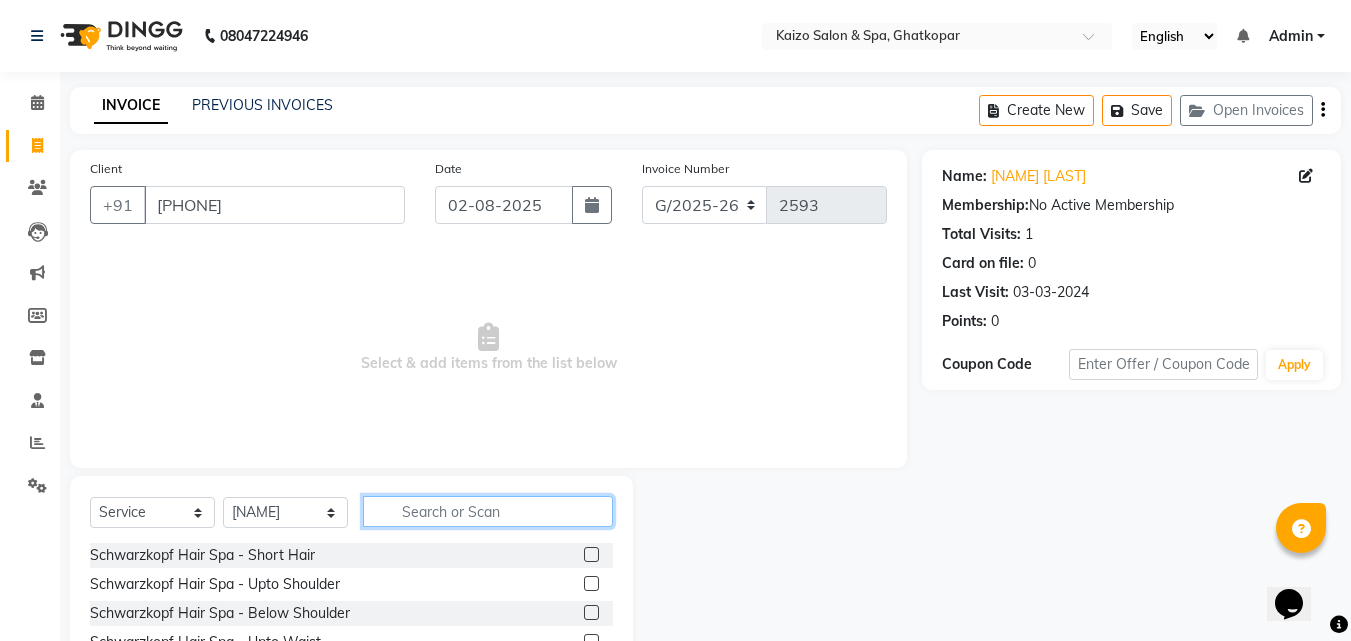 click 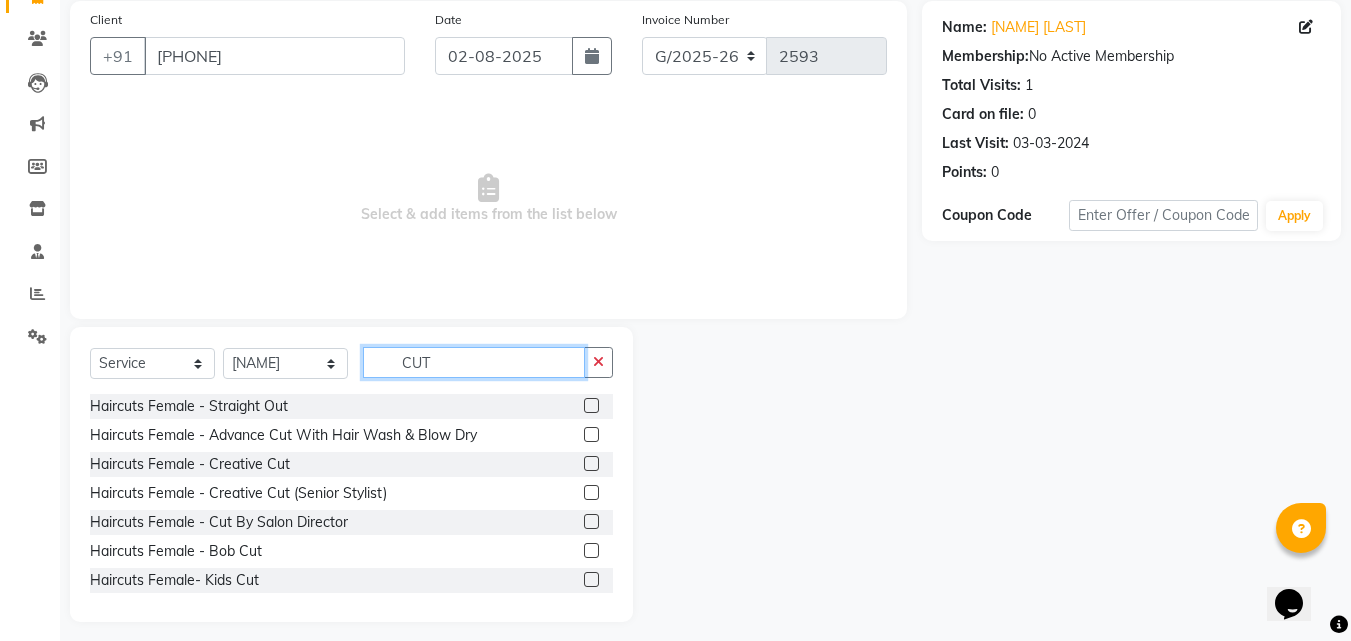 scroll, scrollTop: 160, scrollLeft: 0, axis: vertical 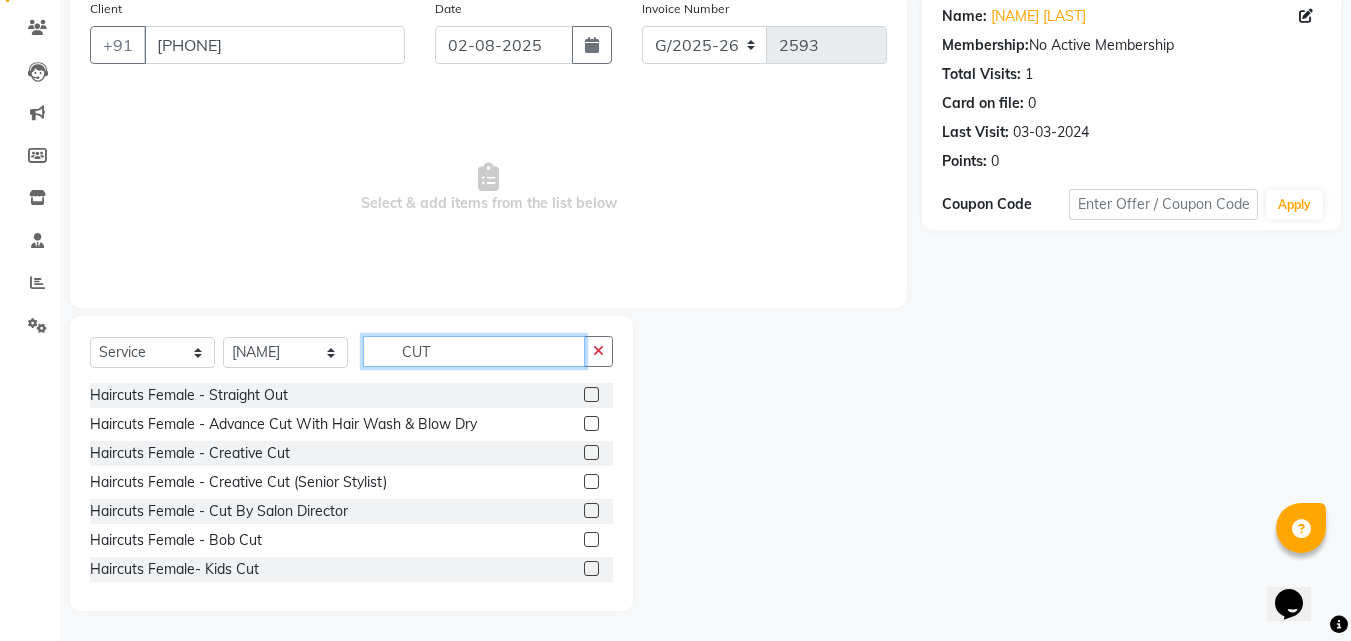 type on "CUT" 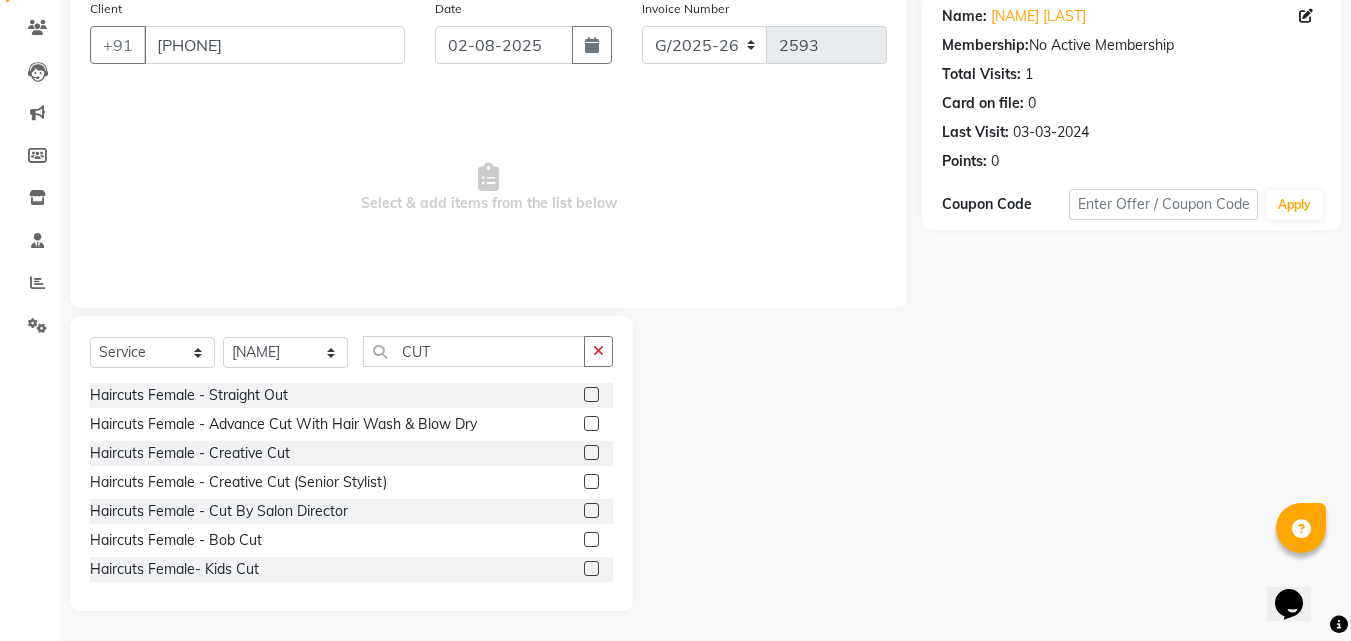 drag, startPoint x: 576, startPoint y: 476, endPoint x: 537, endPoint y: 339, distance: 142.44298 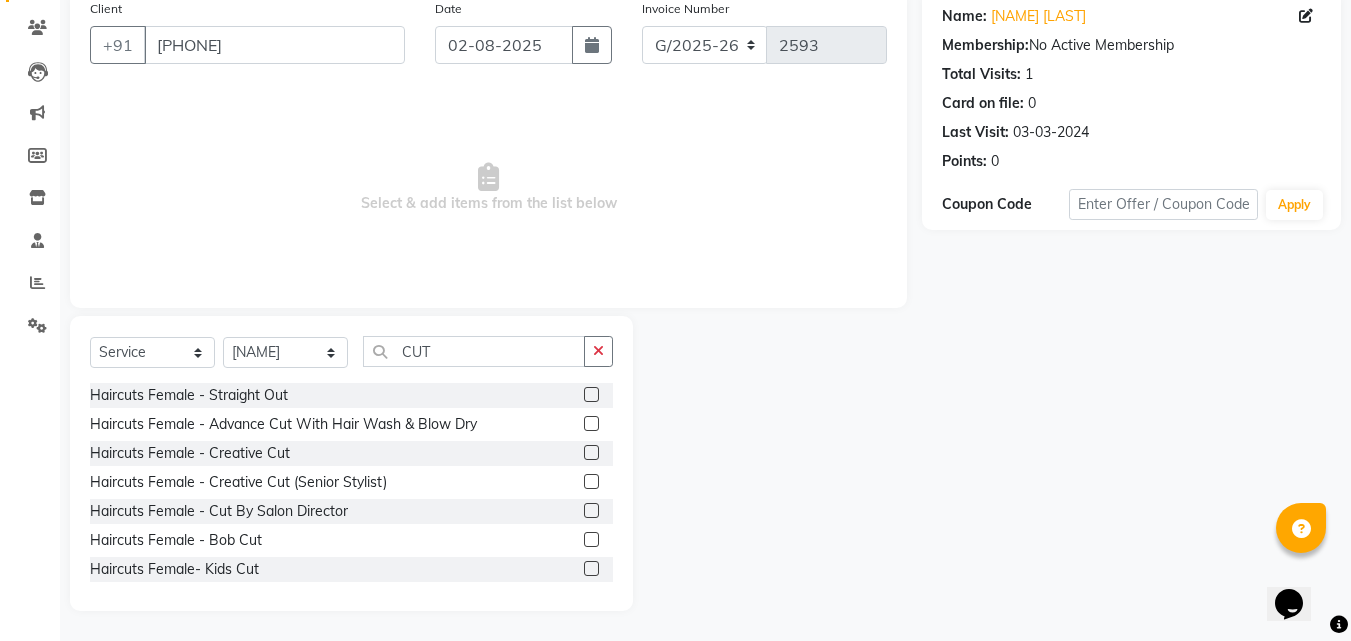 click 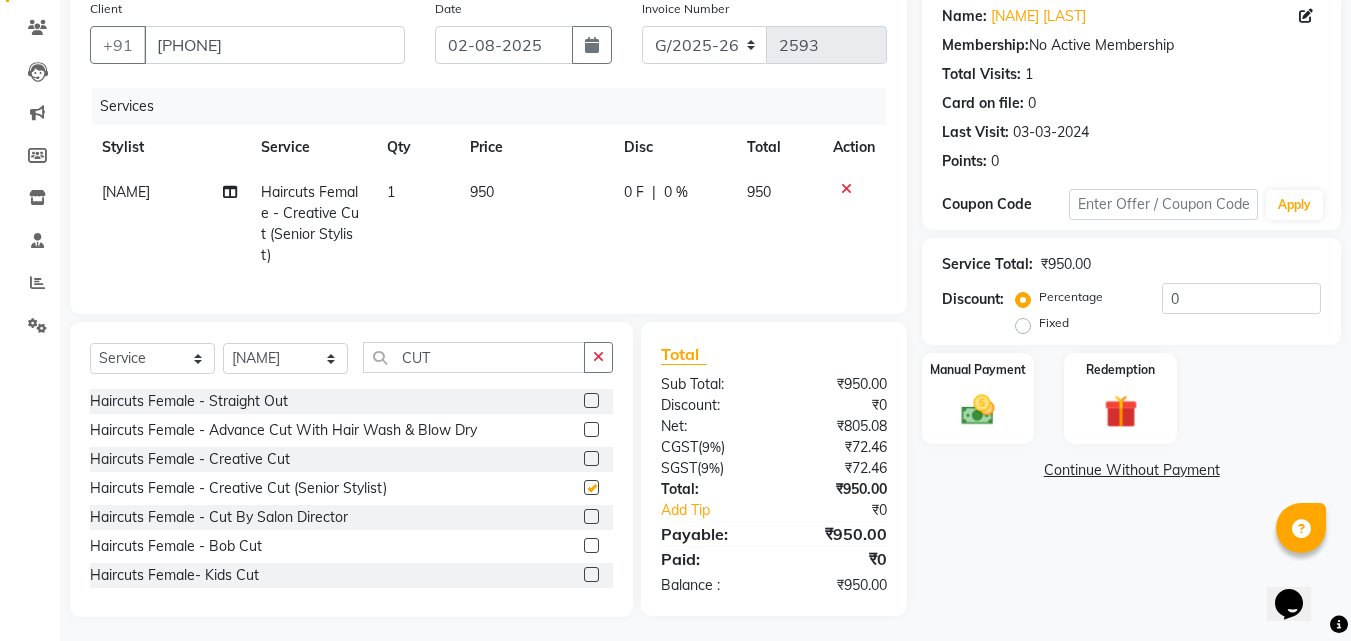 checkbox on "false" 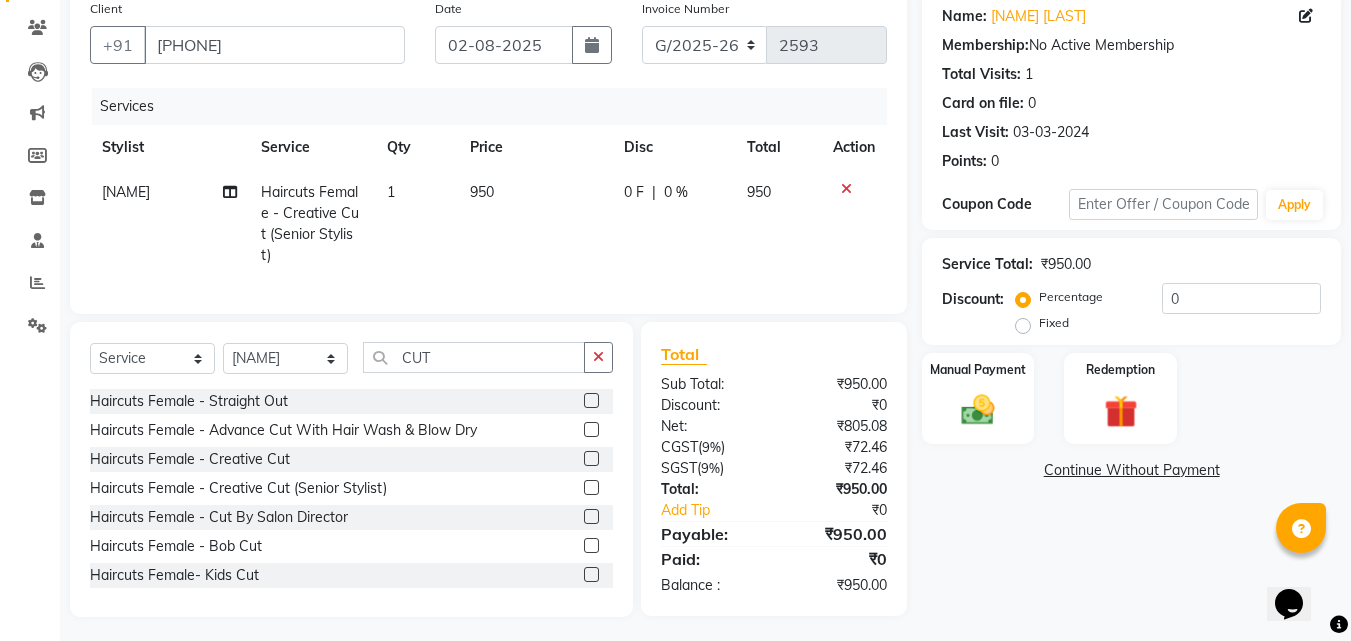 click on "950" 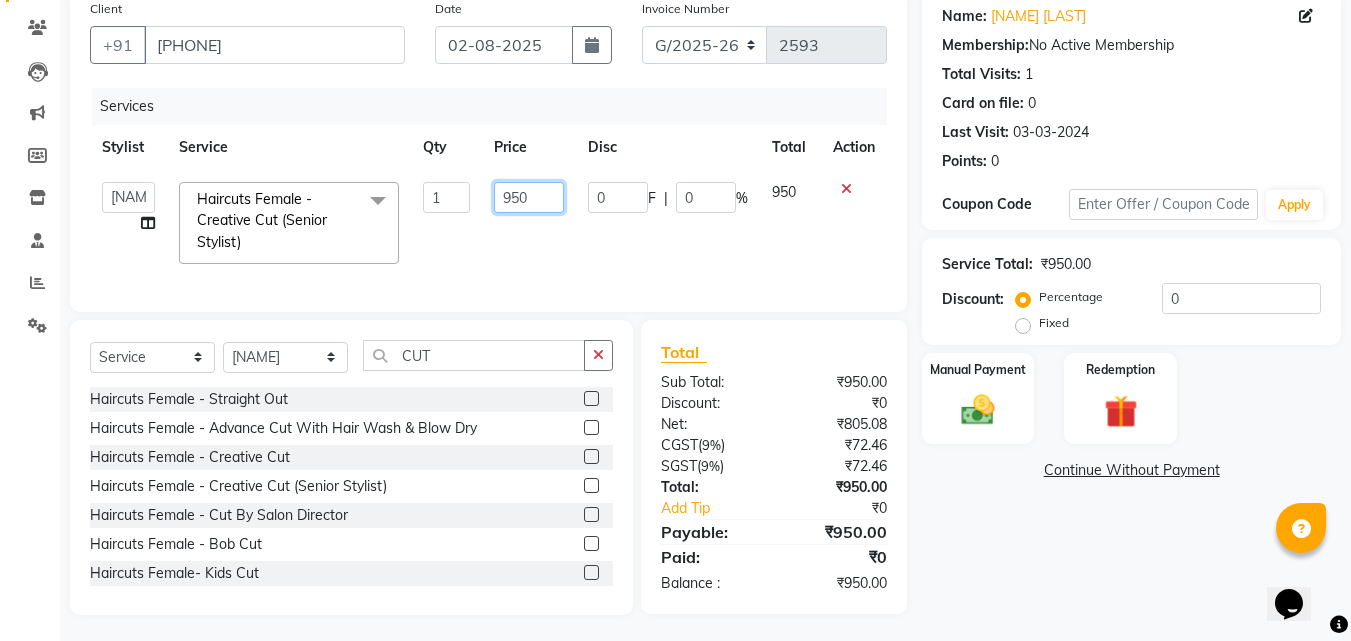 click on "950" 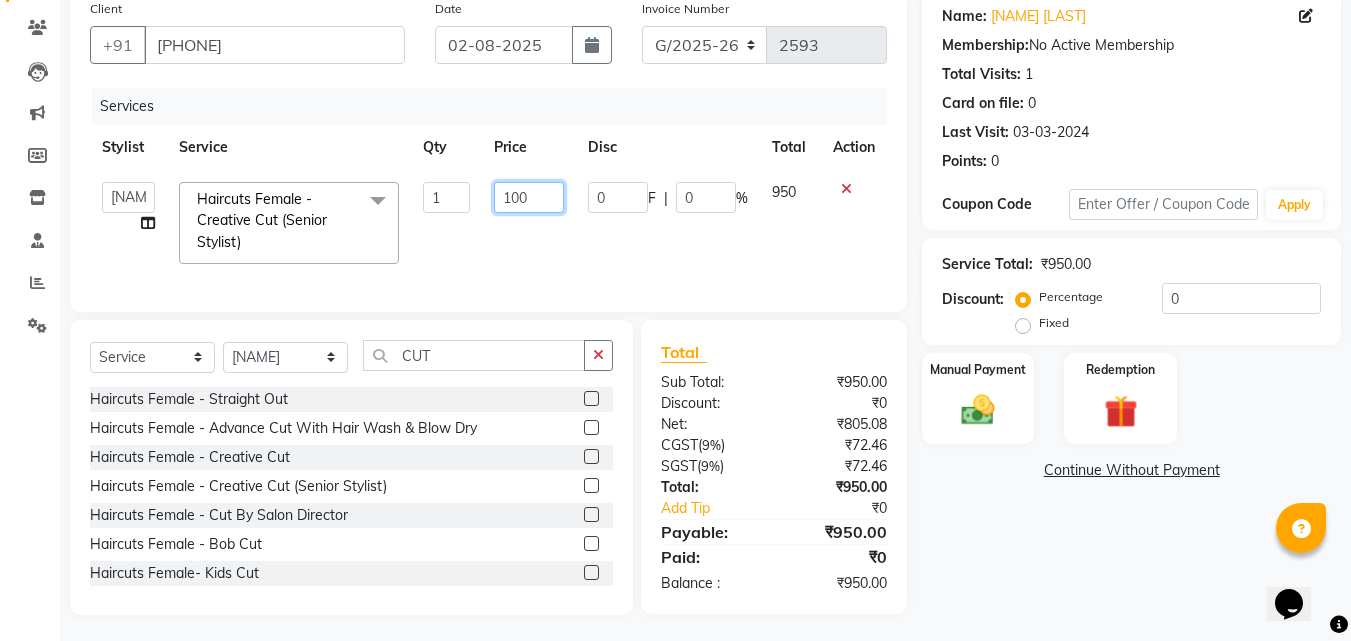 type on "1000" 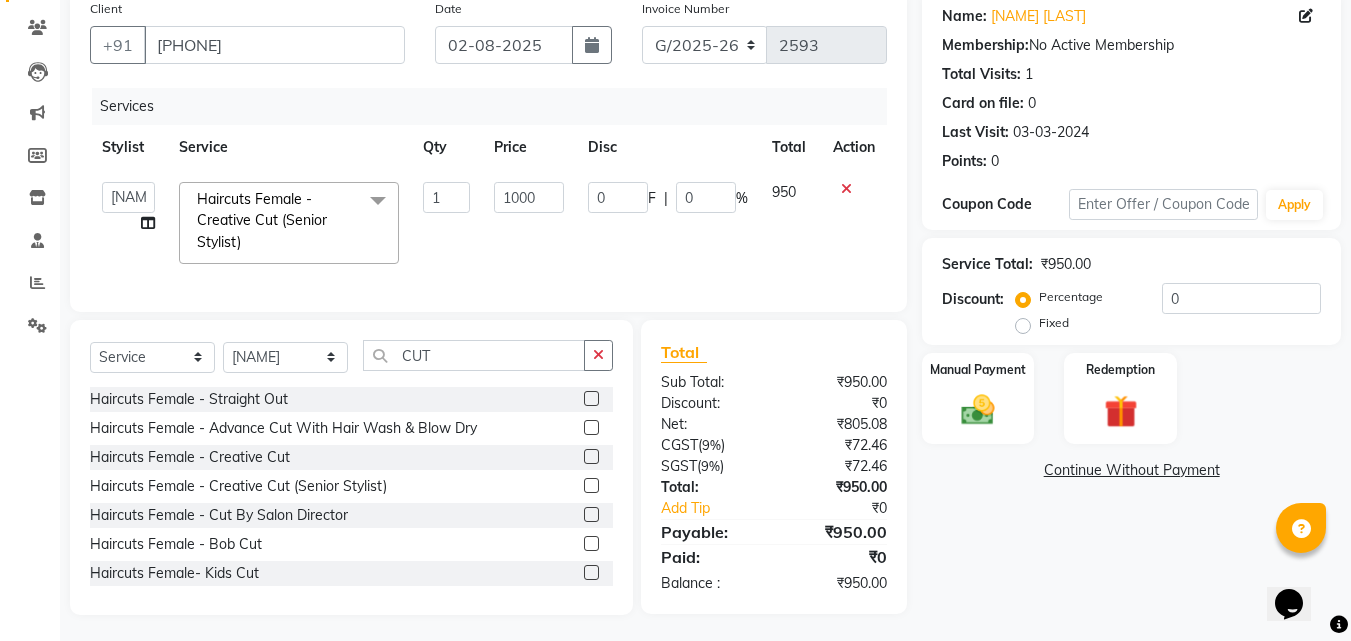 click on "1000" 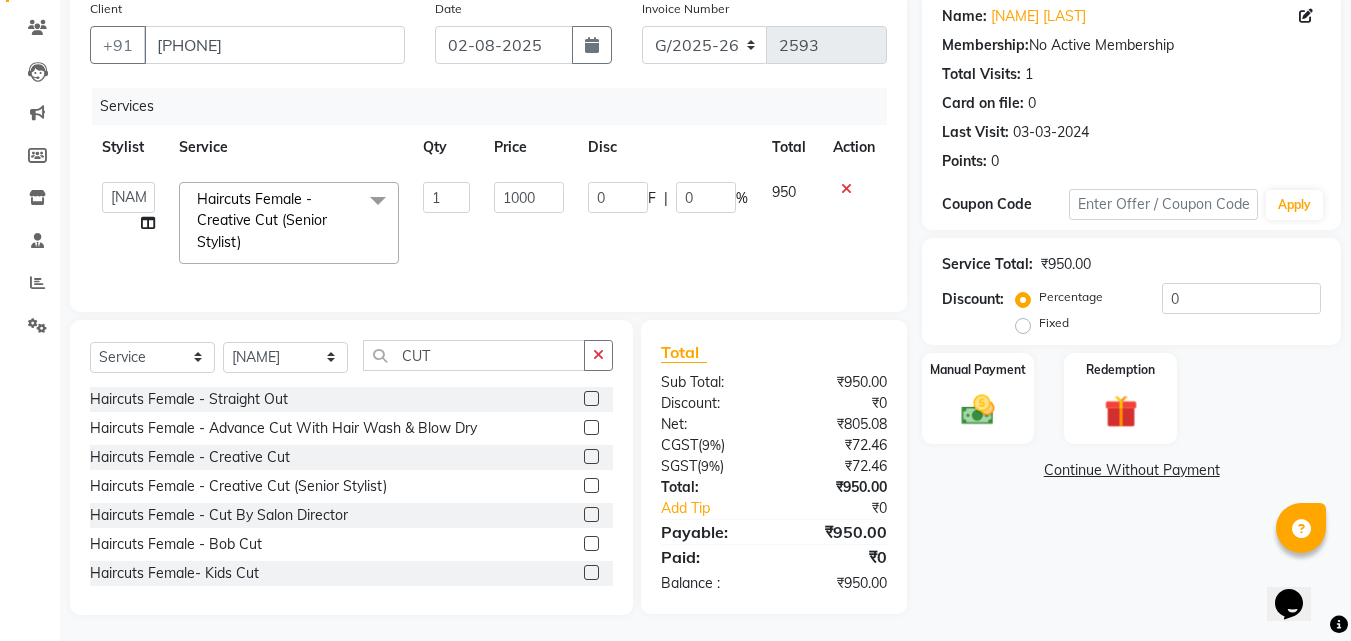 select on "8836" 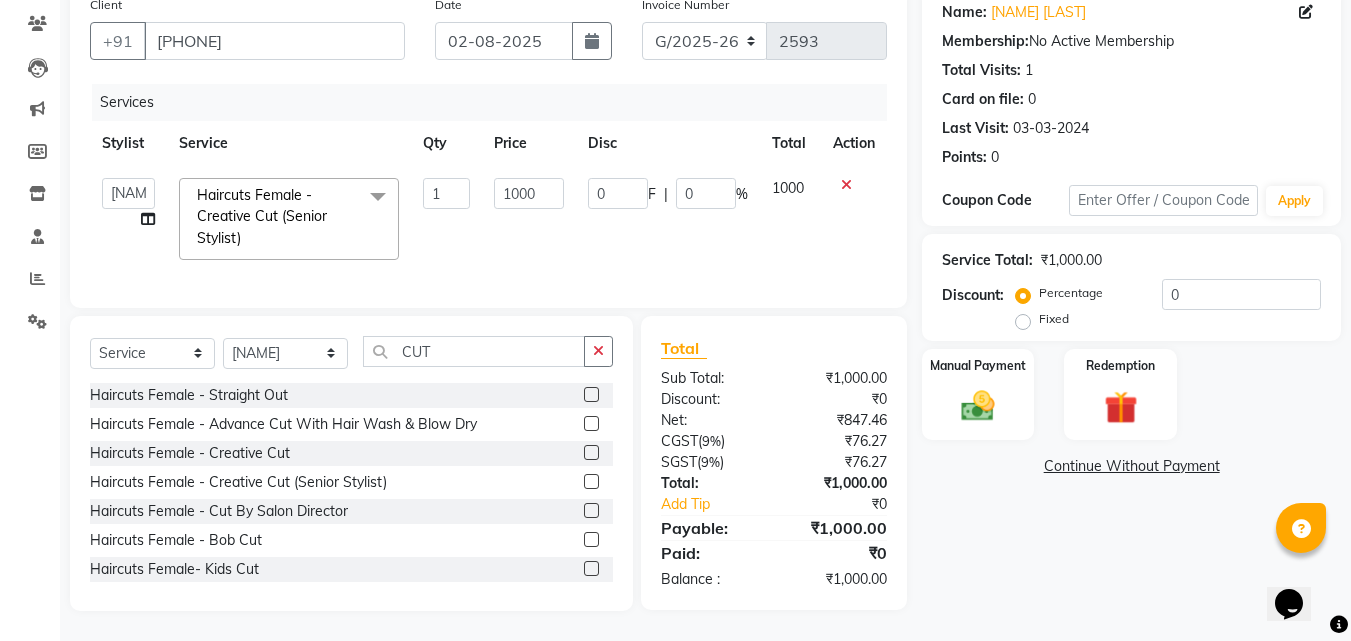 scroll, scrollTop: 179, scrollLeft: 0, axis: vertical 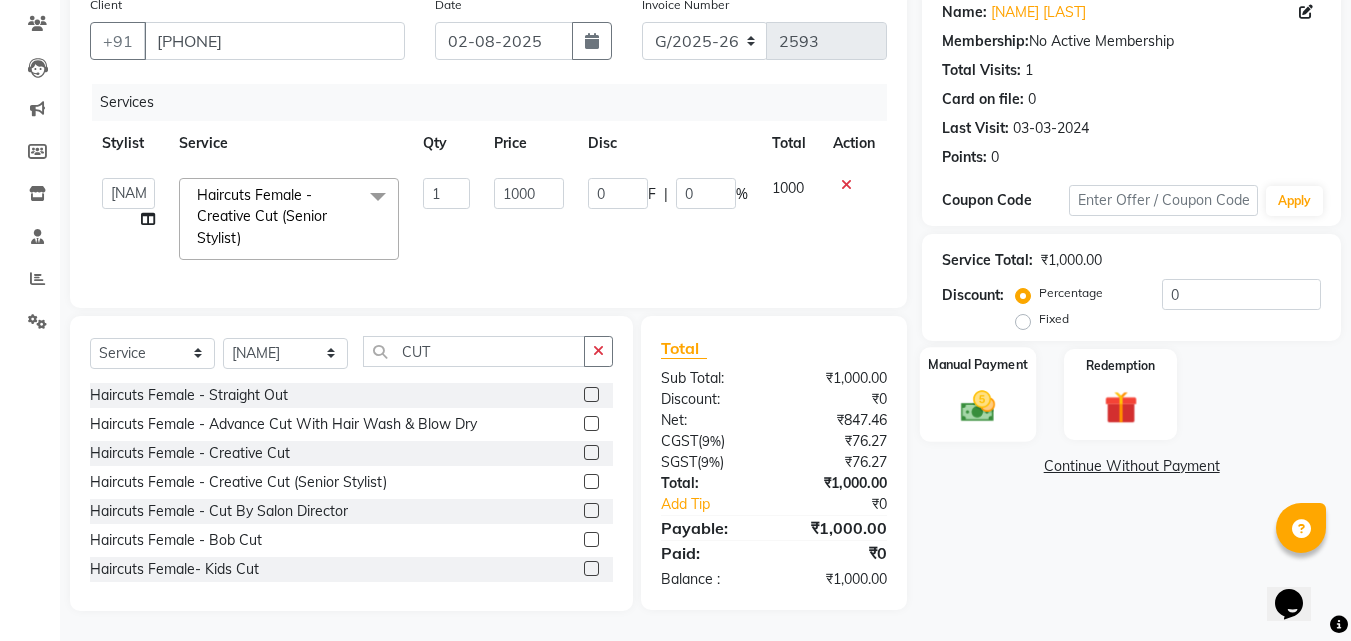 click 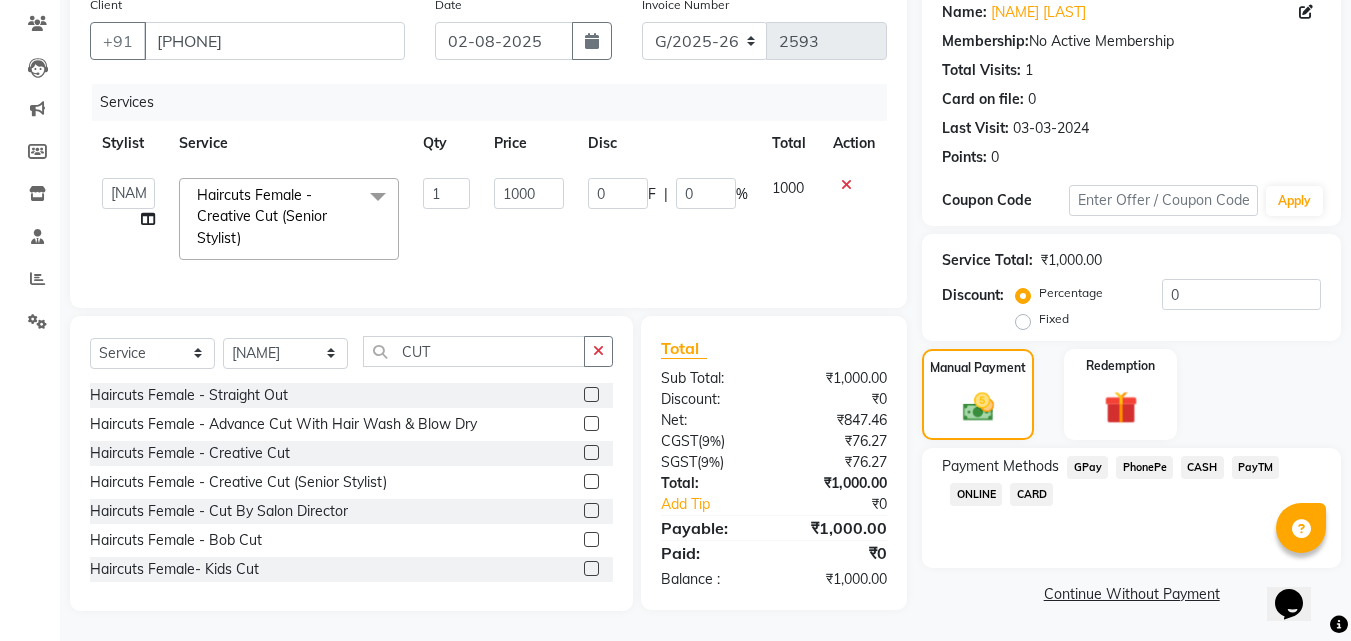 click on "PhonePe" 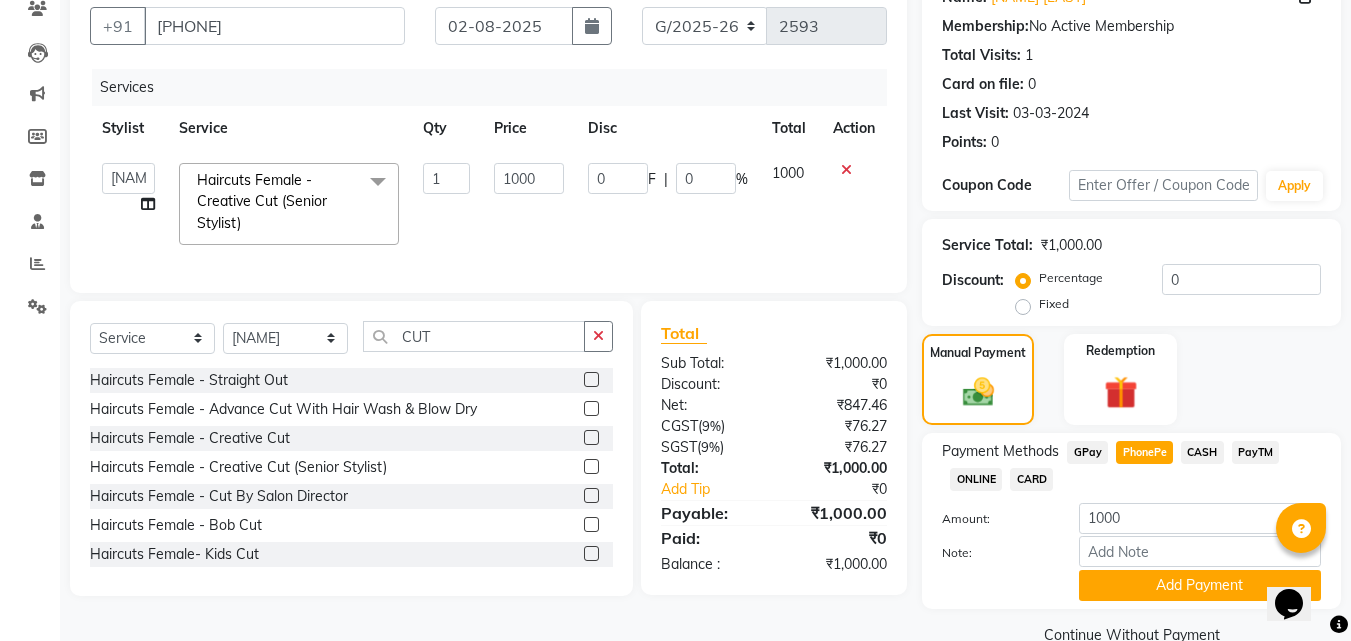 click on "CARD" 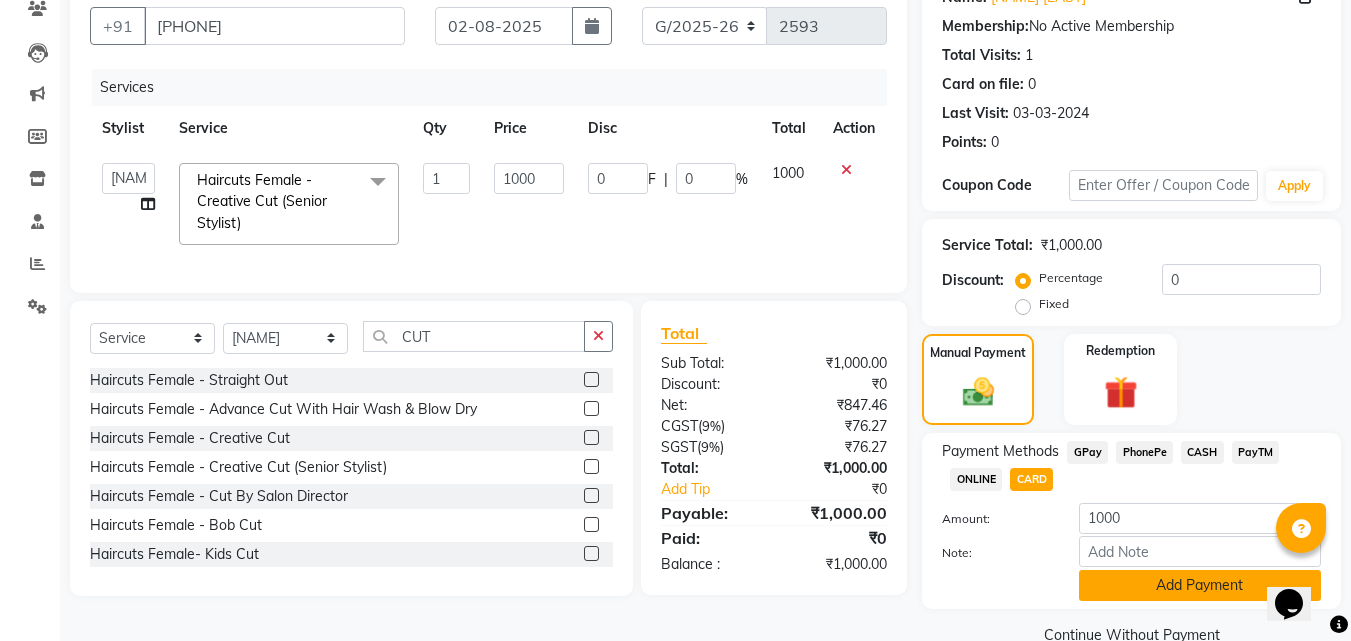 click on "Add Payment" 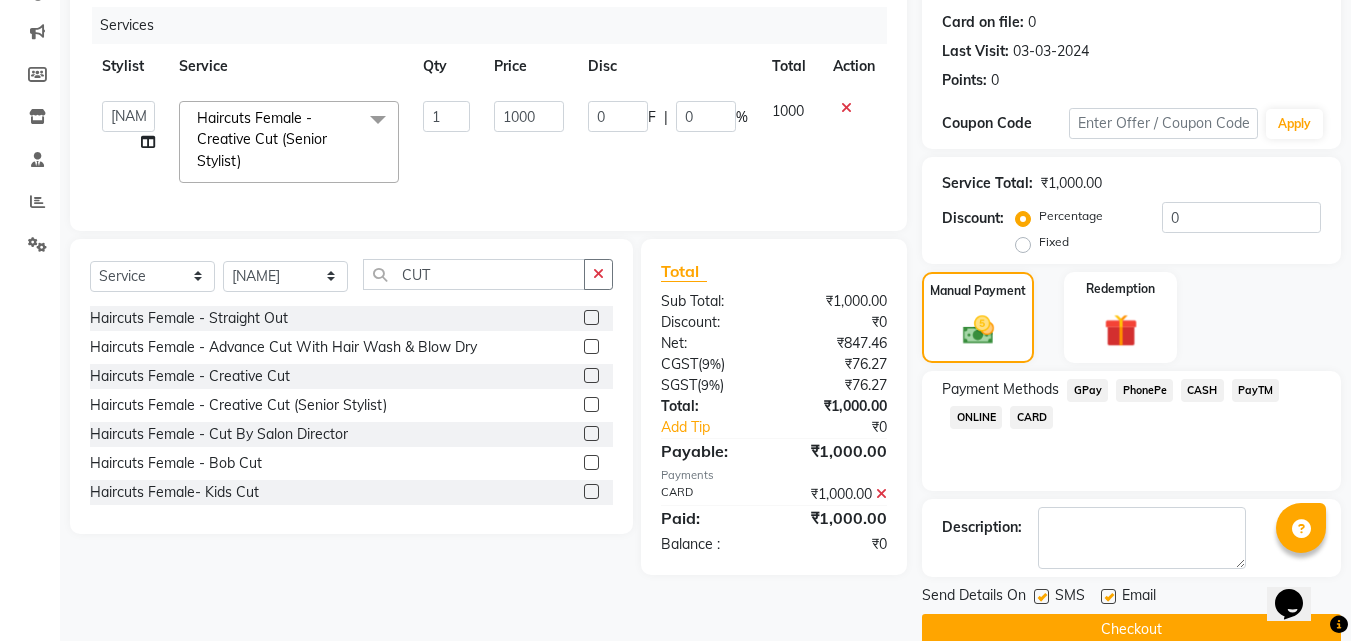 scroll, scrollTop: 275, scrollLeft: 0, axis: vertical 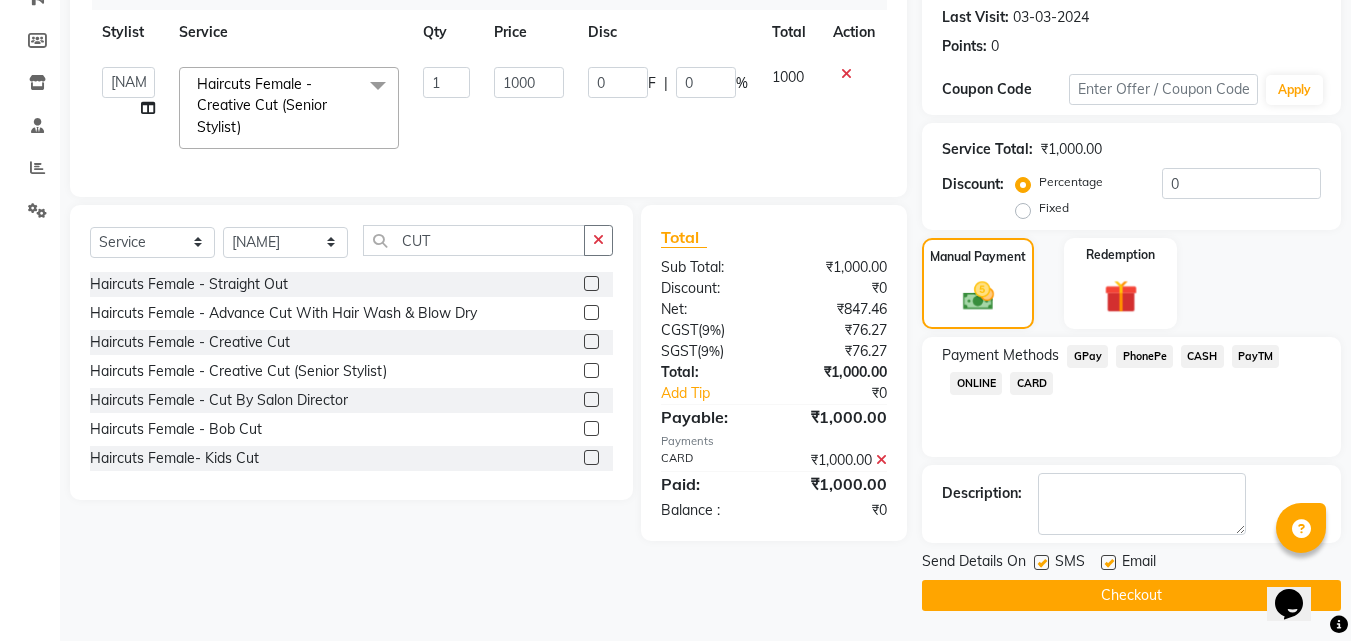 click 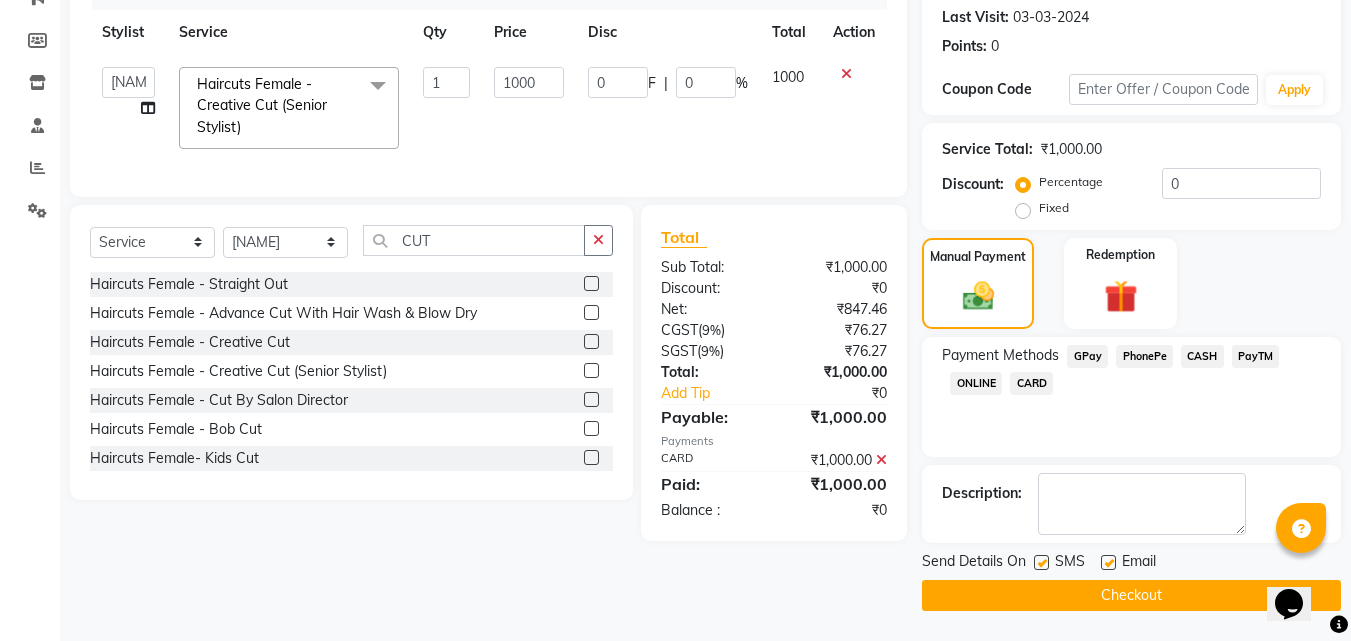 click at bounding box center [1040, 563] 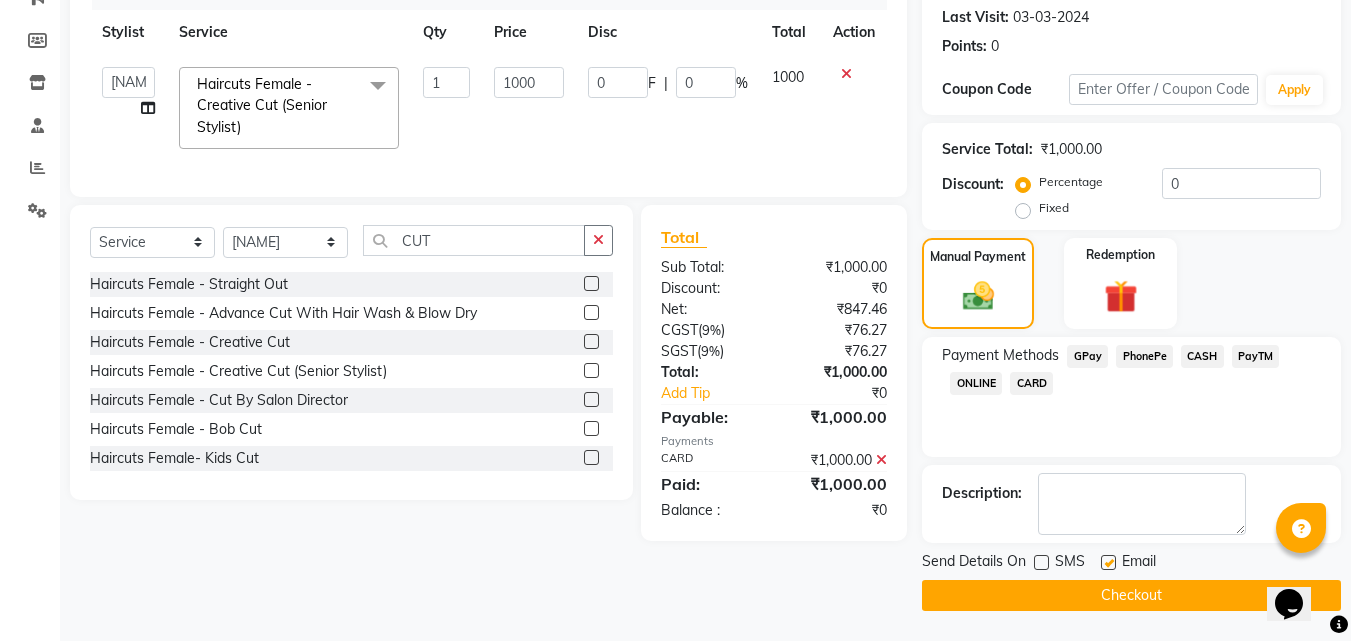 click on "Checkout" 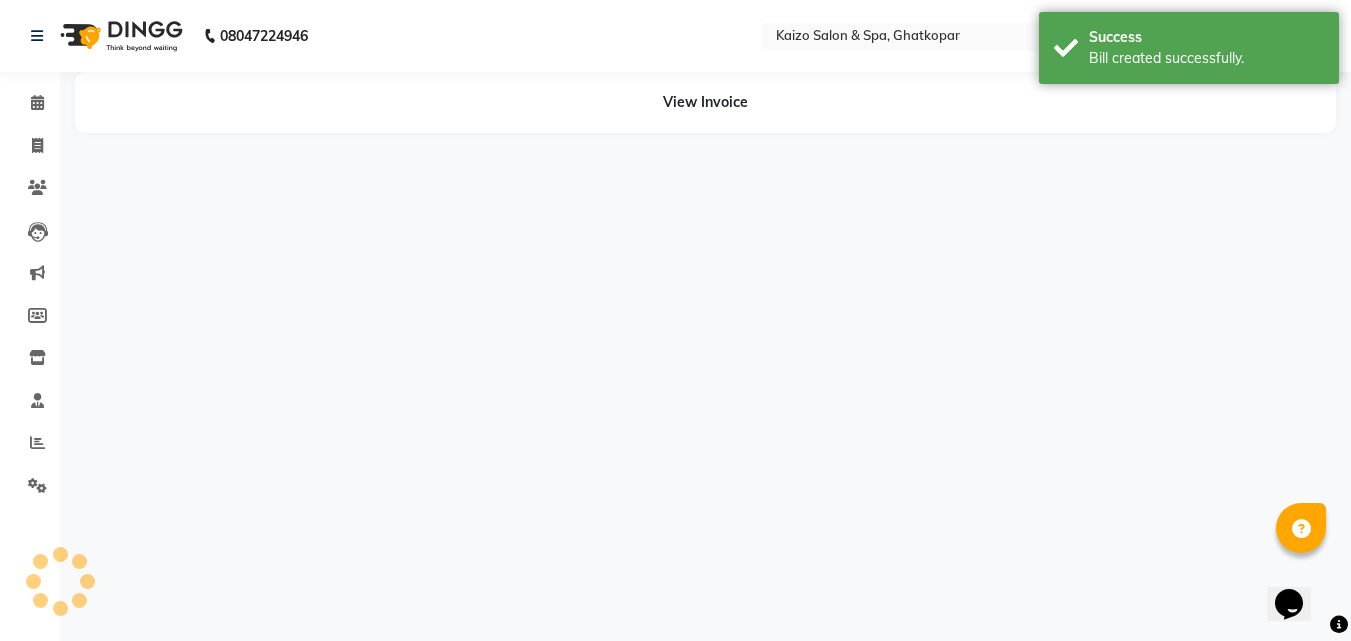 scroll, scrollTop: 0, scrollLeft: 0, axis: both 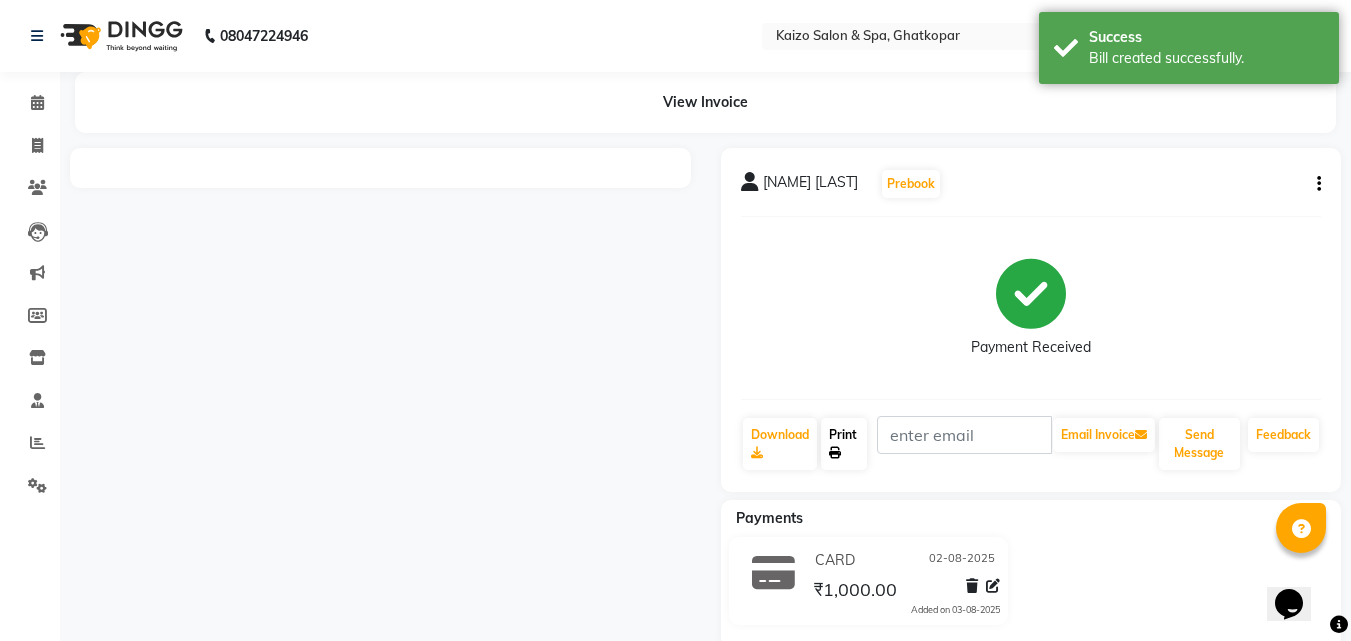 click on "Print" 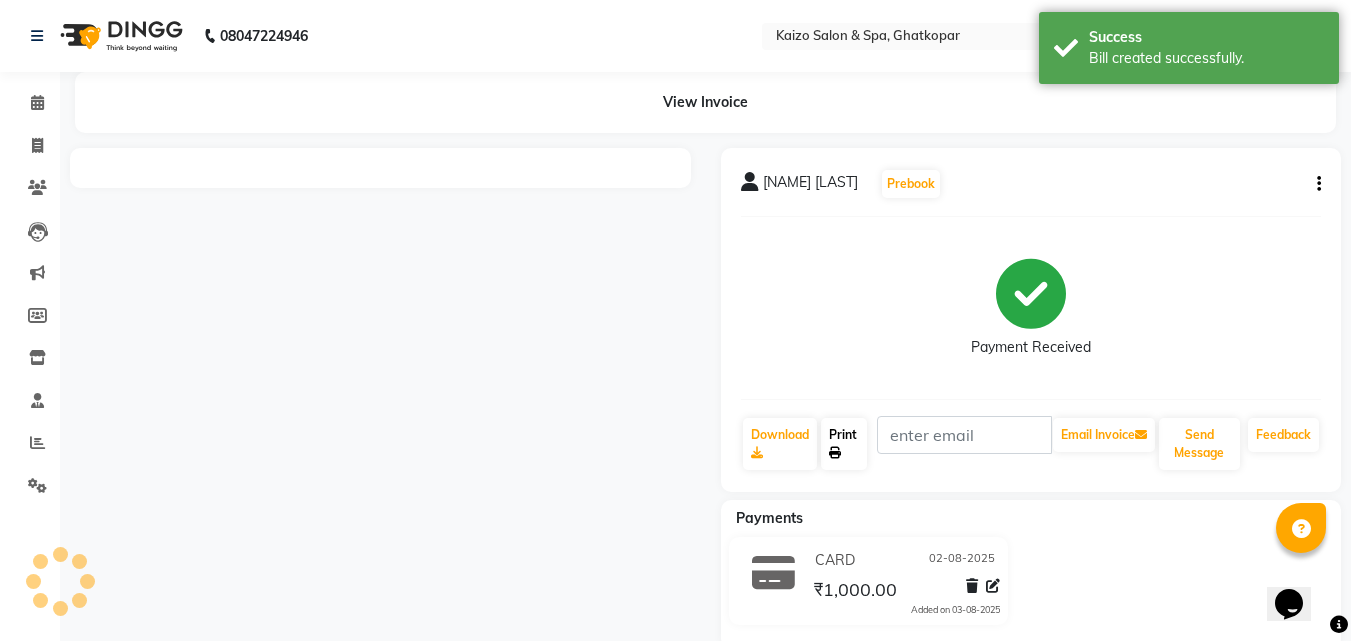 click on "Print" 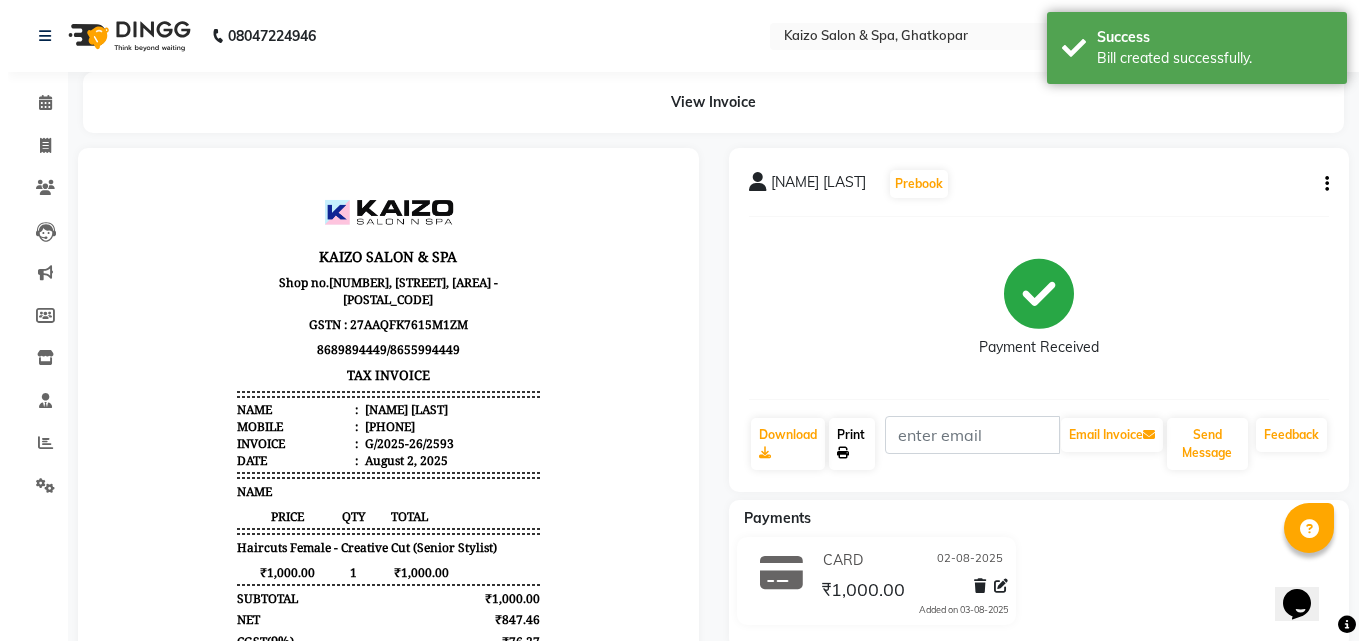 scroll, scrollTop: 0, scrollLeft: 0, axis: both 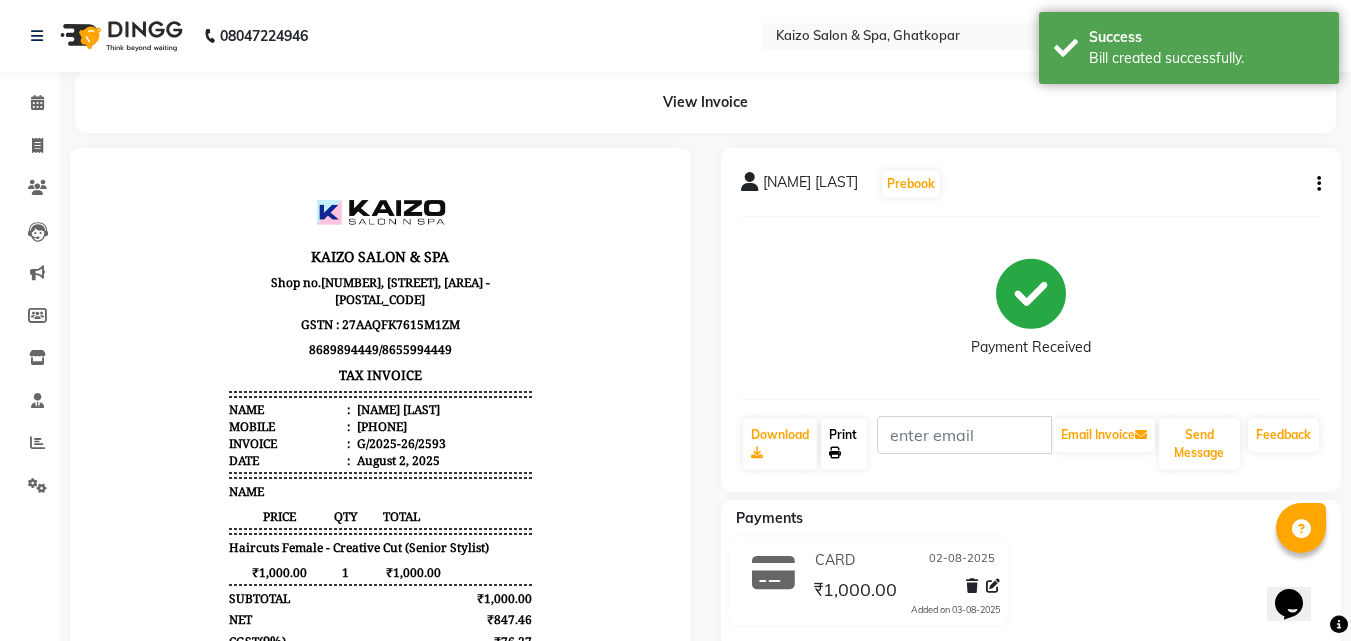 click on "Print" 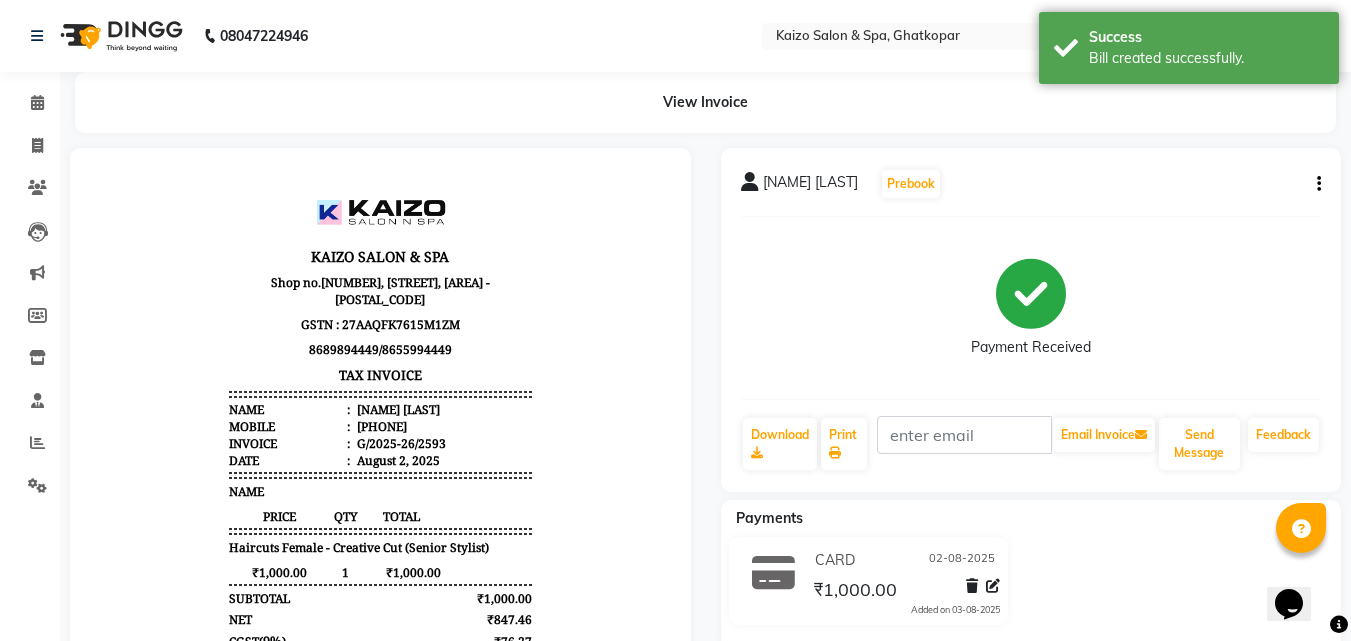select on "service" 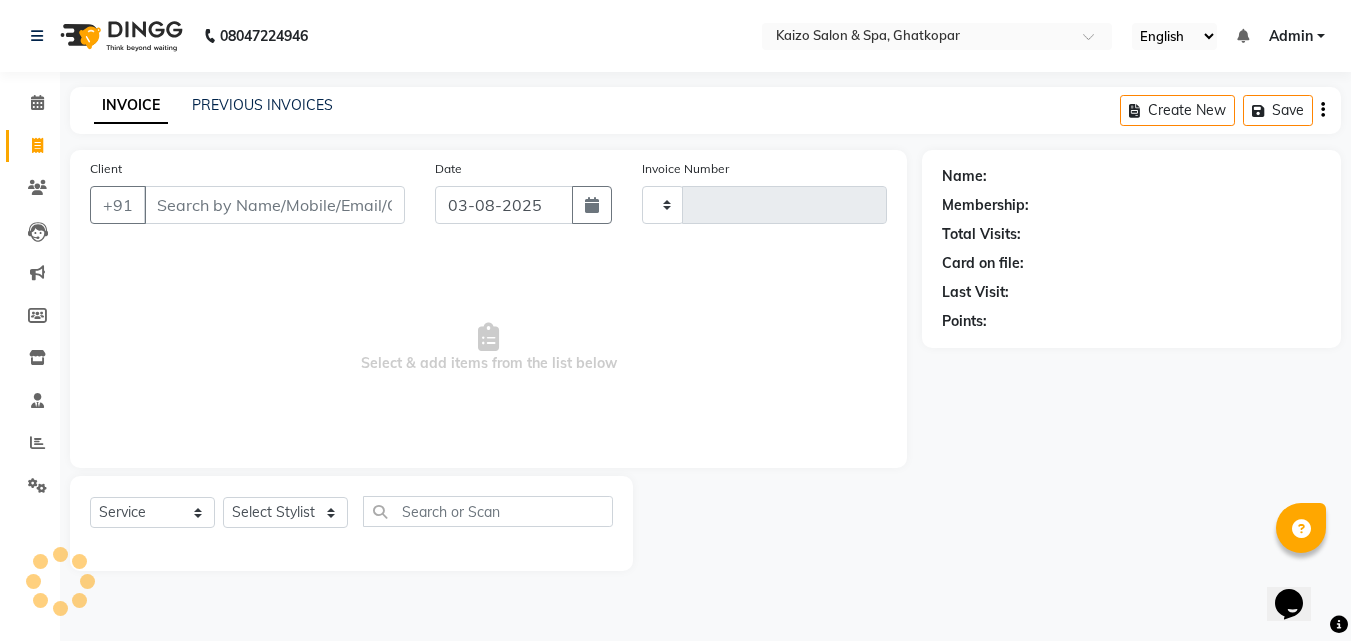 type on "2594" 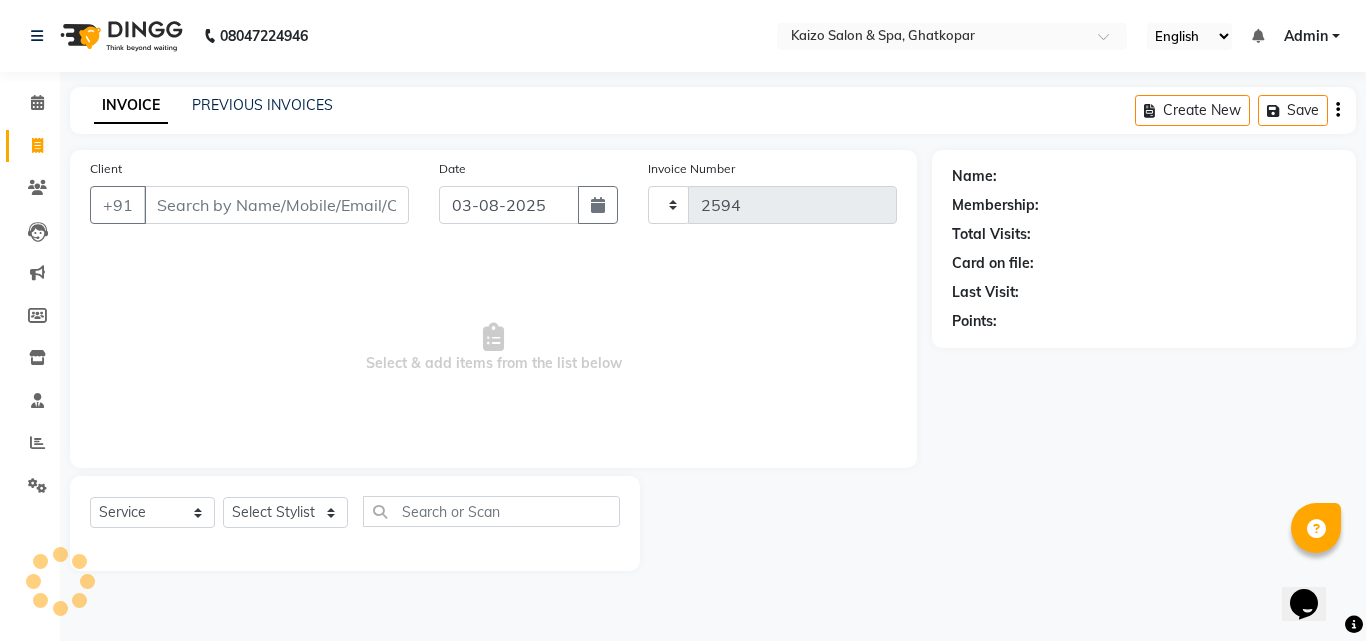 select on "3500" 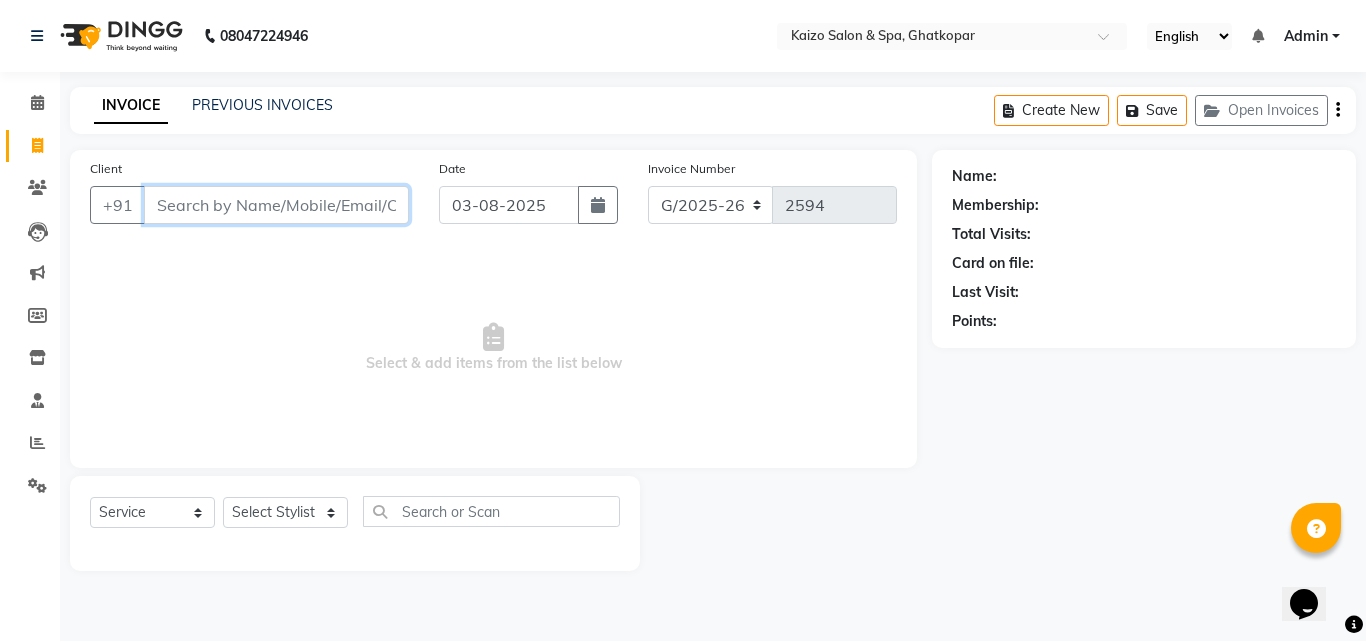 paste on "[PHONE] TANVI" 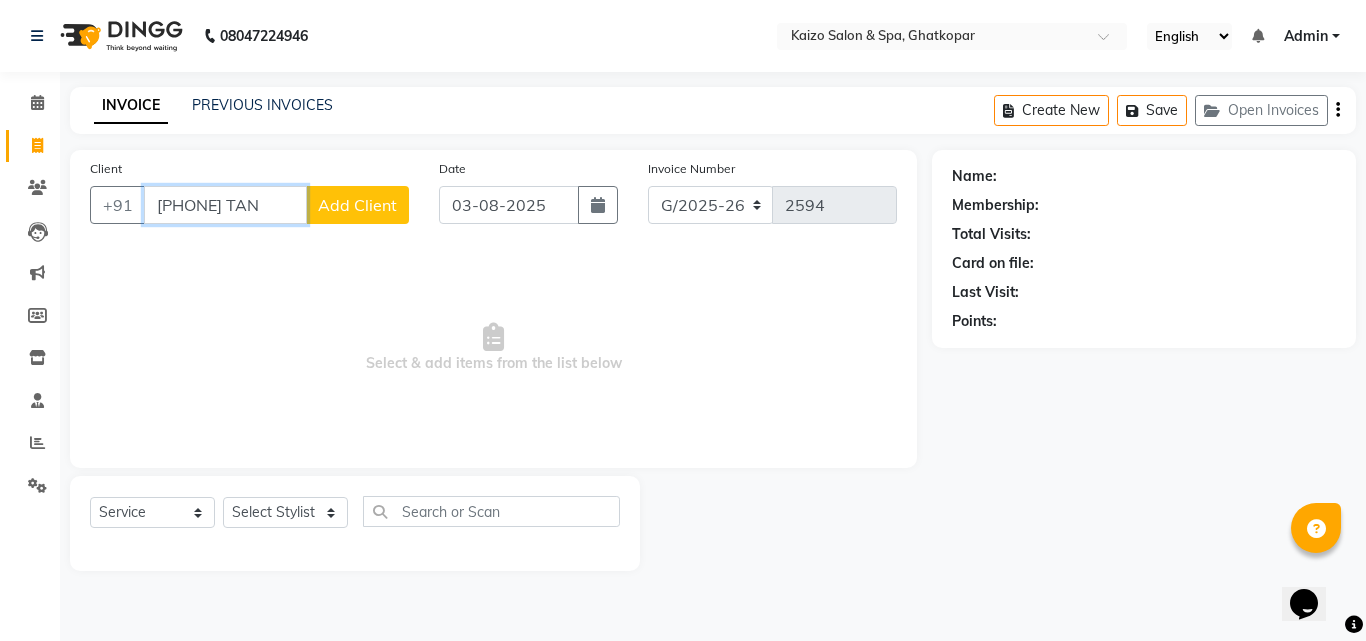 scroll, scrollTop: 0, scrollLeft: 0, axis: both 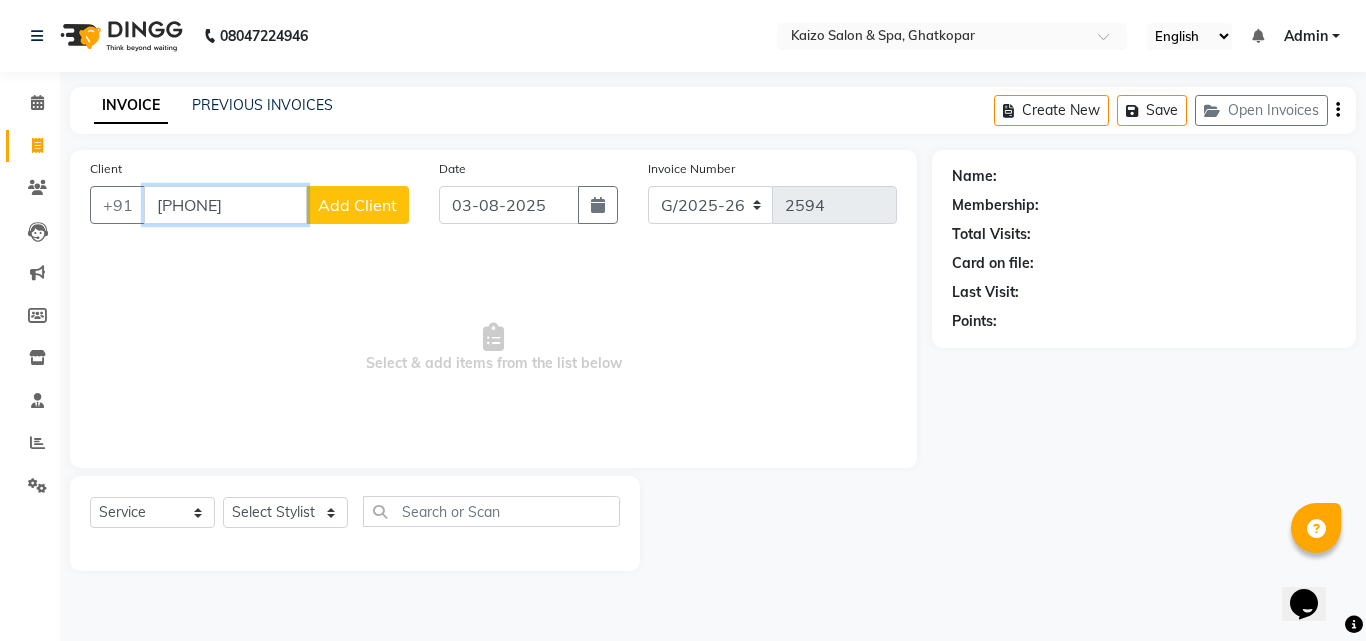 type on "[PHONE]" 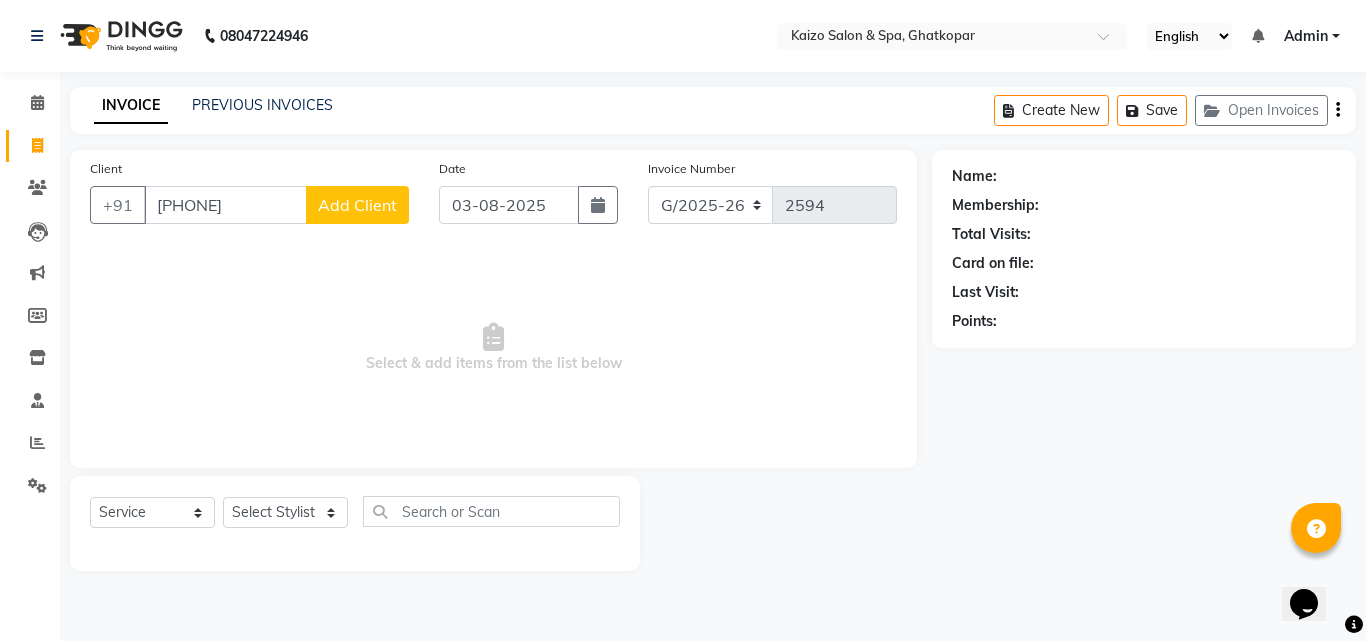 click on "Client [PHONE] Add Client" 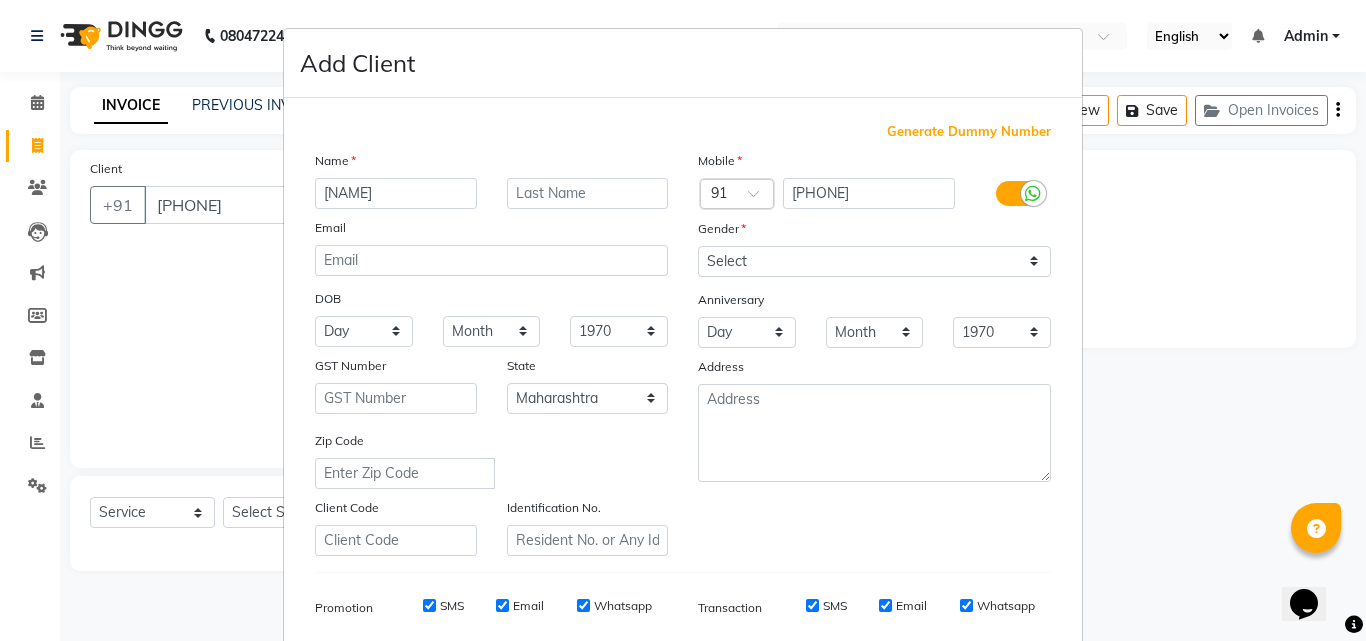 type on "[NAME]" 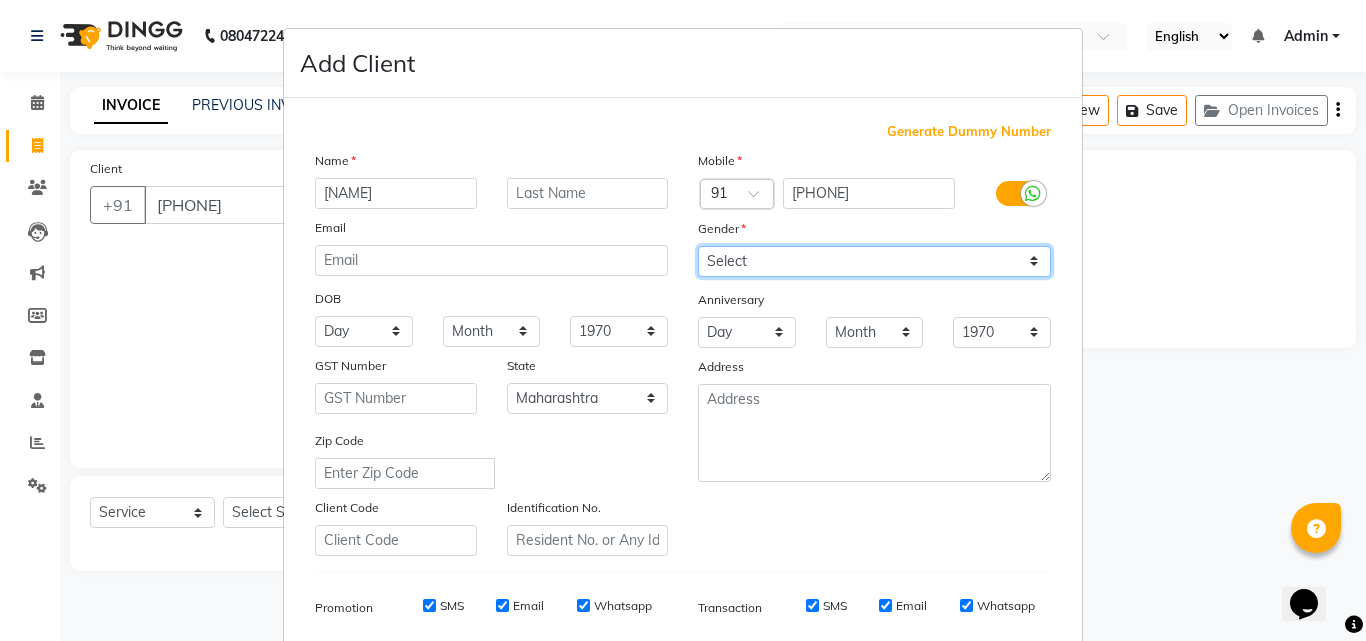 click on "Select Male Female Other Prefer Not To Say" at bounding box center [874, 261] 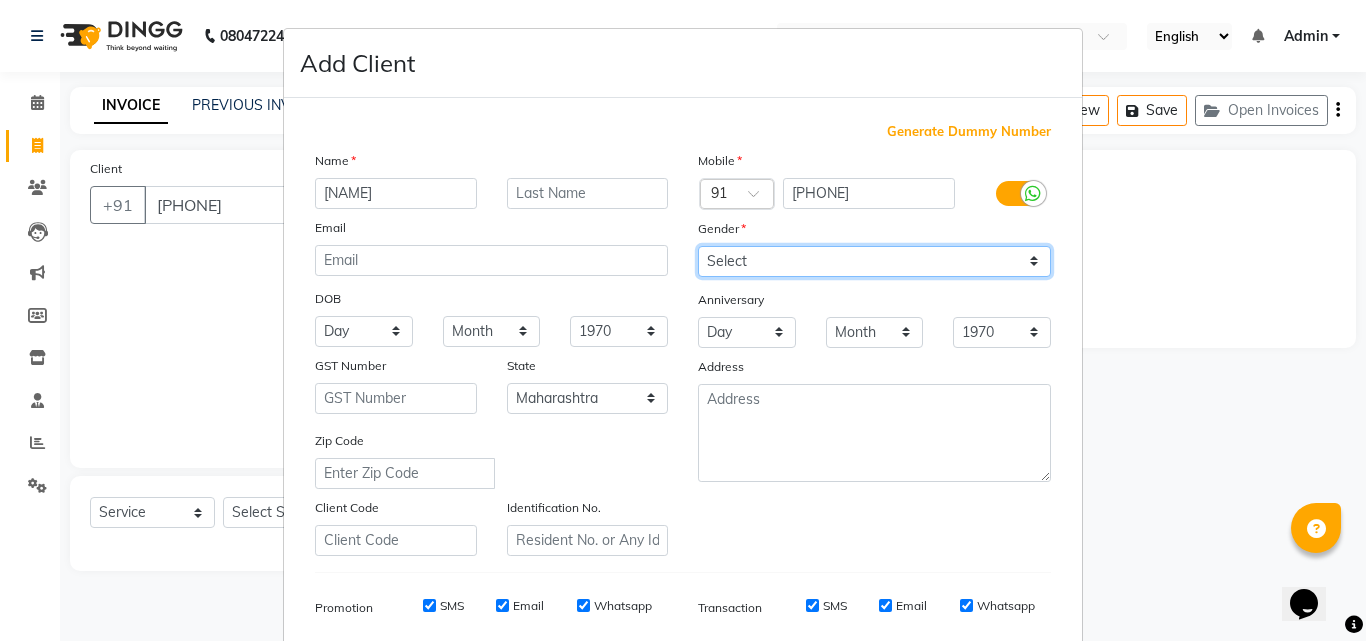 select on "female" 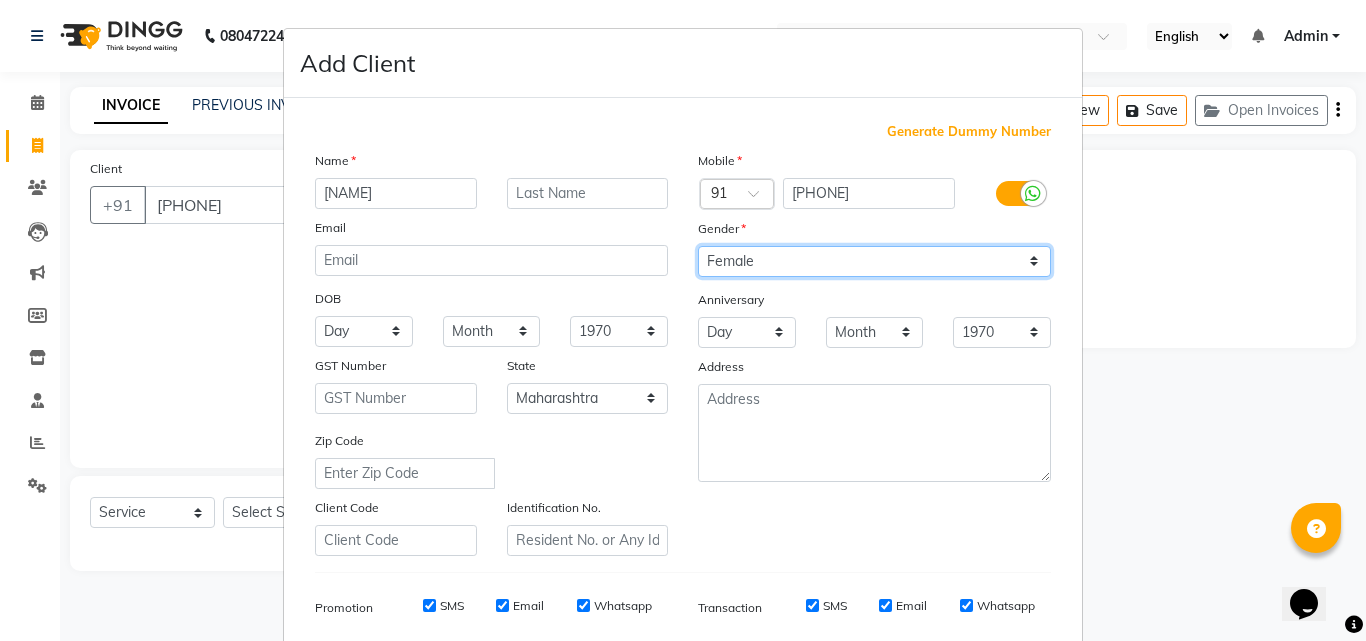 click on "Select Male Female Other Prefer Not To Say" at bounding box center (874, 261) 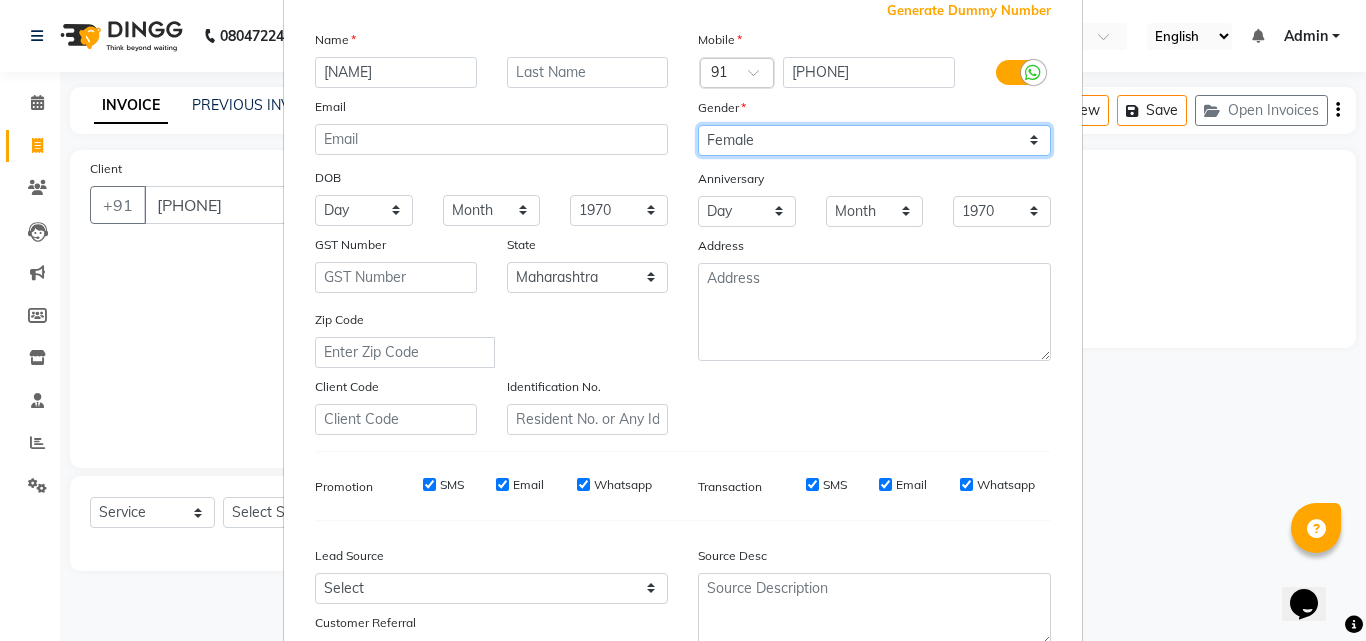 scroll, scrollTop: 282, scrollLeft: 0, axis: vertical 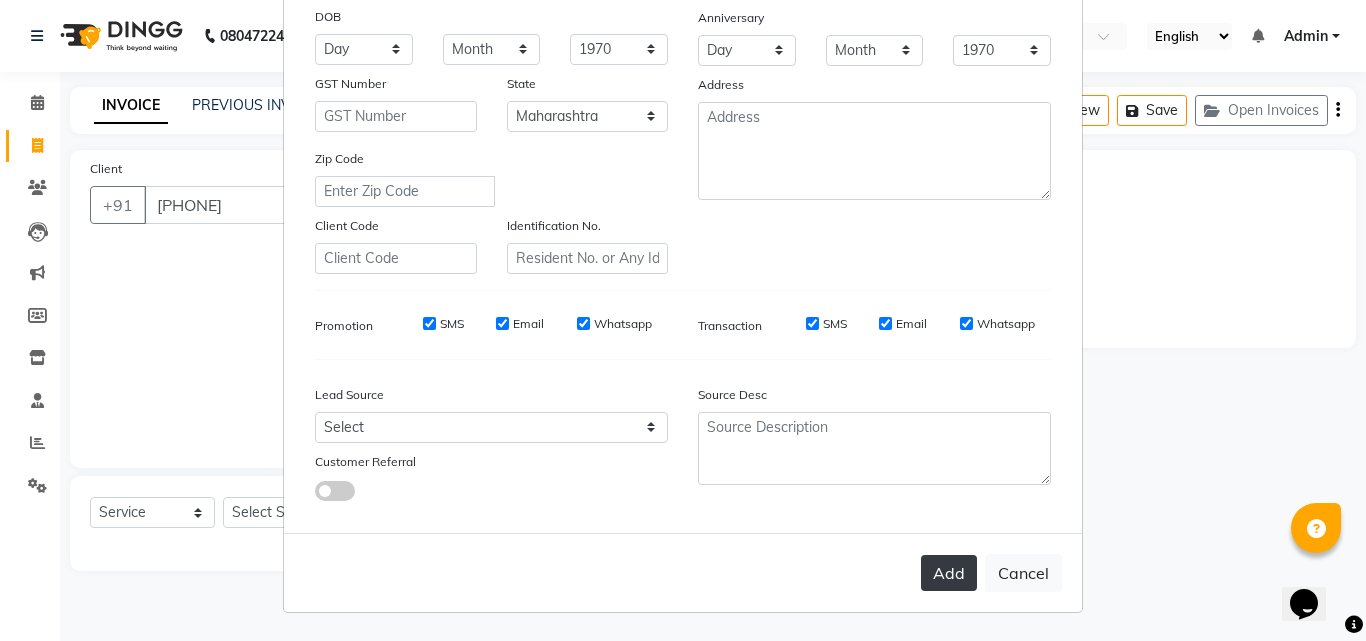 click on "Add" at bounding box center [949, 573] 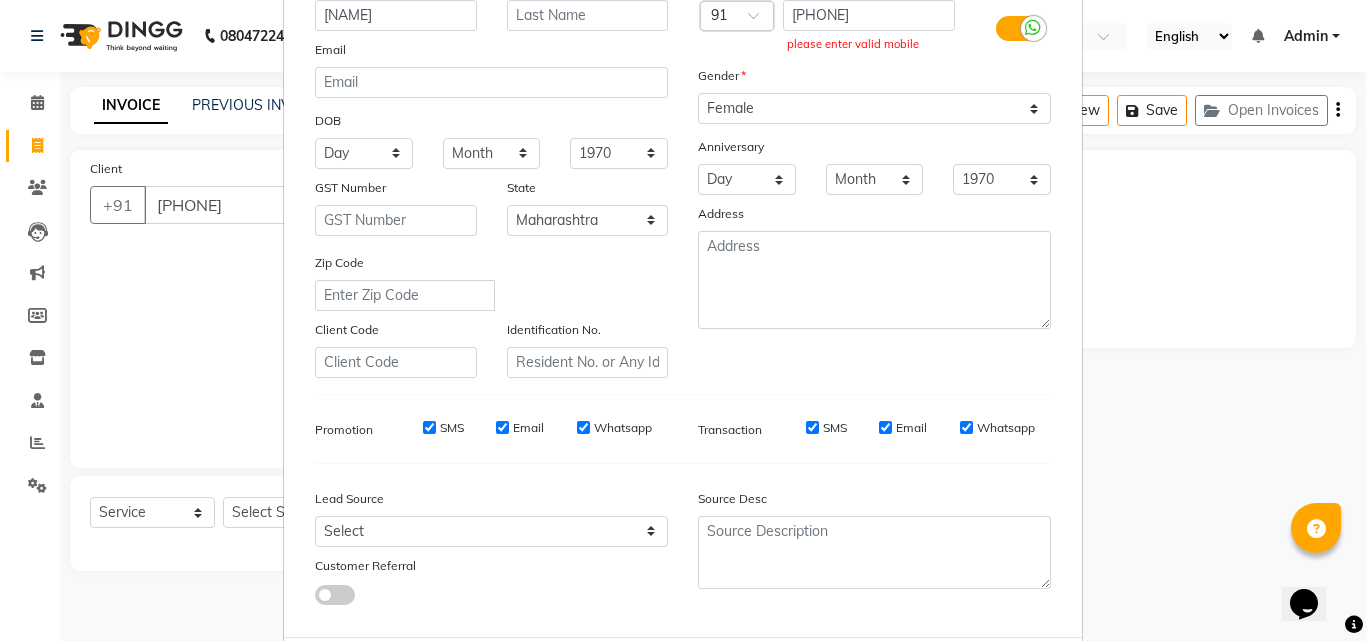 scroll, scrollTop: 82, scrollLeft: 0, axis: vertical 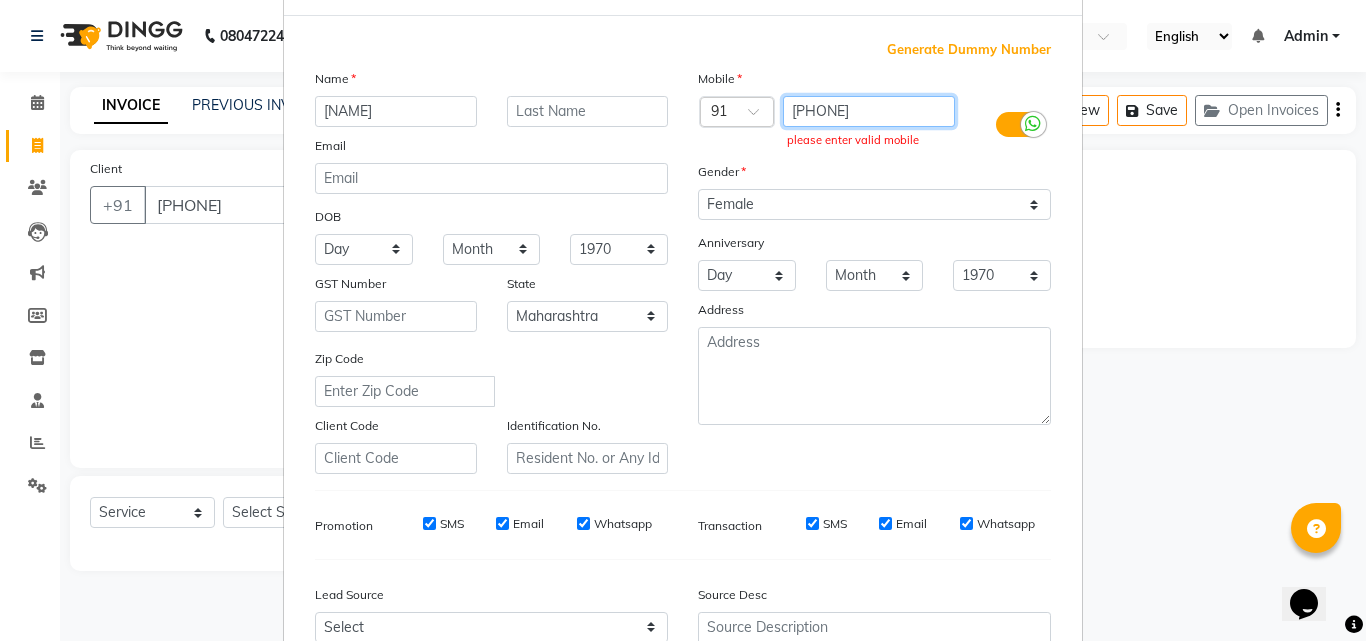 drag, startPoint x: 883, startPoint y: 114, endPoint x: 941, endPoint y: 100, distance: 59.665737 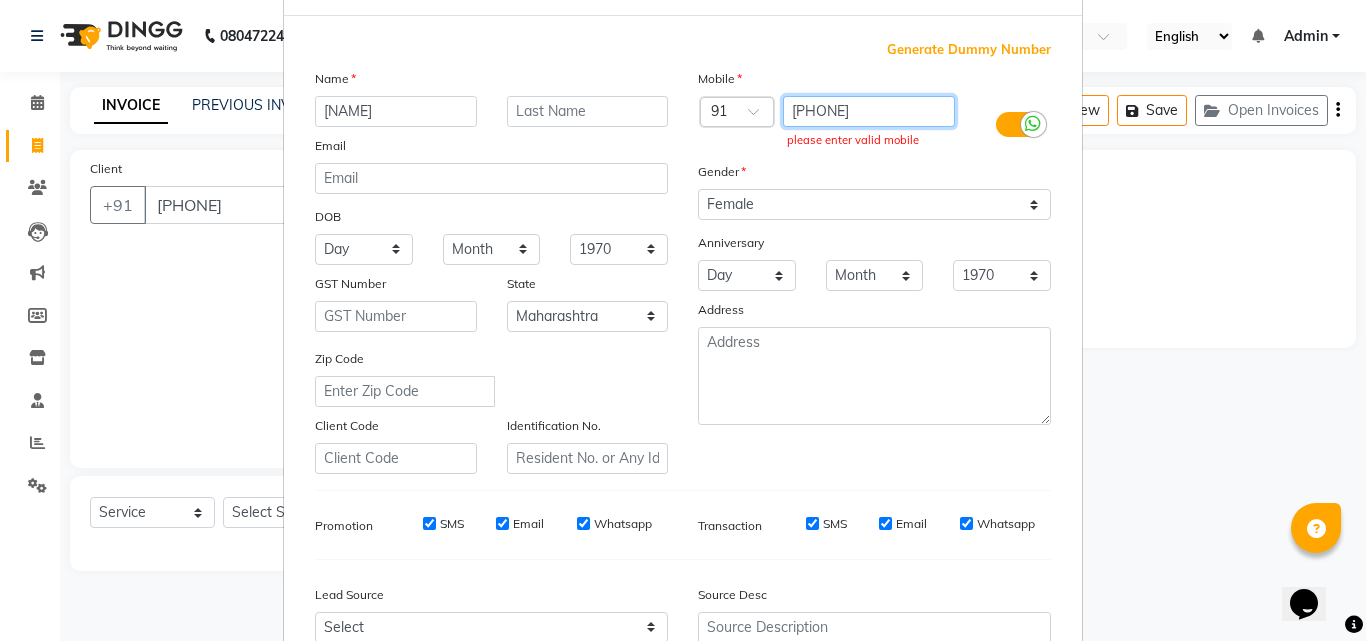 click on "[PHONE]" at bounding box center (869, 111) 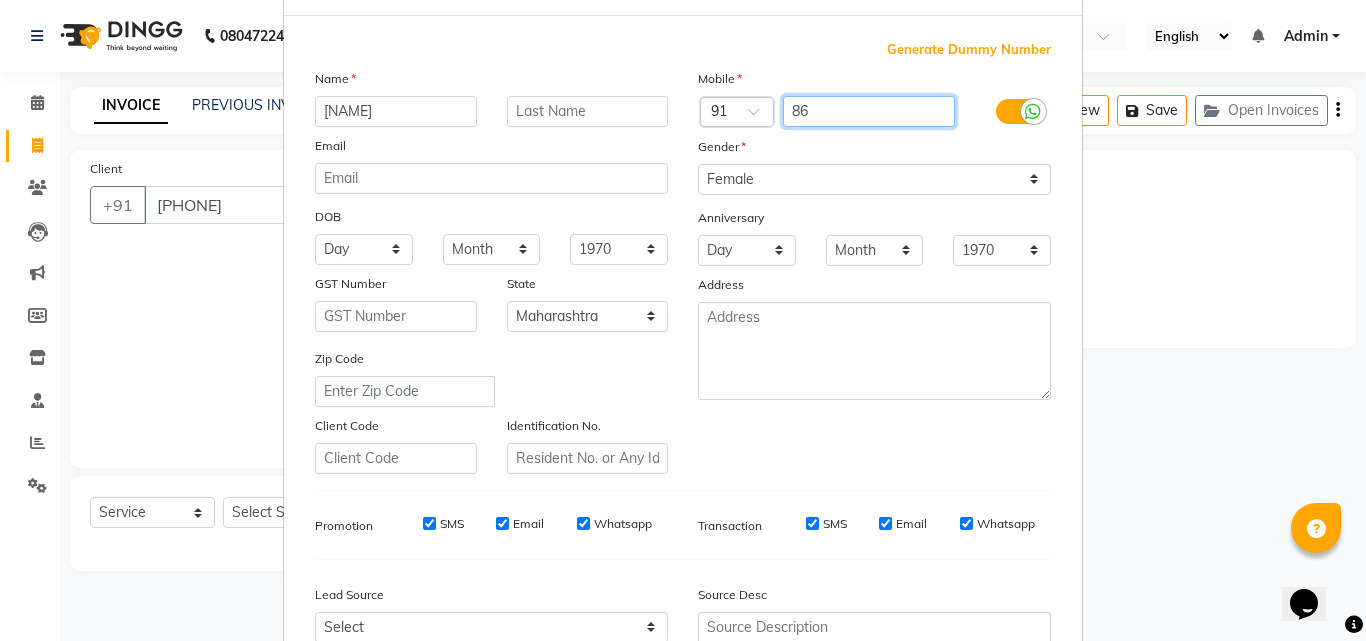 type on "8" 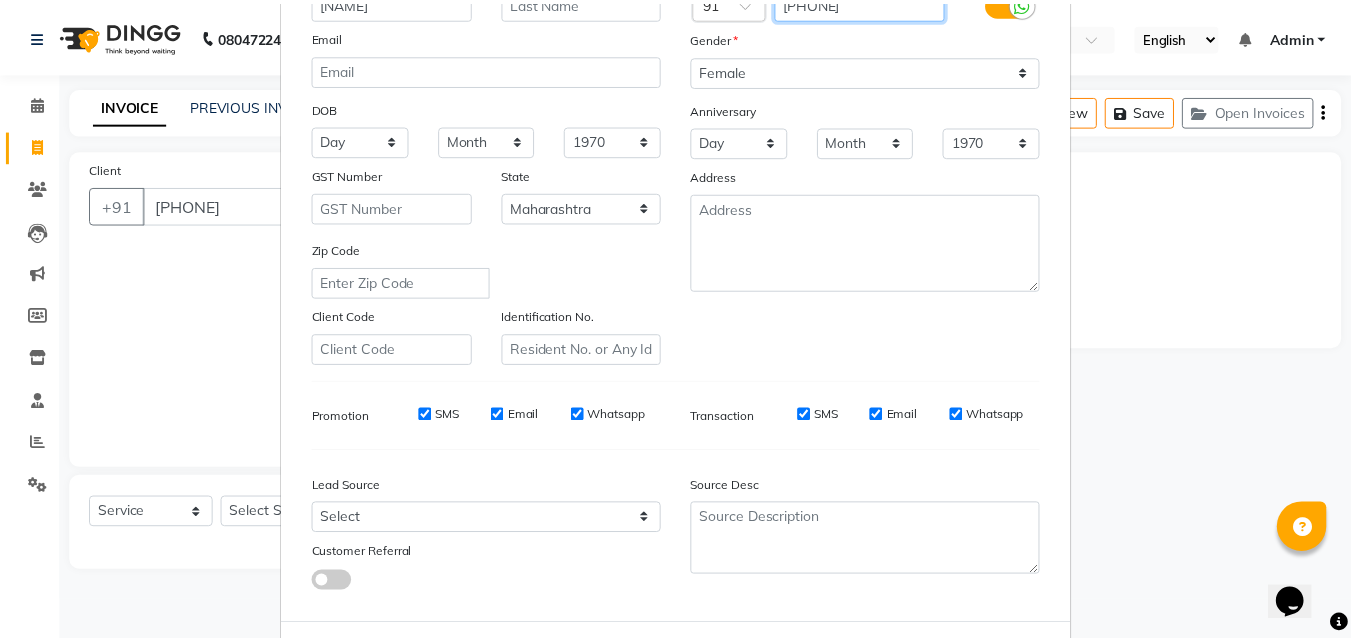 scroll, scrollTop: 282, scrollLeft: 0, axis: vertical 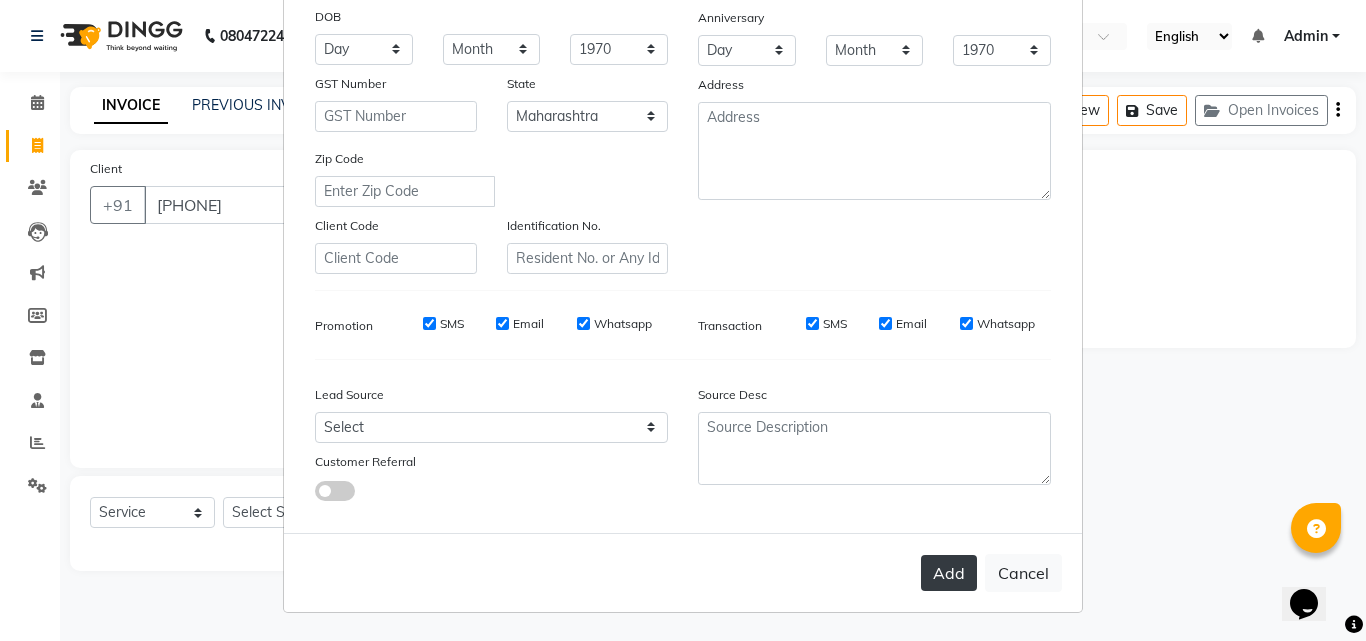 type on "[PHONE]" 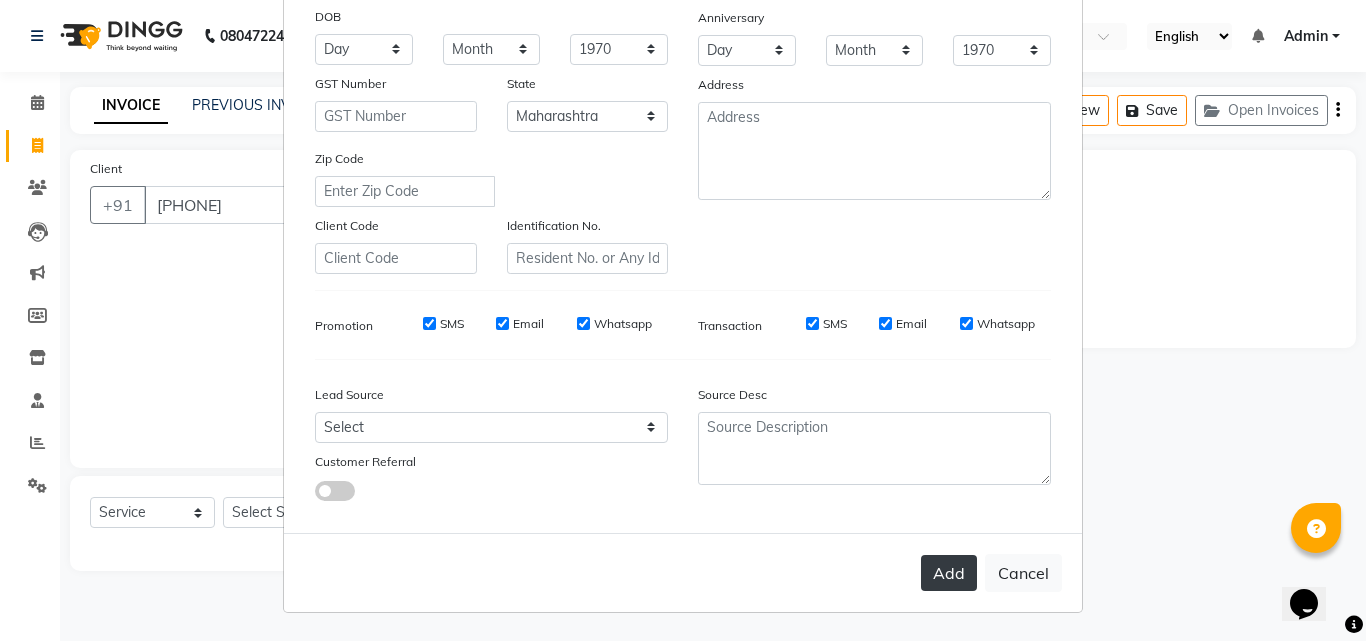 click on "Add" at bounding box center [949, 573] 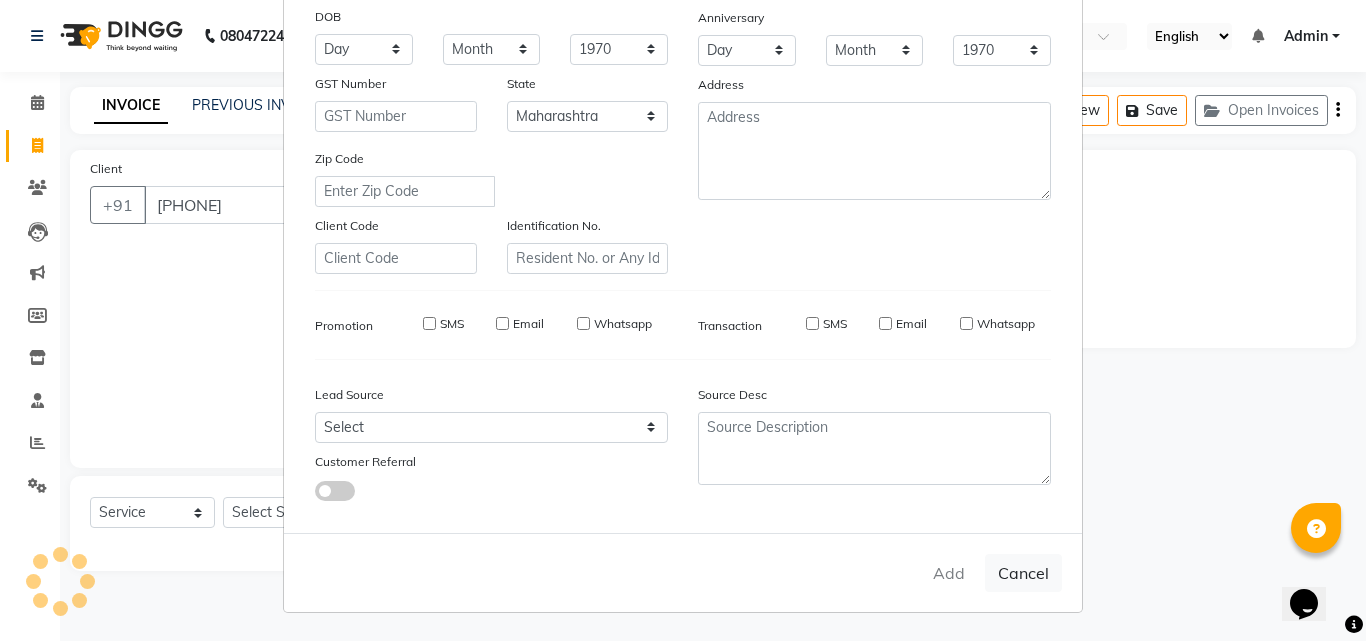 type on "[PHONE]" 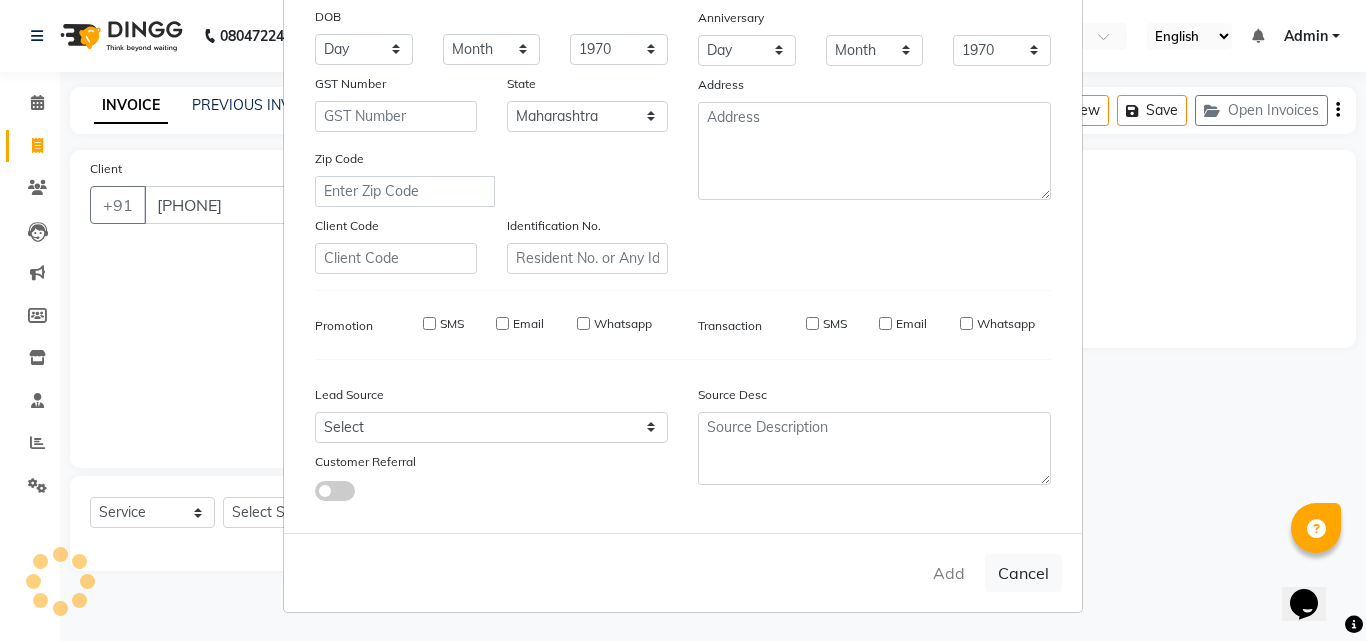type 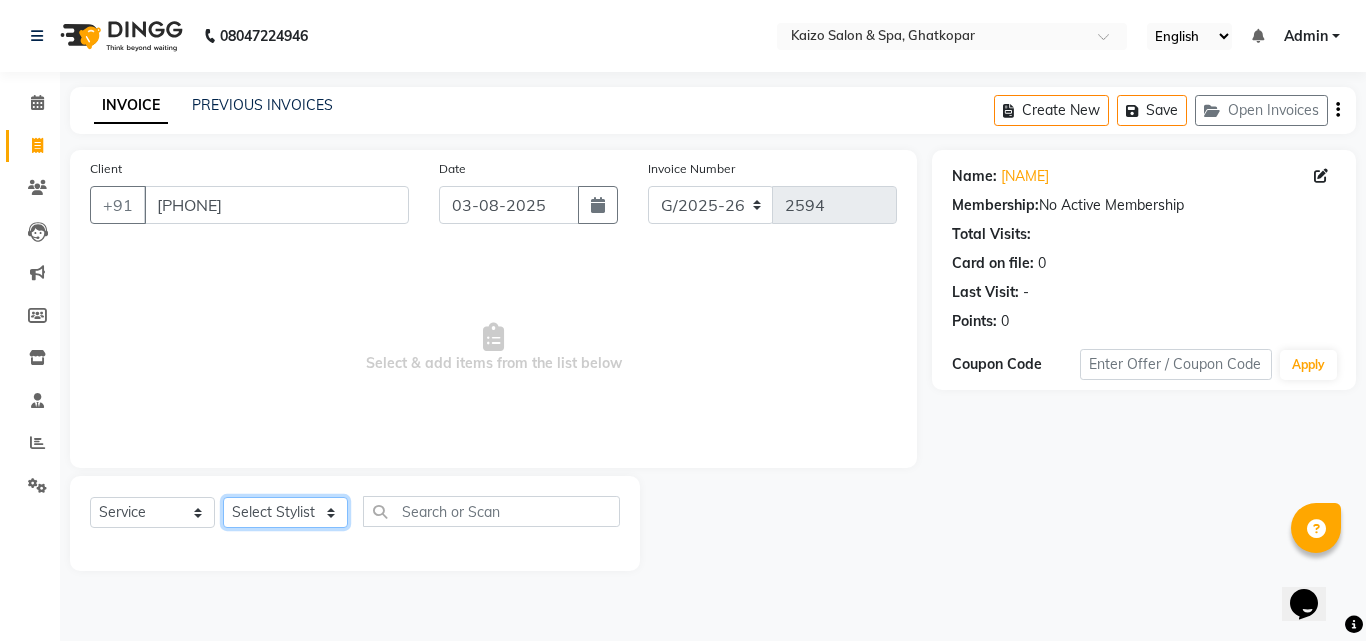 drag, startPoint x: 283, startPoint y: 525, endPoint x: 282, endPoint y: 514, distance: 11.045361 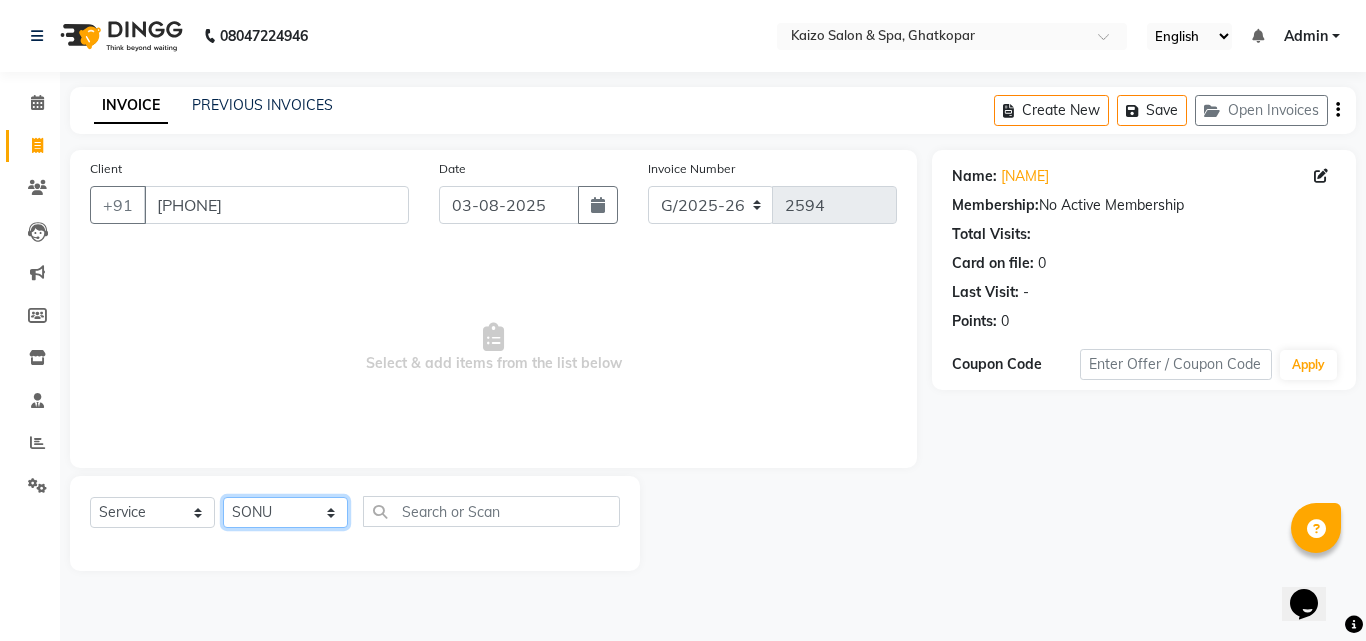 click on "Select Stylist [NAME] [NAME] [NAME] [NAME] [NAME] [NAME] Front Desk [NAME] [NAME] [NAME] [NAME] [NAME] [NAME] [NAME] [NAME] [NAME] [NAME] [NAME] [NAME] [NAME] [NAME] [NAME] [NAME] [NAME] [NAME]" 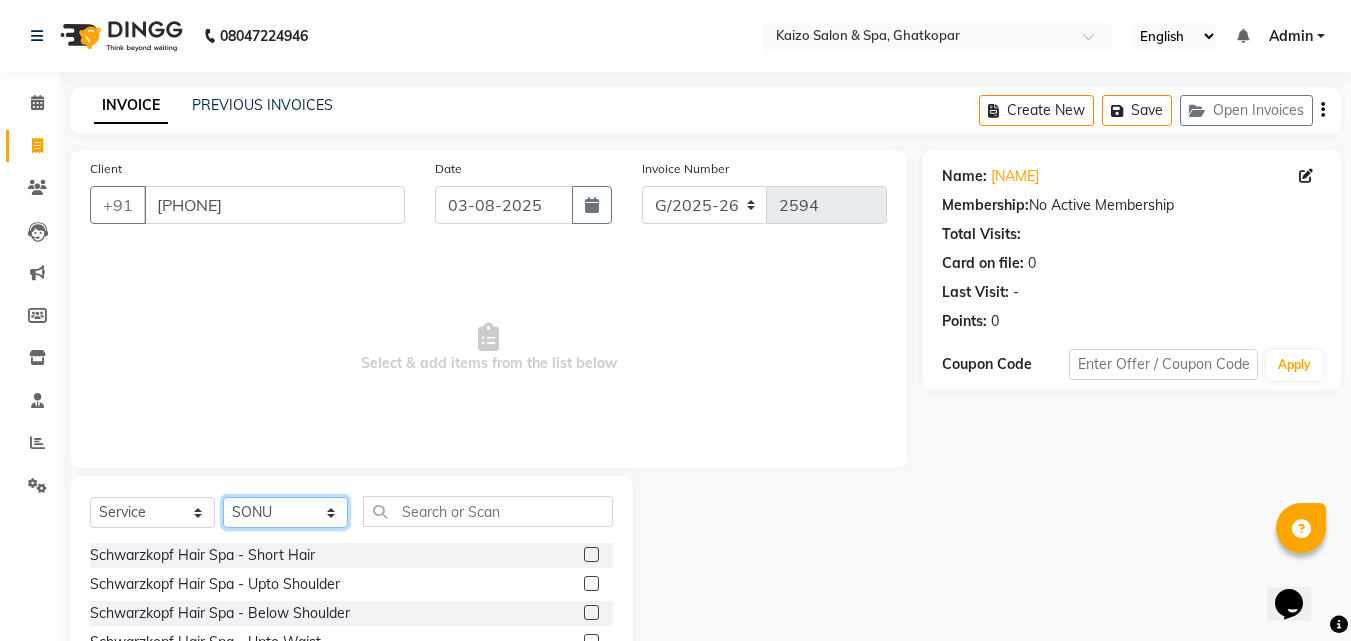 drag, startPoint x: 287, startPoint y: 513, endPoint x: 289, endPoint y: 502, distance: 11.18034 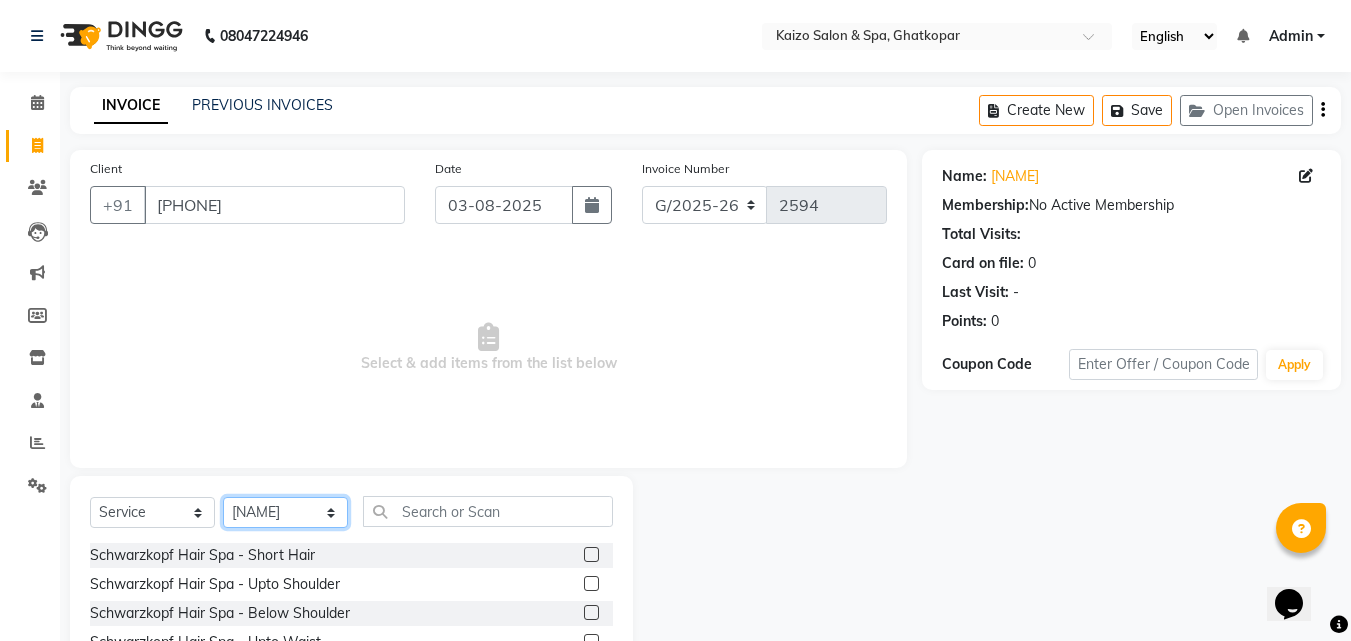 click on "Select Stylist [NAME] [NAME] [NAME] [NAME] [NAME] [NAME] Front Desk [NAME] [NAME] [NAME] [NAME] [NAME] [NAME] [NAME] [NAME] [NAME] [NAME] [NAME] [NAME] [NAME] [NAME] [NAME] [NAME] [NAME] [NAME]" 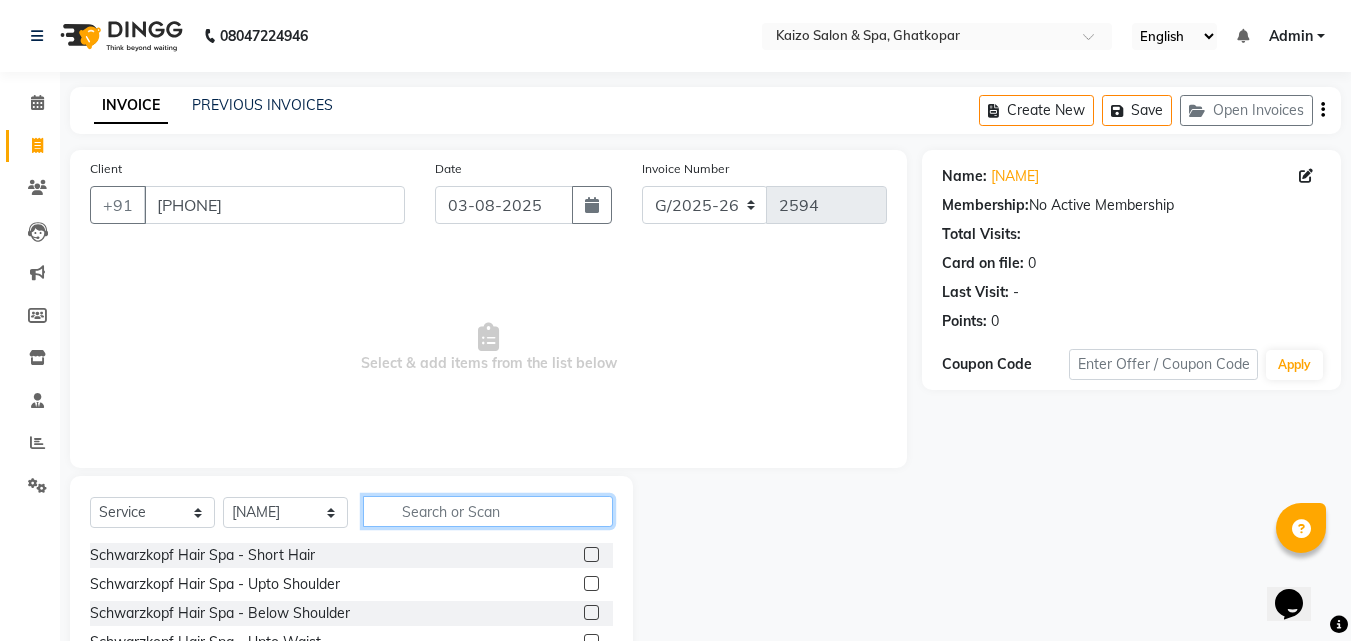 drag, startPoint x: 425, startPoint y: 509, endPoint x: 425, endPoint y: 527, distance: 18 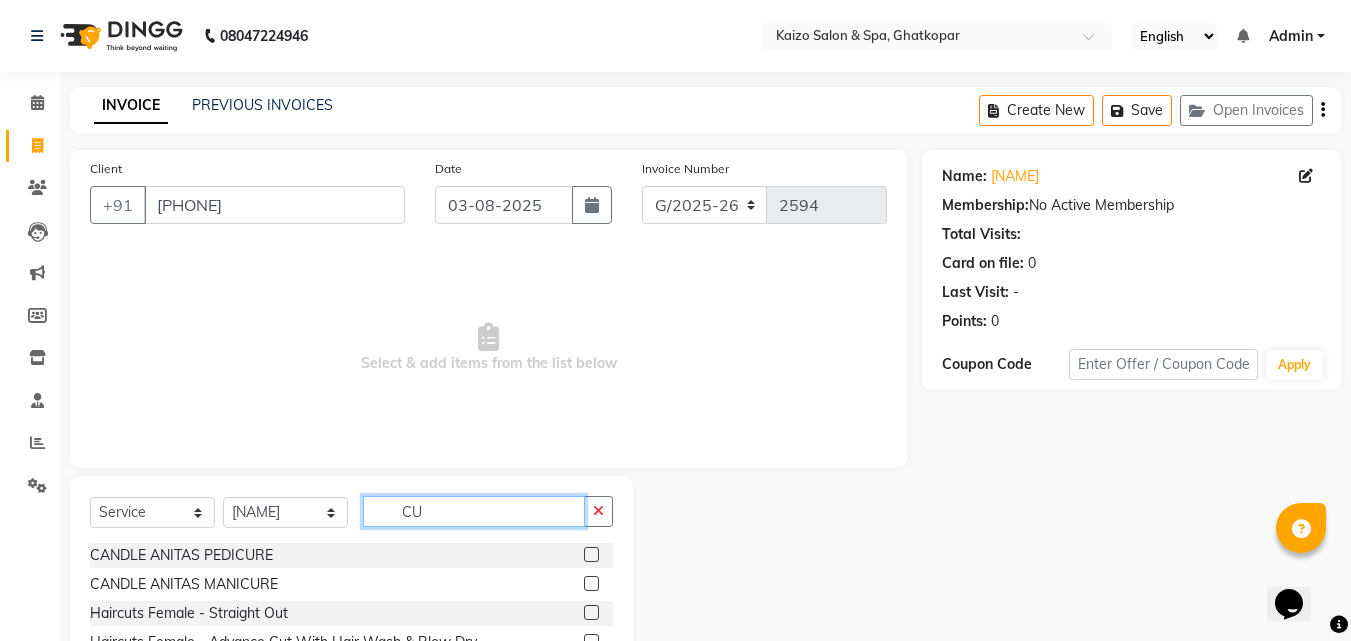 type on "C" 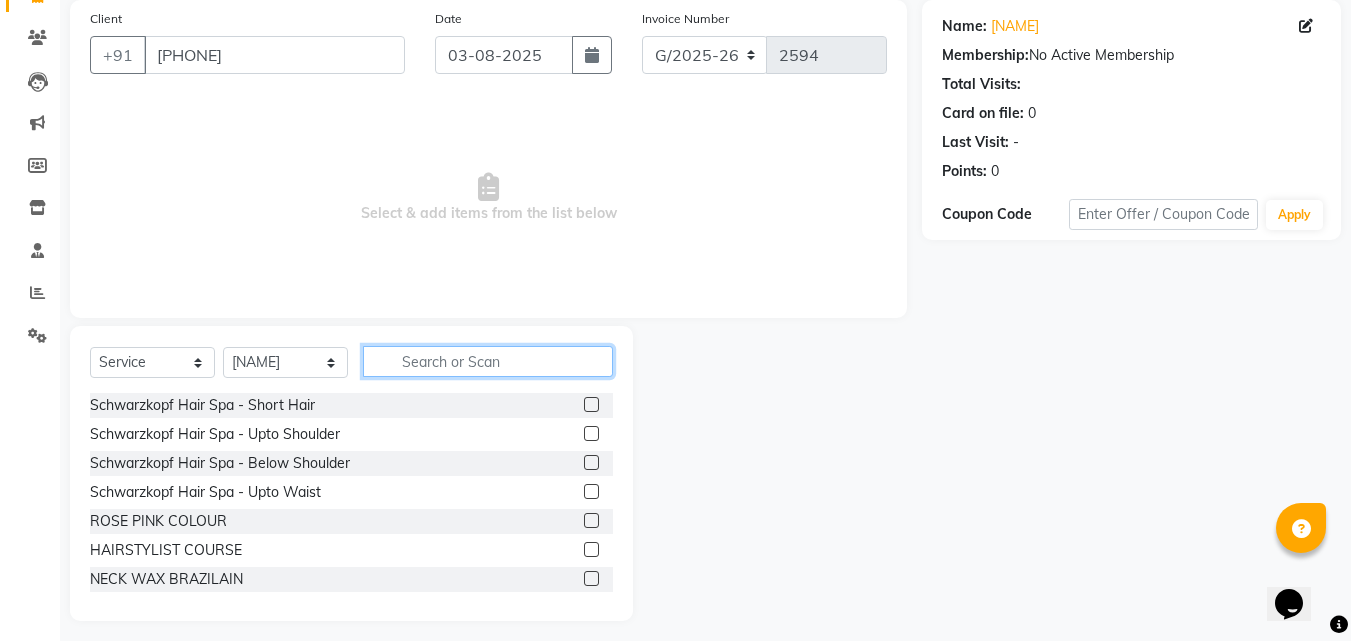 scroll, scrollTop: 160, scrollLeft: 0, axis: vertical 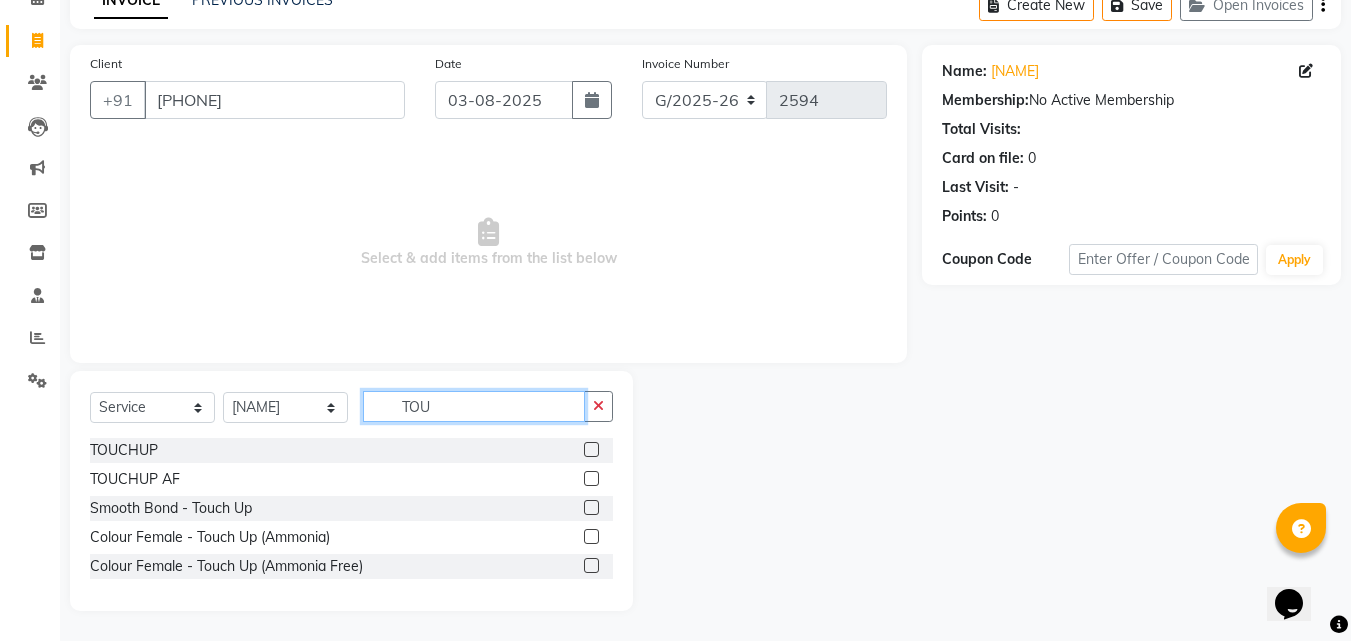 type on "TOU" 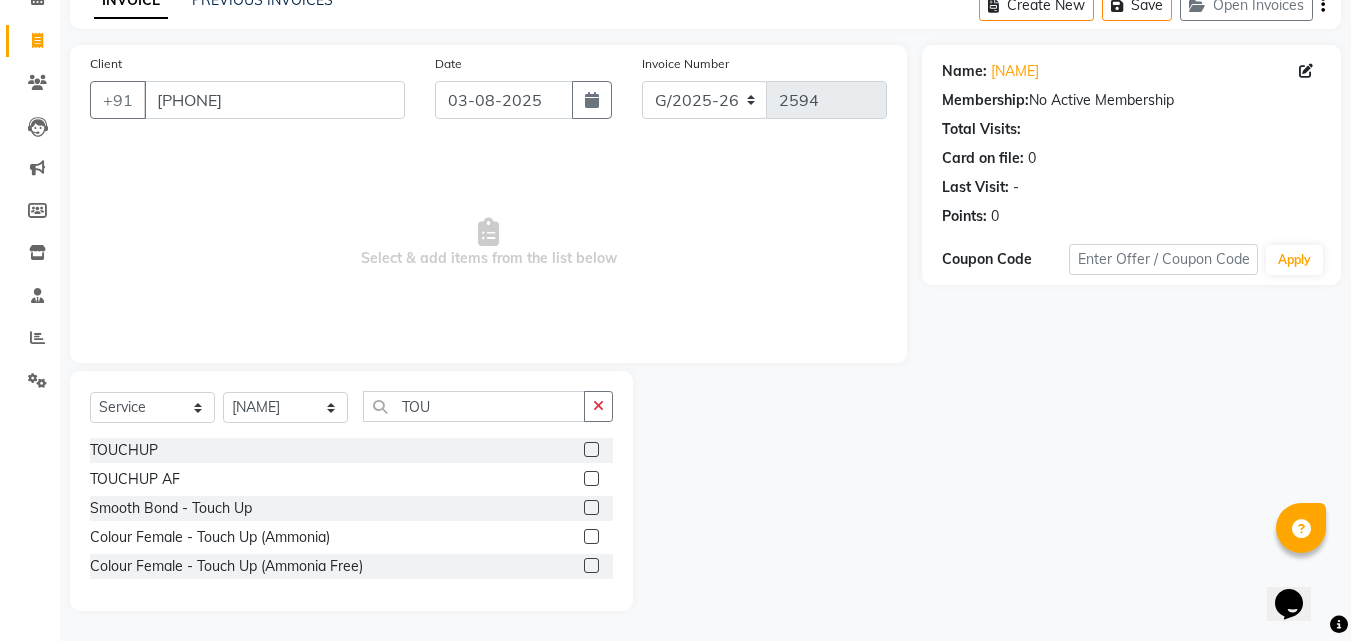 click 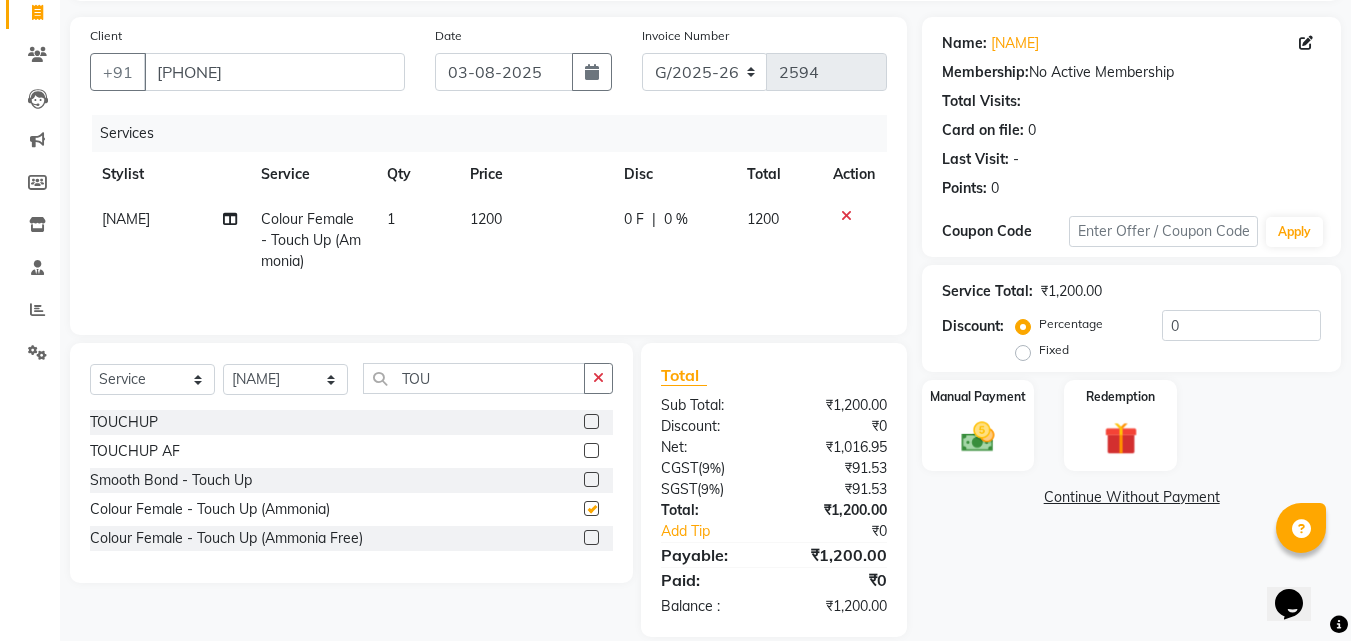 scroll, scrollTop: 159, scrollLeft: 0, axis: vertical 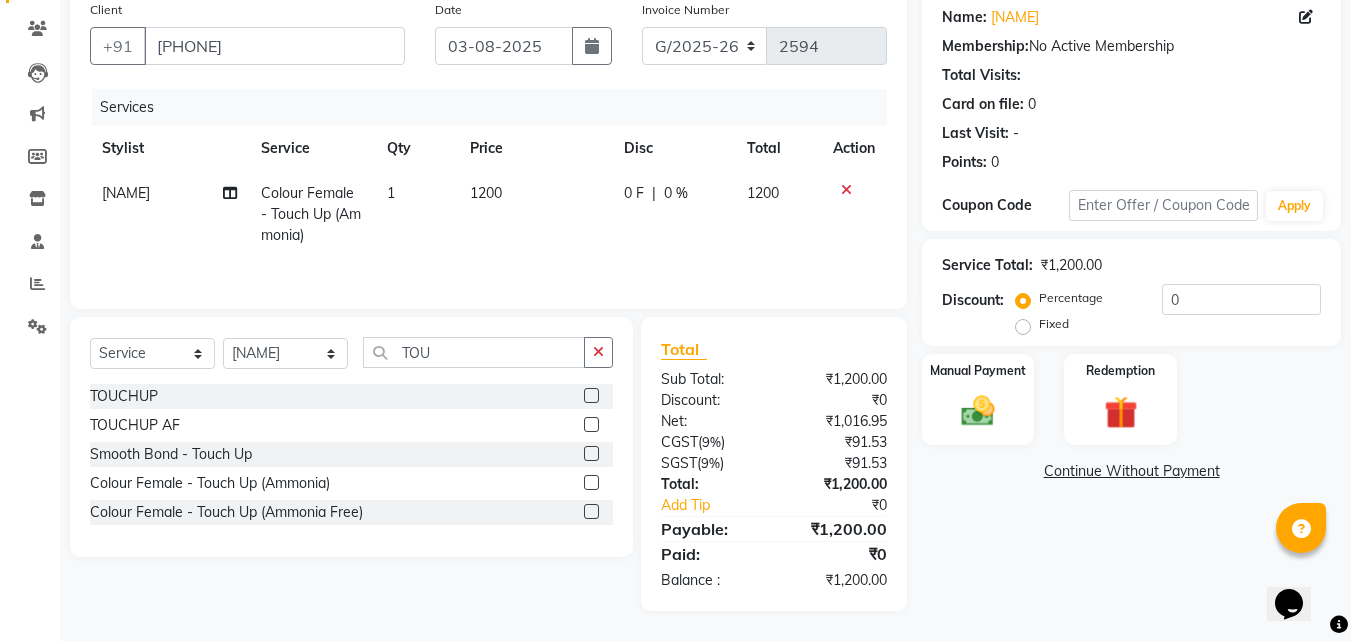 checkbox on "false" 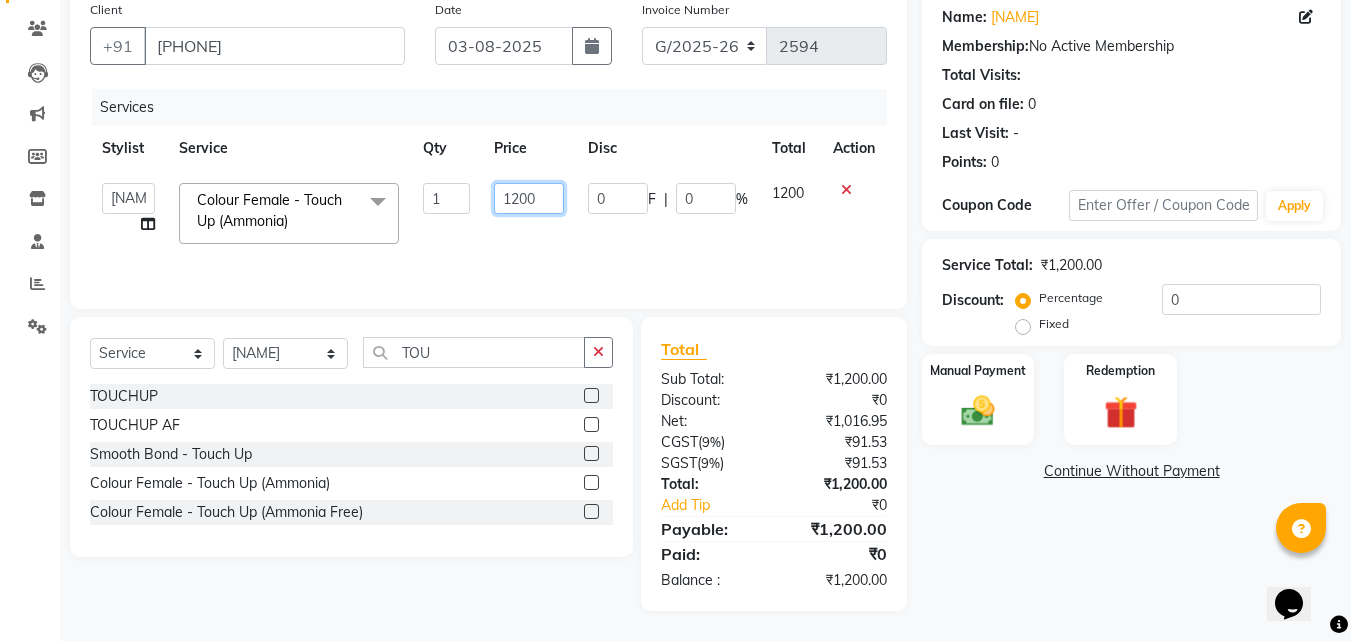 click on "1200" 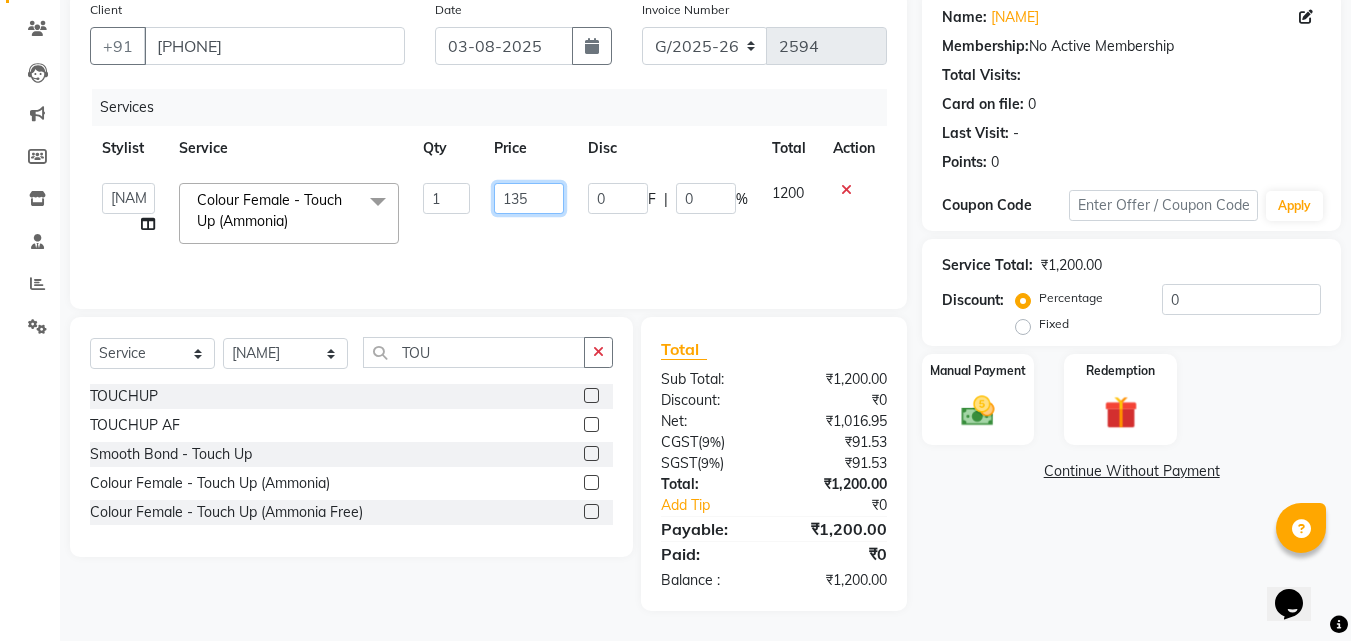 type on "1350" 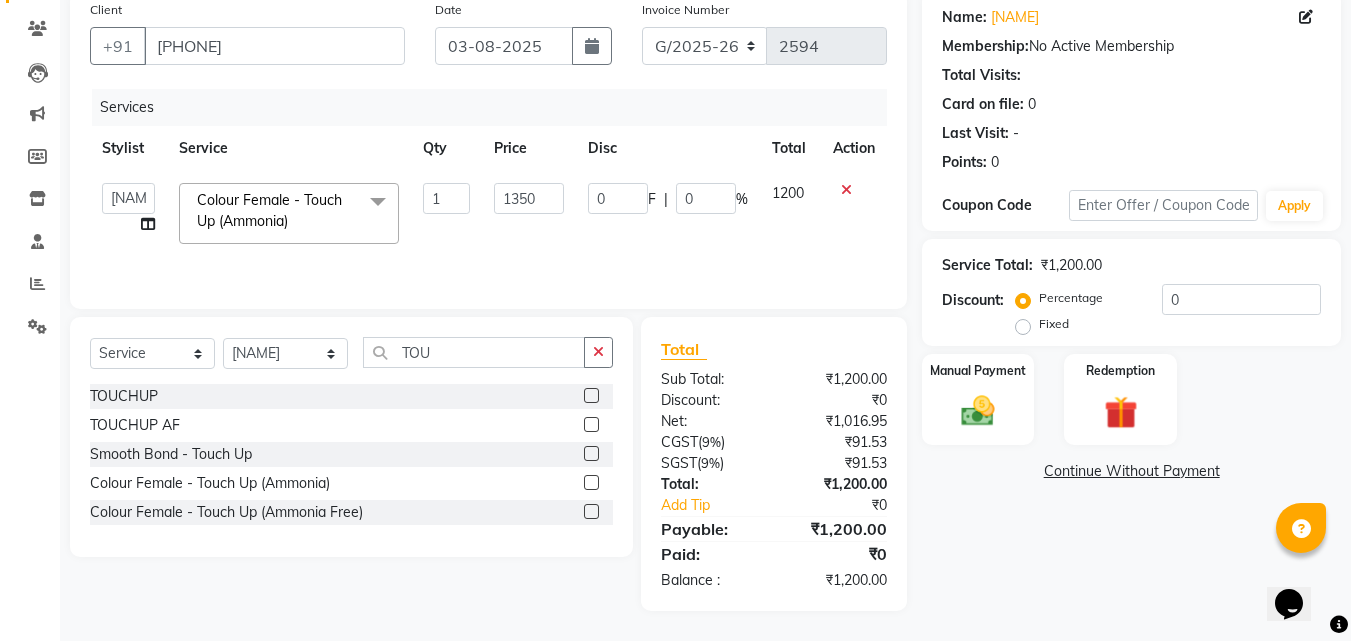 click on "1350" 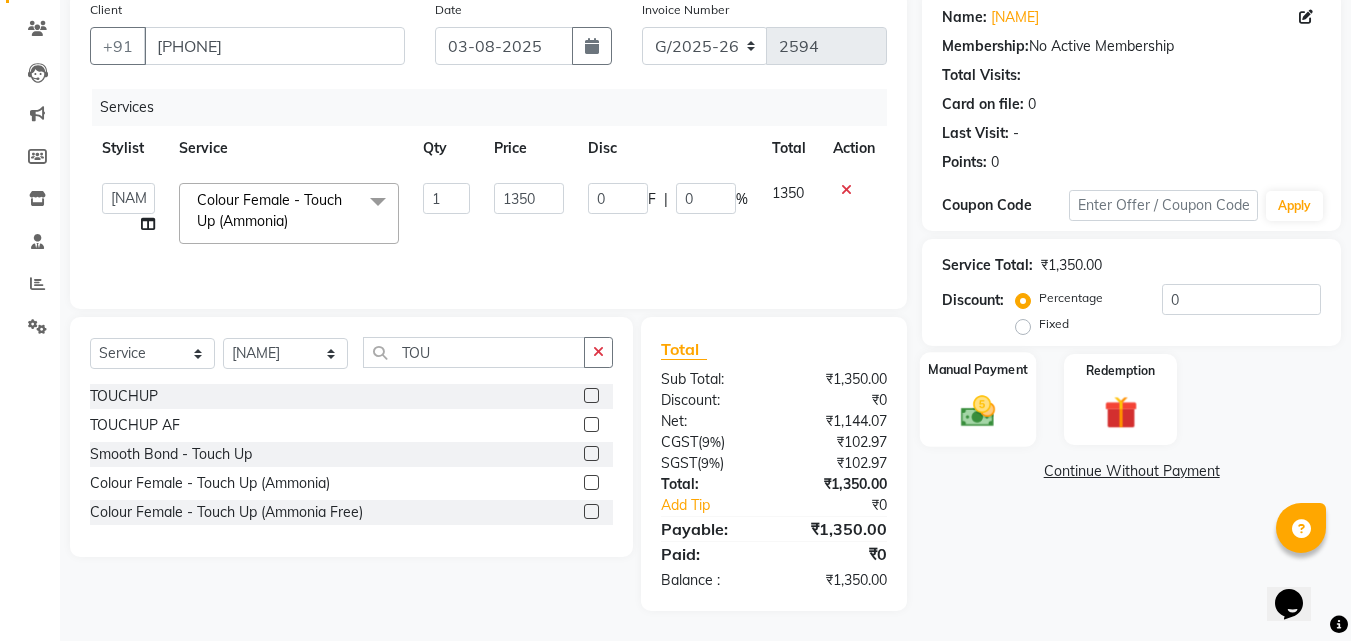 click 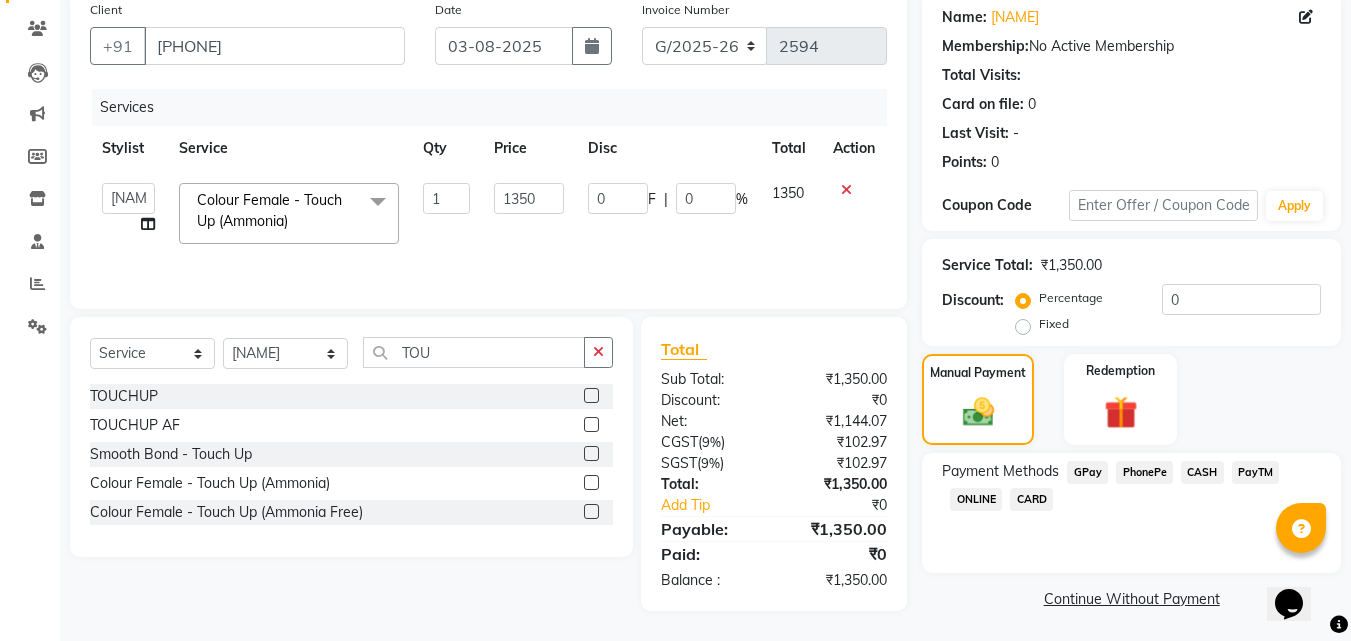 click on "PhonePe" 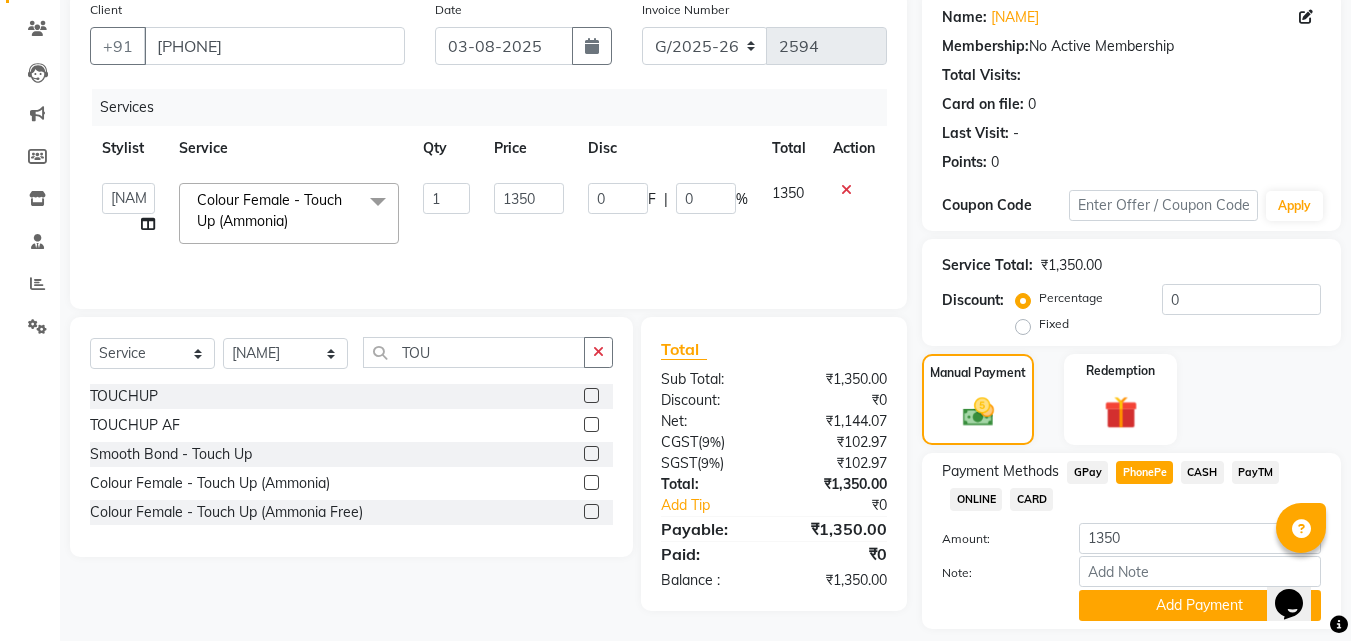scroll, scrollTop: 218, scrollLeft: 0, axis: vertical 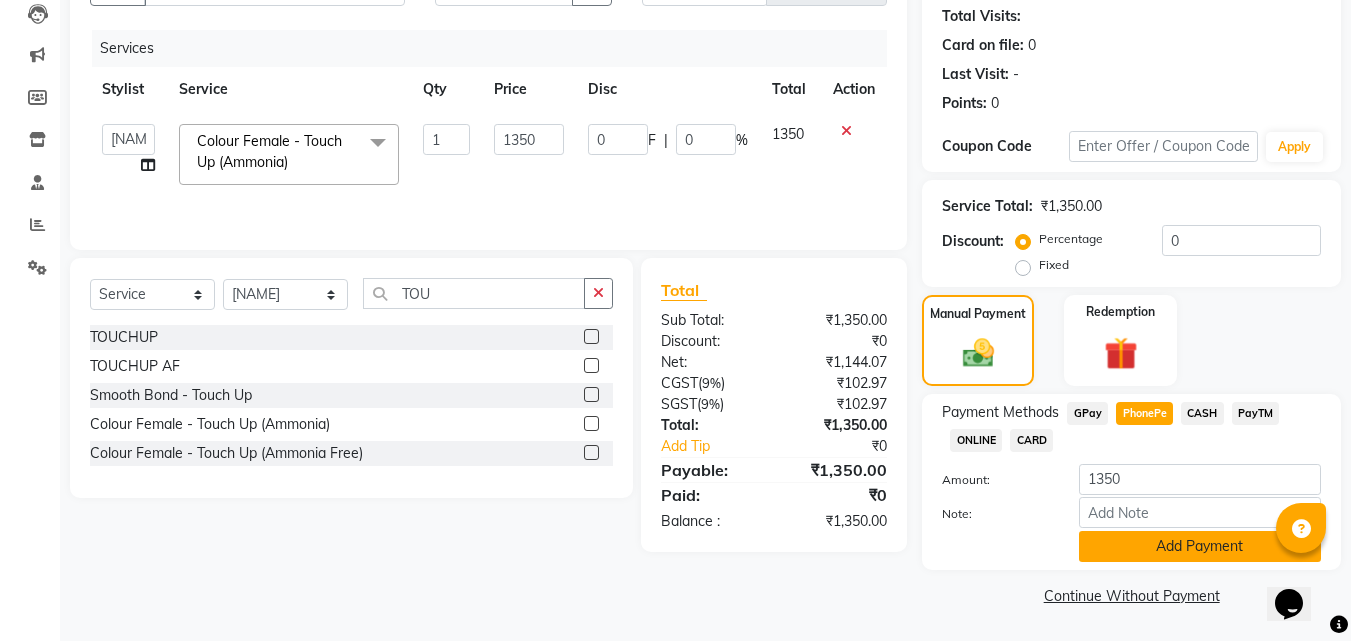 click on "Add Payment" 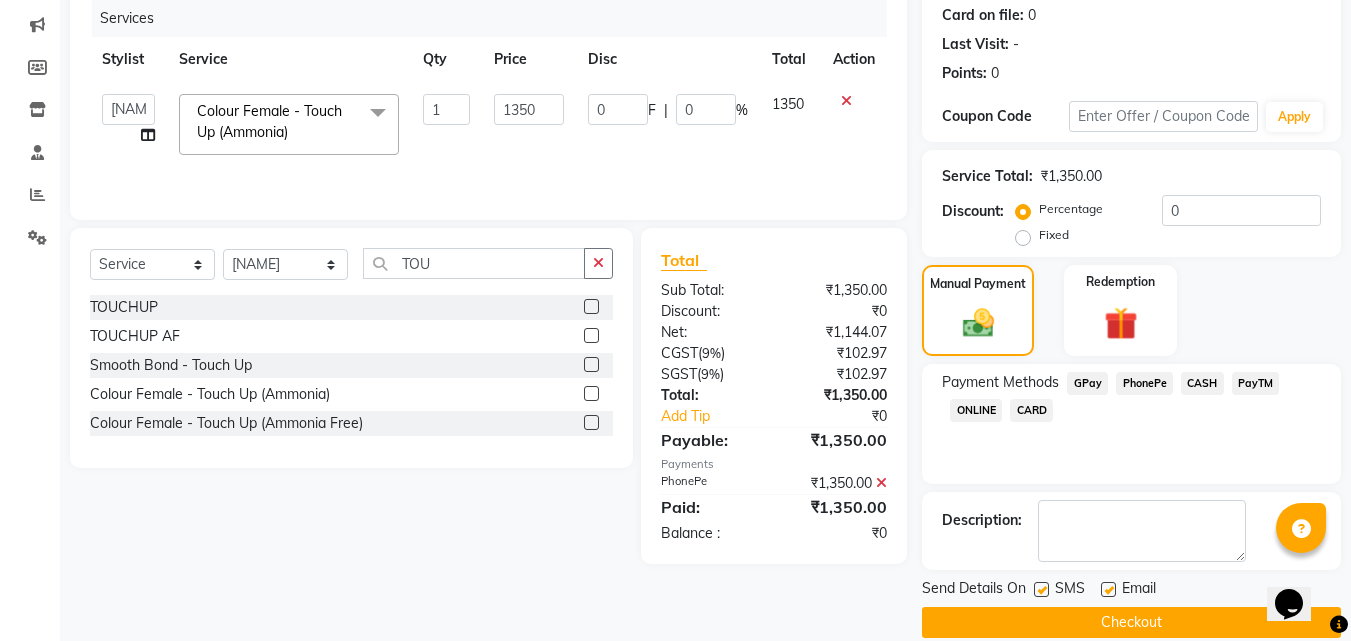 scroll, scrollTop: 275, scrollLeft: 0, axis: vertical 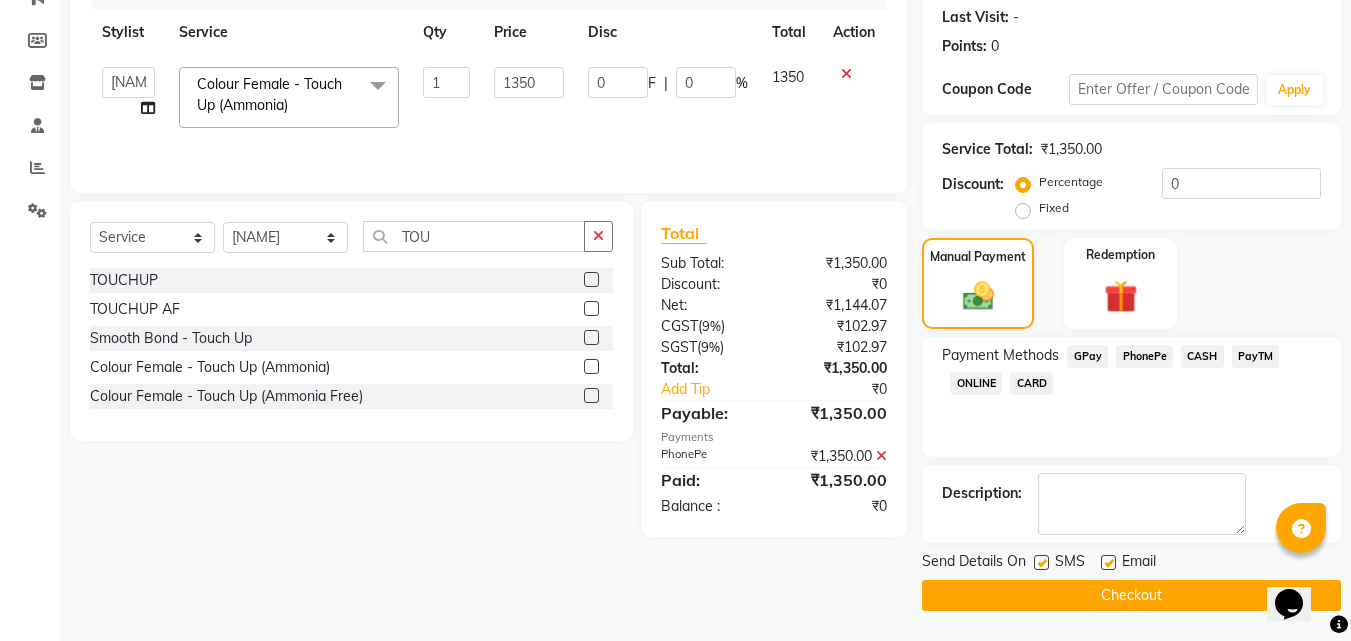 click on "Checkout" 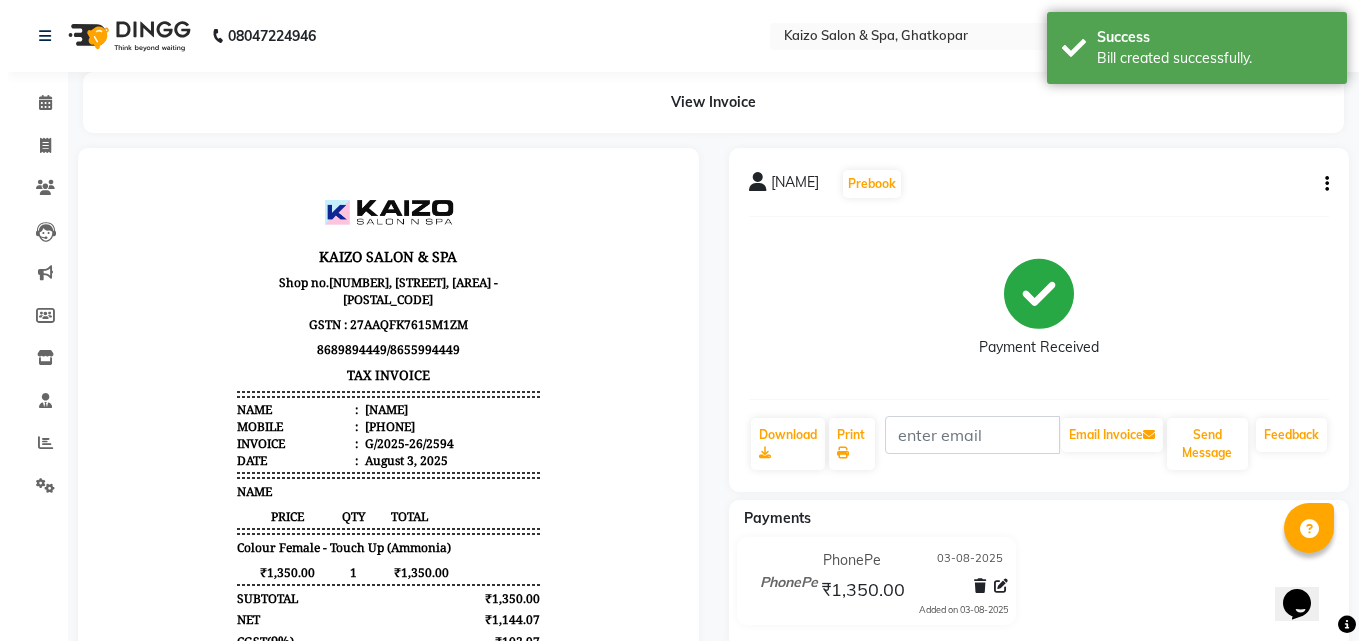 scroll, scrollTop: 0, scrollLeft: 0, axis: both 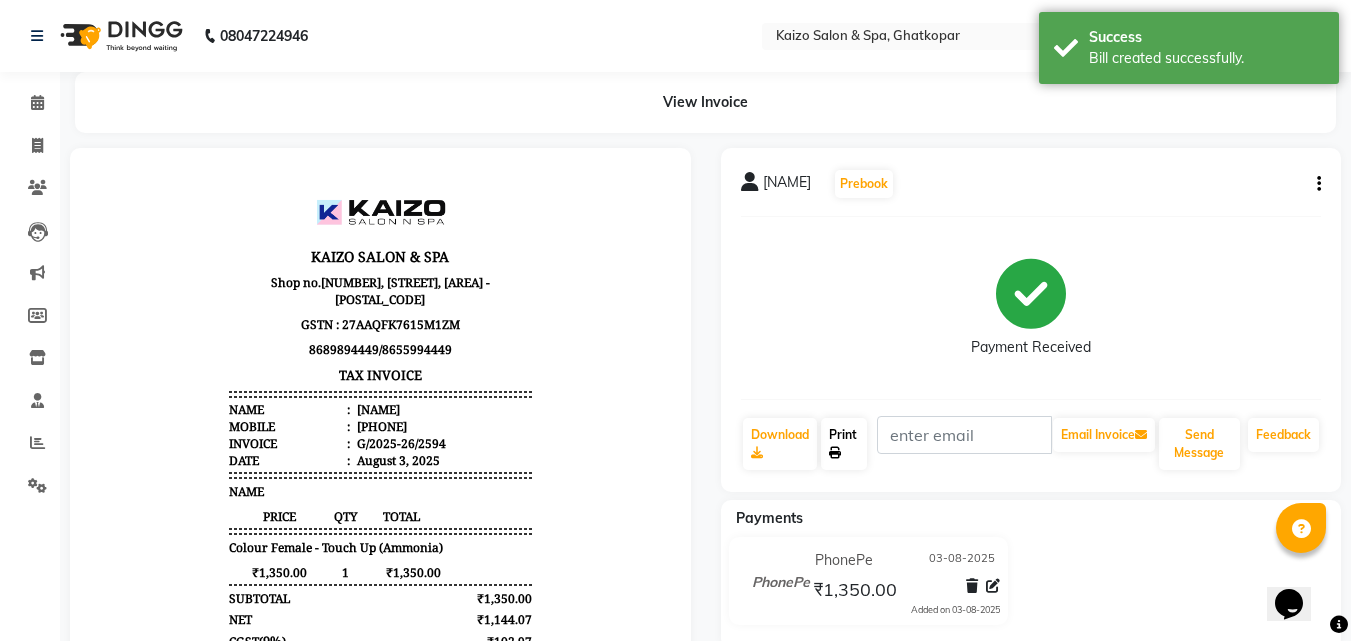 click on "Print" 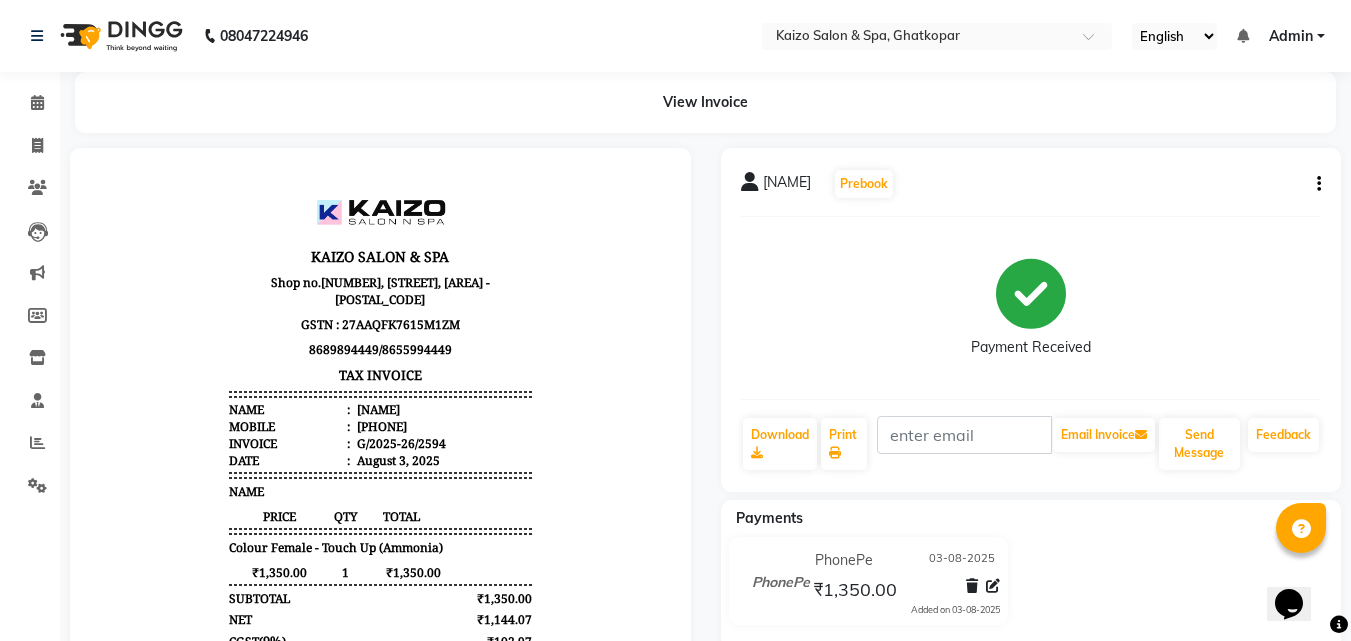 select on "service" 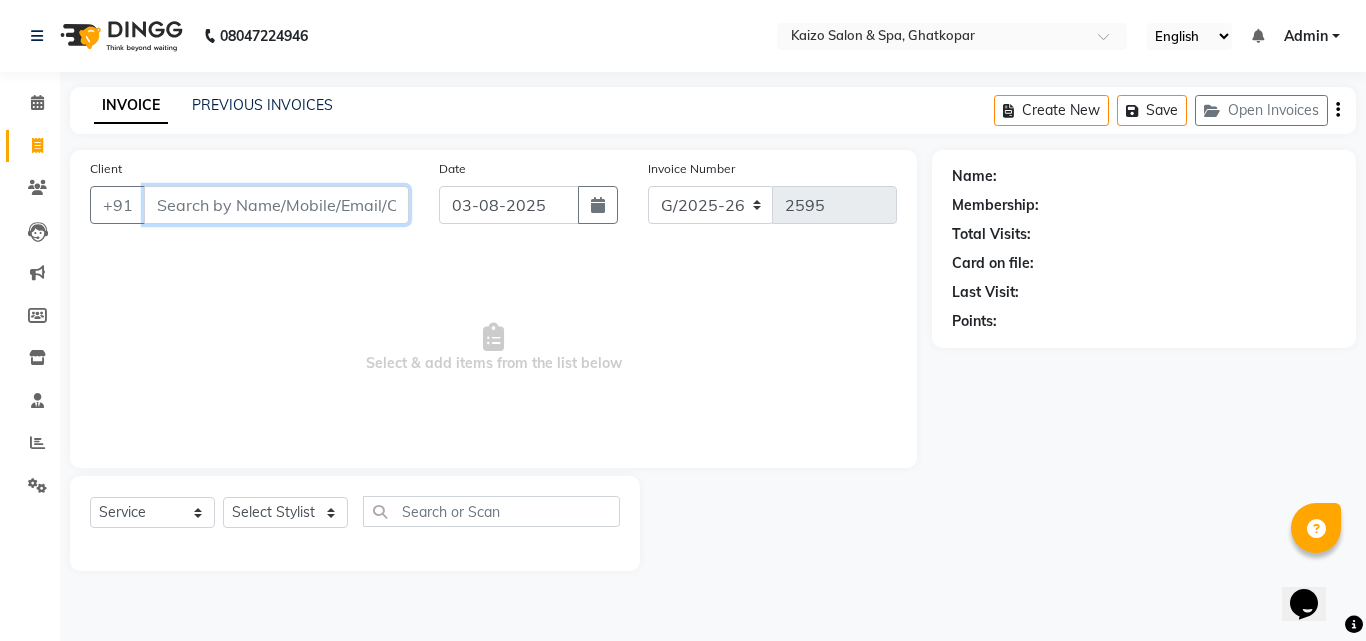 paste on "[NAME][PHONE]" 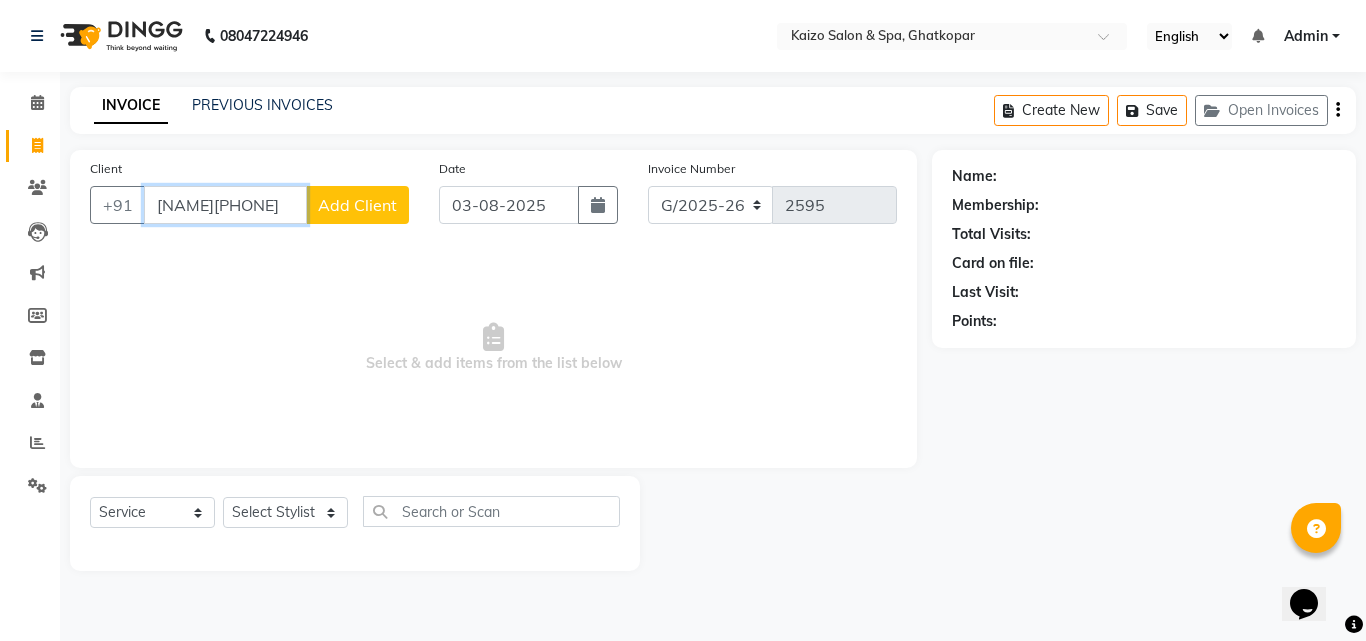 scroll, scrollTop: 0, scrollLeft: 12, axis: horizontal 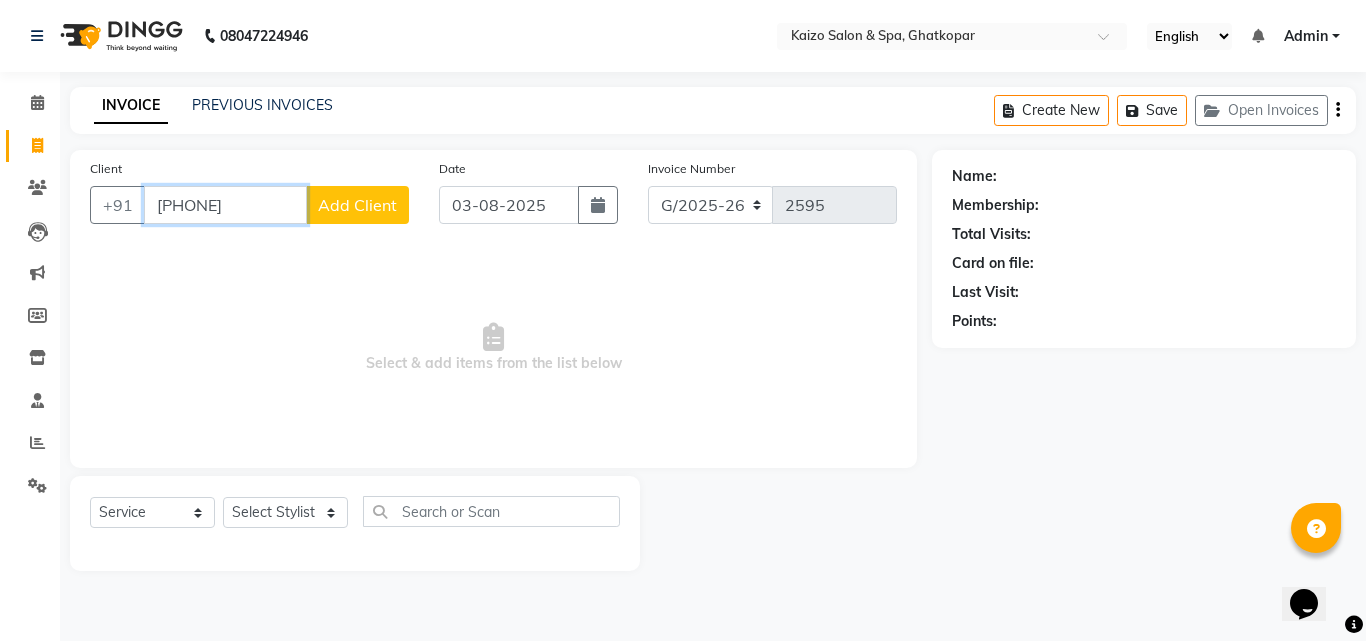 type on "[PHONE]" 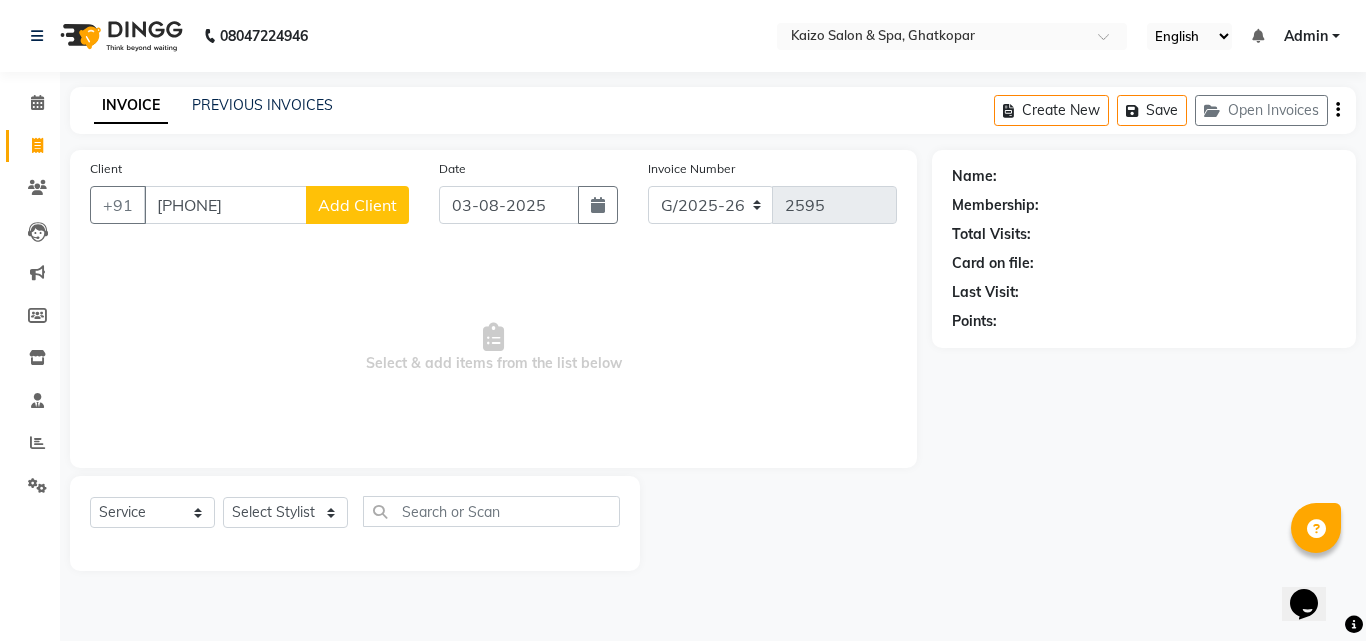 click on "Add Client" 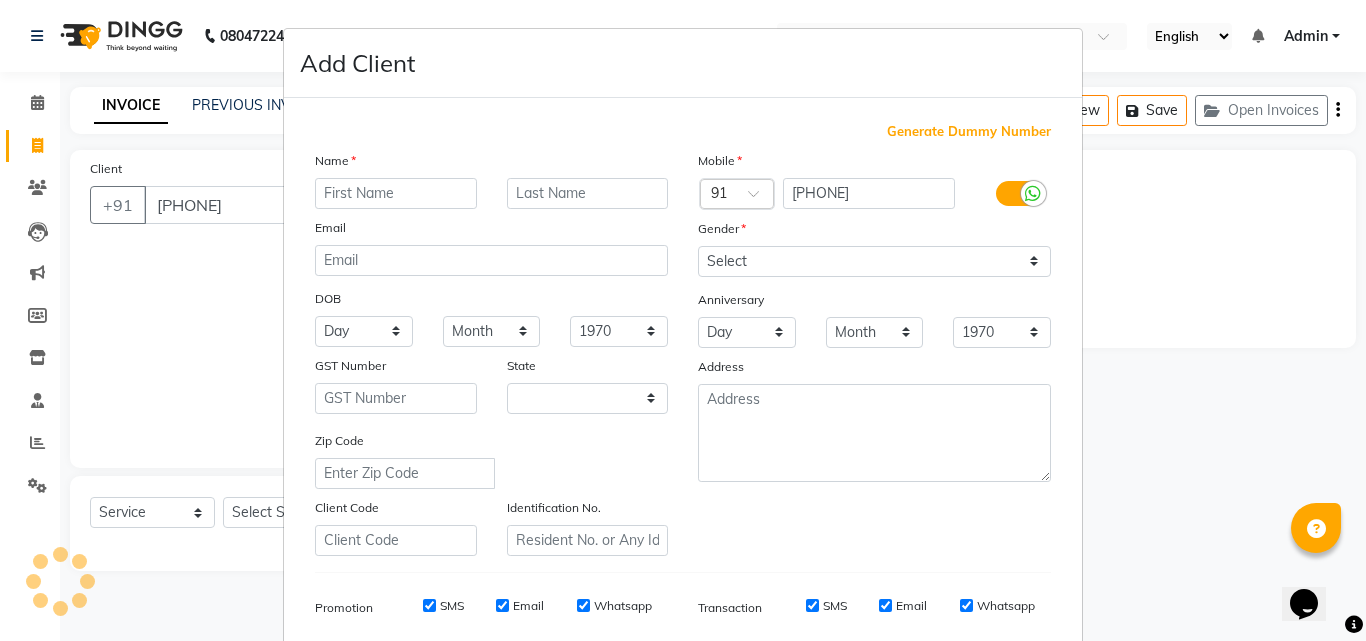 select on "22" 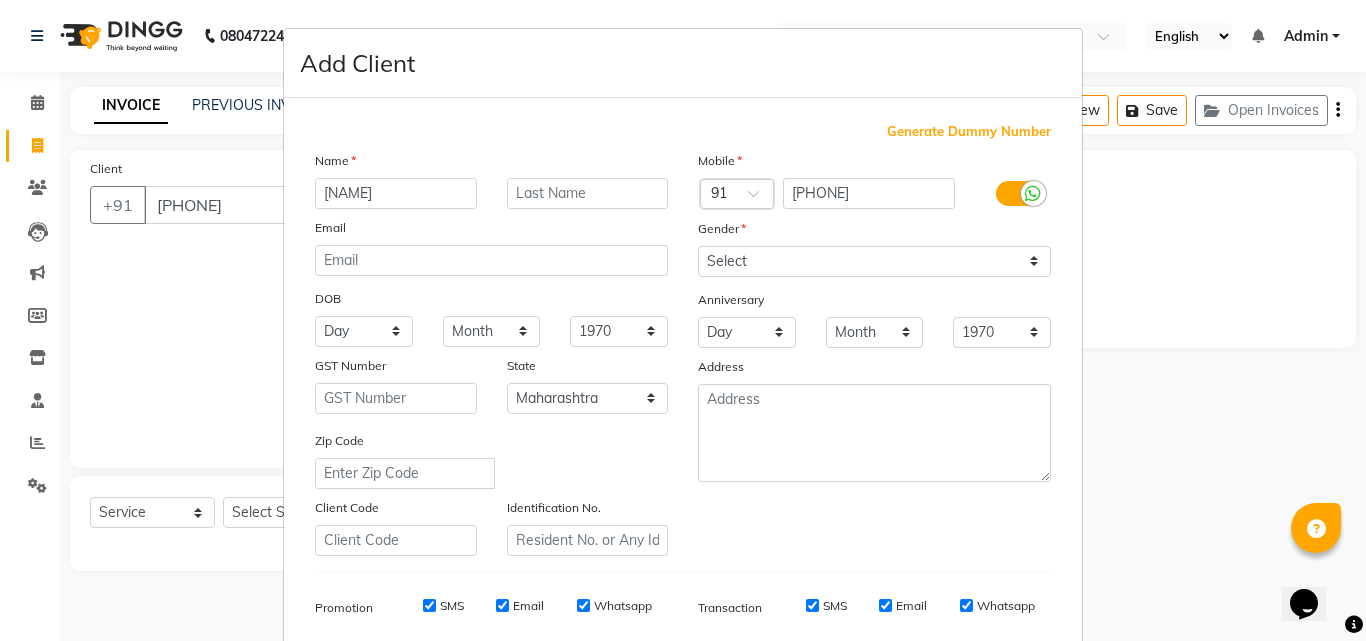 type on "[NAME]" 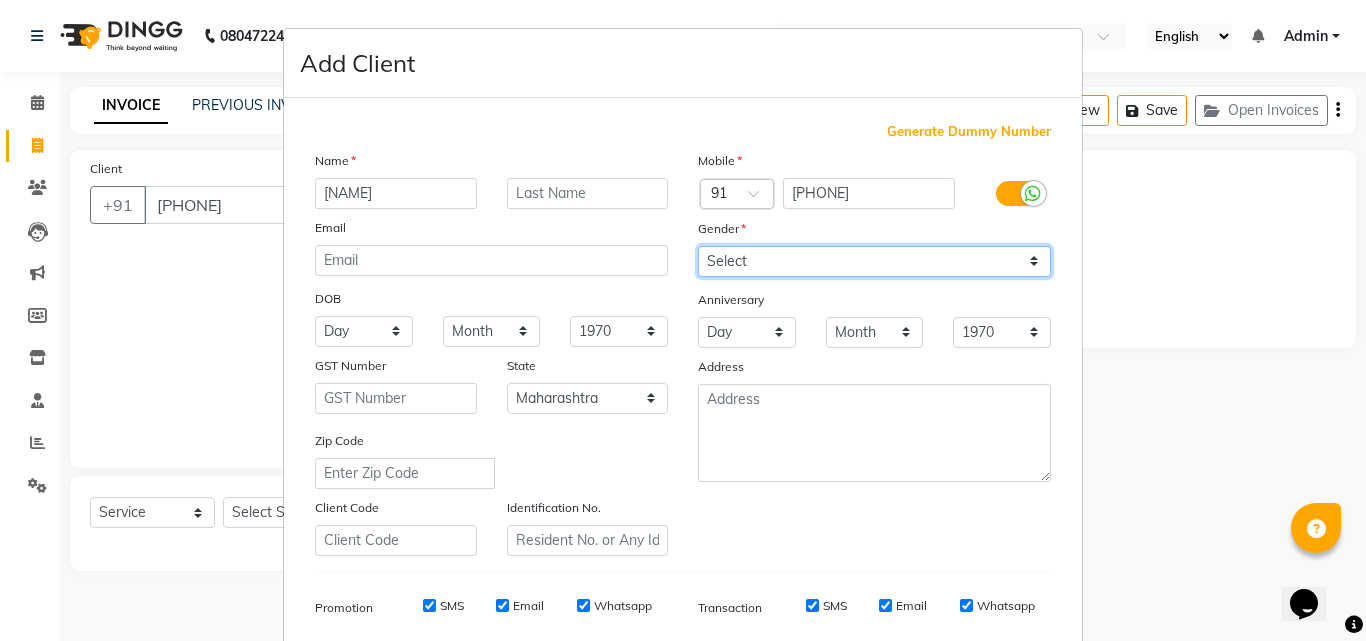 click on "Select Male Female Other Prefer Not To Say" at bounding box center [874, 261] 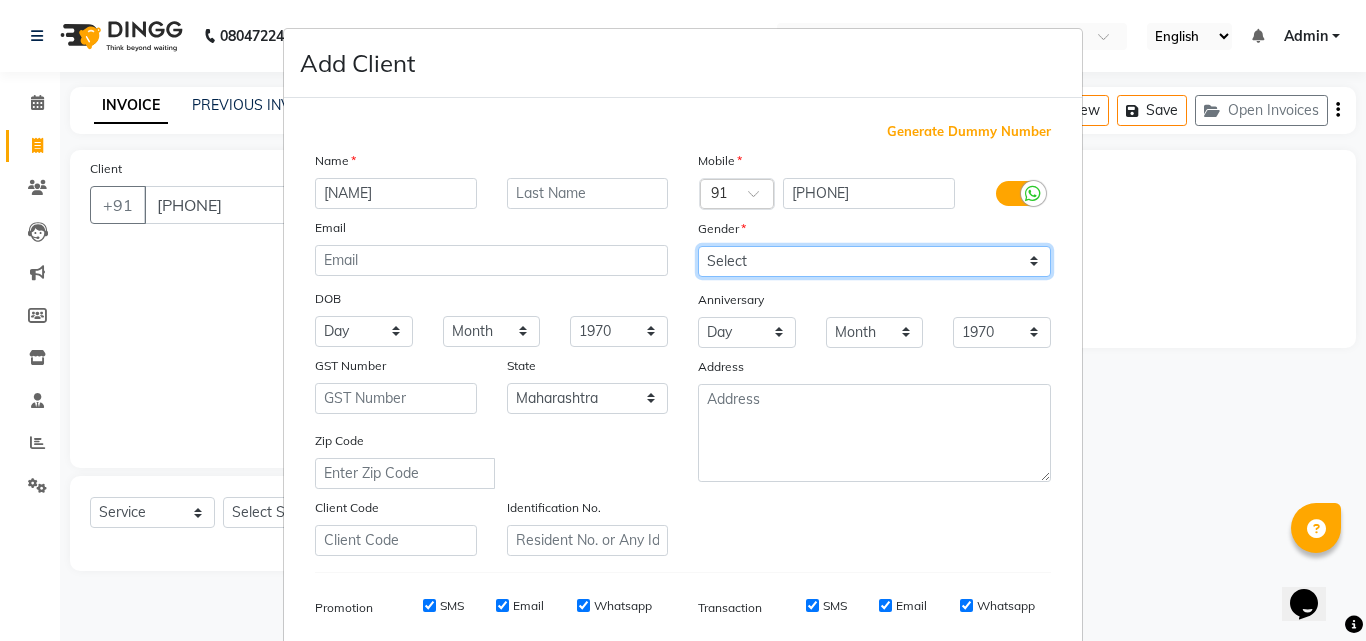 select on "female" 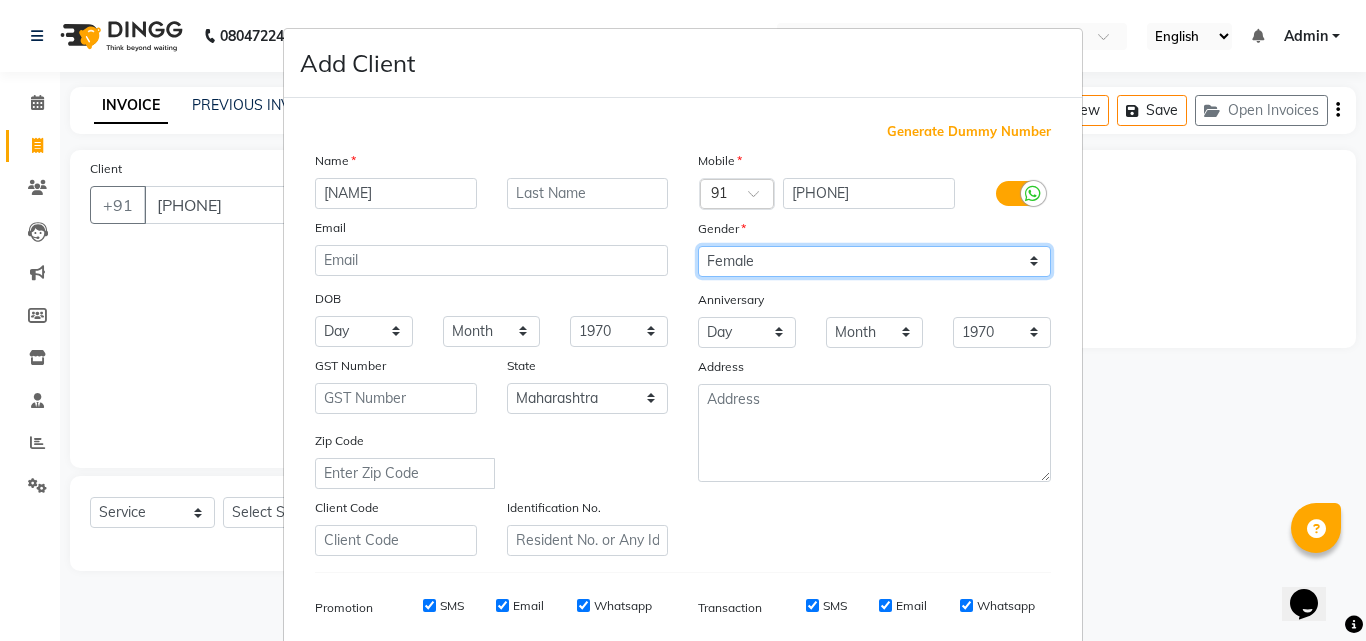 click on "Select Male Female Other Prefer Not To Say" at bounding box center [874, 261] 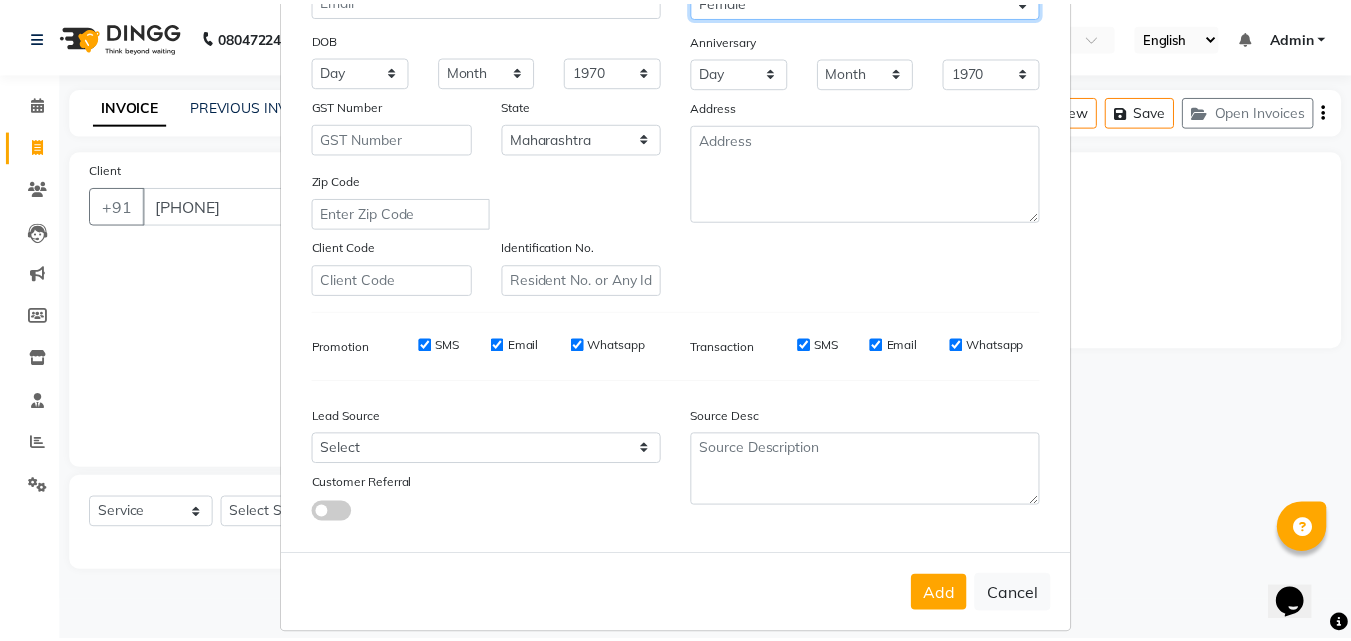 scroll, scrollTop: 282, scrollLeft: 0, axis: vertical 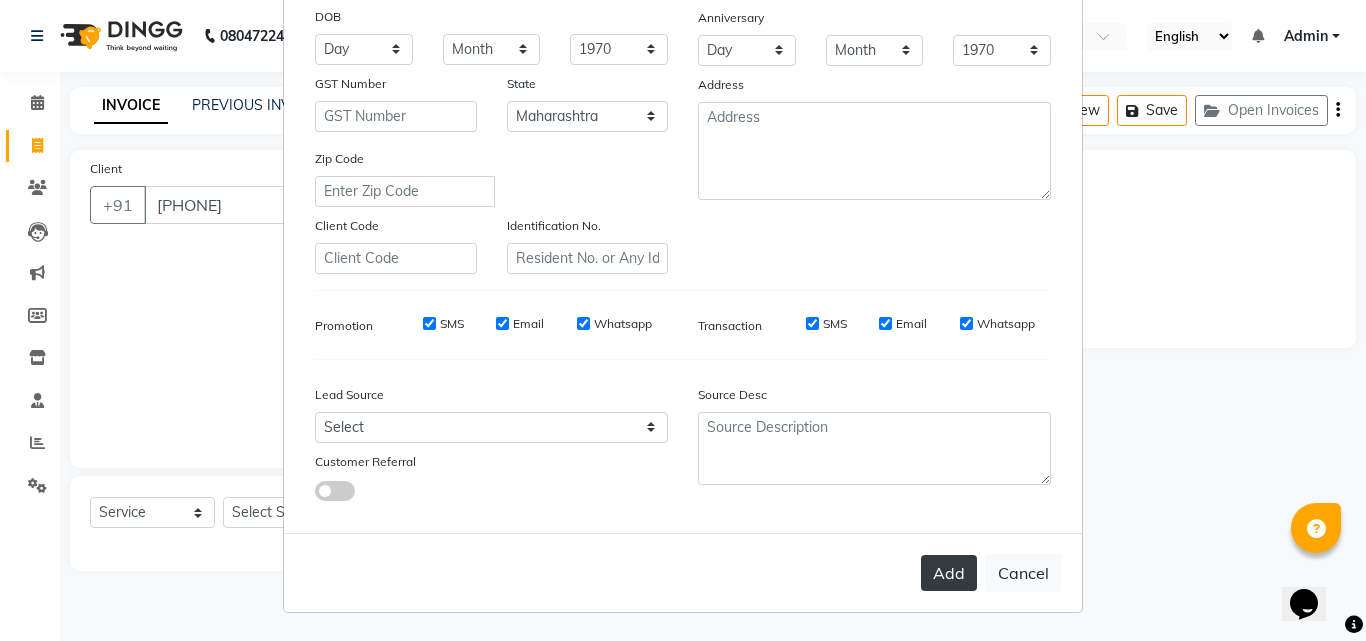click on "Add" at bounding box center (949, 573) 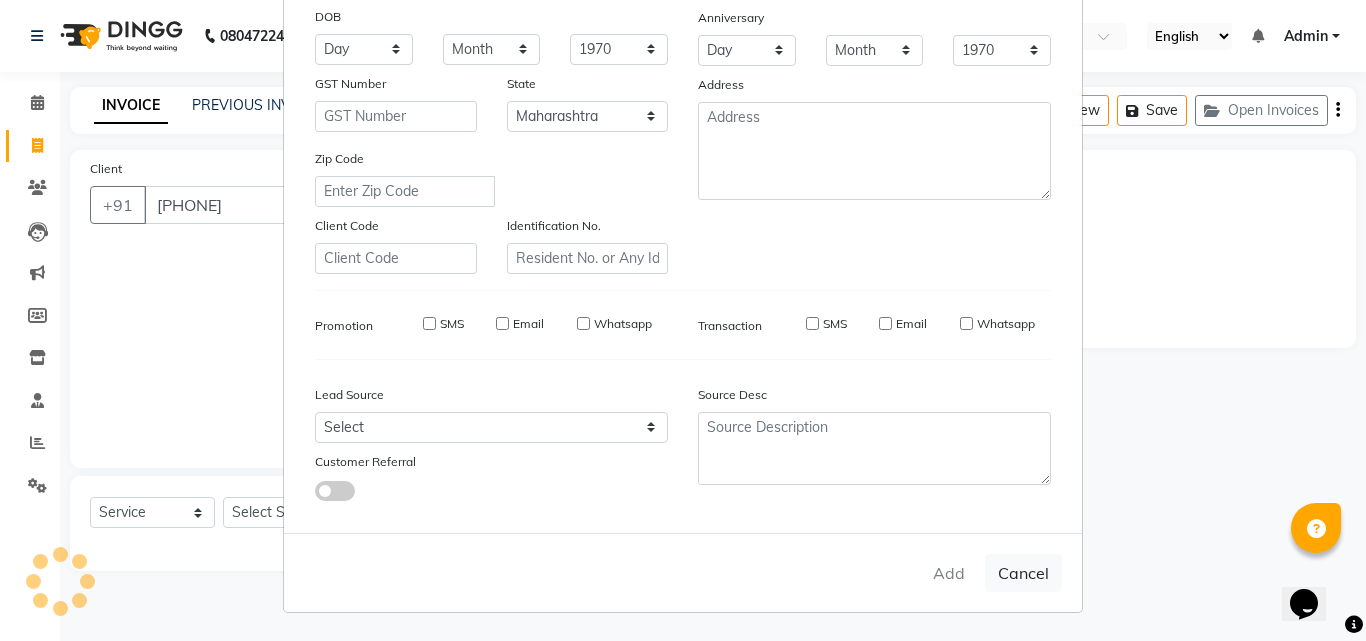 type 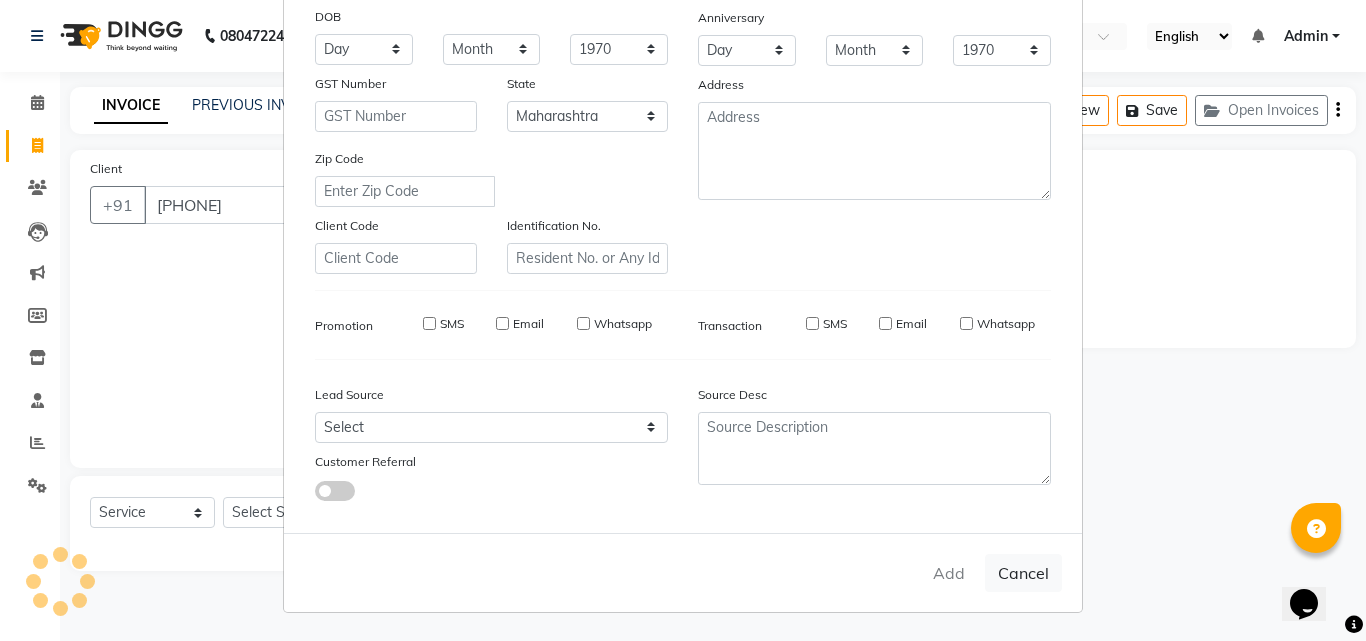 select 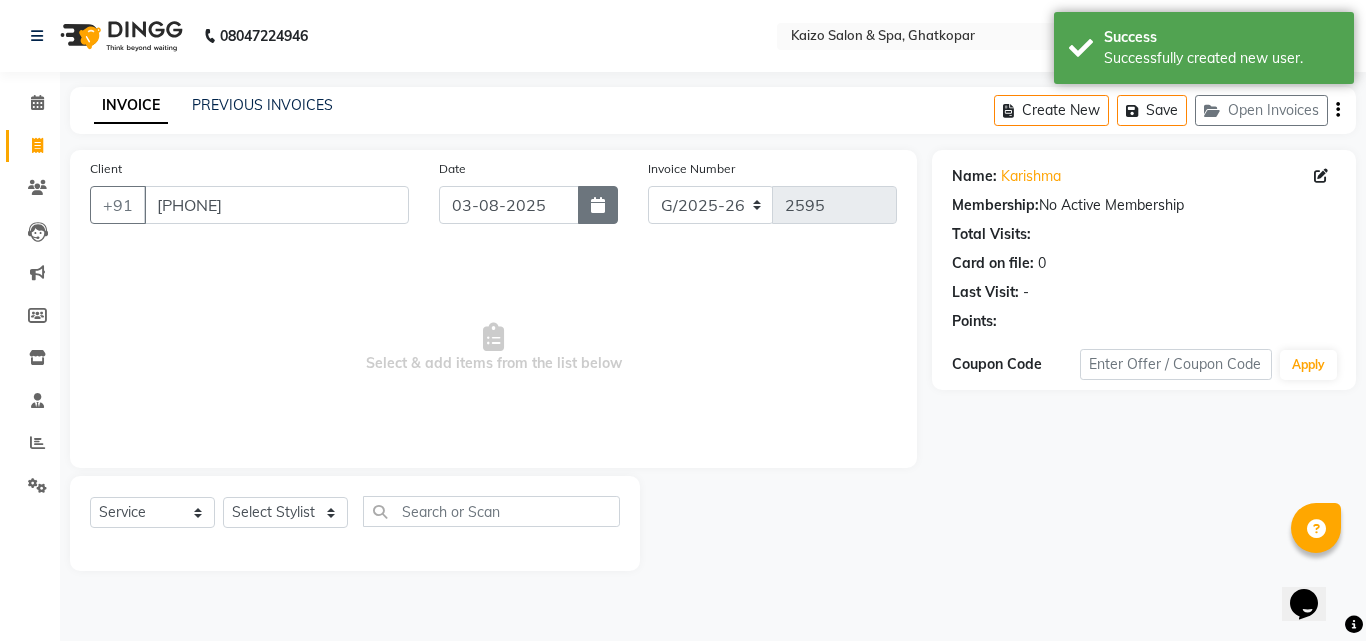 click 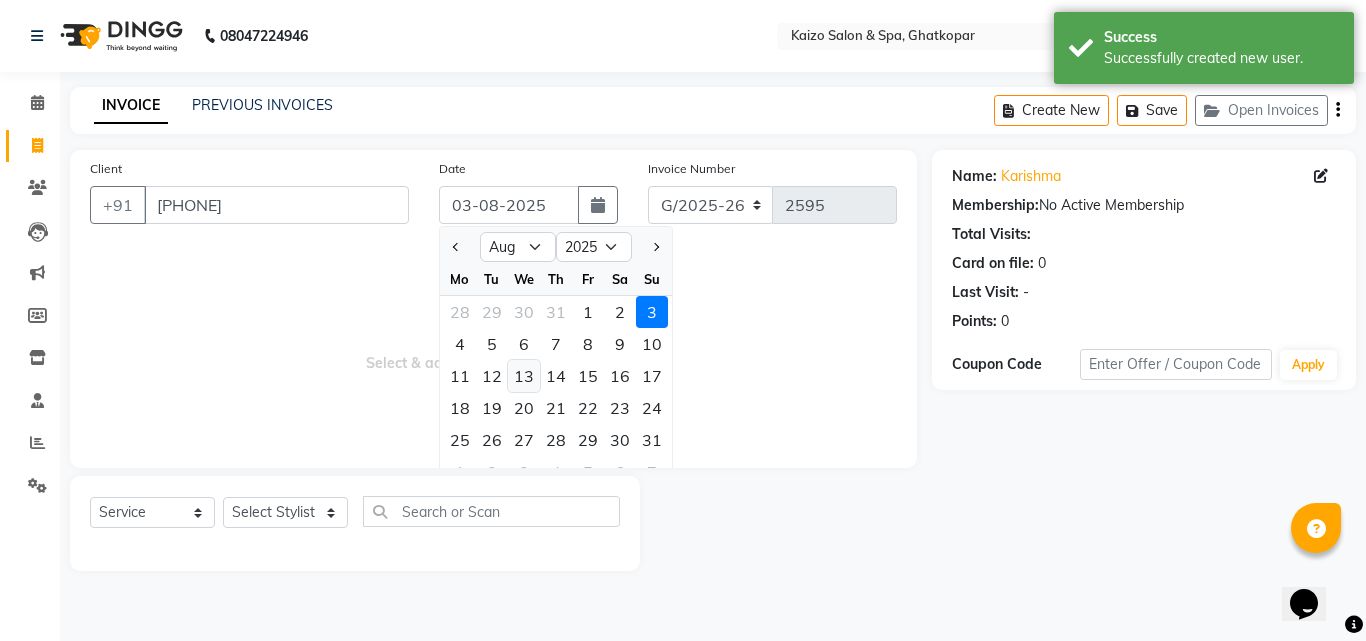 drag, startPoint x: 625, startPoint y: 315, endPoint x: 510, endPoint y: 391, distance: 137.84412 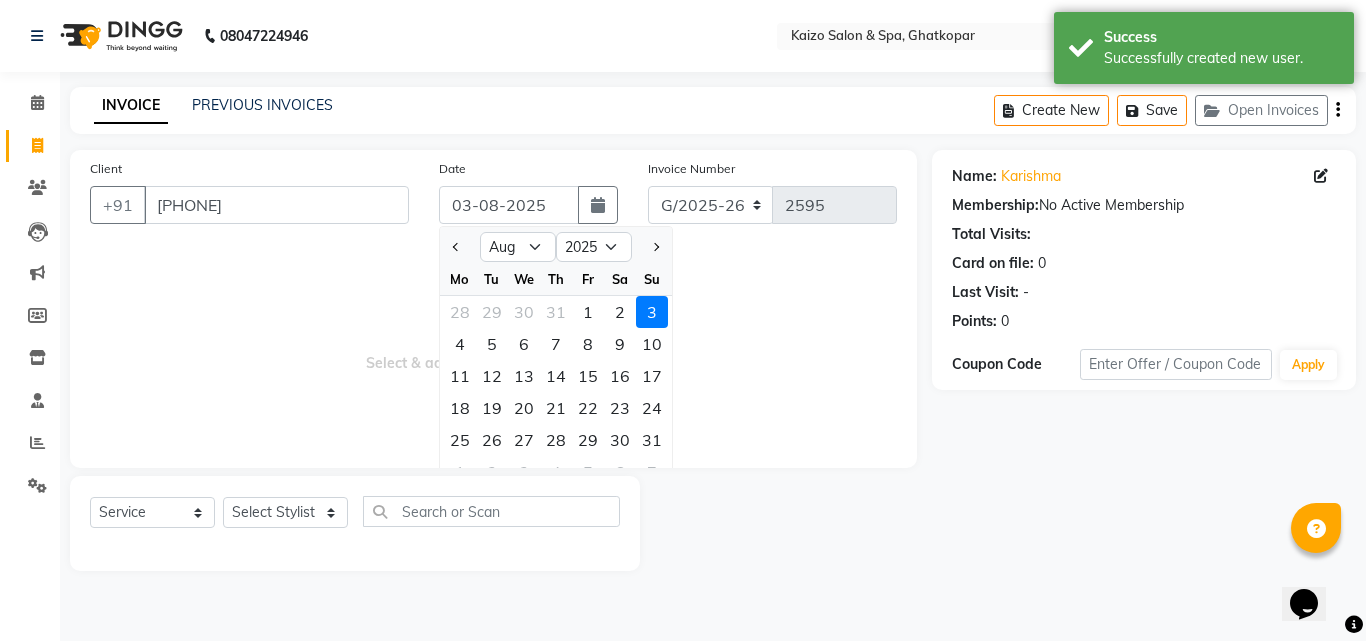 click on "Select & add items from the list below" at bounding box center (493, 348) 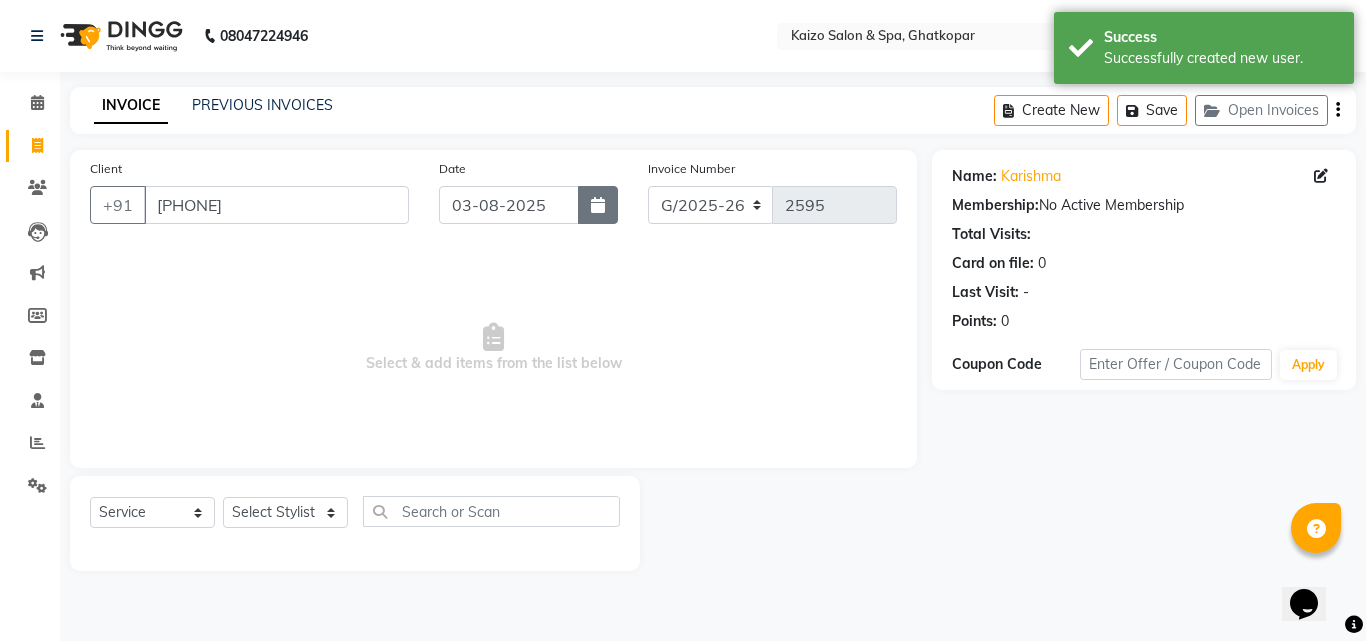 click 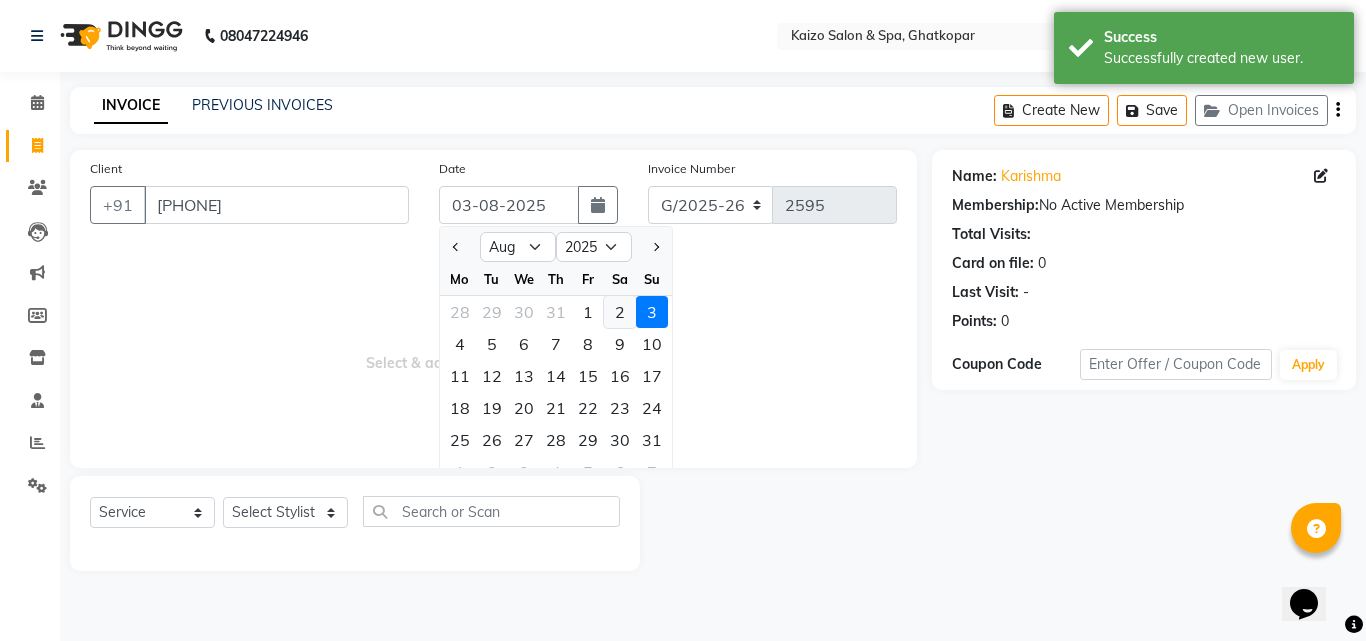 click on "2" 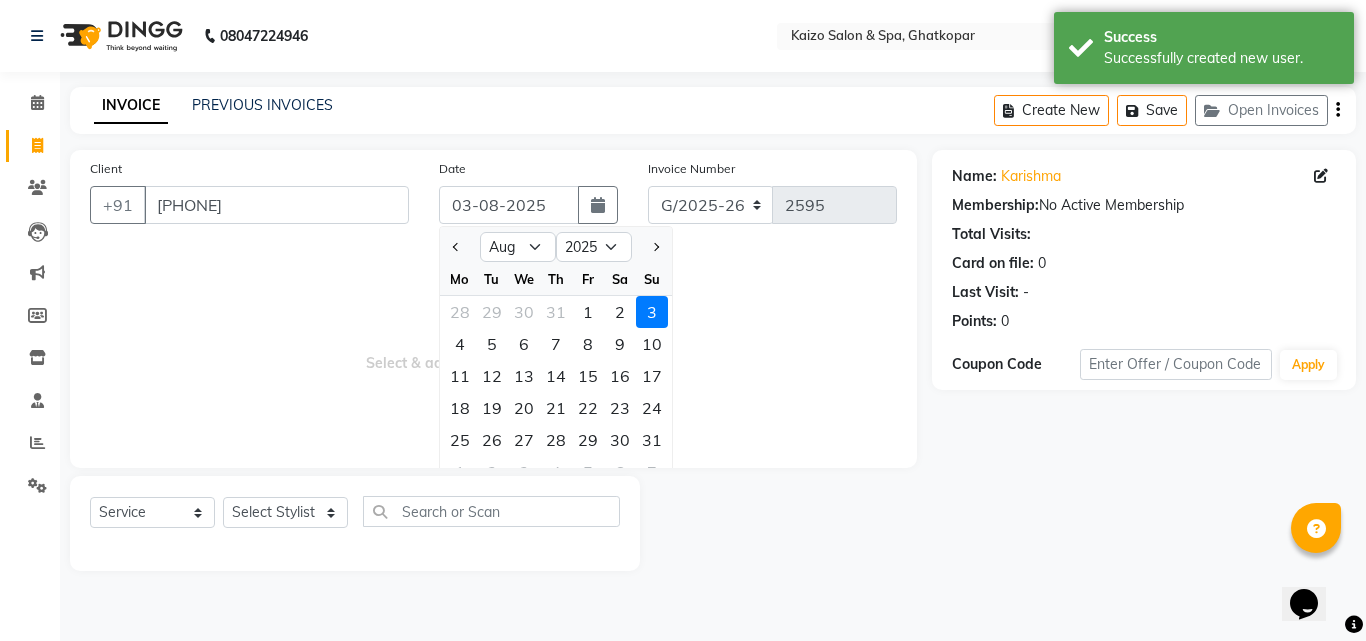 type on "02-08-2025" 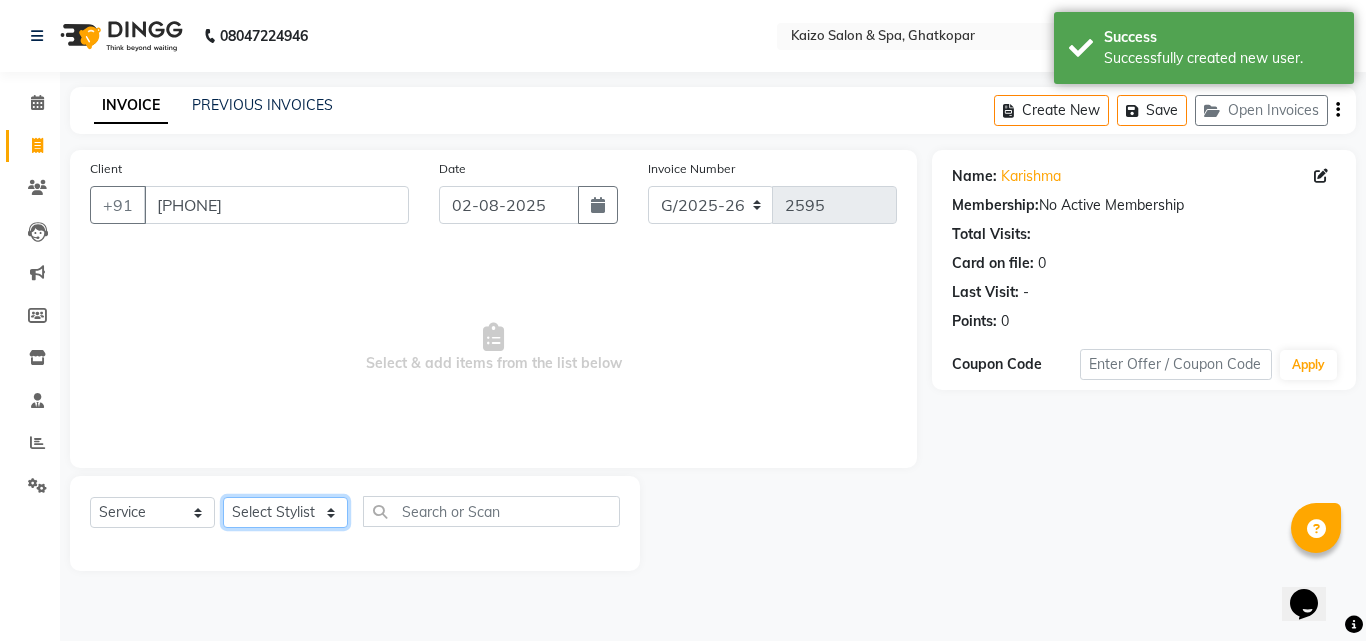 click on "Select Stylist [NAME] [NAME] [NAME] [NAME] [NAME] [NAME] Front Desk [NAME] [NAME] [NAME] [NAME] [NAME] [NAME] [NAME] [NAME] [NAME] [NAME] [NAME] [NAME] [NAME] [NAME] [NAME] [NAME] [NAME] [NAME]" 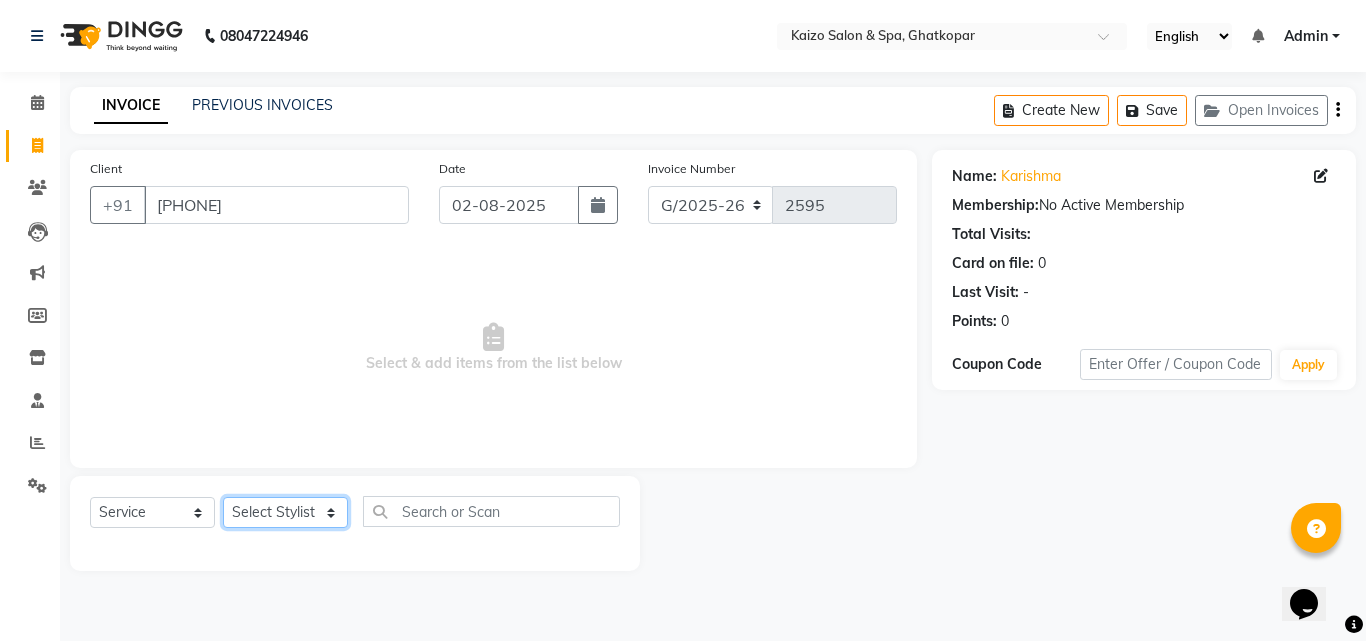 click on "Select Stylist [NAME] [NAME] [NAME] [NAME] [NAME] [NAME] Front Desk [NAME] [NAME] [NAME] [NAME] [NAME] [NAME] [NAME] [NAME] [NAME] [NAME] [NAME] [NAME] [NAME] [NAME] [NAME] [NAME] [NAME] [NAME]" 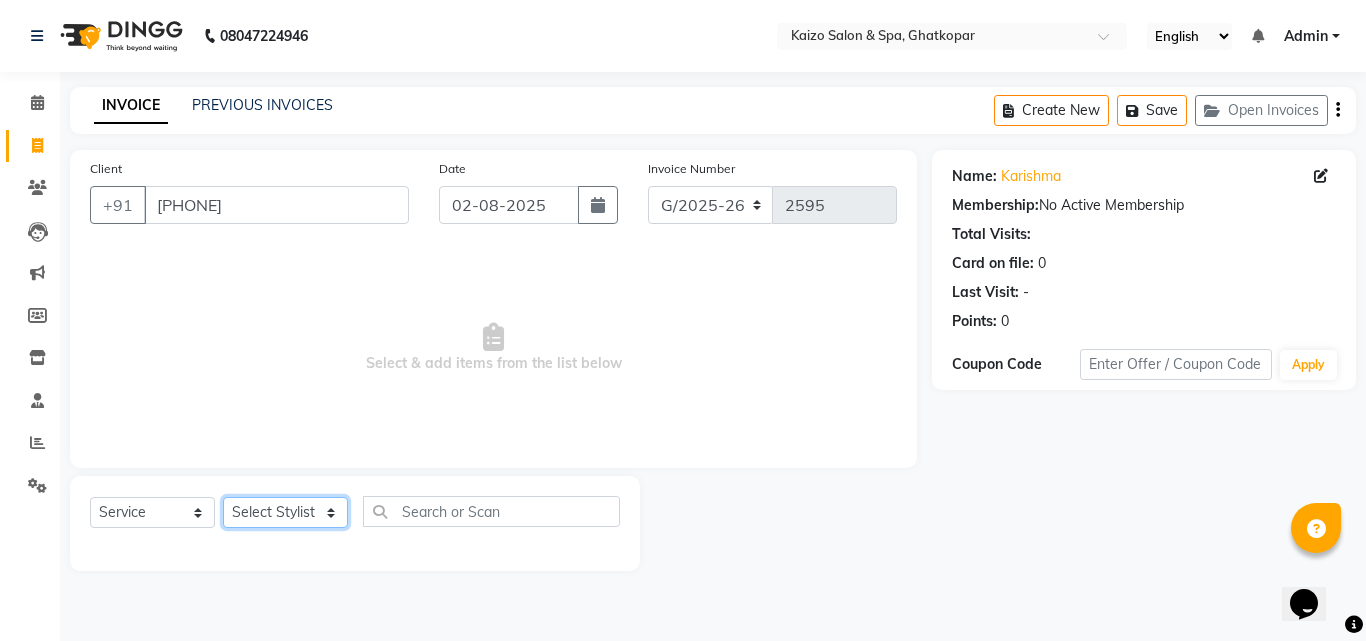 select on "78278" 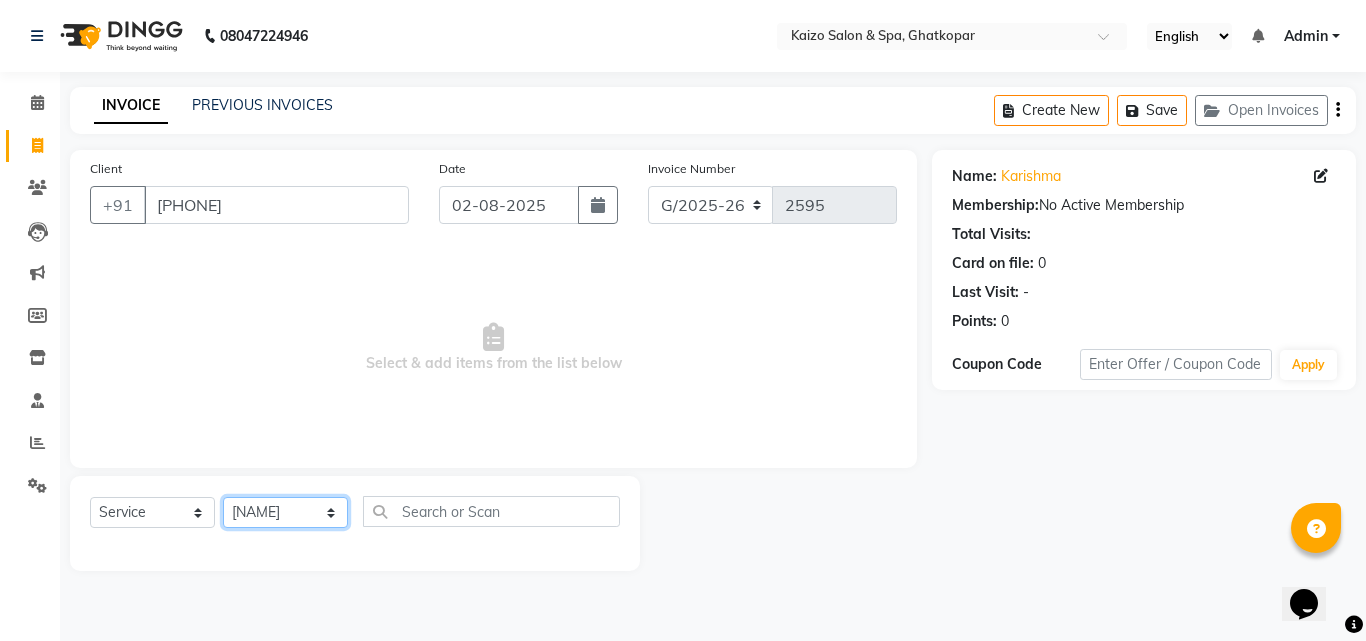 click on "Select Stylist [NAME] [NAME] [NAME] [NAME] [NAME] [NAME] Front Desk [NAME] [NAME] [NAME] [NAME] [NAME] [NAME] [NAME] [NAME] [NAME] [NAME] [NAME] [NAME] [NAME] [NAME] [NAME] [NAME] [NAME] [NAME]" 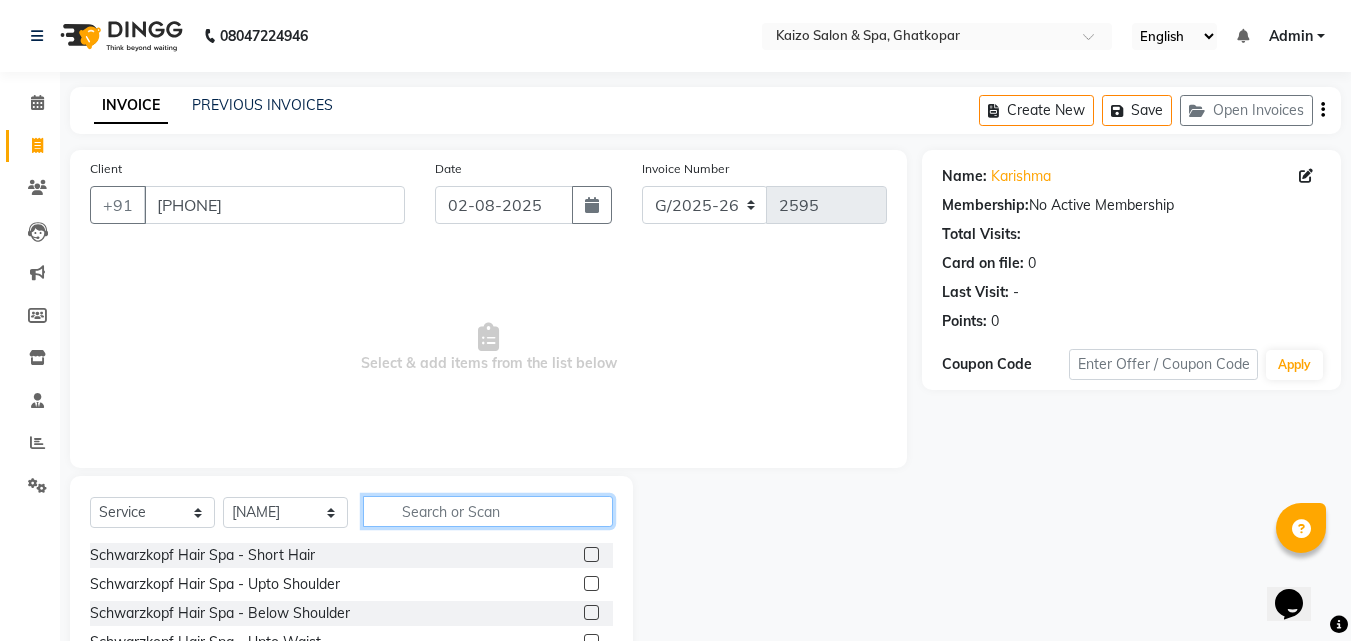 click 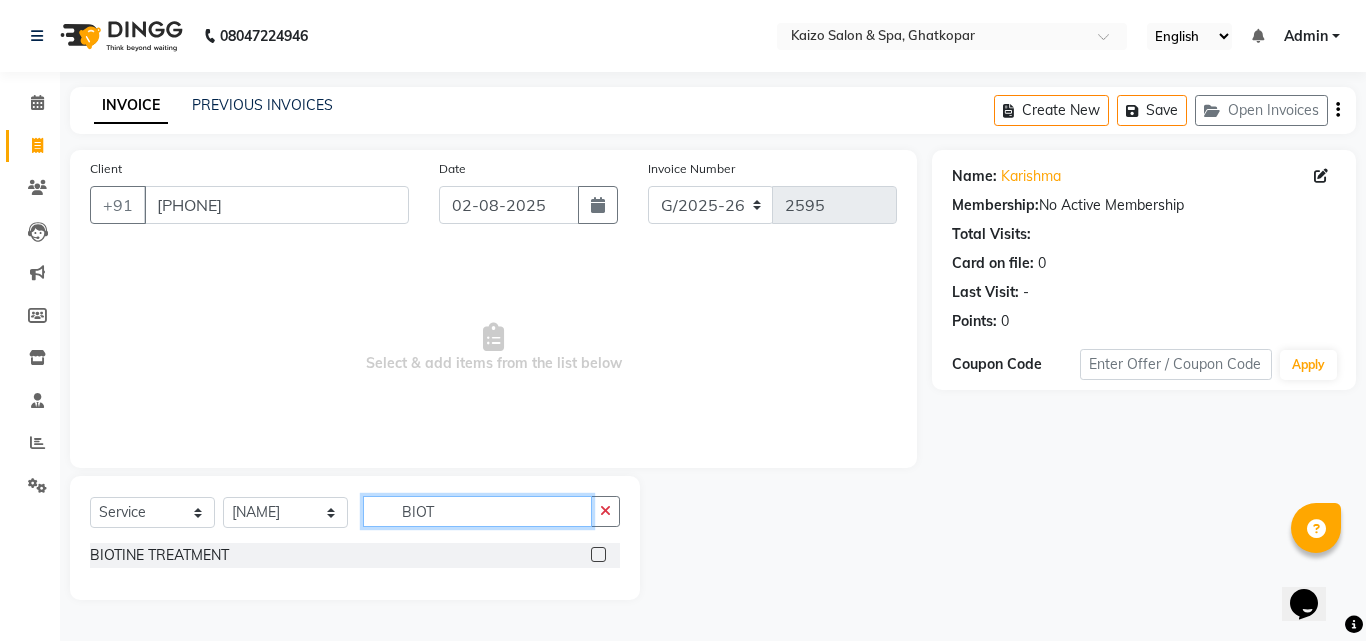 type on "BIOT" 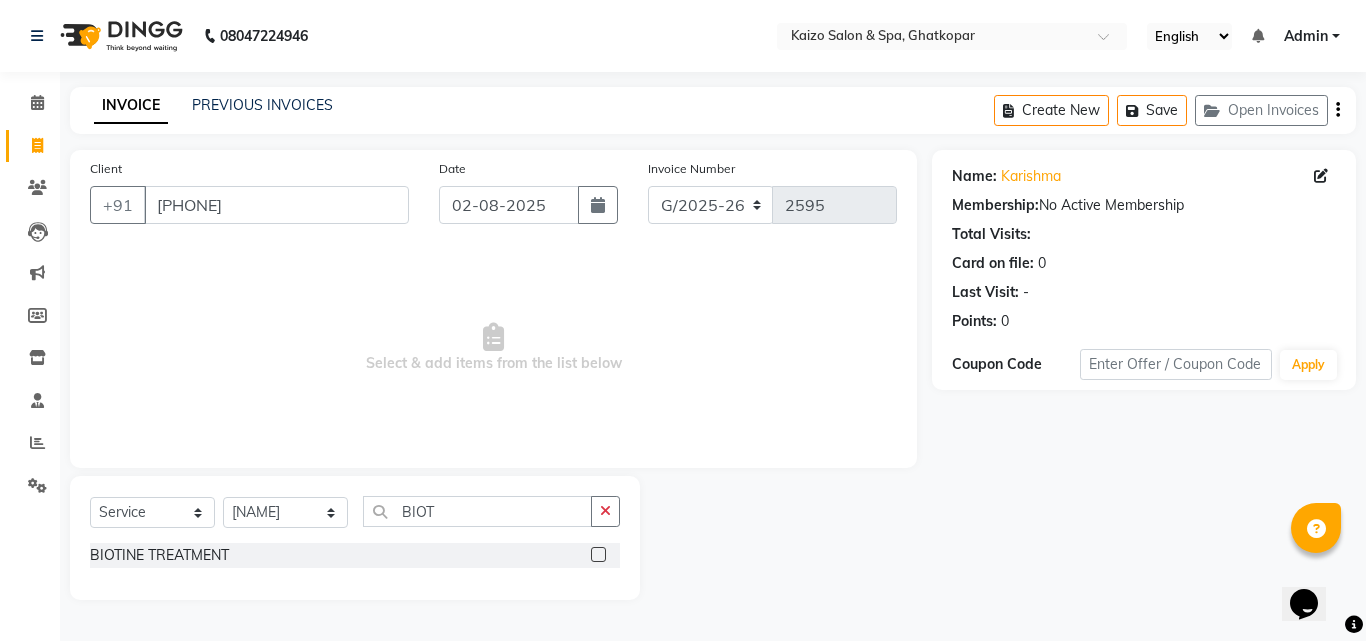 click 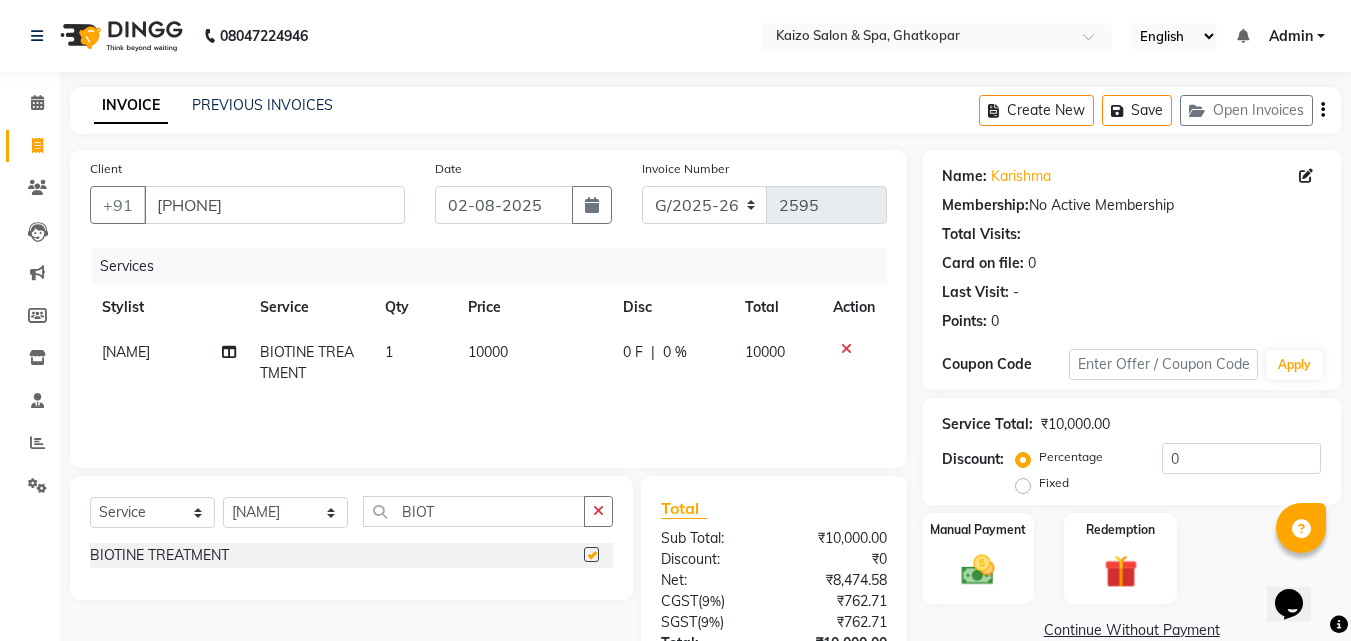 scroll, scrollTop: 159, scrollLeft: 0, axis: vertical 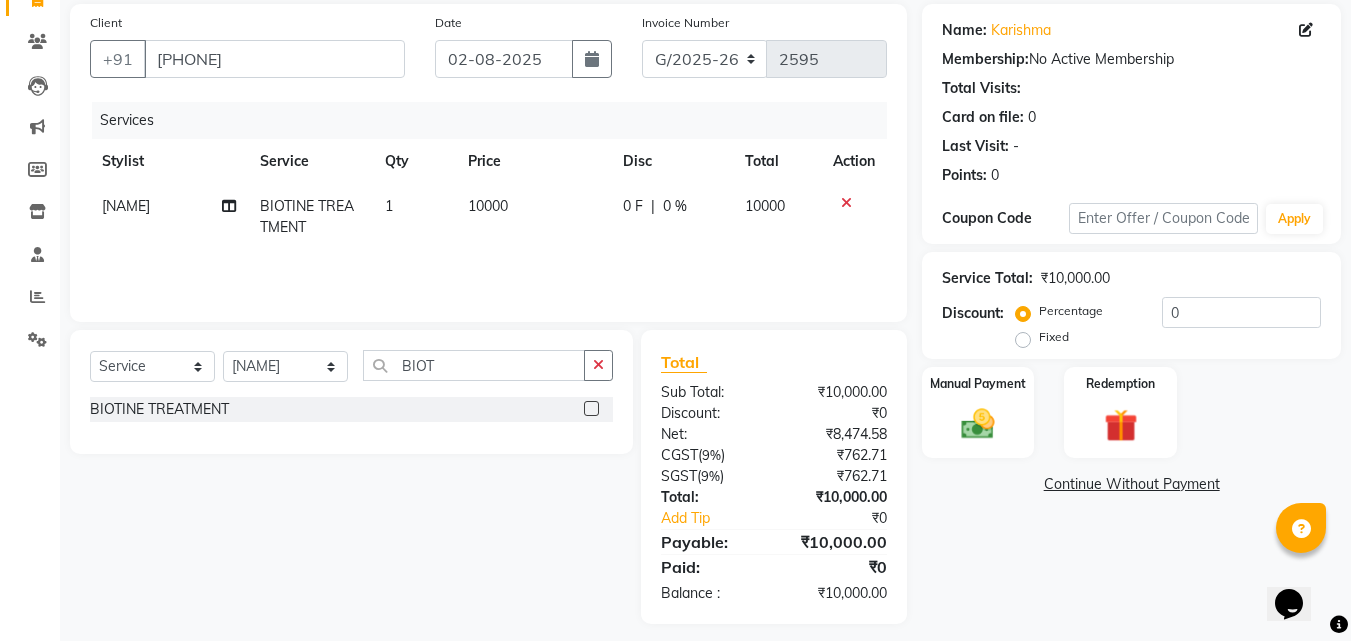 checkbox on "false" 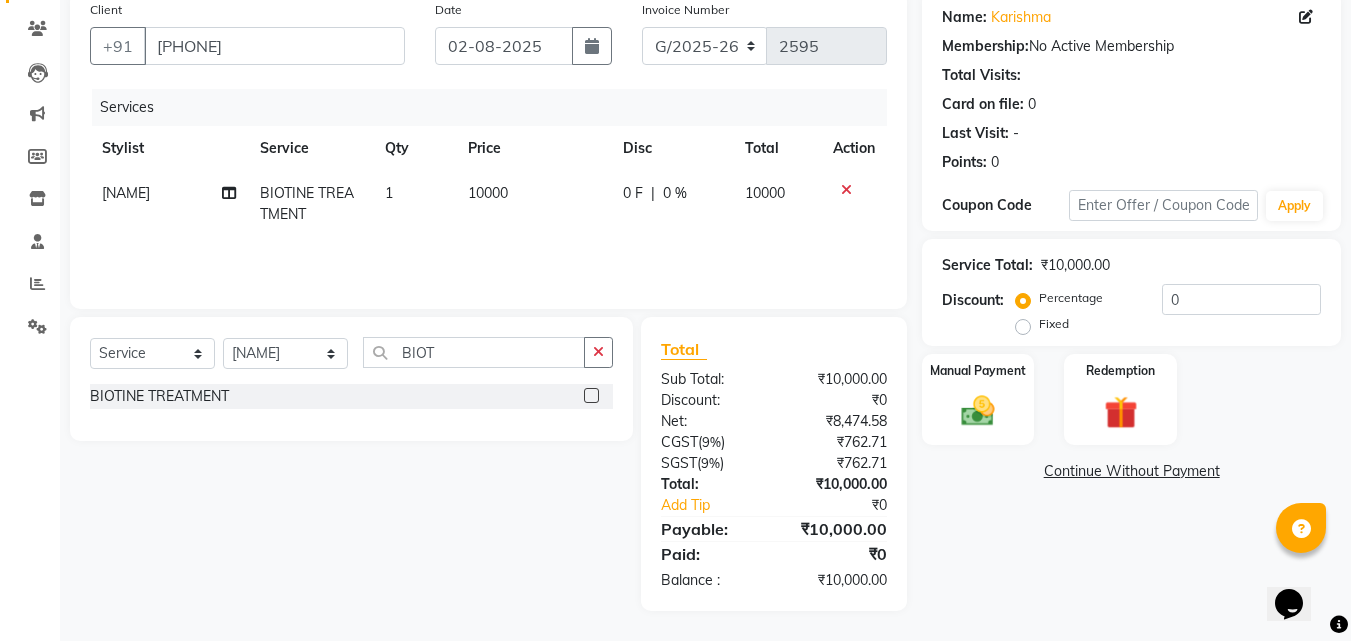 click on "10000" 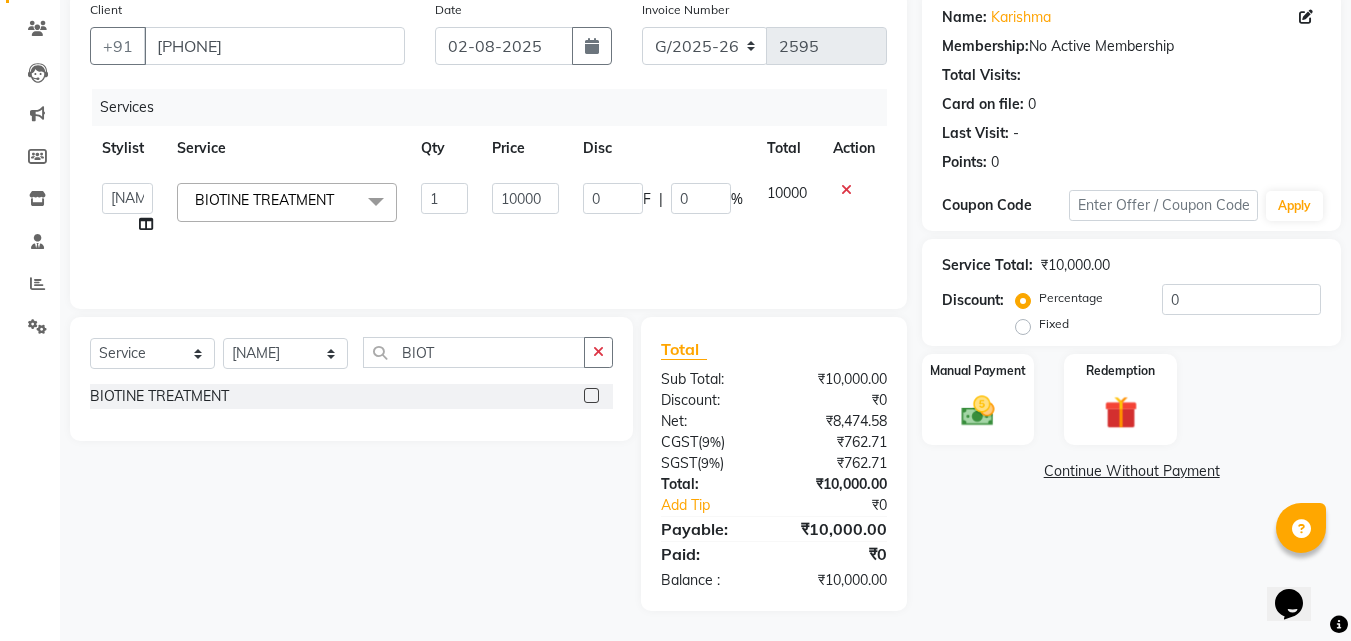 drag, startPoint x: 481, startPoint y: 188, endPoint x: 511, endPoint y: 203, distance: 33.54102 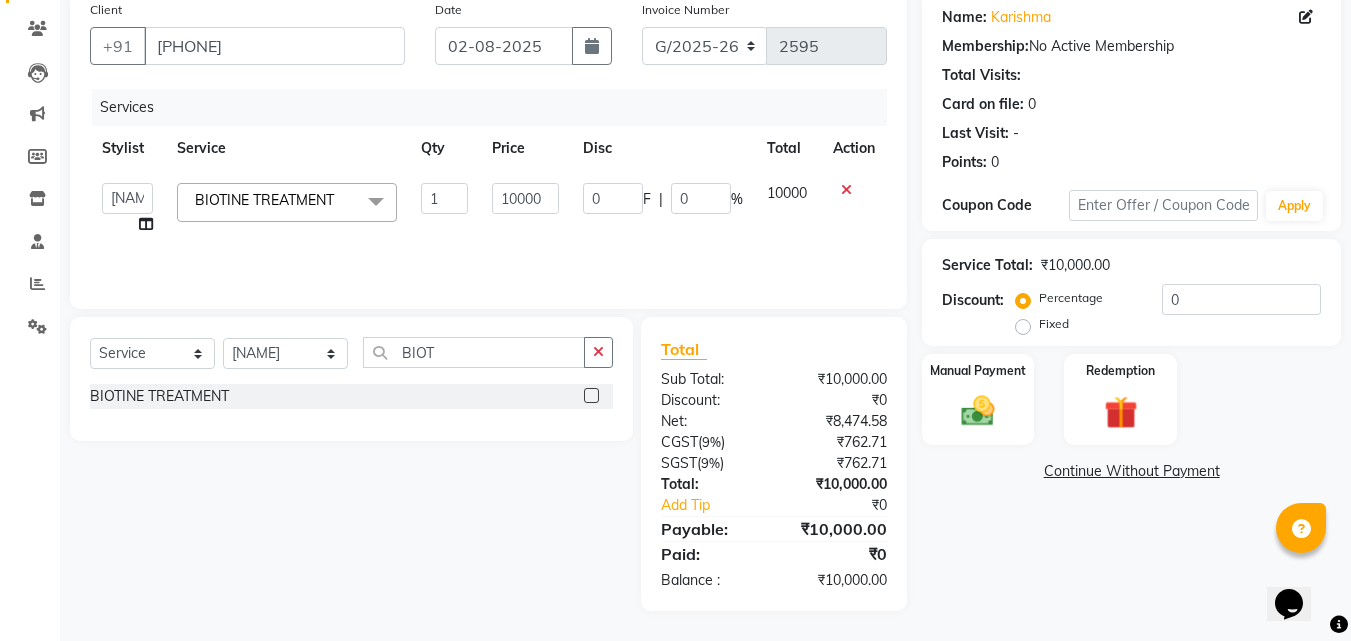 click on "10000" 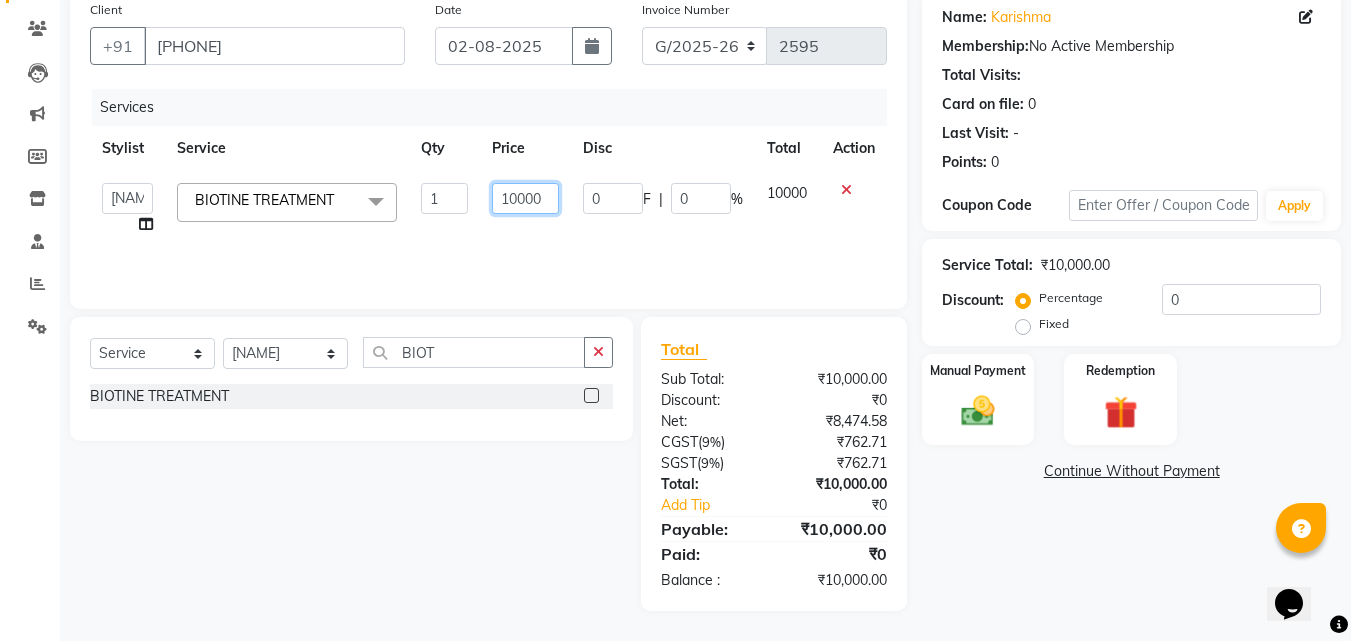 click on "10000" 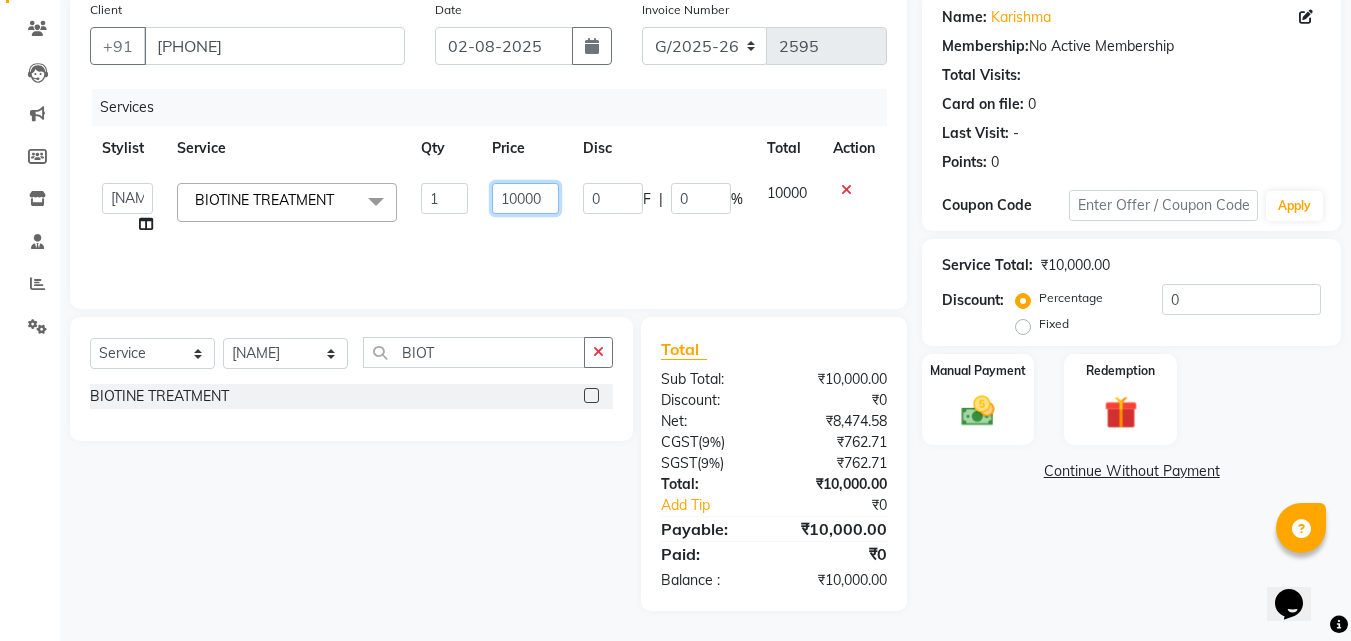 click on "10000" 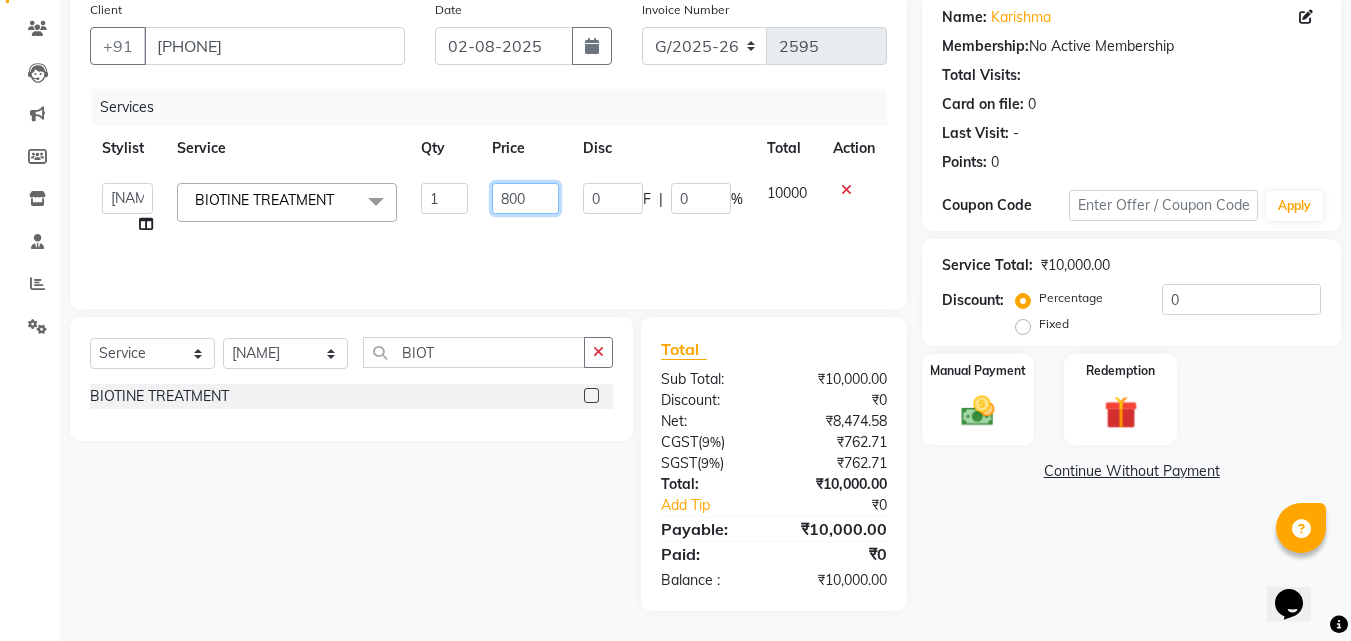 type on "8000" 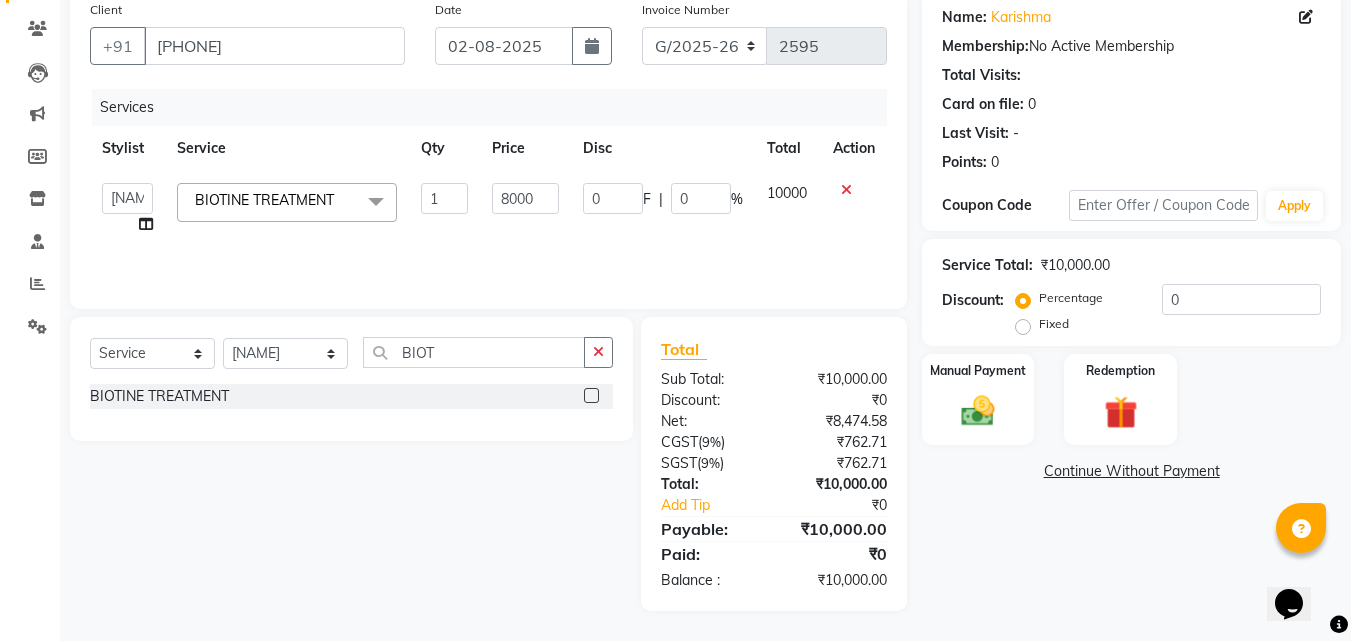 click on "8000" 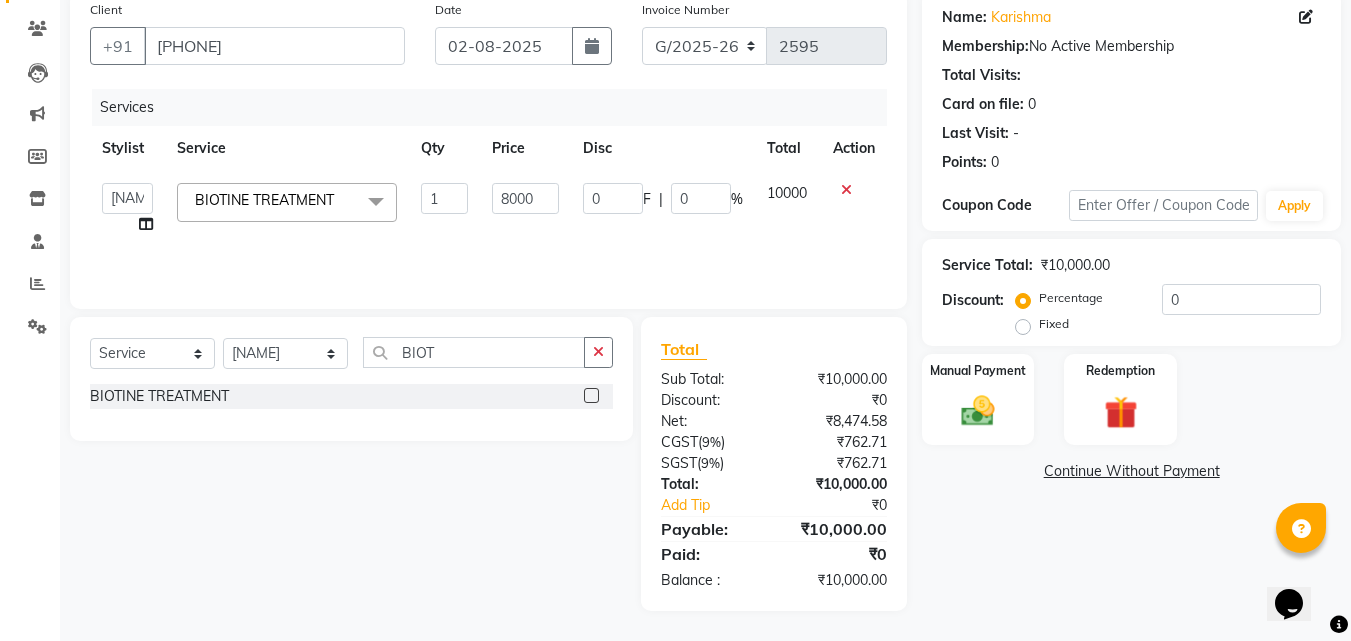 select on "78278" 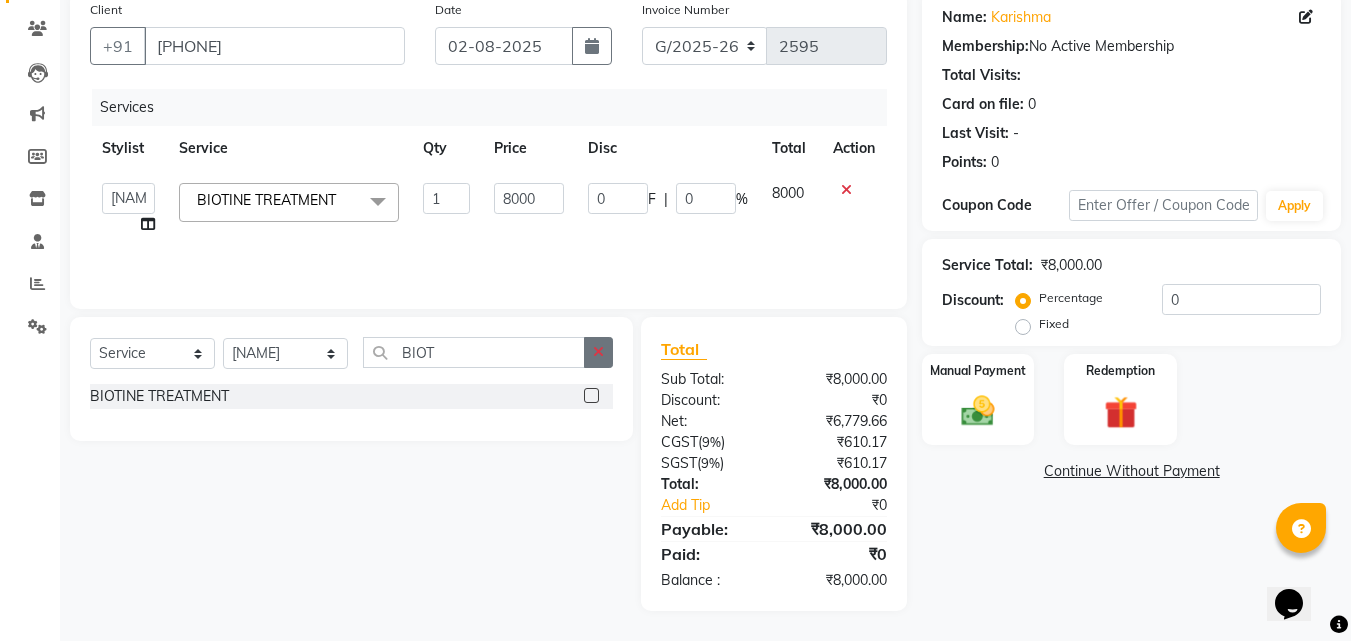 click 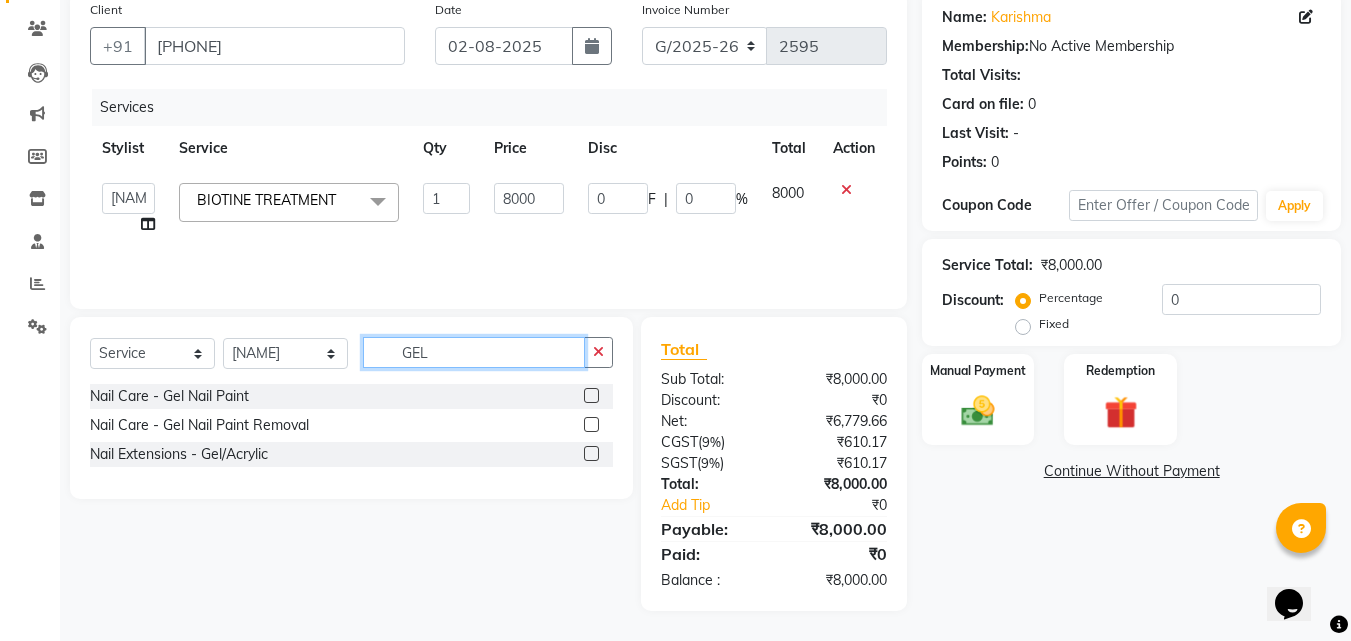 type on "GEL" 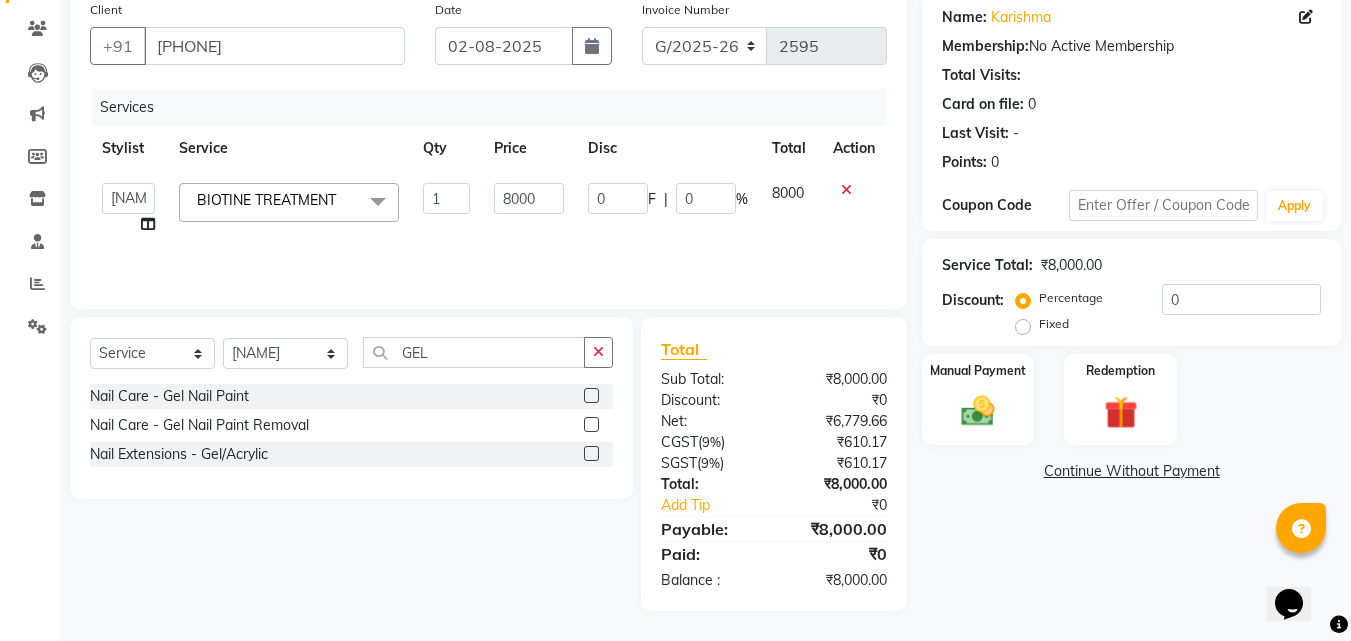 click 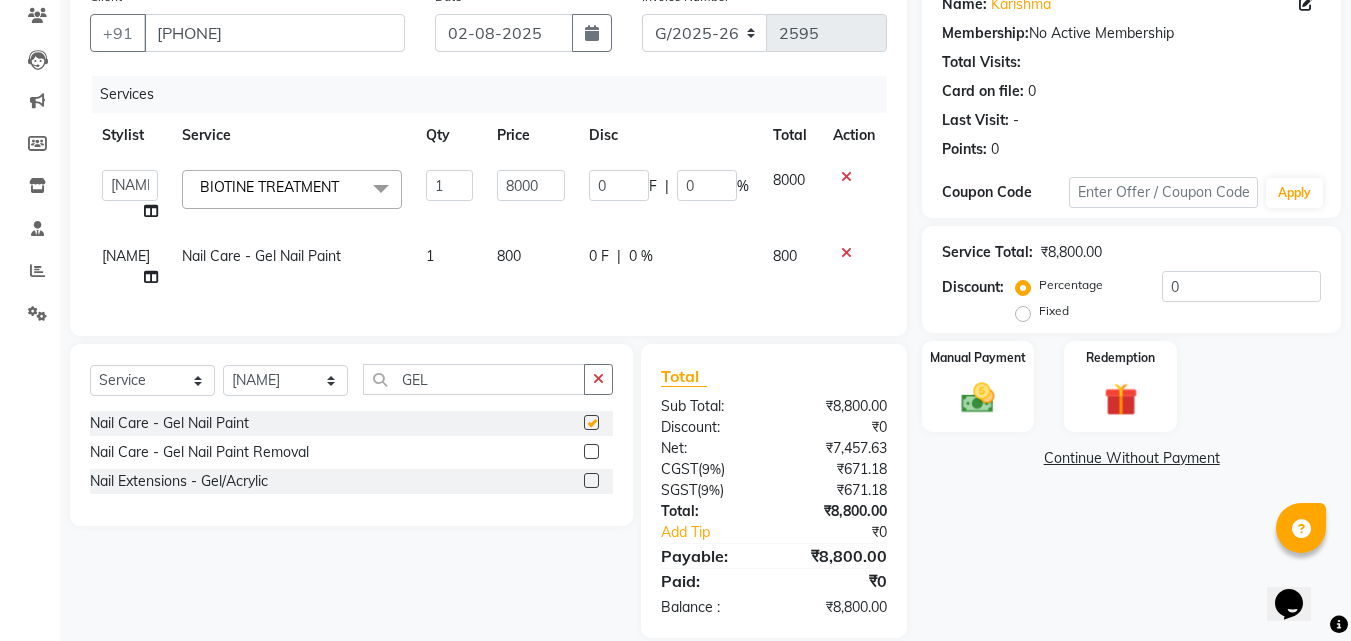 scroll, scrollTop: 214, scrollLeft: 0, axis: vertical 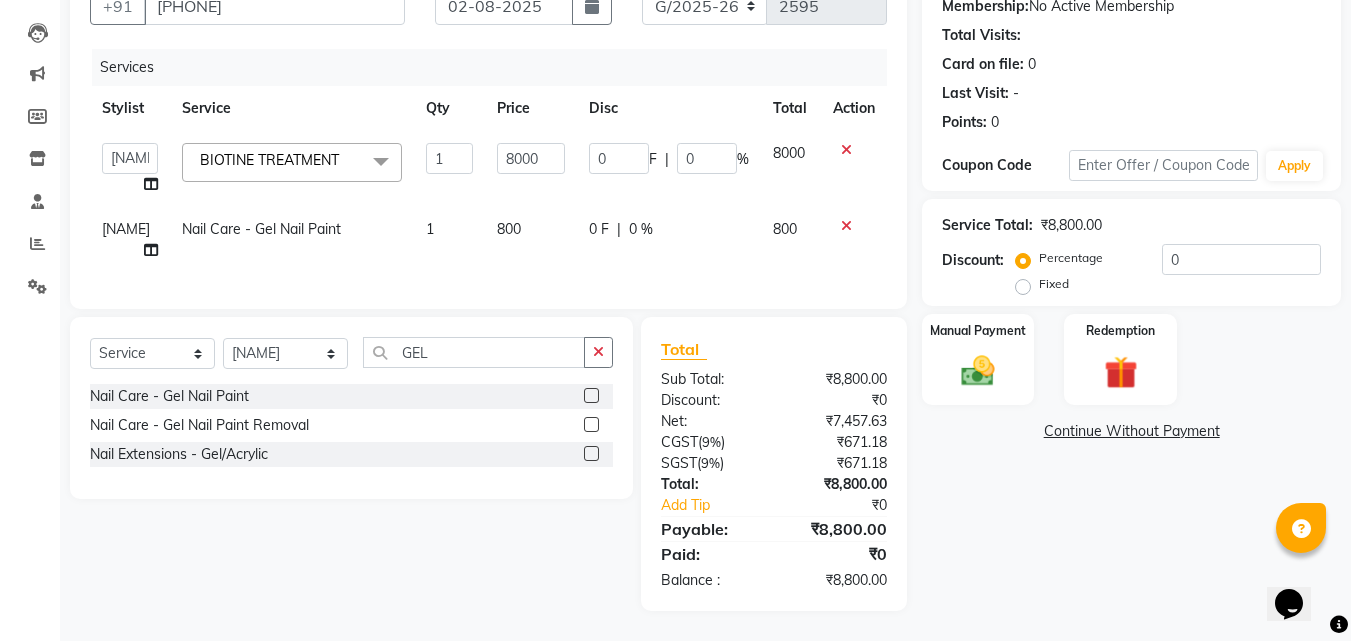checkbox on "false" 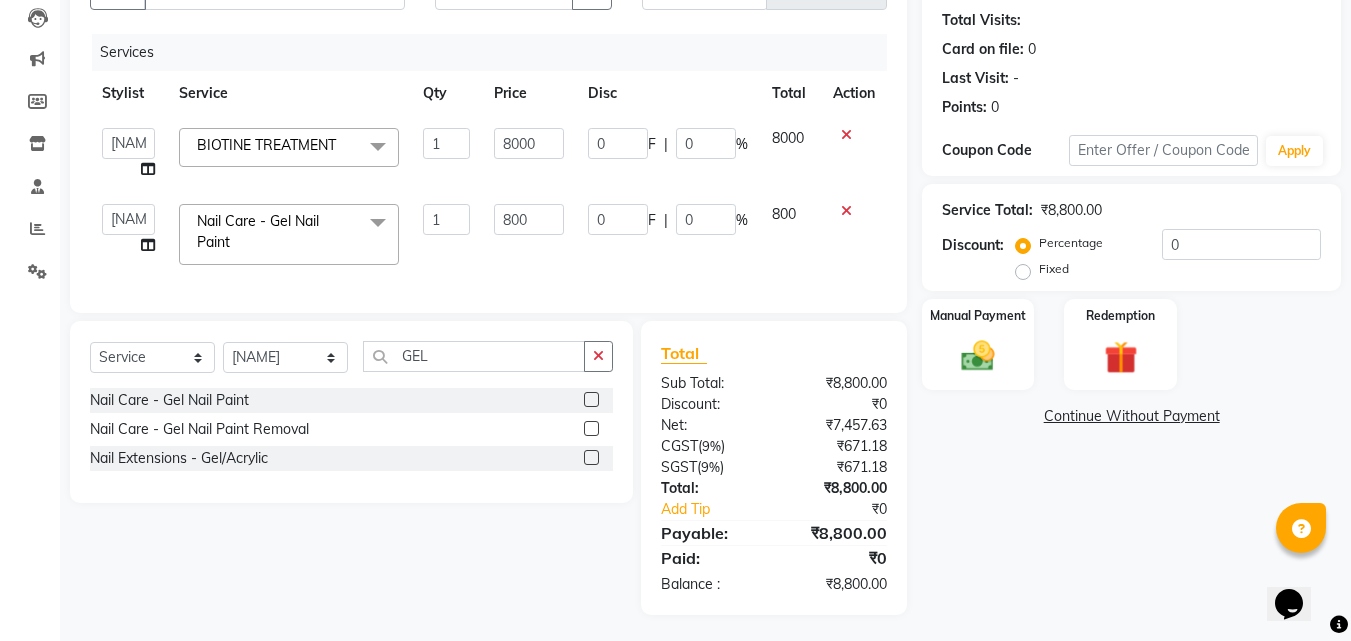 click on "800" 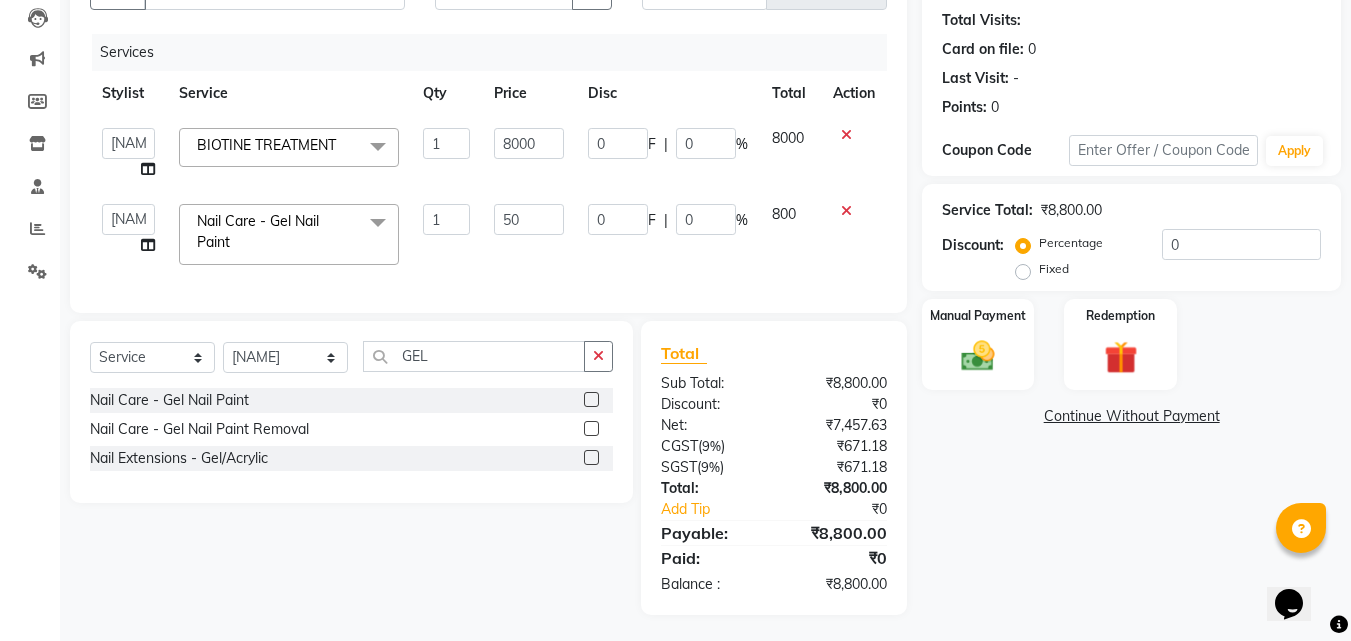 type on "500" 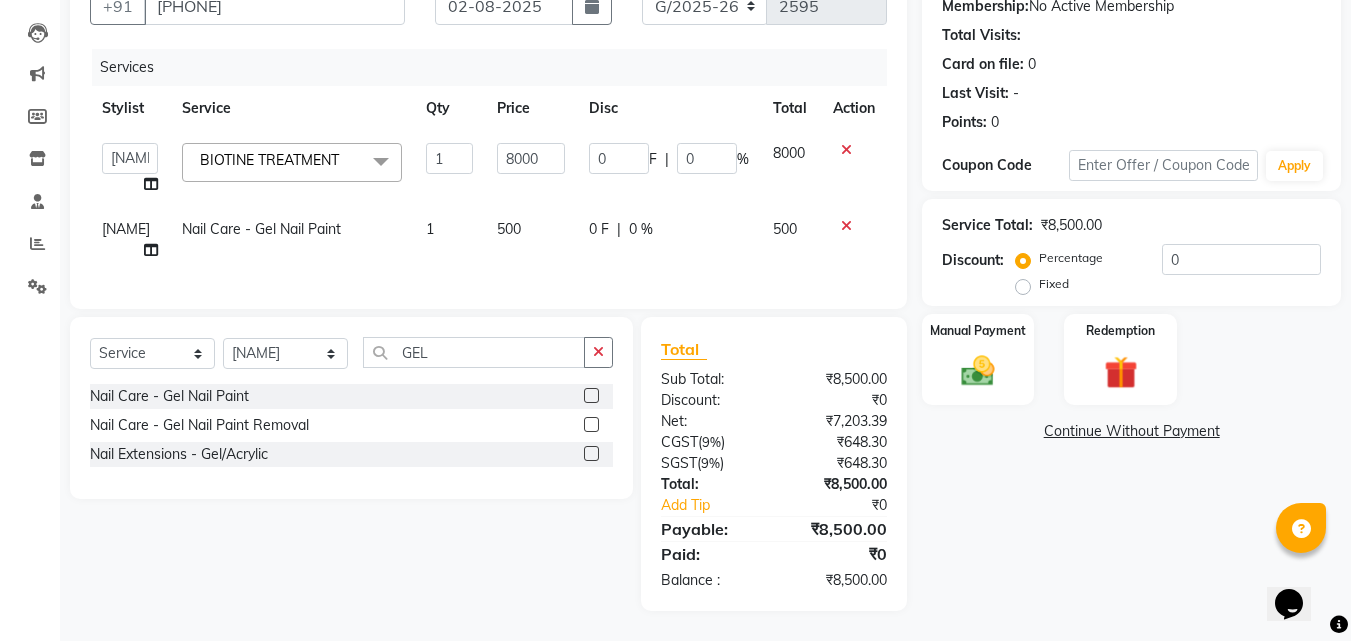 click on "Services Stylist Service Qty Price Disc Total Action  [NAME]   [NAME]   [NAME]   [NAME]   [NAME]   [NAME]   Front Desk   [NAME]   [NAME]   [NAME]   [NAME]   [NAME]   [NAME]   [NAME]   [NAME]   [NAME]   [NAME]   [NAME]   [NAME]   [NAME]   [NAME]   [NAME]   [NAME]   [NAME]   [NAME]  Mud Hair Spa - Below Shoulder  x Schwarzkopf Hair Spa - Short Hair Schwarzkopf Hair Spa - Upto Shoulder Schwarzkopf Hair Spa - Below Shoulder Schwarzkopf Hair Spa - Upto Waist ROSE PINK COLOUR HAIRSTYLIST COURSE  NECK WAX BRAZILAIN TOUCHUP TOUCHUP AF CANDLE ANITAS PEDICURE CANDLE ANITAS MANICURE COLOR AMPOULE DEEP CONDITIONING FIBRE PLEX PERMING BOTOPLAST TREATMENT BOTOX TREATMENT BIOTINE TREATMENT Smooth Bond - Upto Shoulder Smooth Bond - Below Shoulder Smooth Bond - Touch Up Smooth Bond - Upto Waist Protein Treatment fibre hair spa - Short Hair fibre Hair Spa - Upto Shoulder fibre Hair Spa - Below Shoulder fibre Hair Spa - Upto Waist Quinoa Hair Spa - Short Hair Quinoa Hair Spa - Upto Shoulder Quinoa Hair Spa - Below Shoulder D-Tan - Wrist" 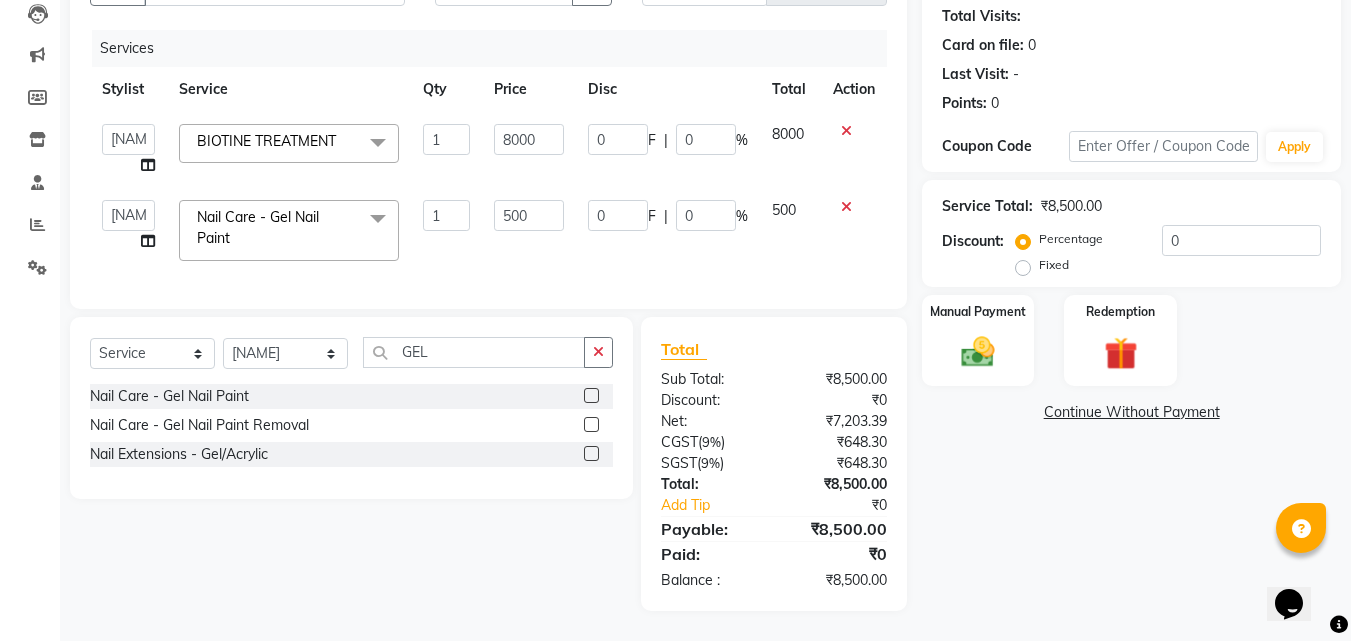scroll, scrollTop: 233, scrollLeft: 0, axis: vertical 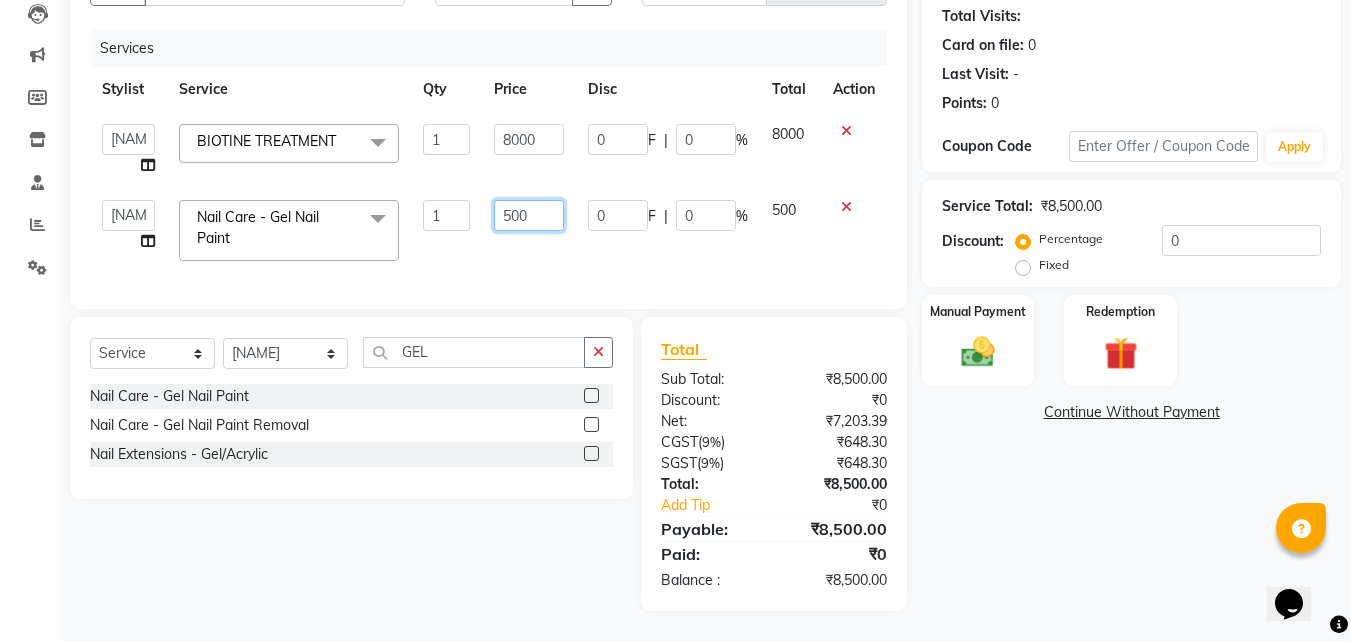 drag, startPoint x: 561, startPoint y: 224, endPoint x: 539, endPoint y: 233, distance: 23.769728 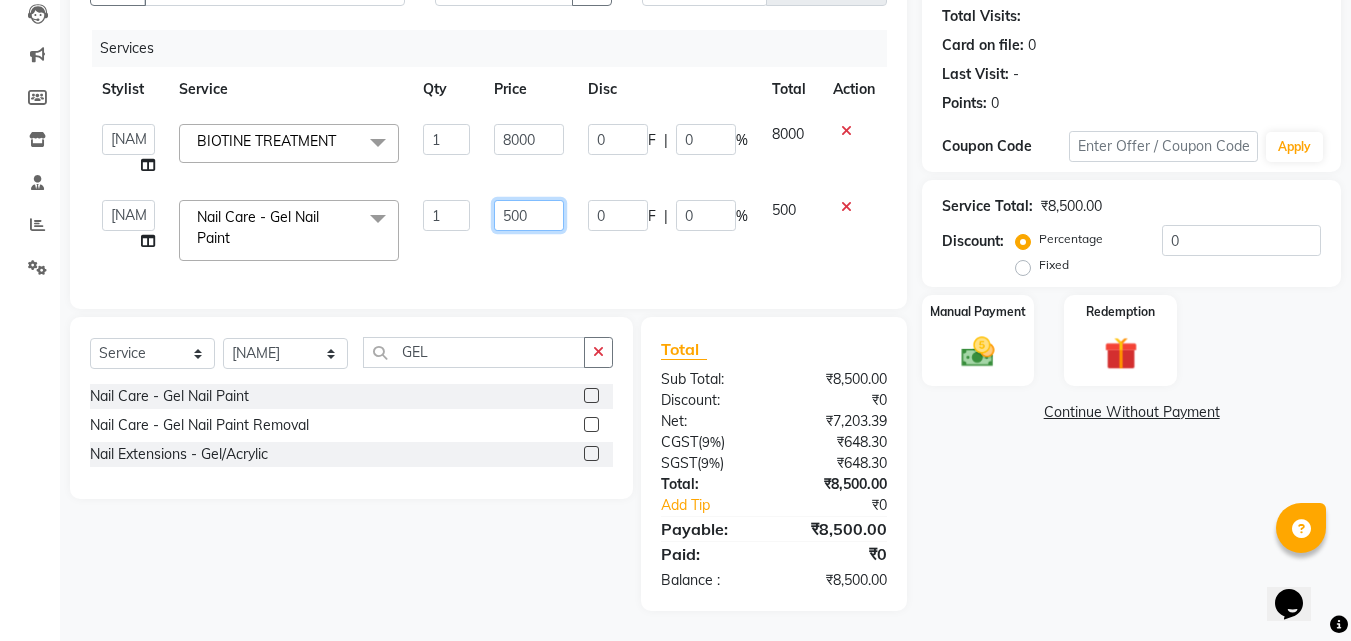 click on "500" 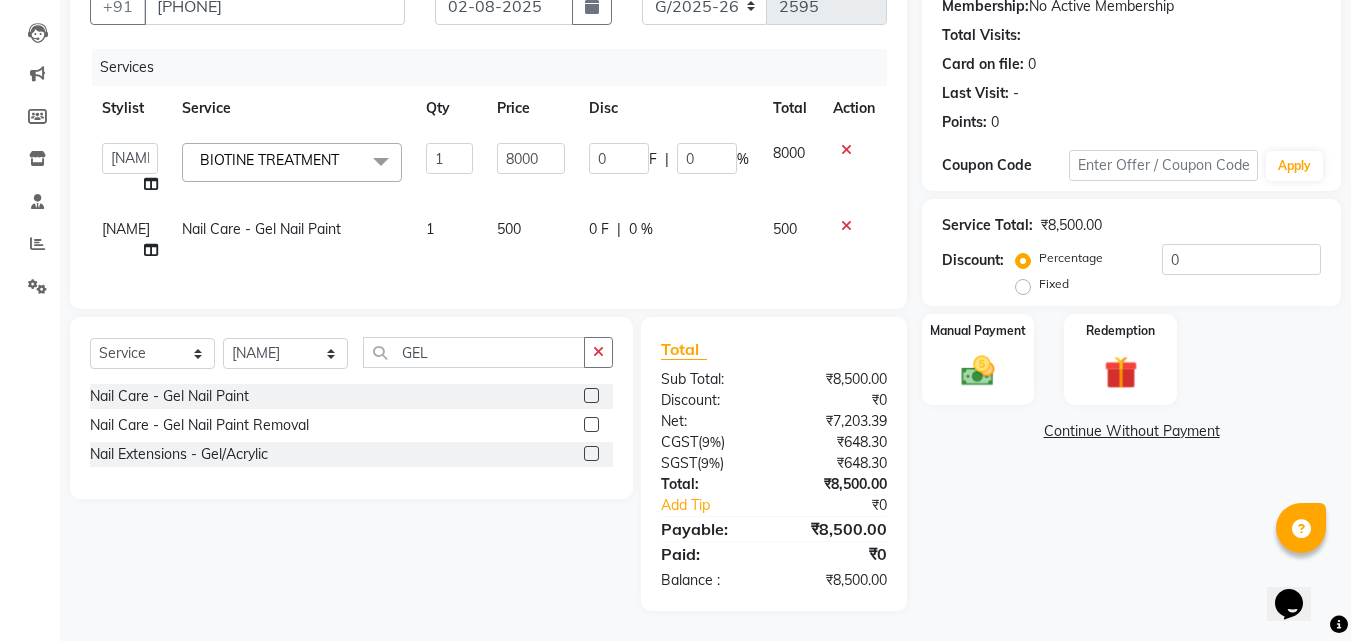 scroll, scrollTop: 233, scrollLeft: 0, axis: vertical 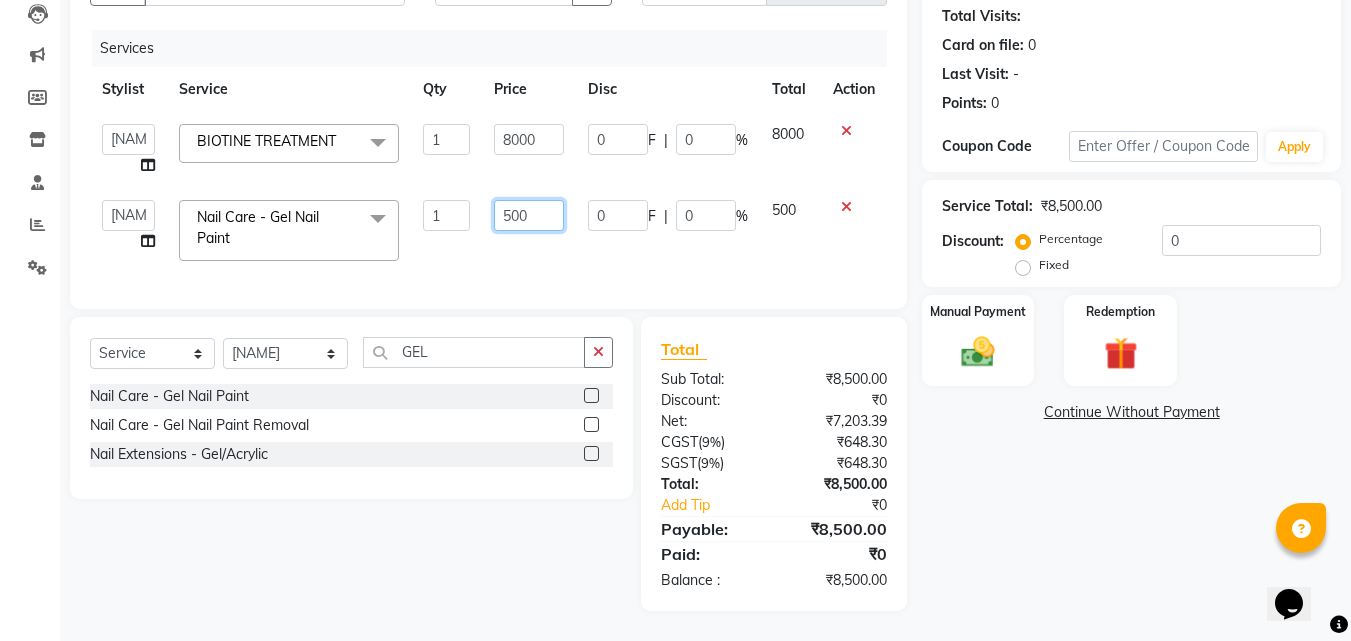drag, startPoint x: 559, startPoint y: 235, endPoint x: 509, endPoint y: 228, distance: 50.48762 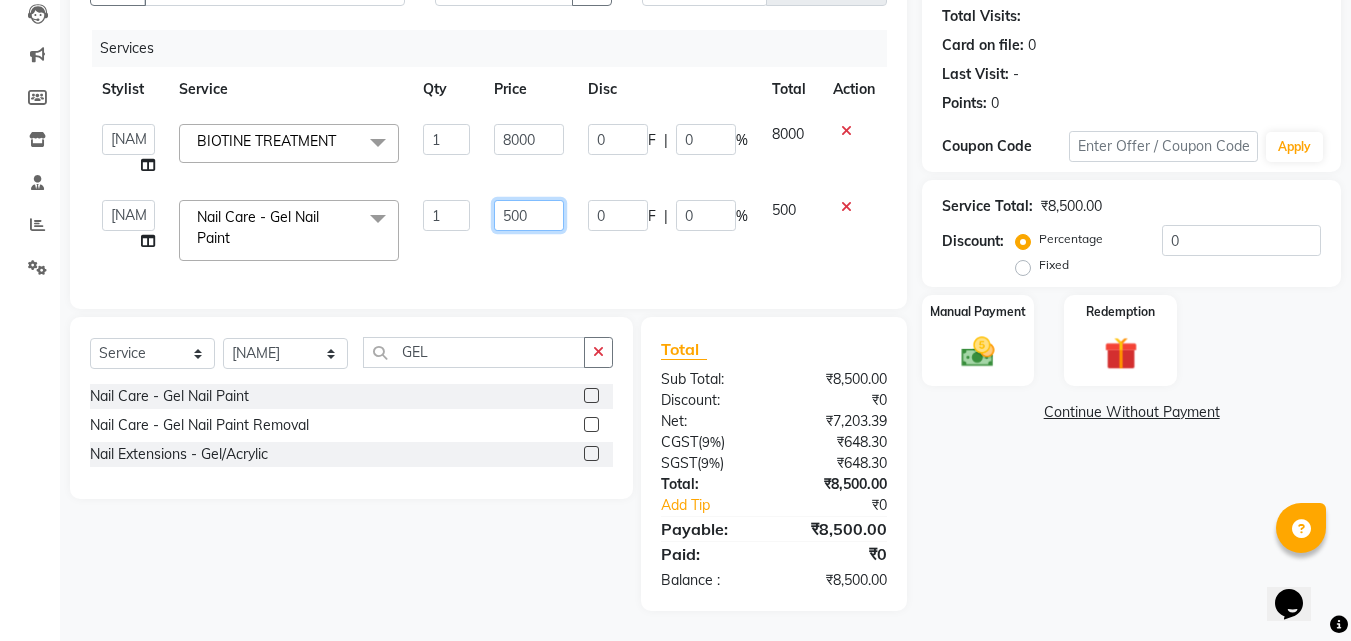 click on "500" 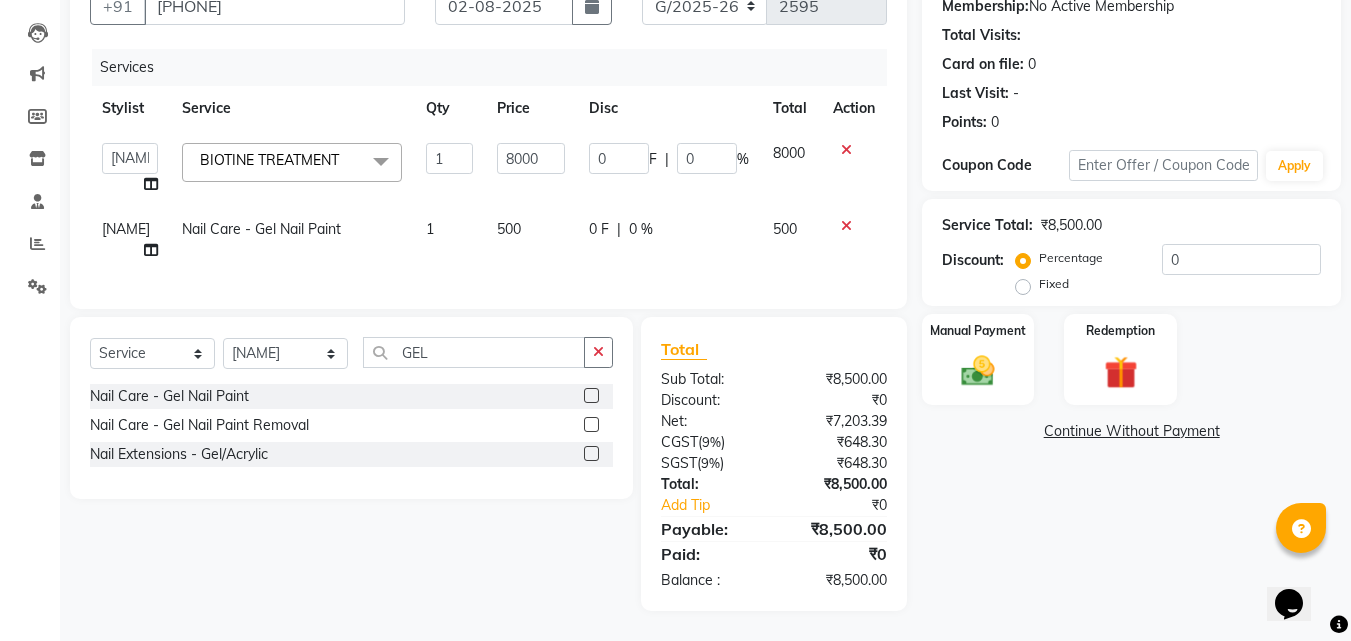 click on "500" 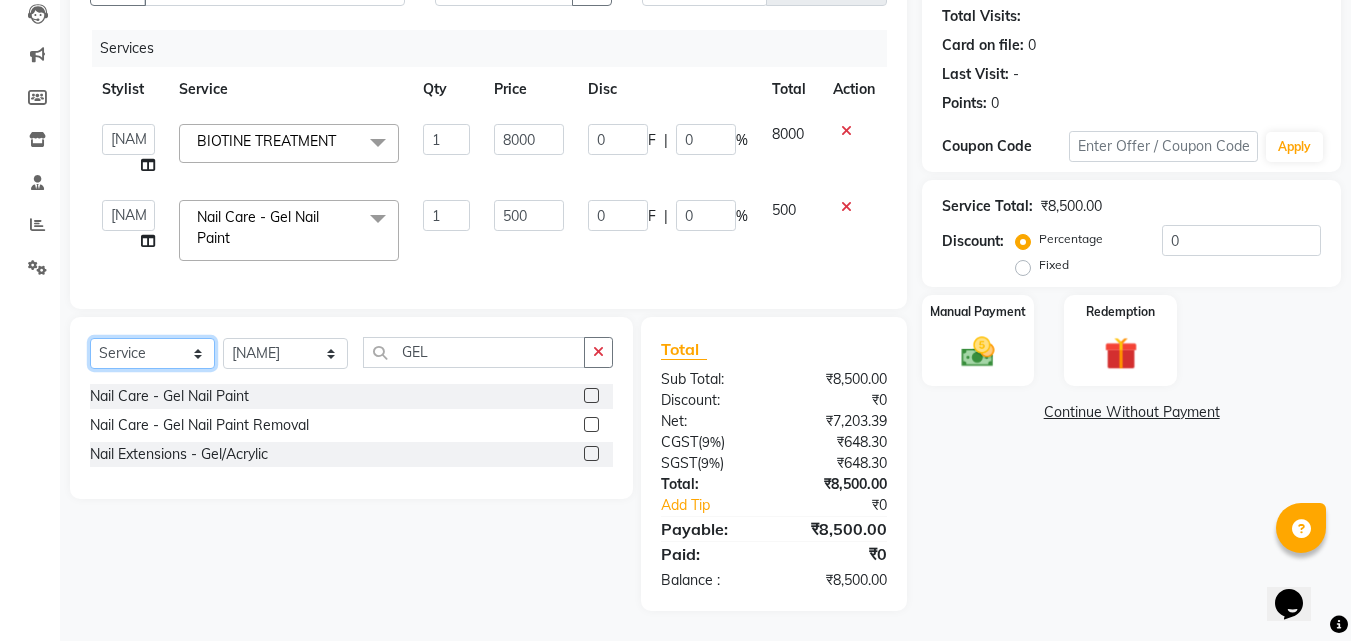 click on "Select  Service  Product  Membership  Package Voucher Prepaid Gift Card" 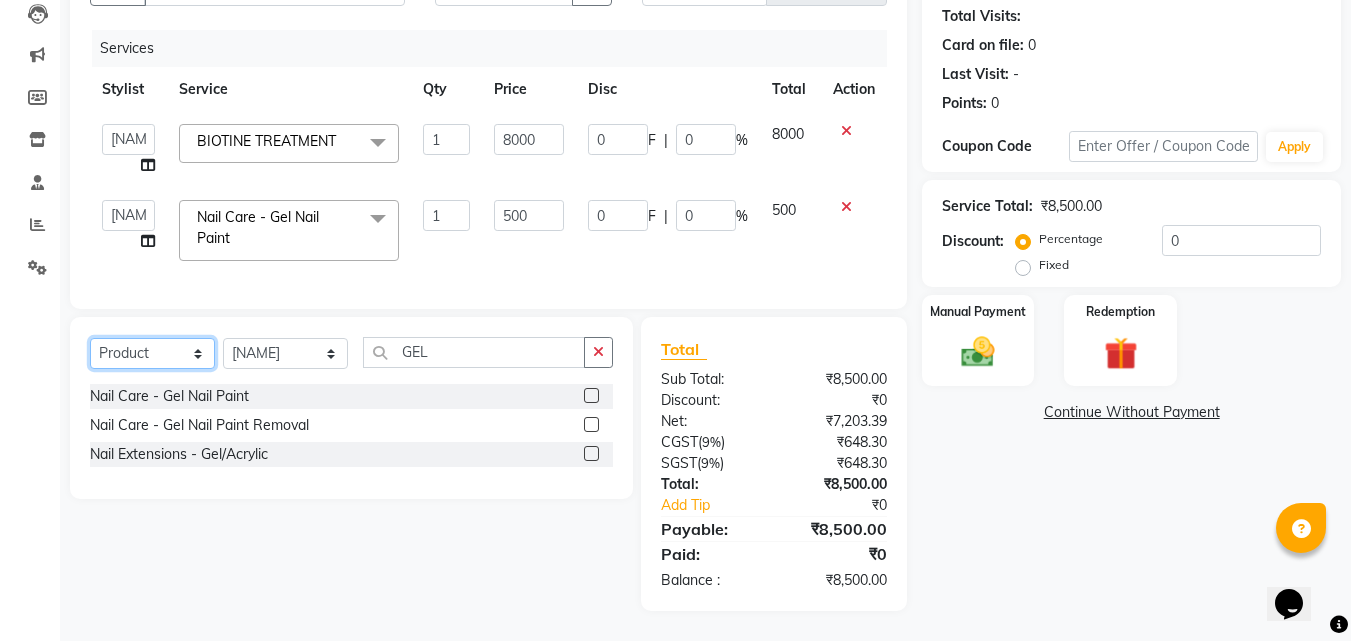 click on "Select  Service  Product  Membership  Package Voucher Prepaid Gift Card" 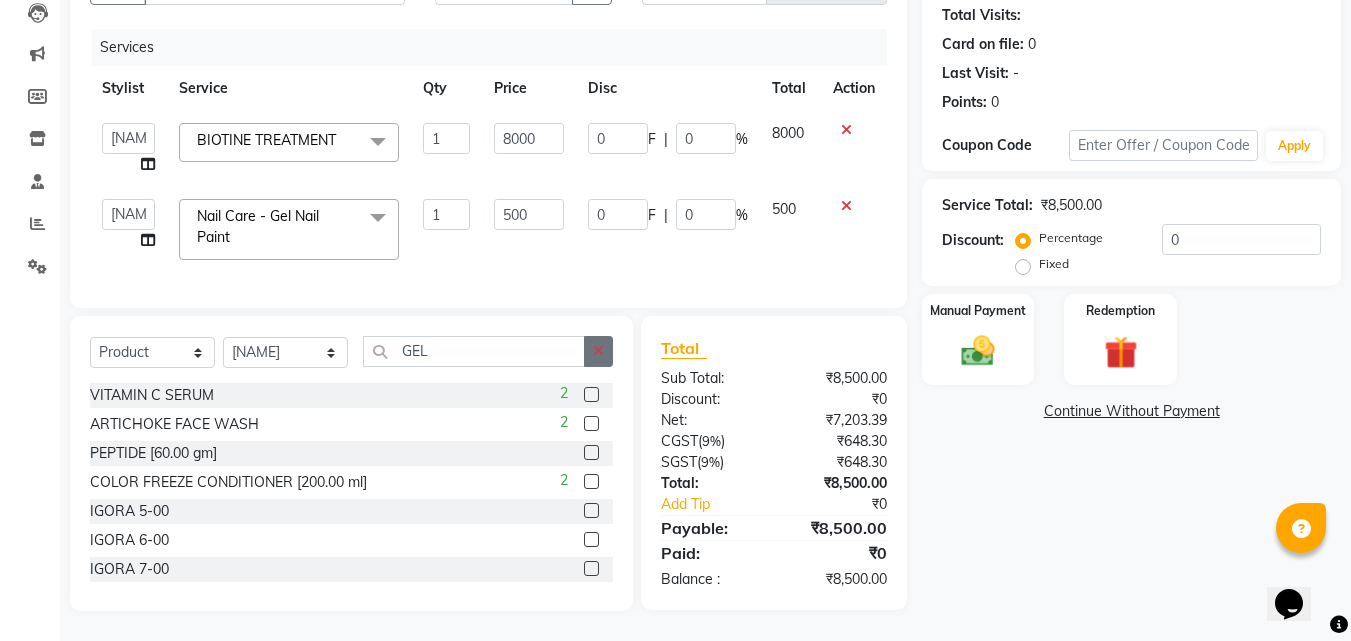click 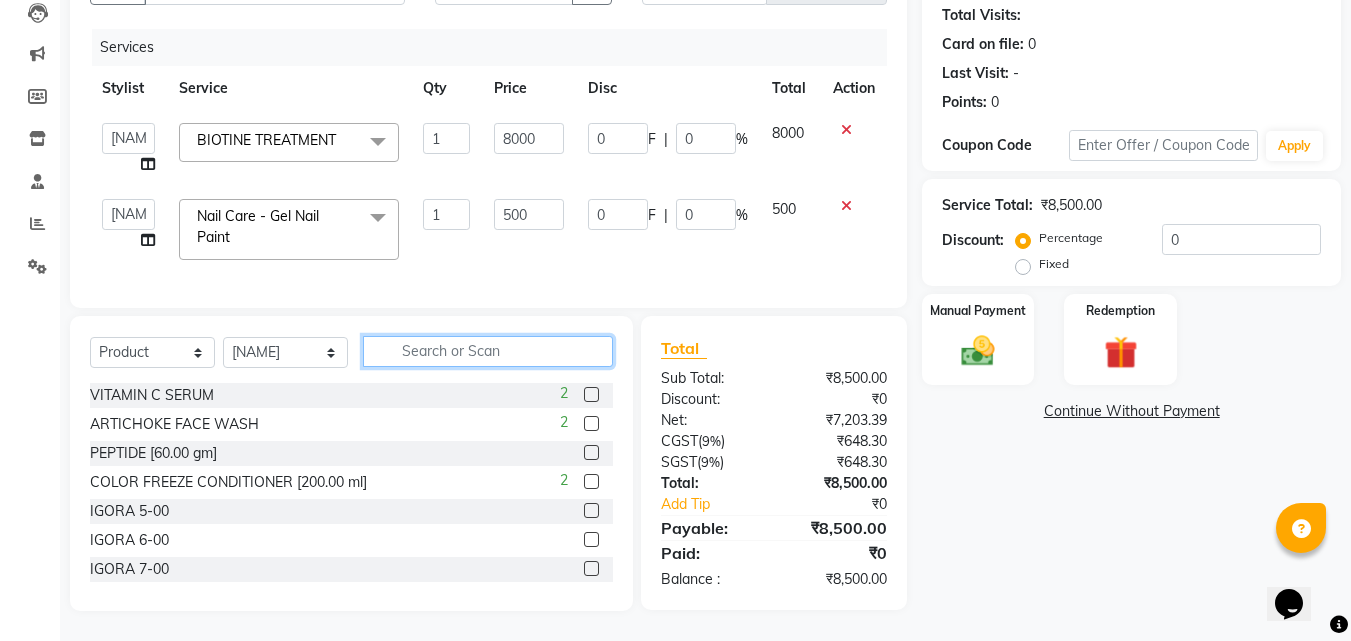 scroll, scrollTop: 234, scrollLeft: 0, axis: vertical 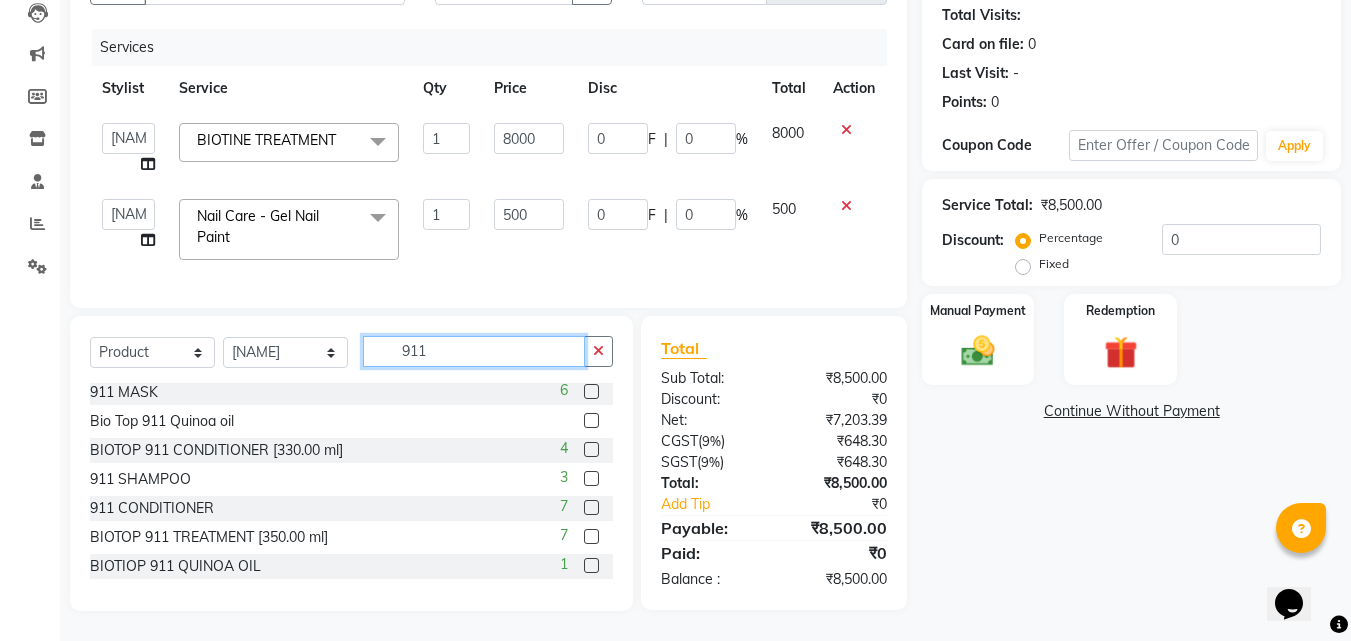 type 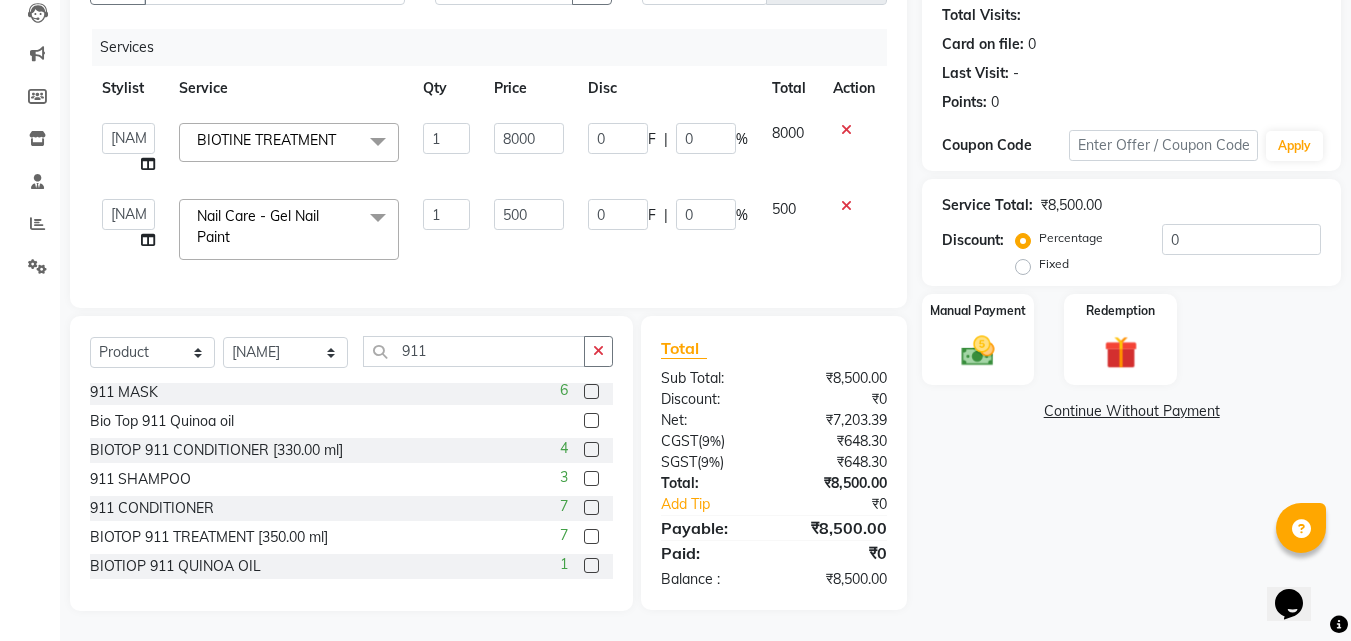 click 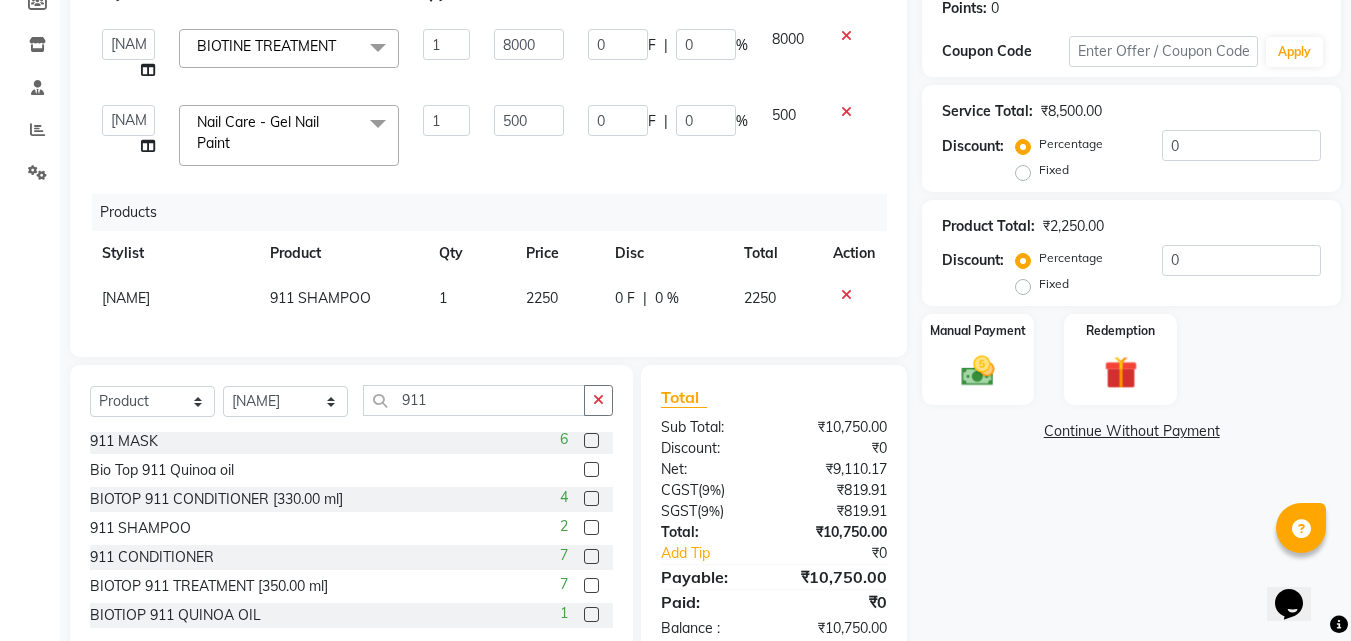 scroll, scrollTop: 377, scrollLeft: 0, axis: vertical 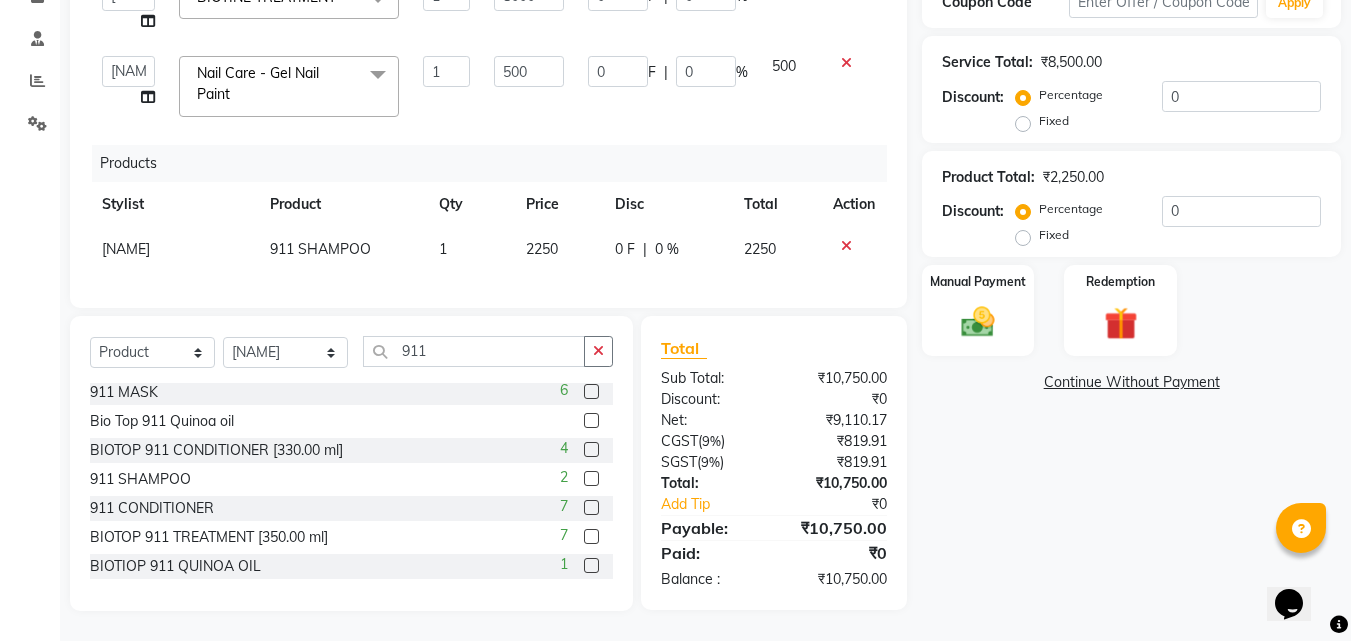 click 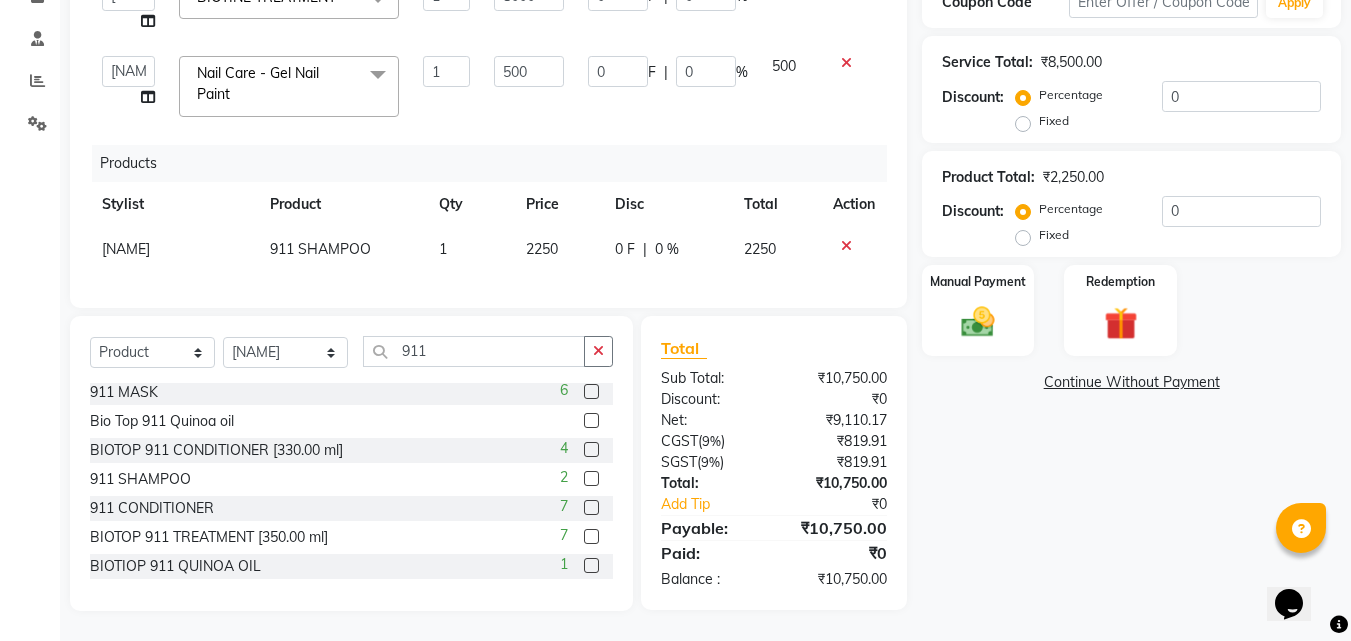 click at bounding box center [590, 508] 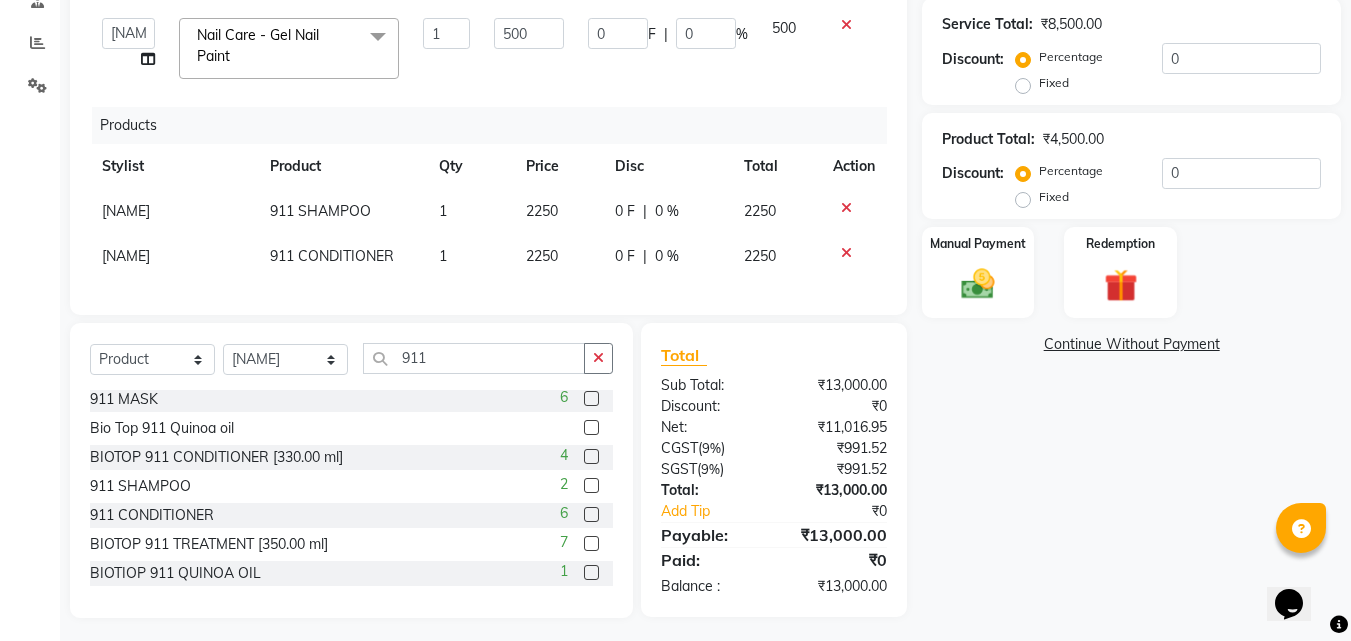 scroll, scrollTop: 422, scrollLeft: 0, axis: vertical 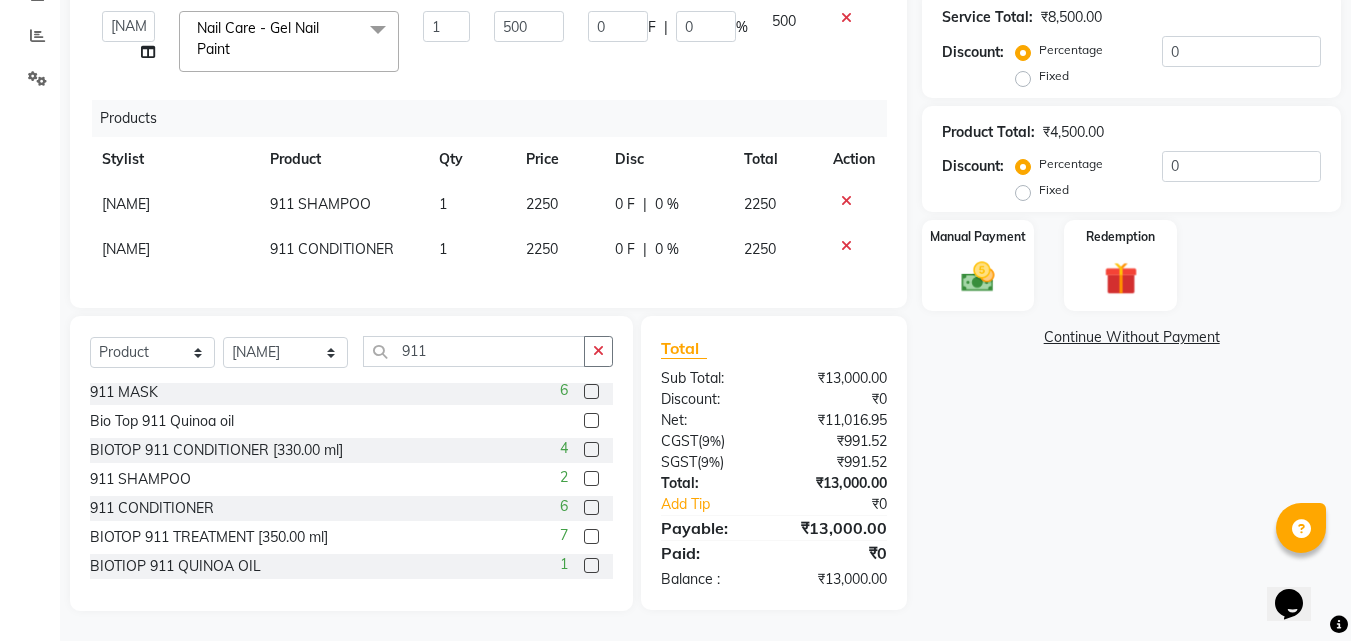 click on "2250" 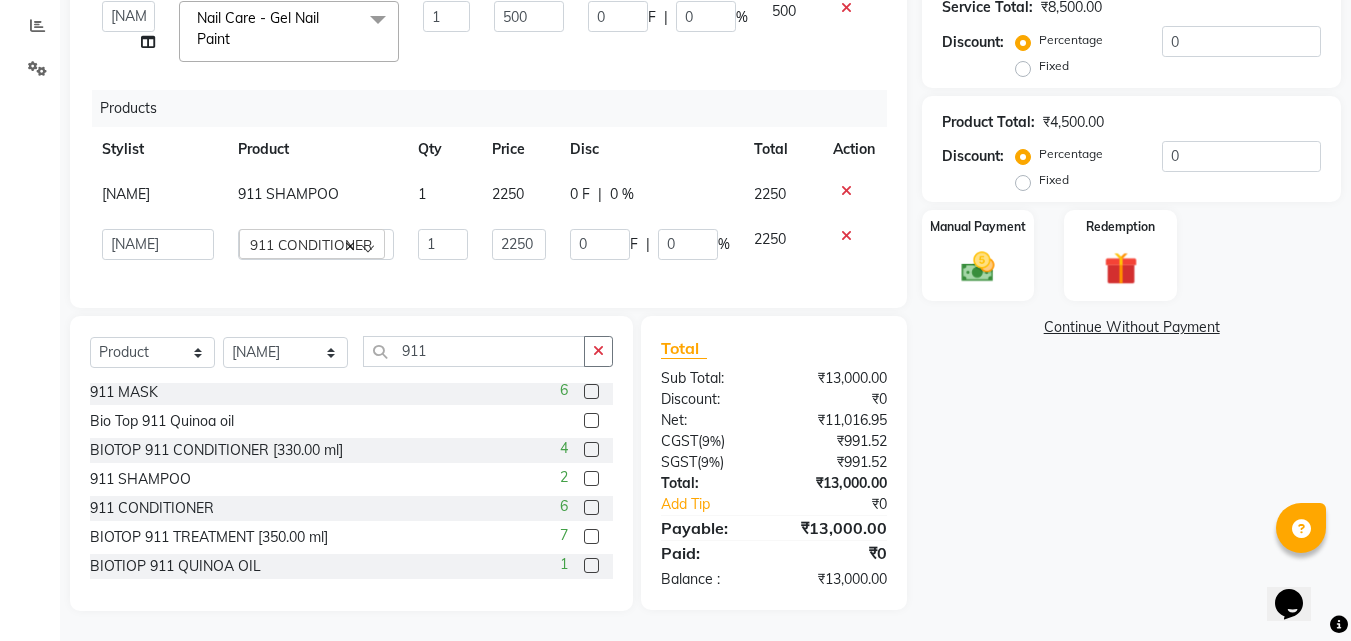 click on "2250" 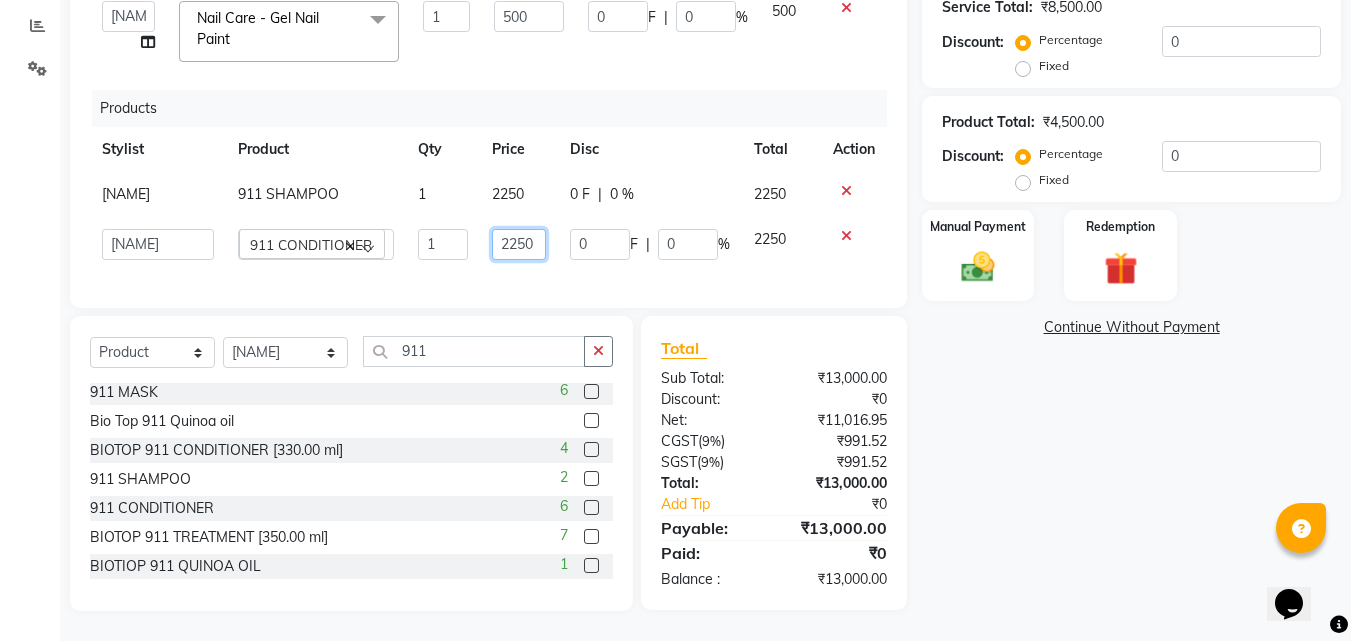 click on "2250" 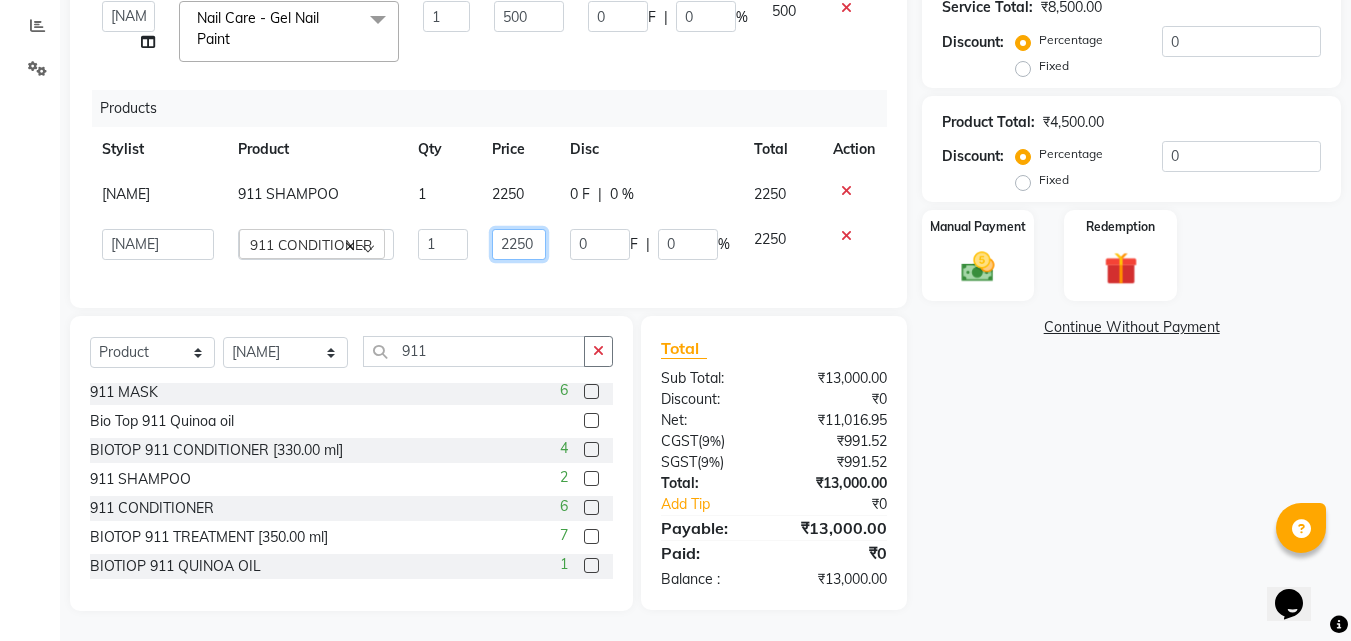 click on "2250" 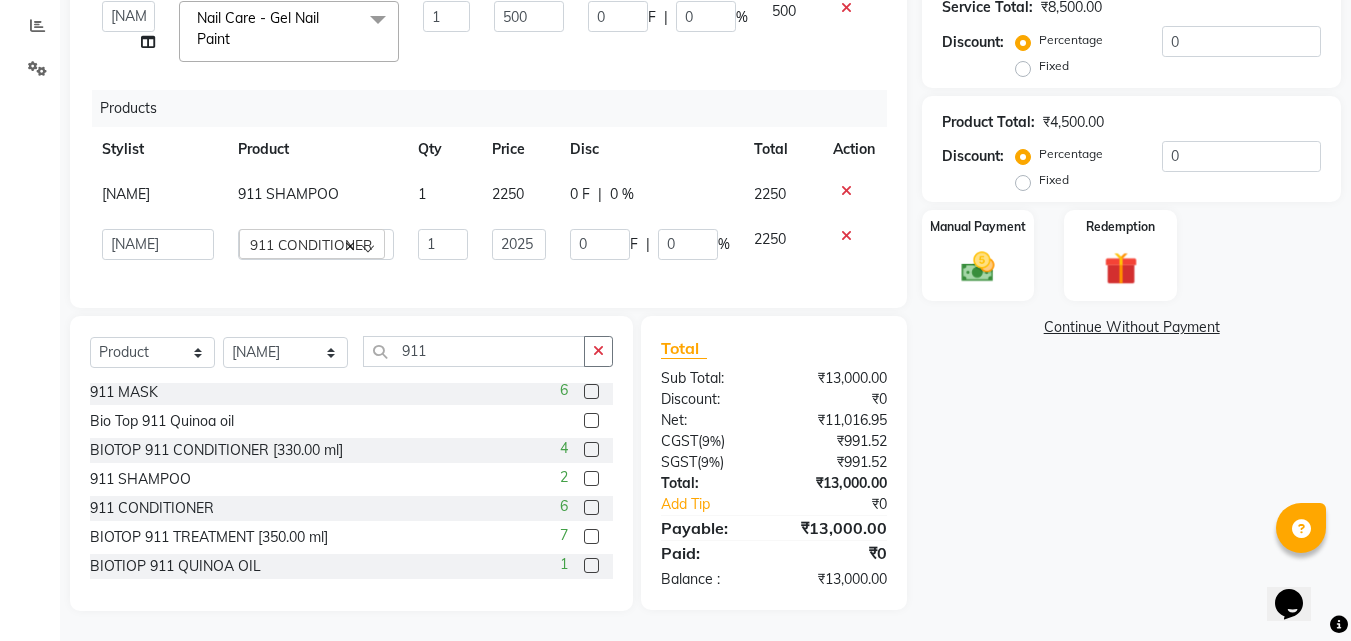 click on "2250" 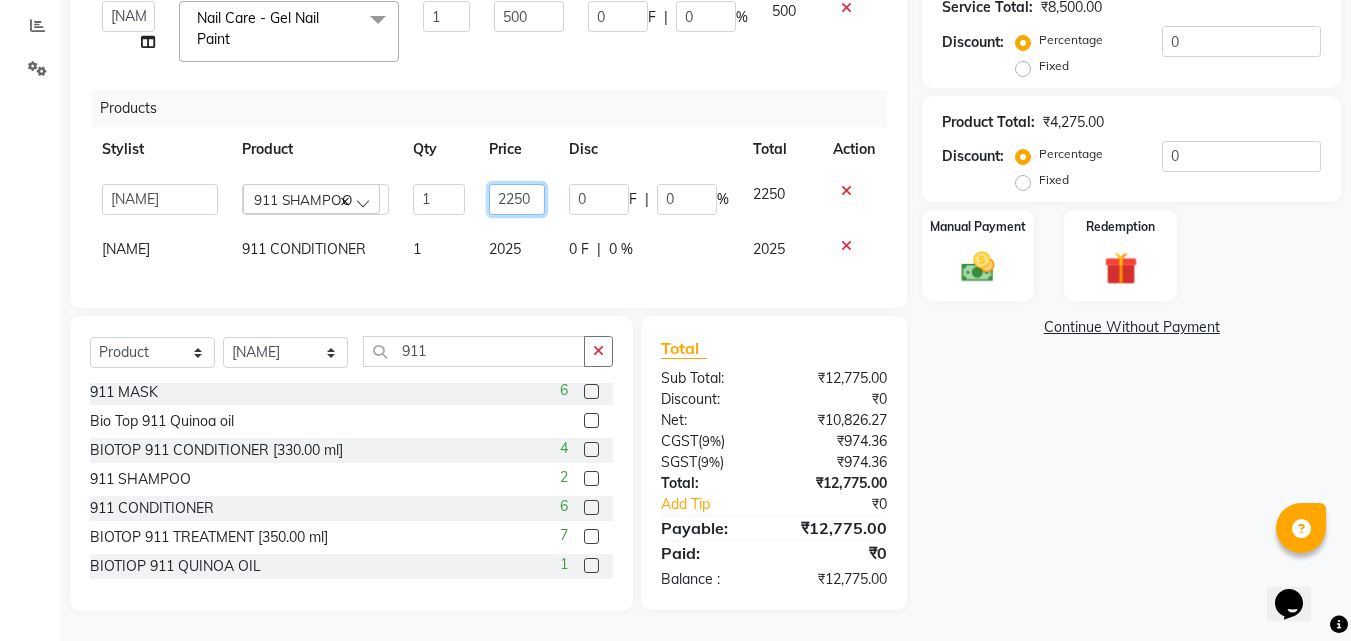 click on "2250" 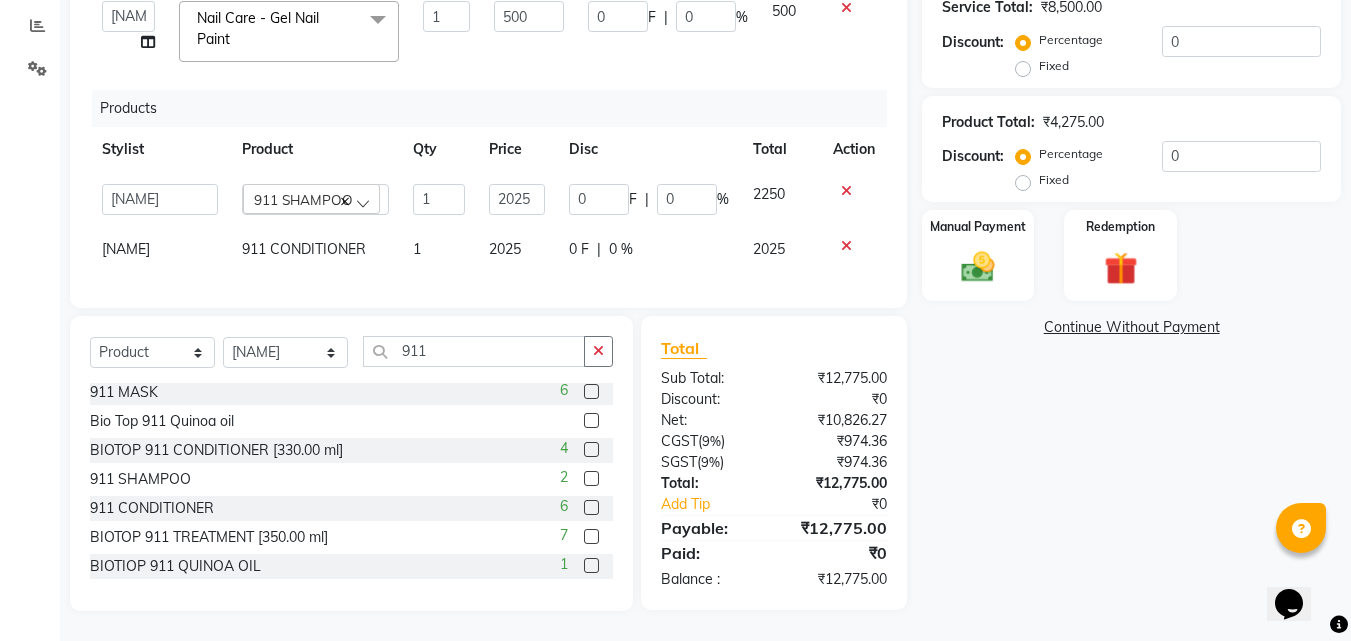 click on "Stylist Product Qty Price Disc Total Action" 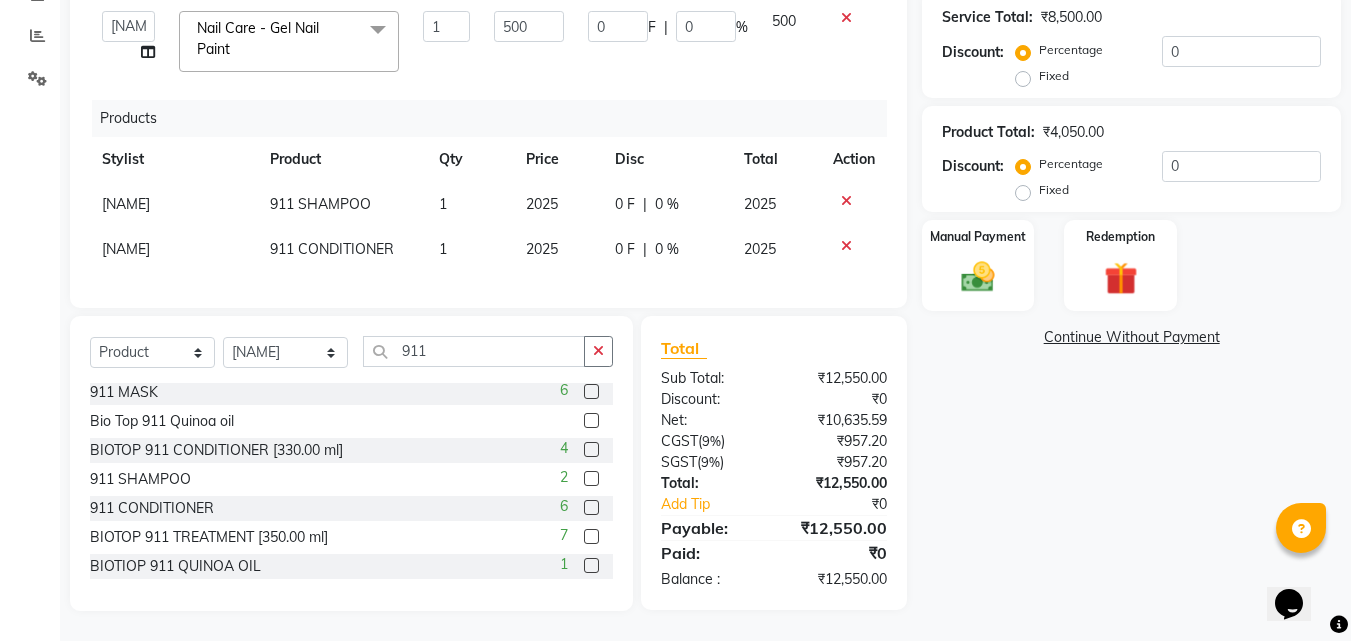 click on "2025" 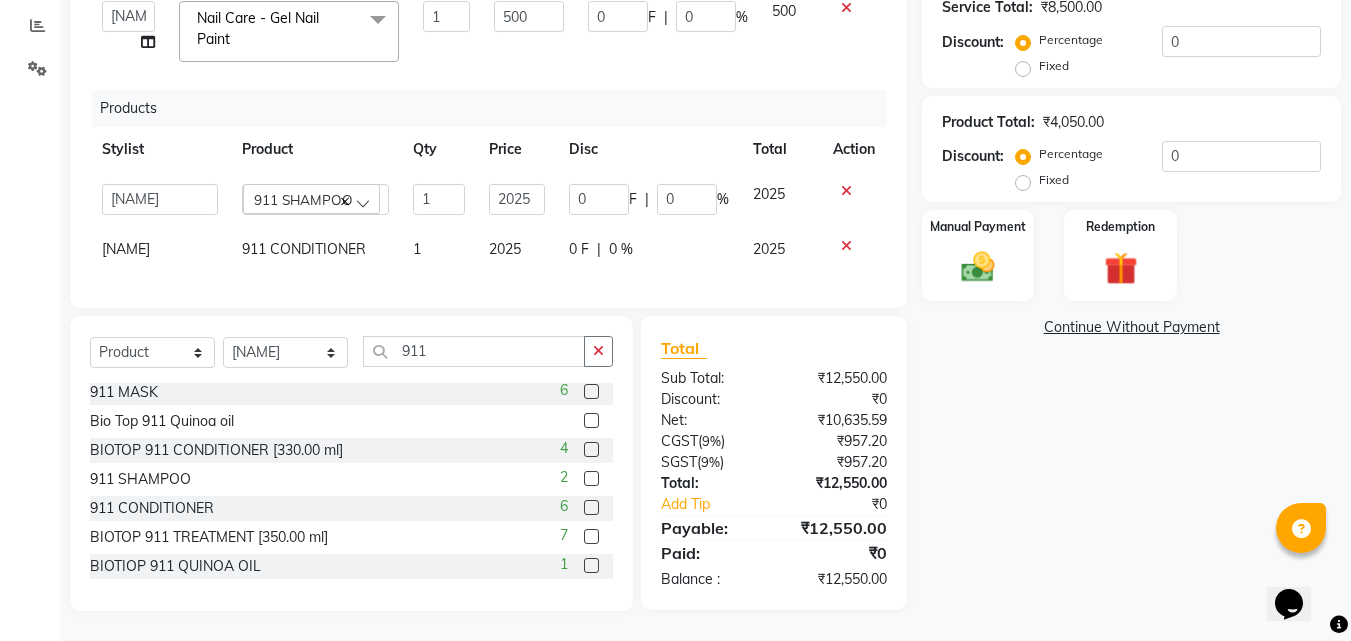 click on "0 F | 0 %" 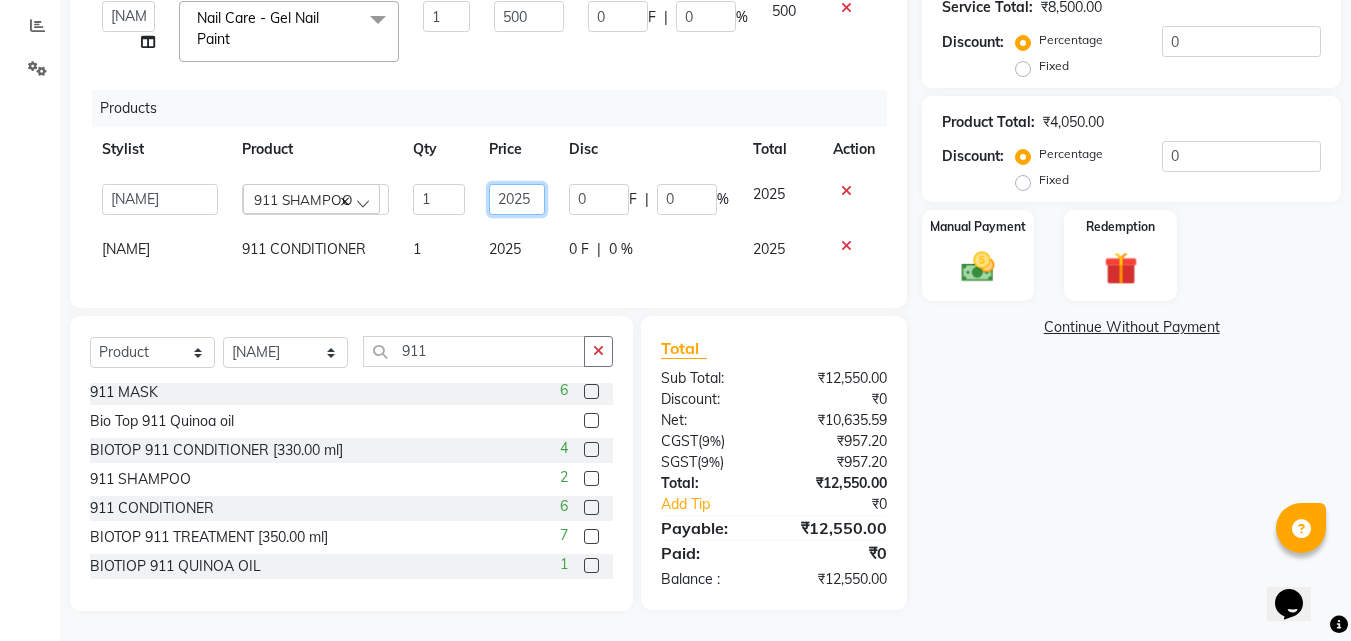 click on "2025" 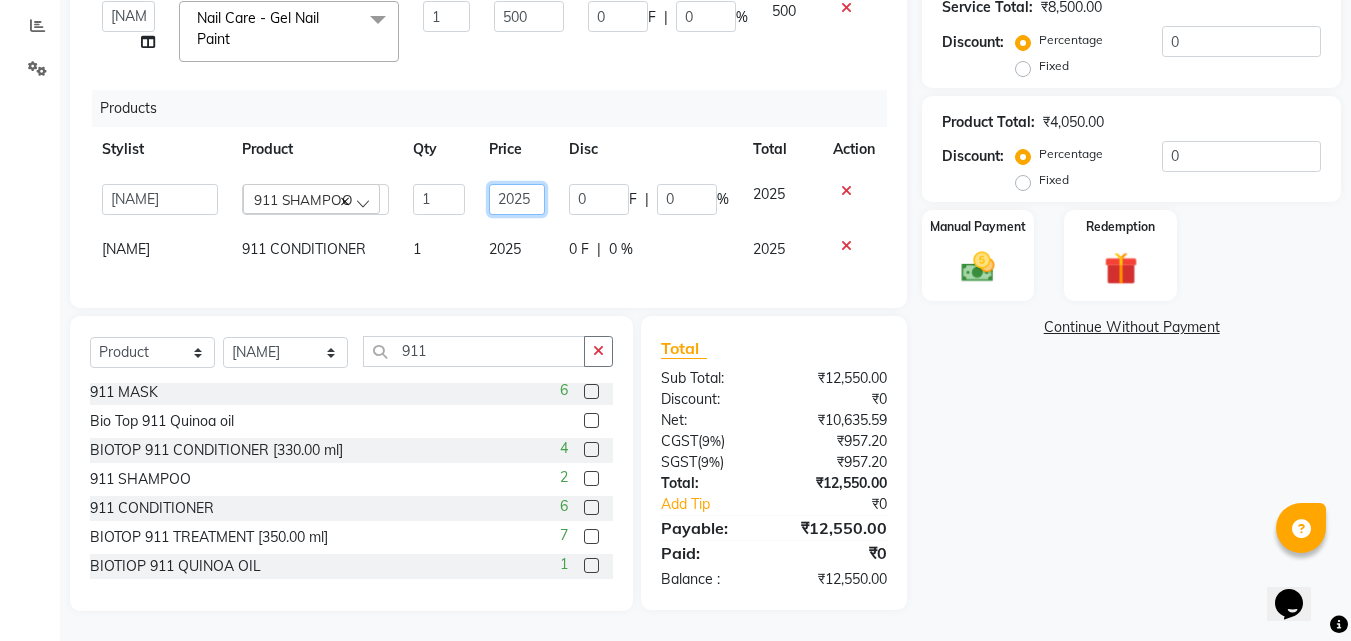 click on "2025" 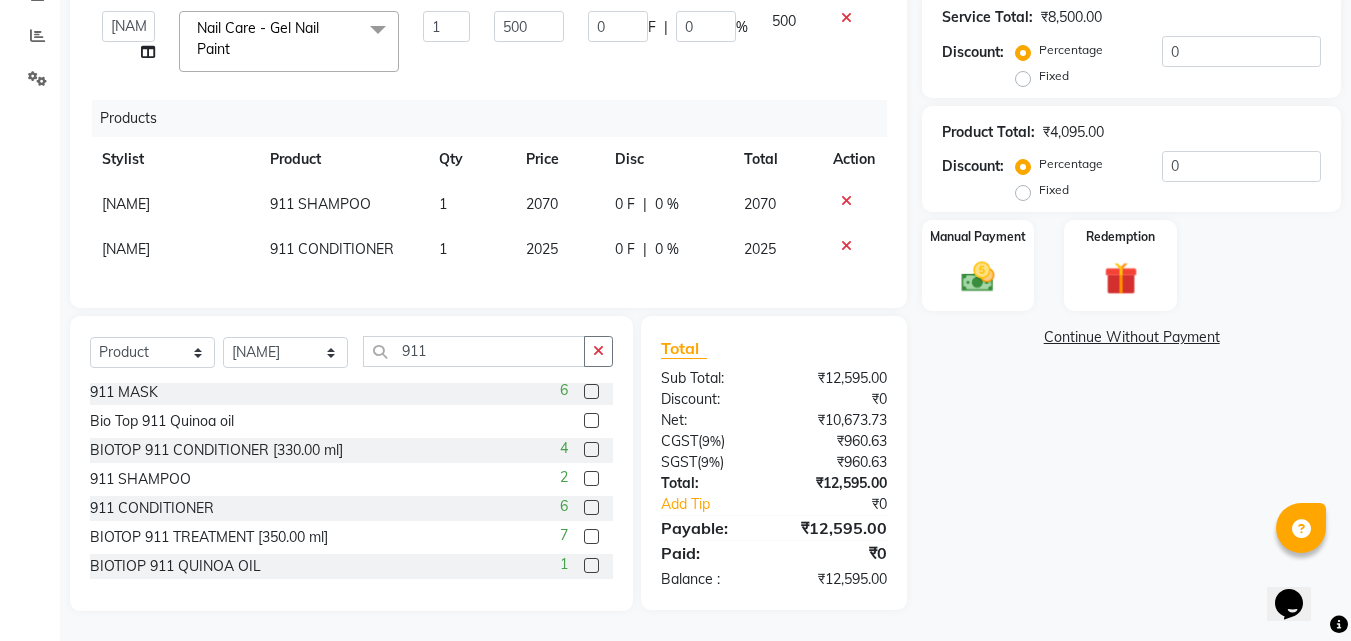 click on "2025" 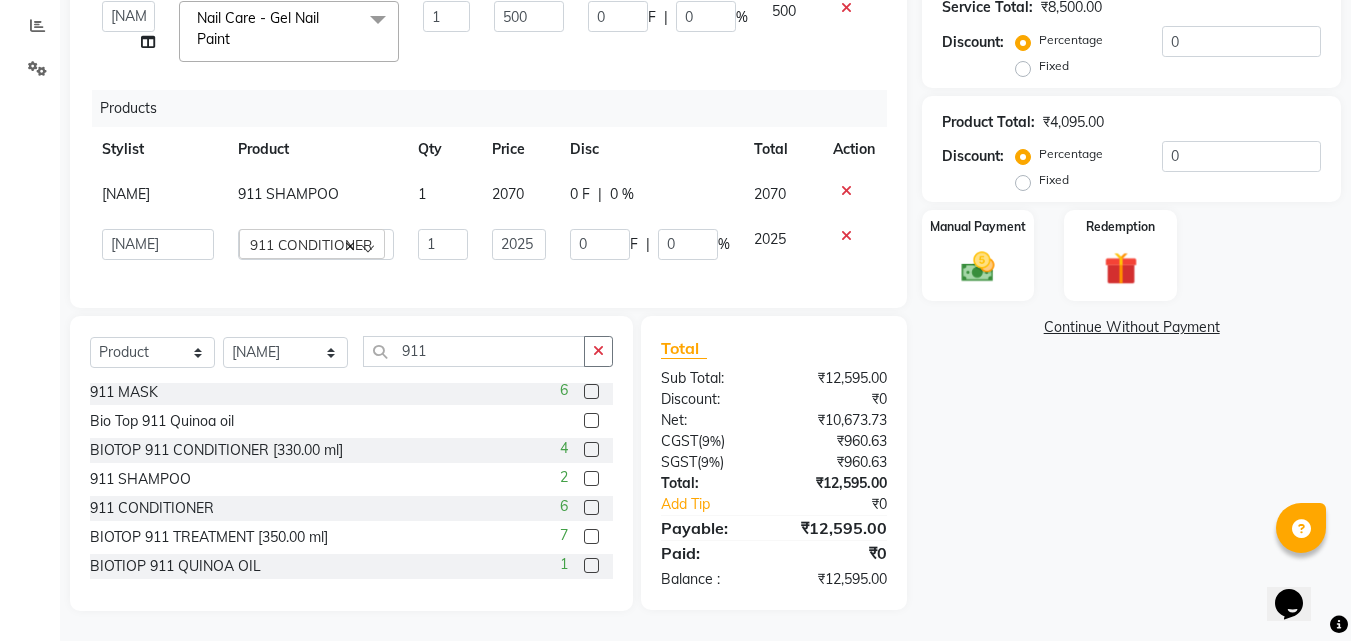 click on "2025" 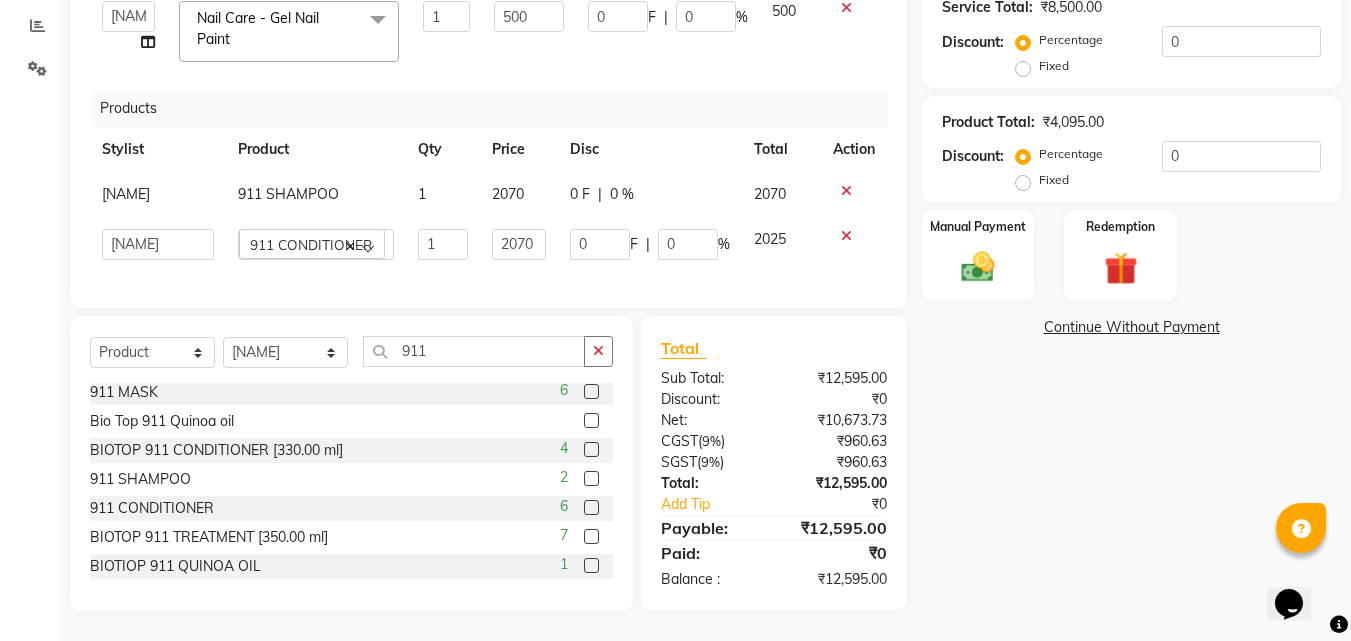 click on "2070" 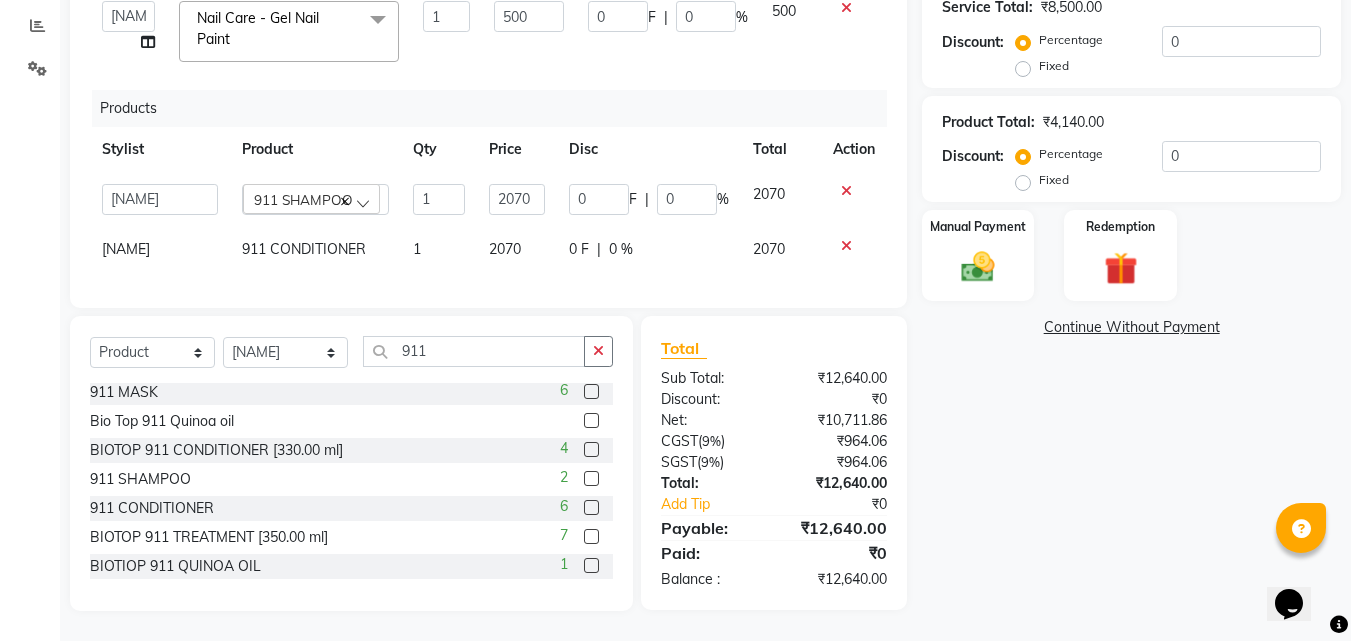 scroll, scrollTop: 432, scrollLeft: 0, axis: vertical 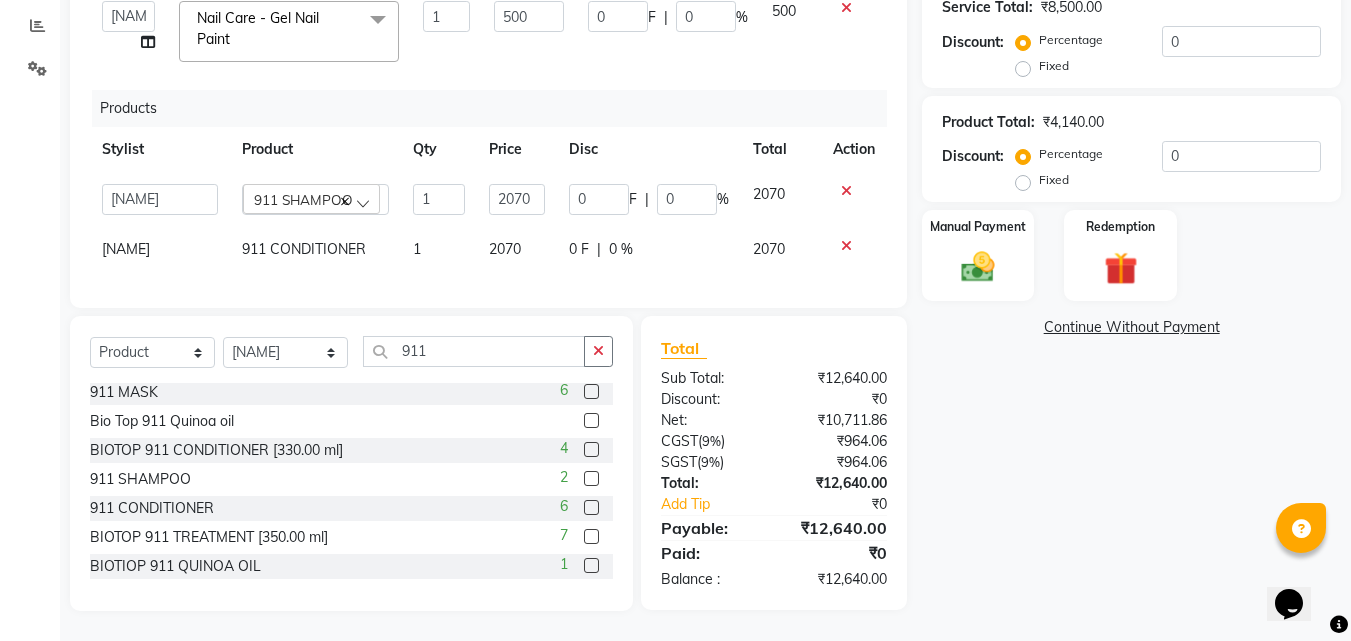 click 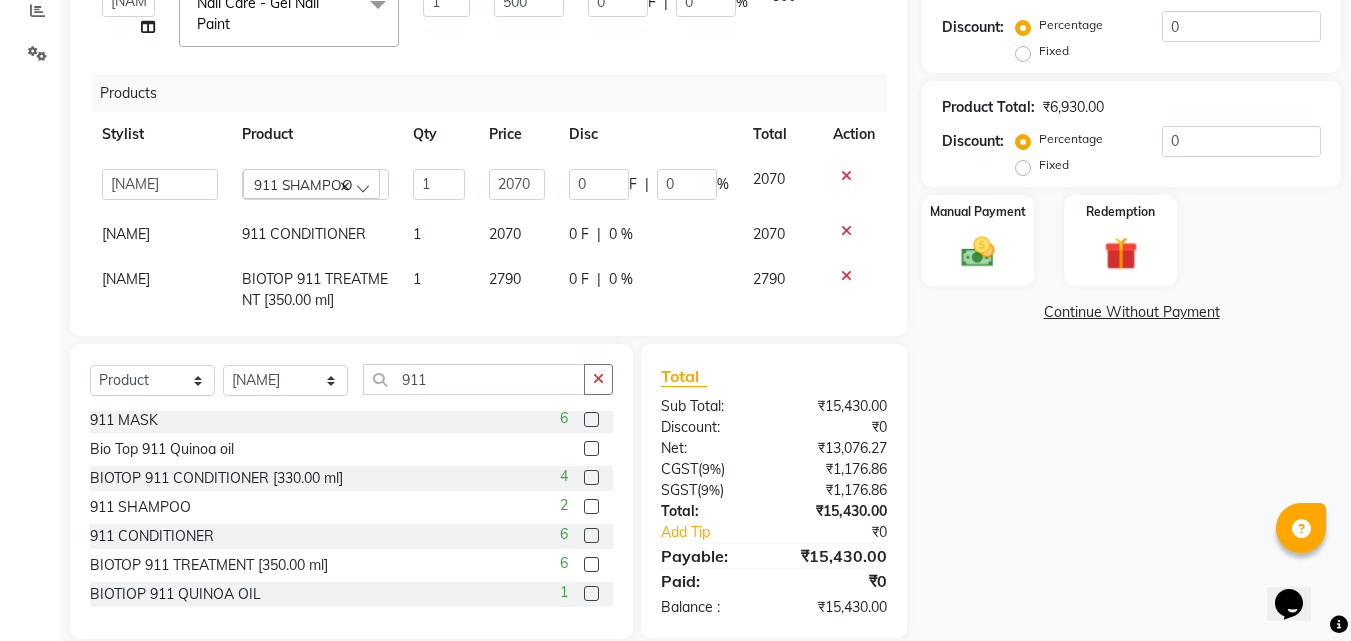 scroll, scrollTop: 38, scrollLeft: 0, axis: vertical 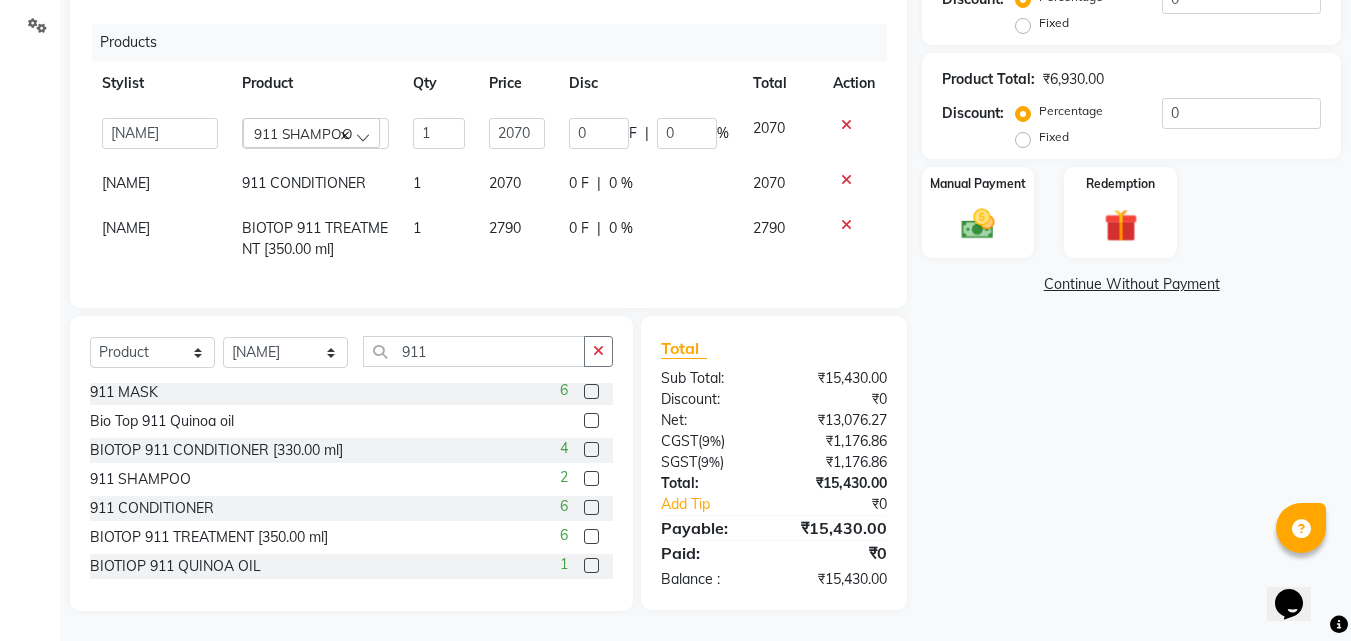 click on "2790" 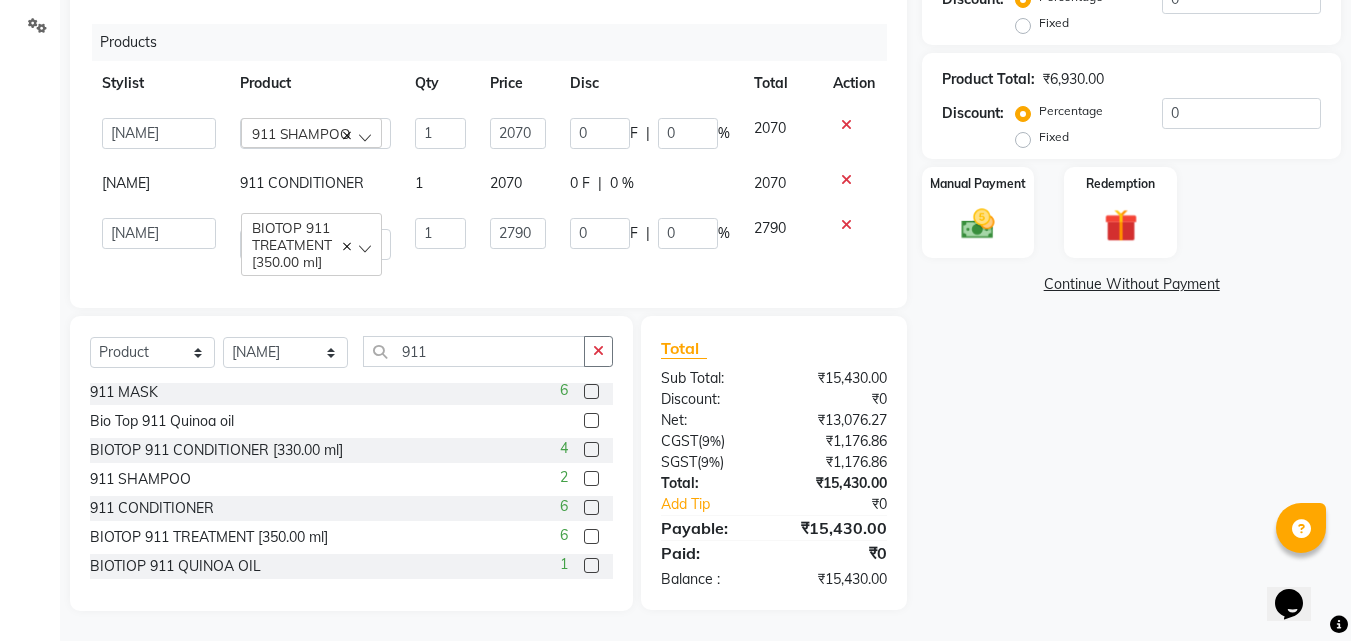 click on "2790" 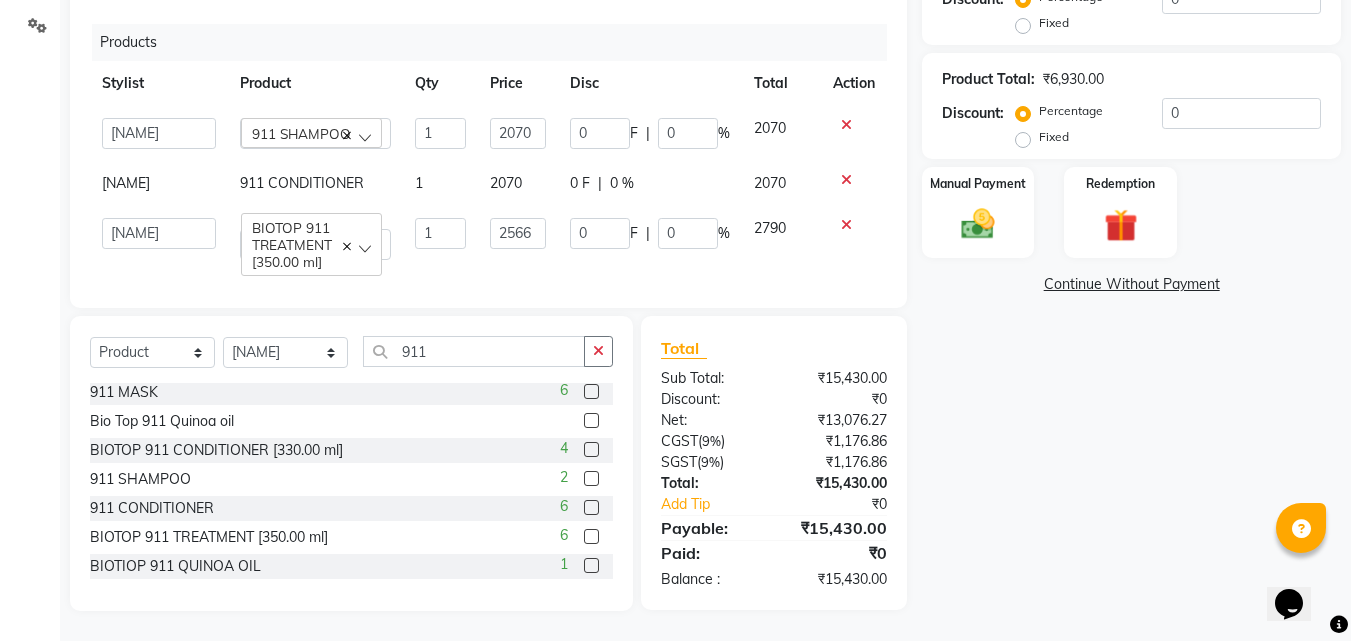 click on "0 F | 0 %" 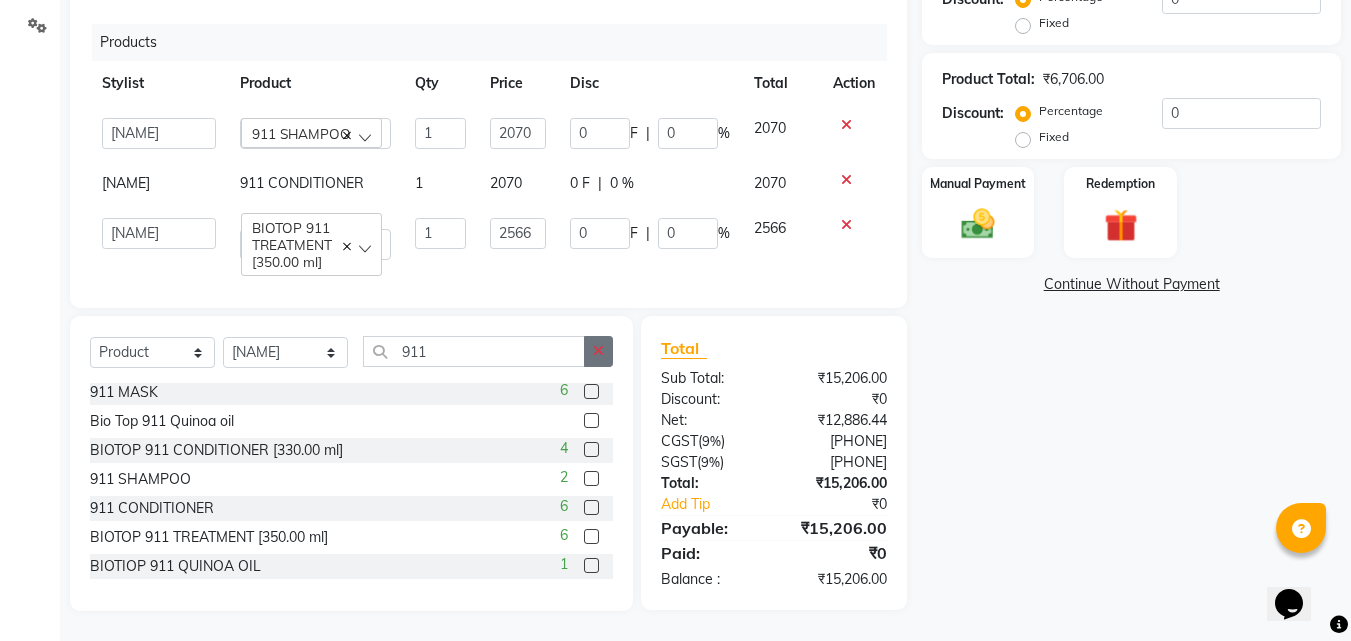 click 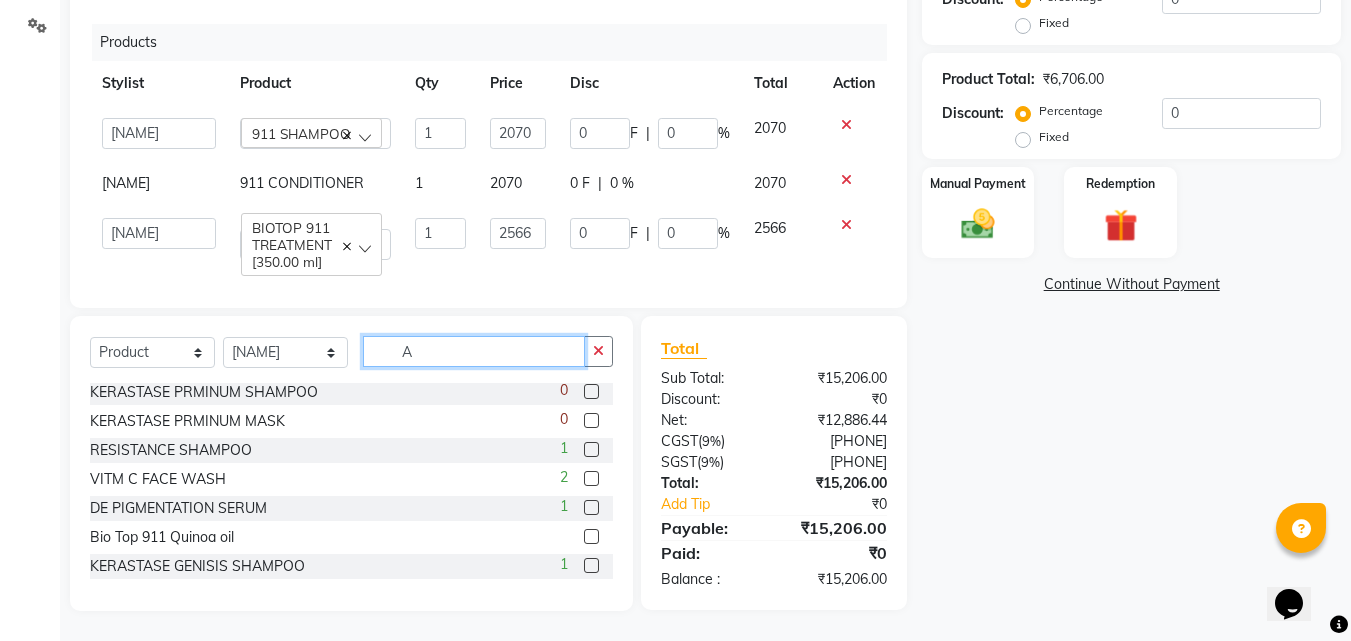 scroll, scrollTop: 467, scrollLeft: 0, axis: vertical 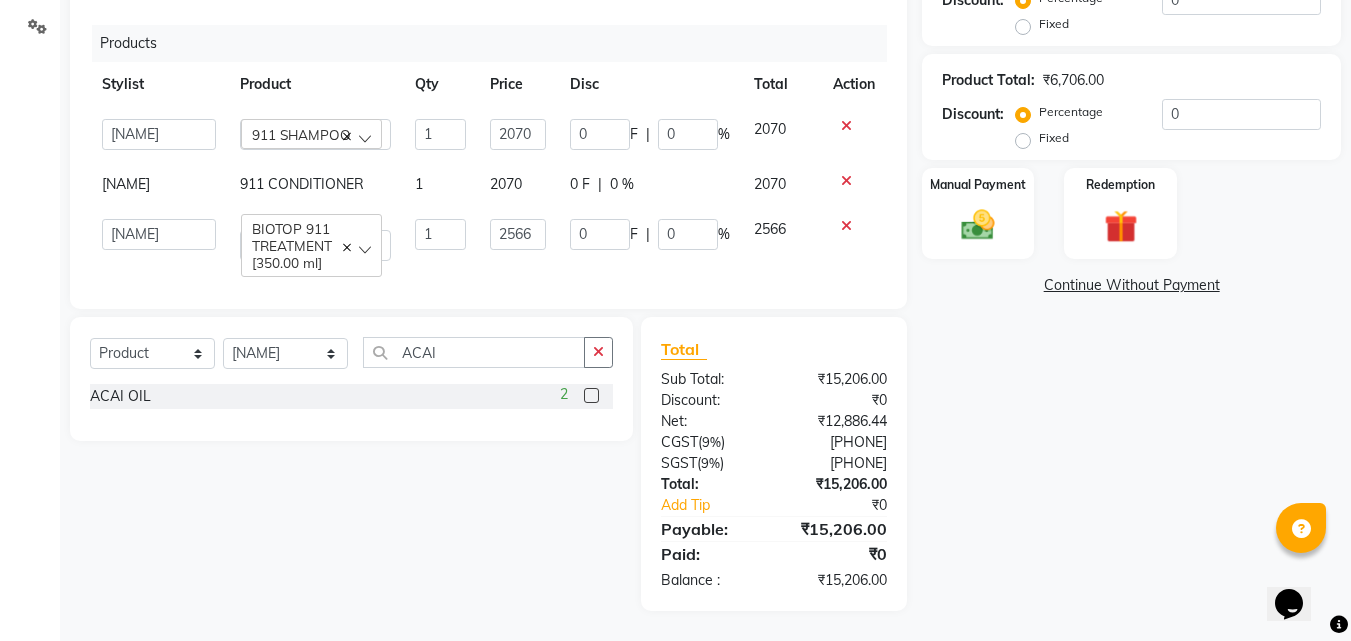click 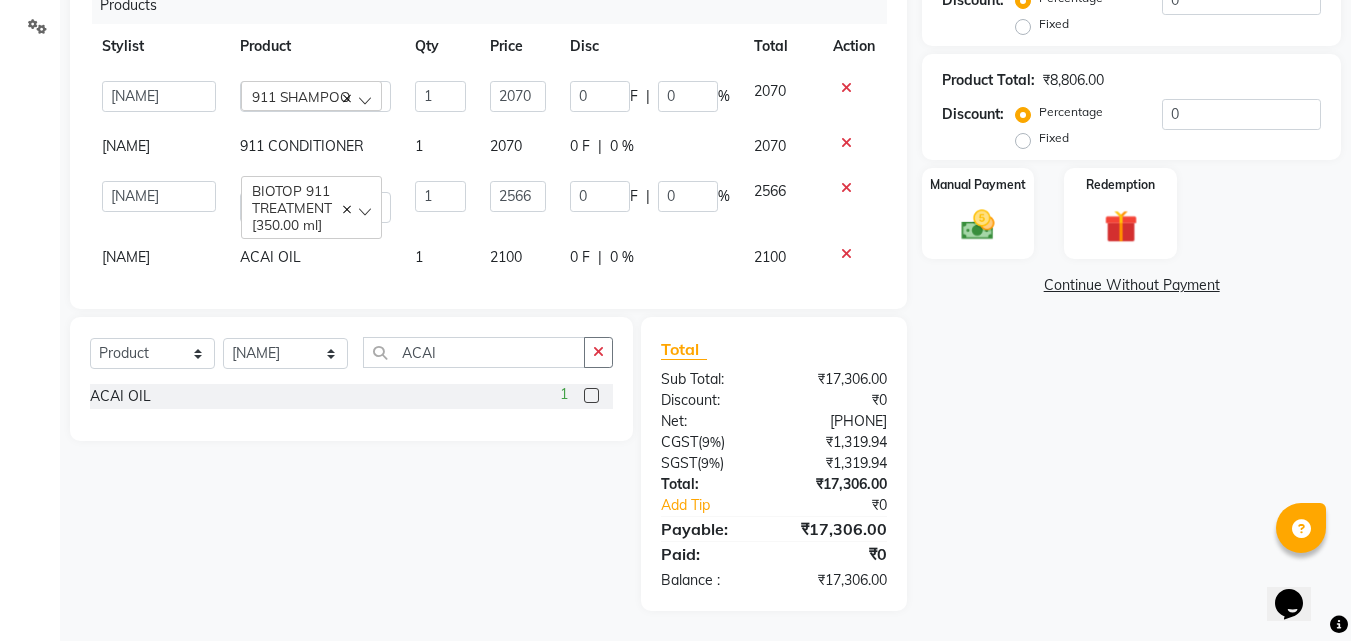 scroll, scrollTop: 83, scrollLeft: 0, axis: vertical 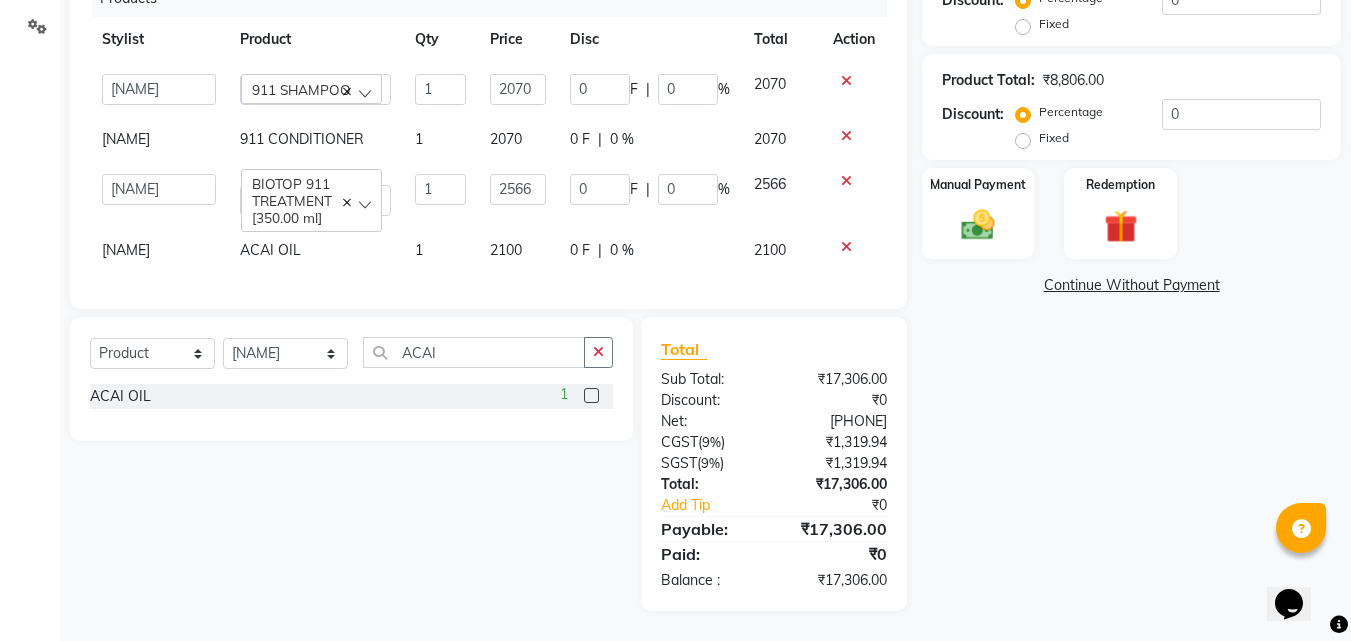 click on "2100" 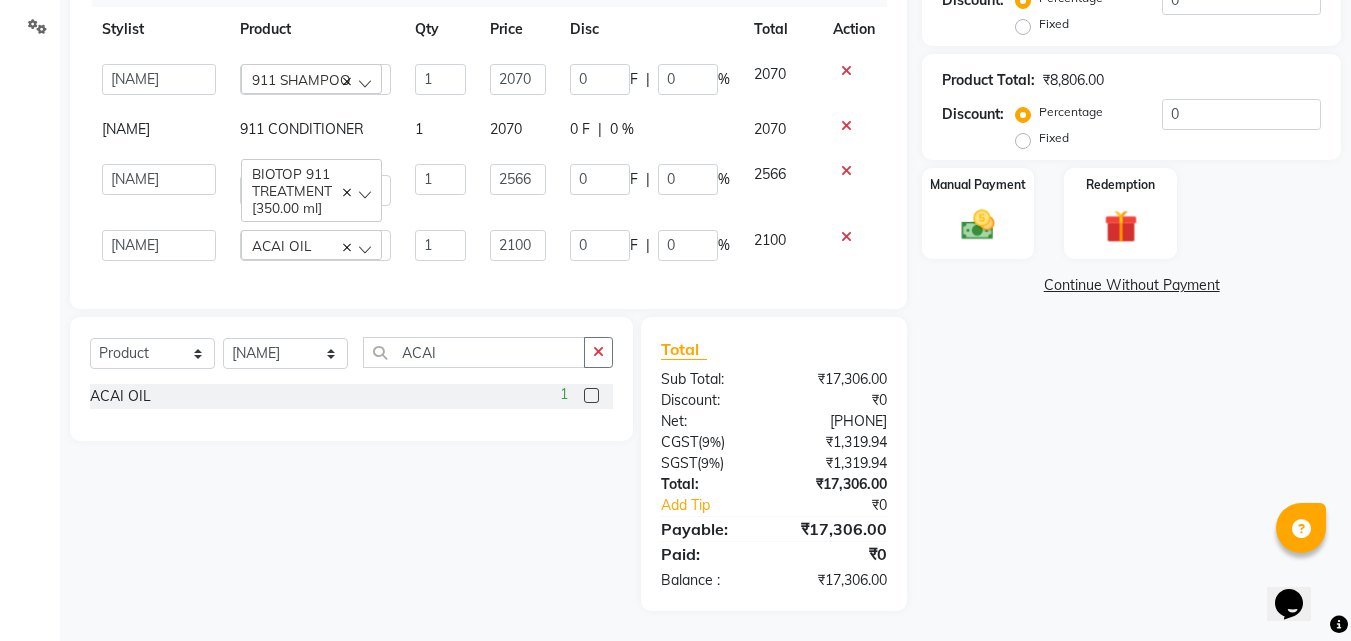click on "2100" 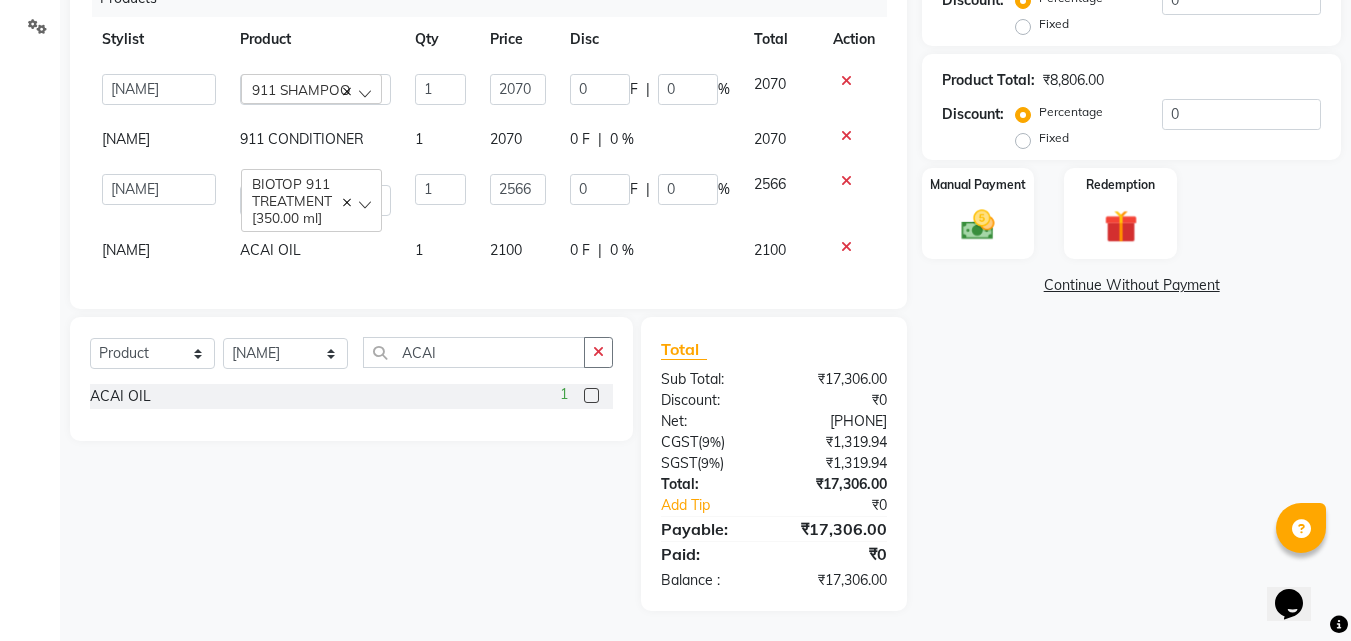 click on "2100" 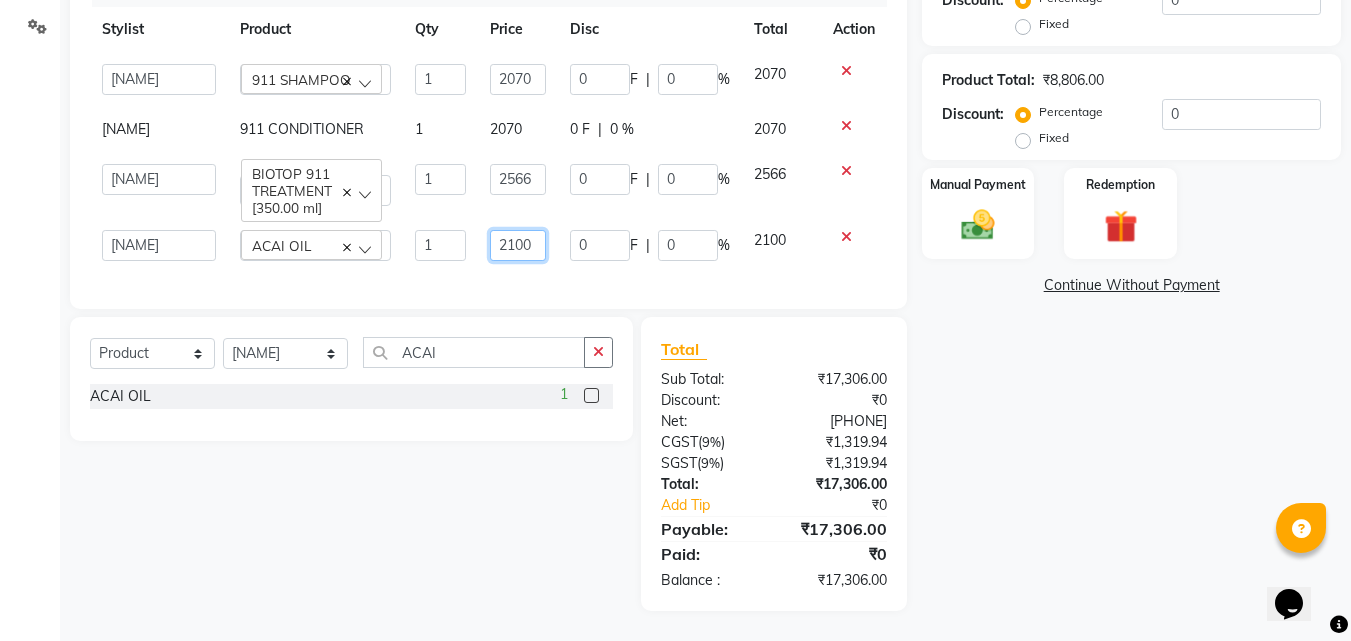 click on "2100" 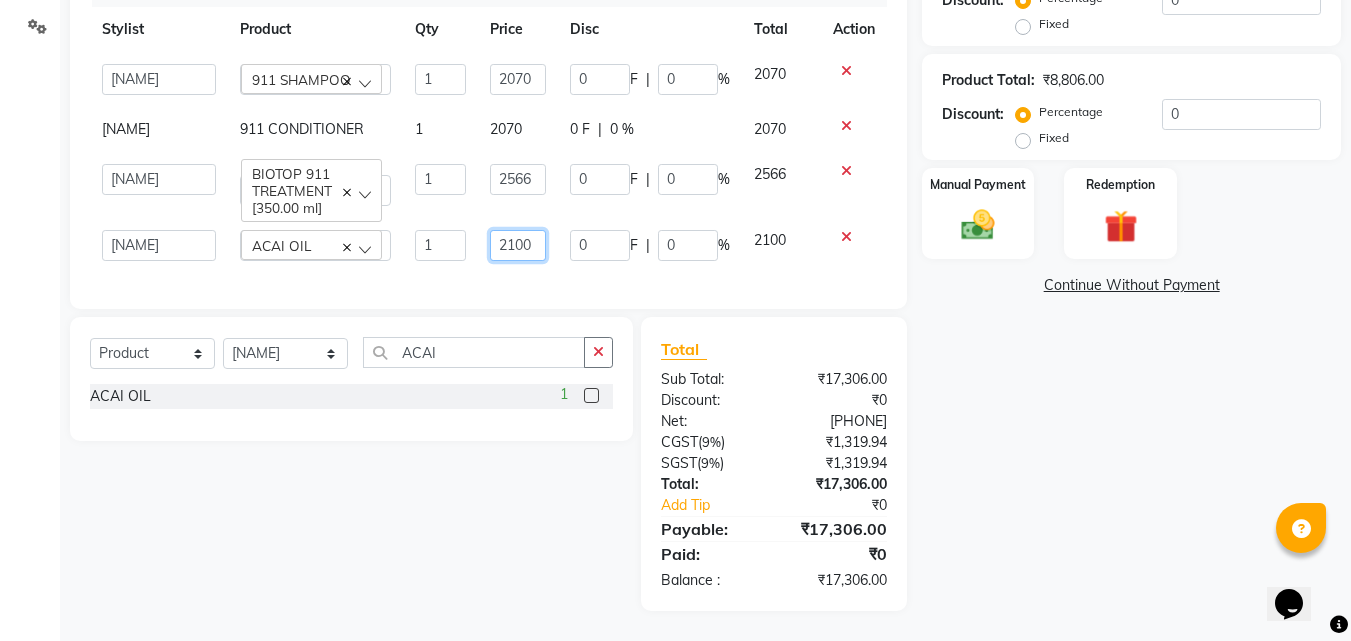 click on "2100" 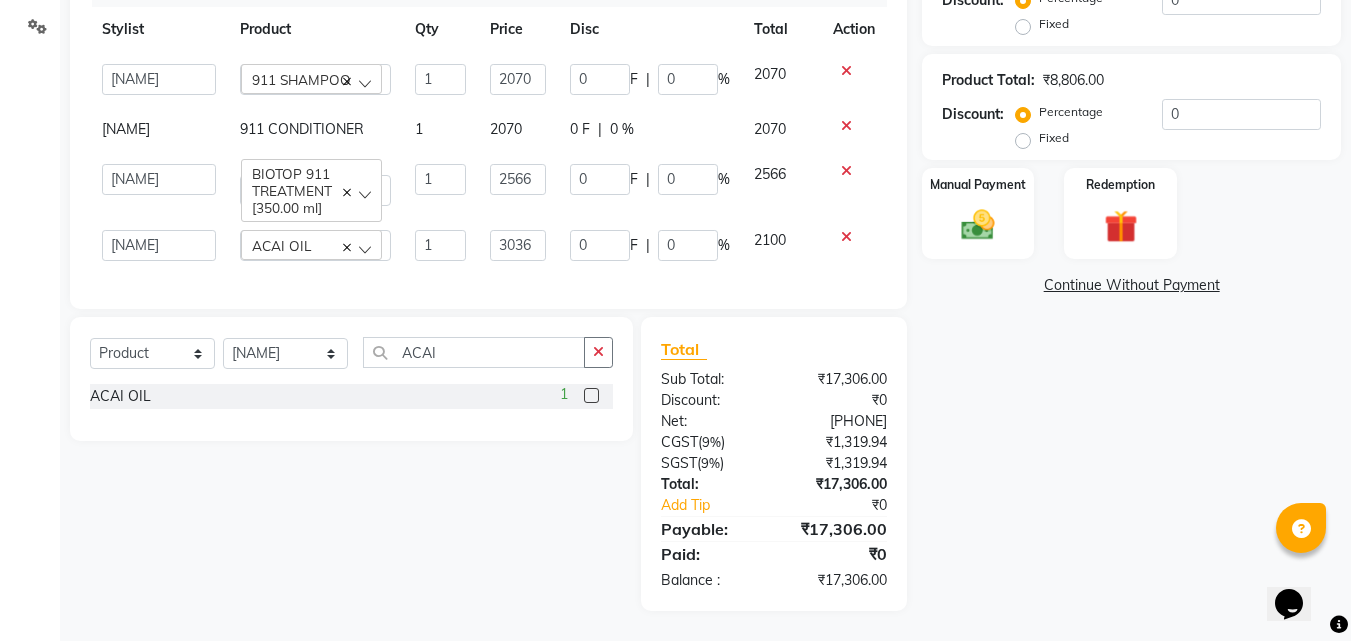 click on "0 F | 0 %" 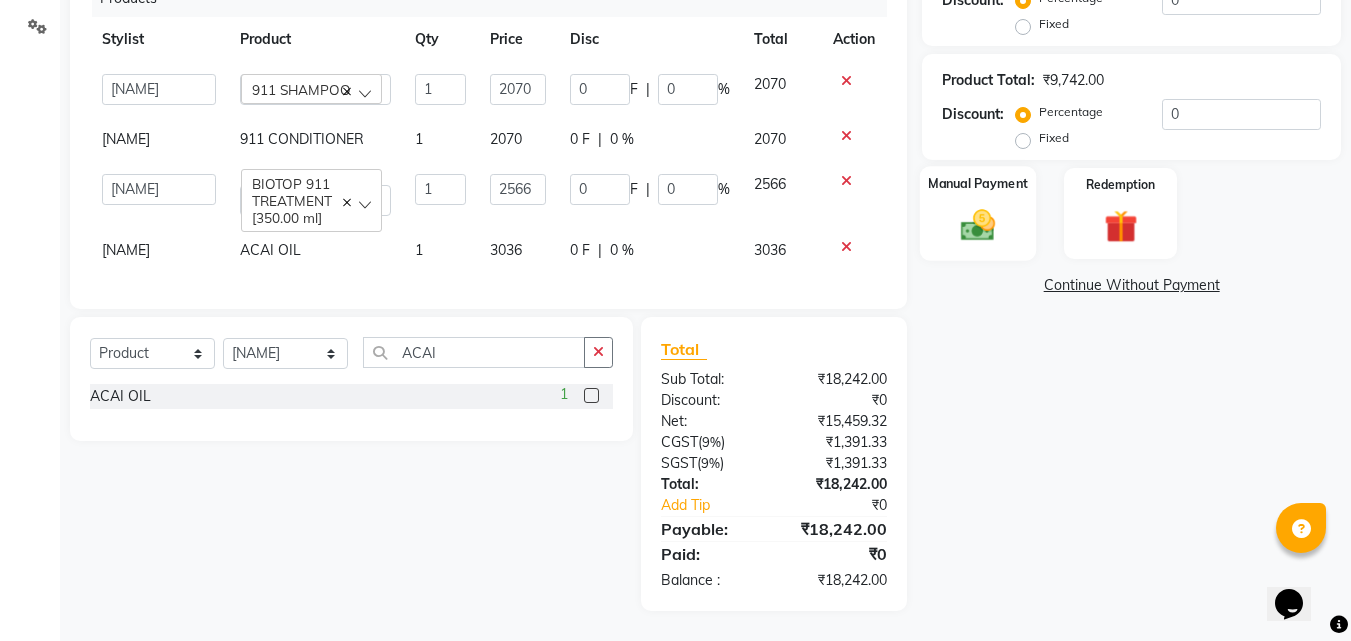 click 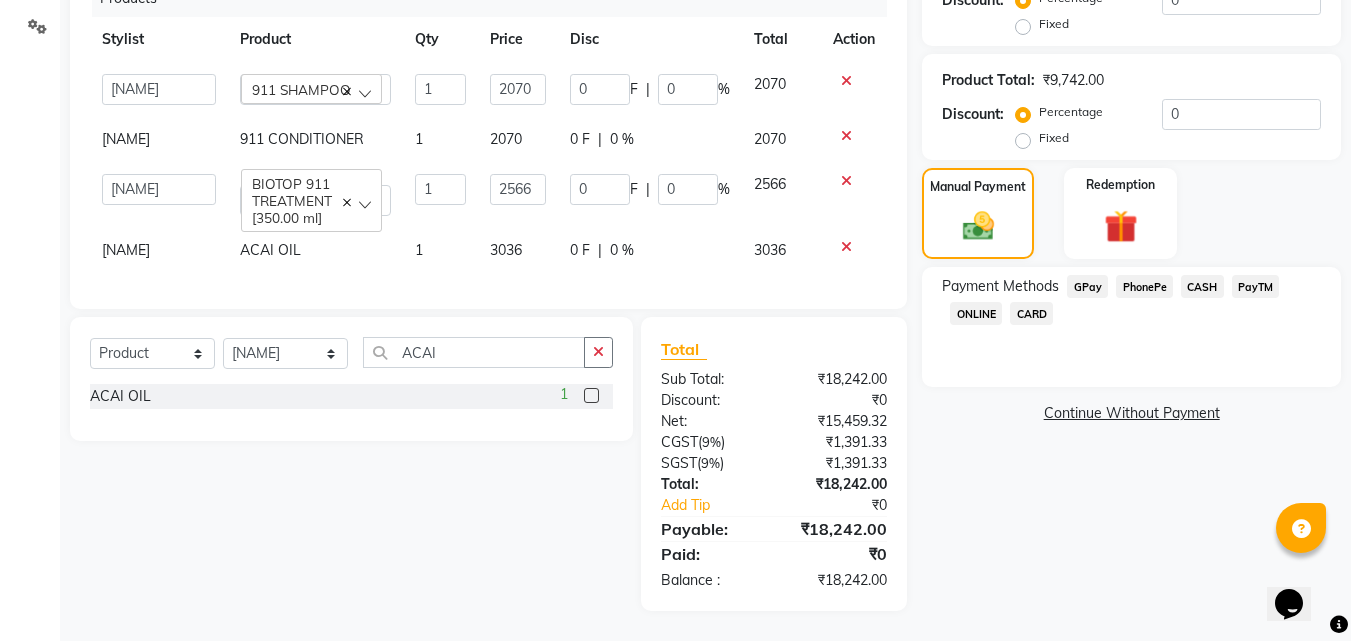 click on "PhonePe" 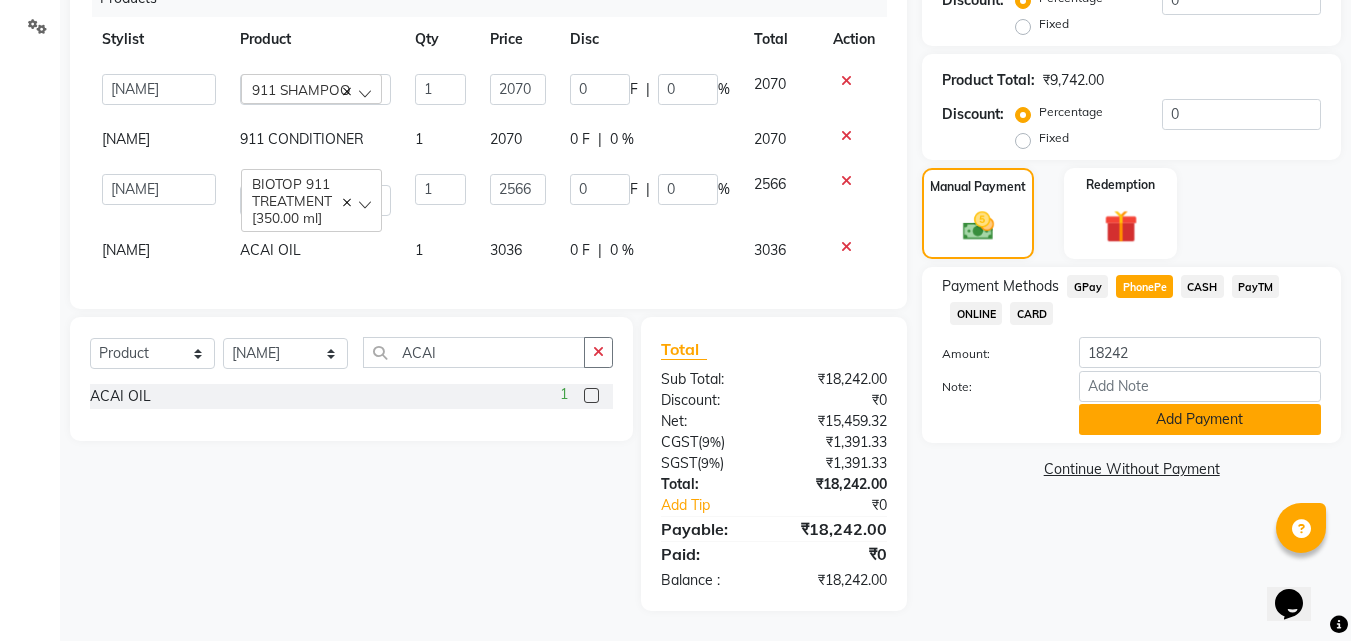 click on "Add Payment" 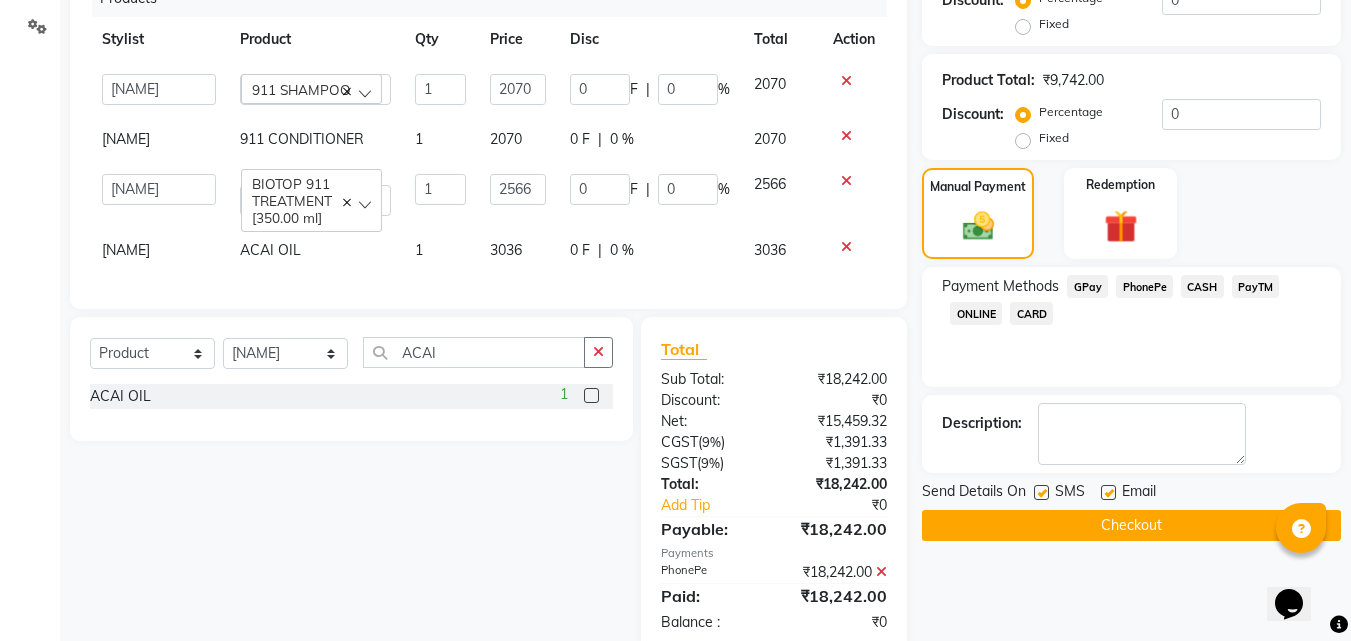 drag, startPoint x: 1041, startPoint y: 492, endPoint x: 1058, endPoint y: 494, distance: 17.117243 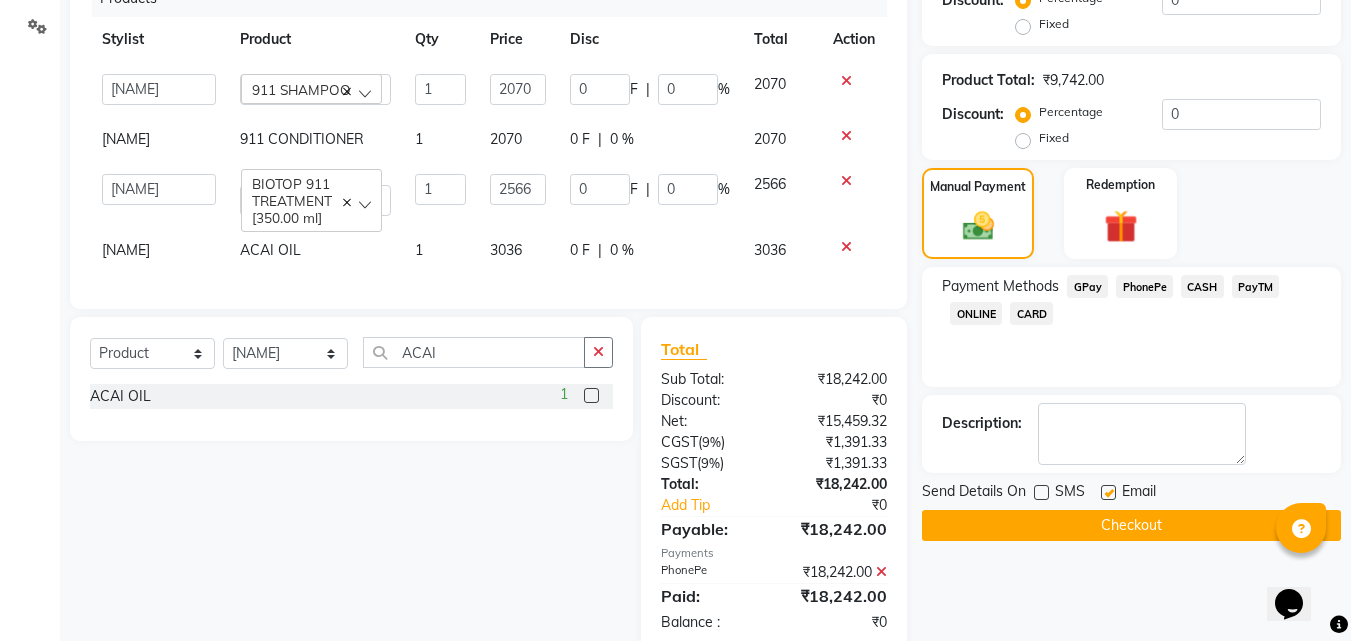 click 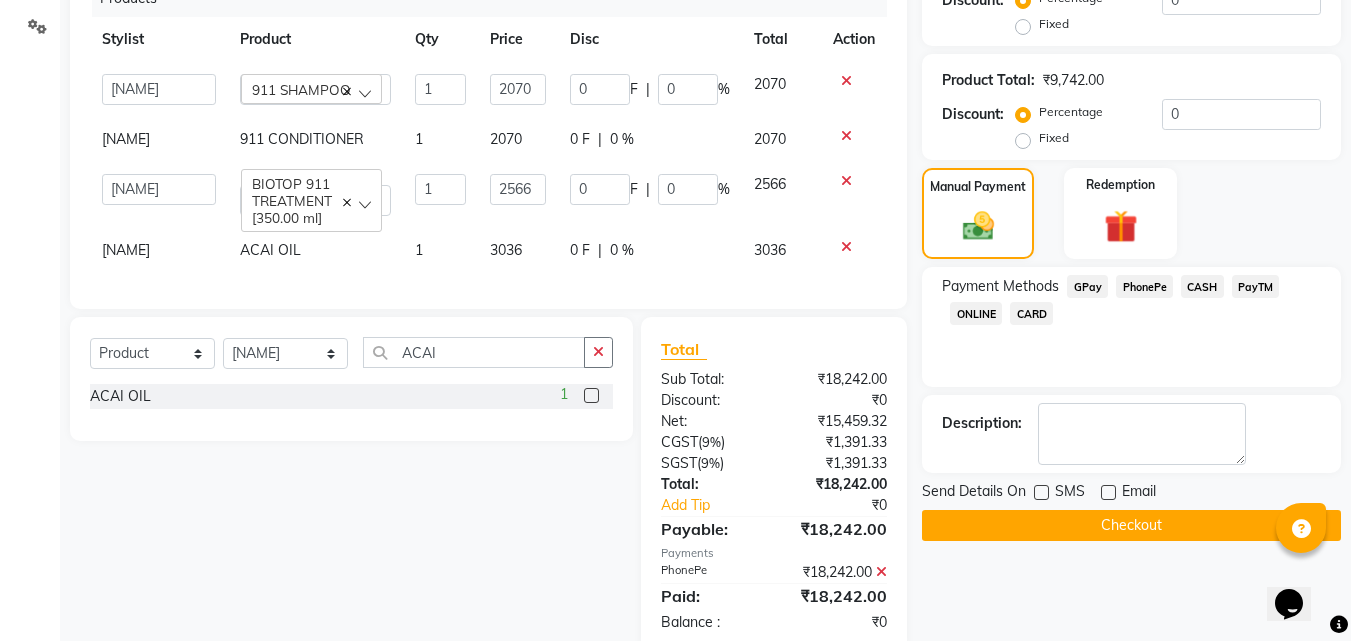 click on "Checkout" 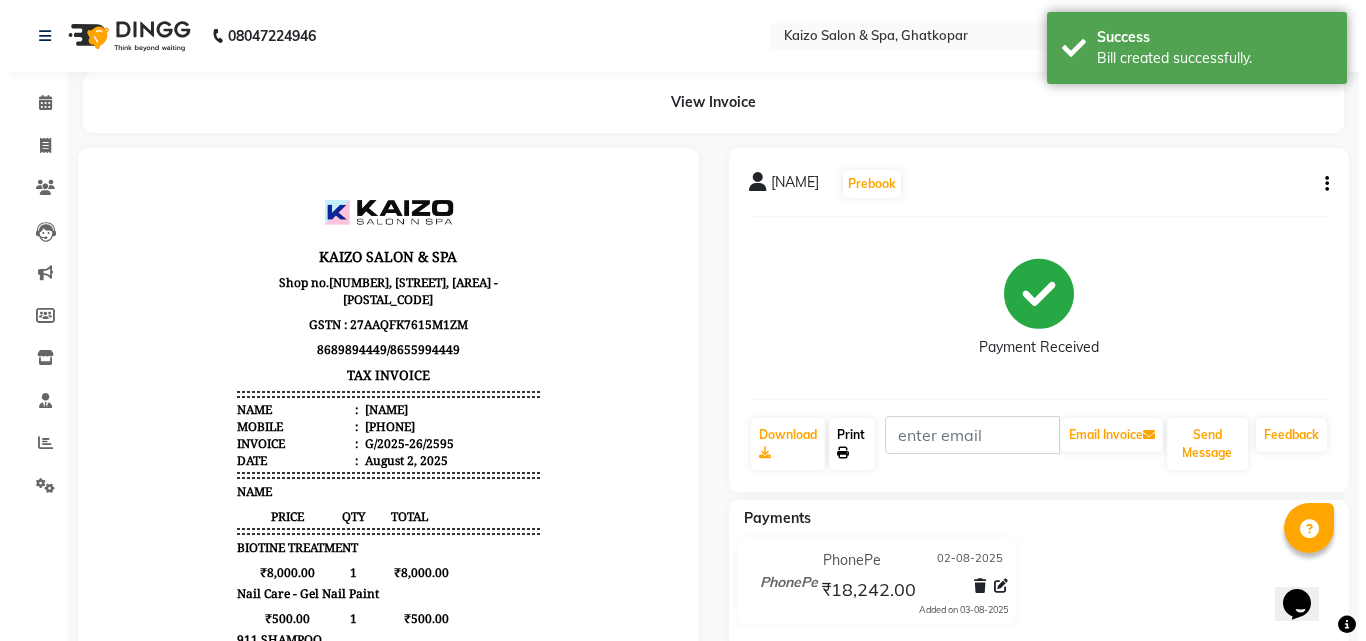 scroll, scrollTop: 0, scrollLeft: 0, axis: both 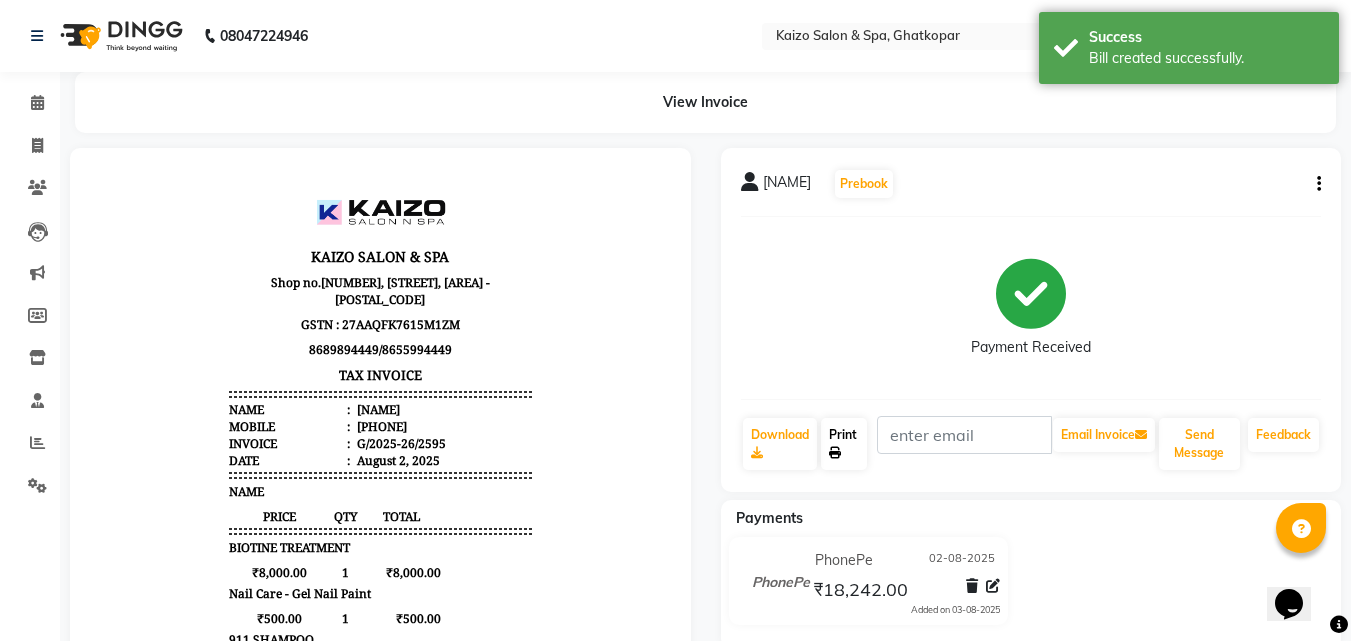 click on "Print" 